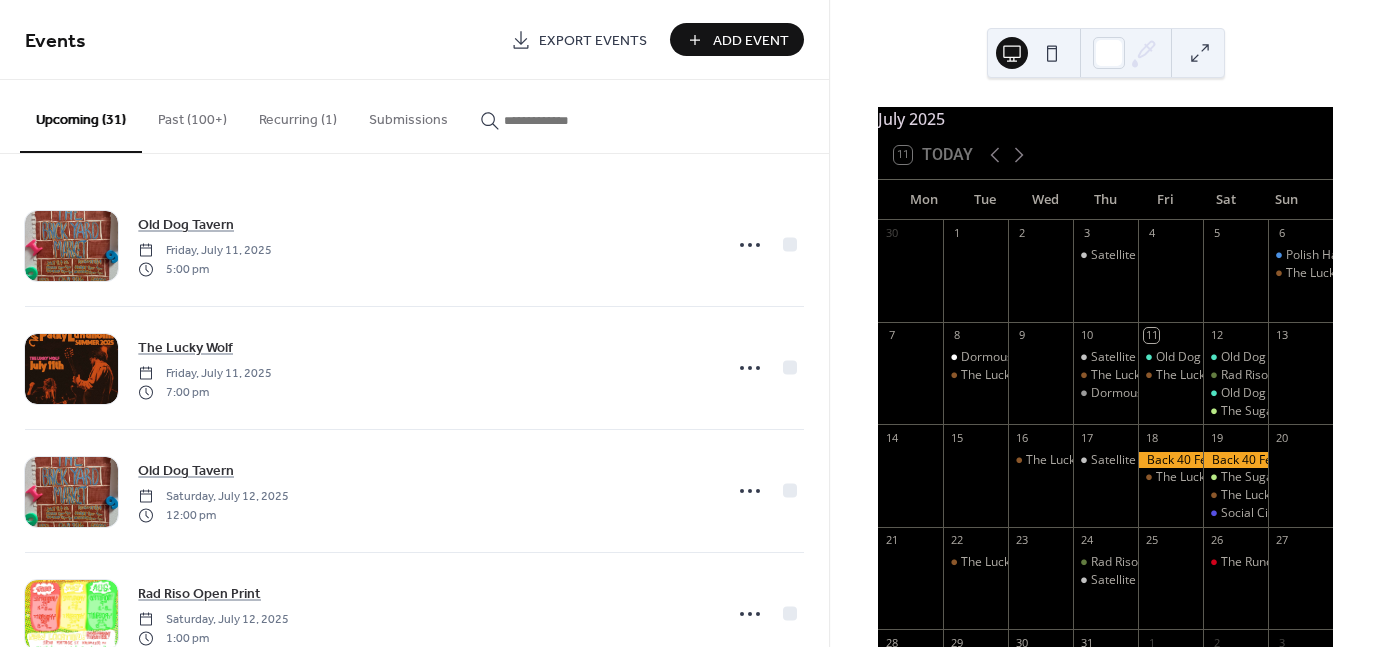 scroll, scrollTop: 0, scrollLeft: 0, axis: both 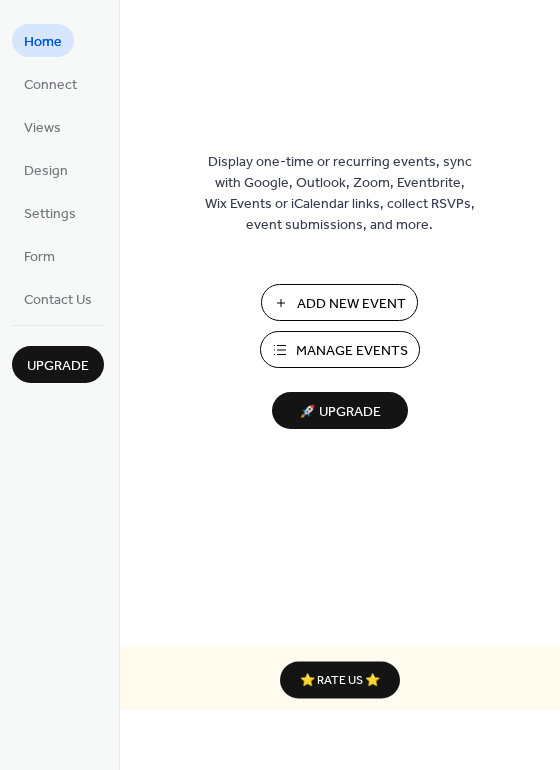click on "Manage Events" at bounding box center (340, 349) 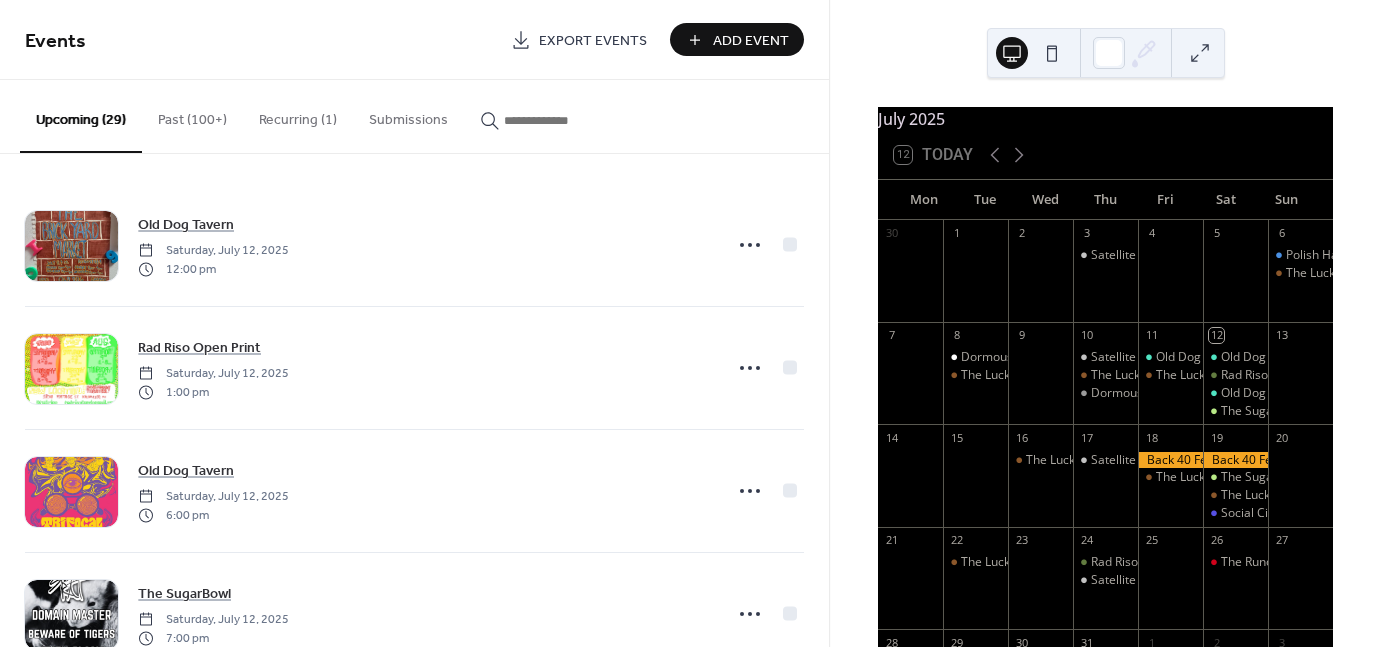 scroll, scrollTop: 0, scrollLeft: 0, axis: both 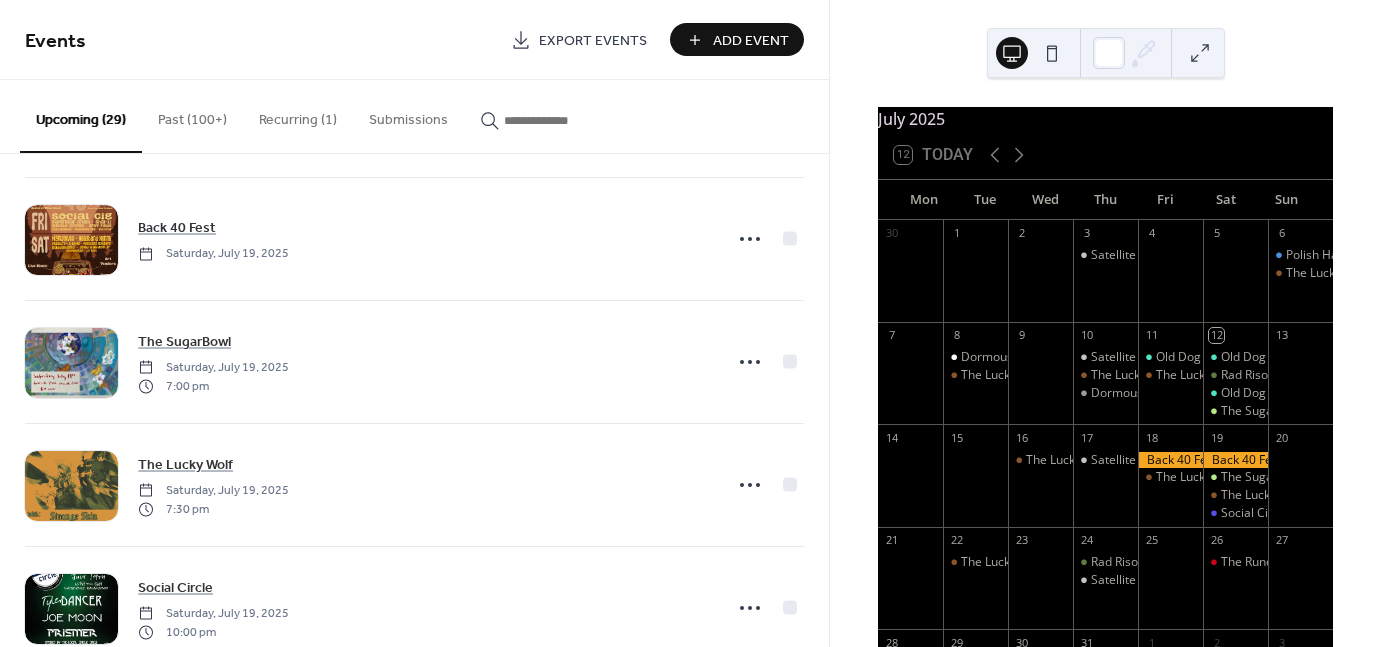 click on "Add Event" at bounding box center (751, 41) 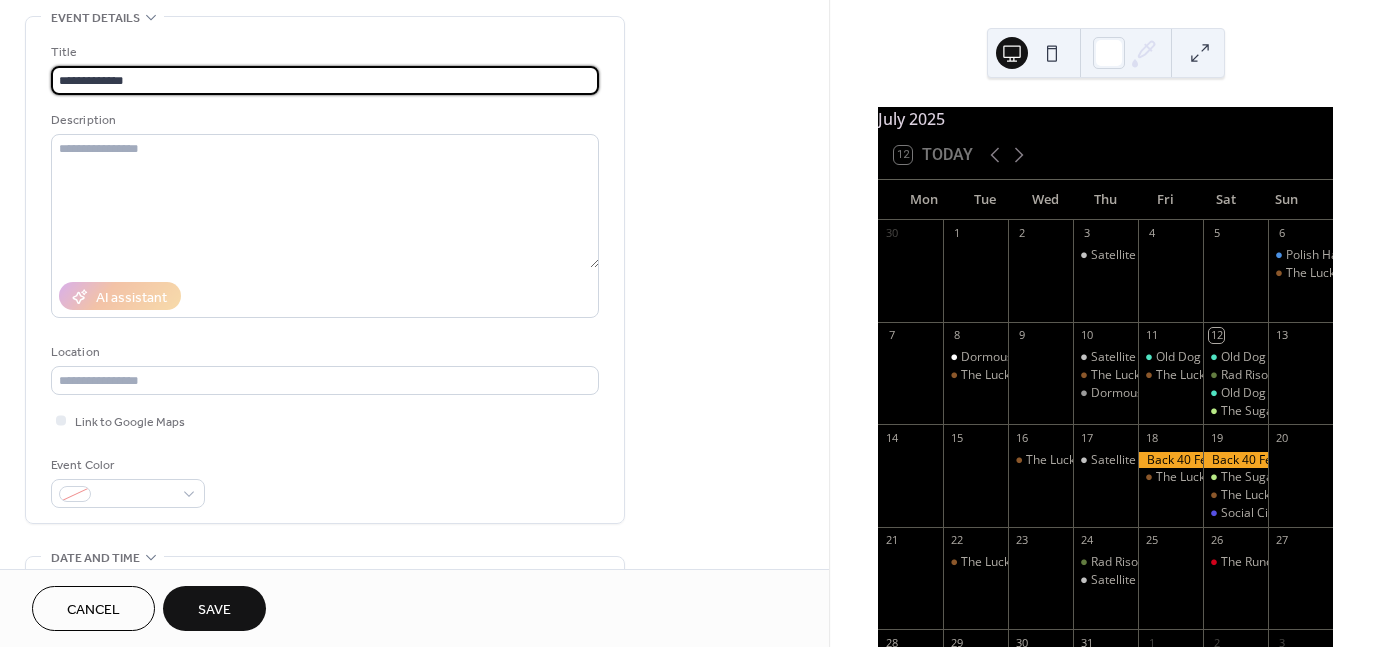 scroll, scrollTop: 106, scrollLeft: 0, axis: vertical 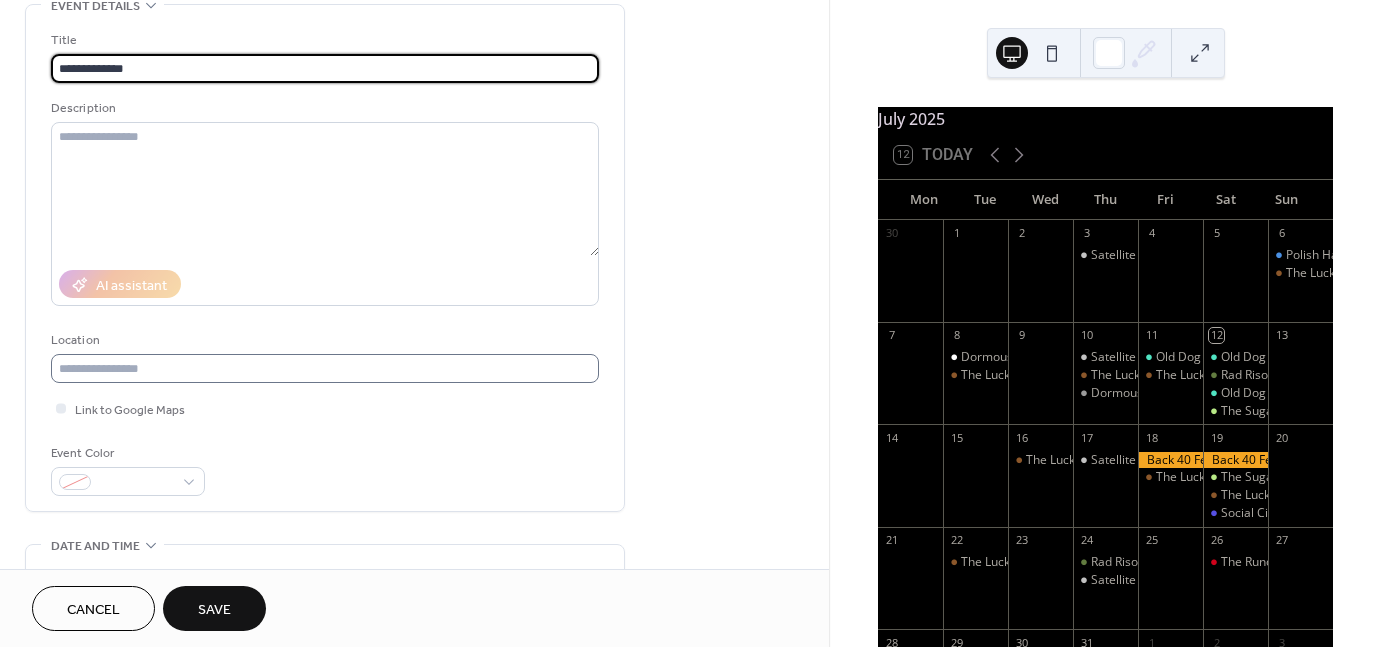 type on "**********" 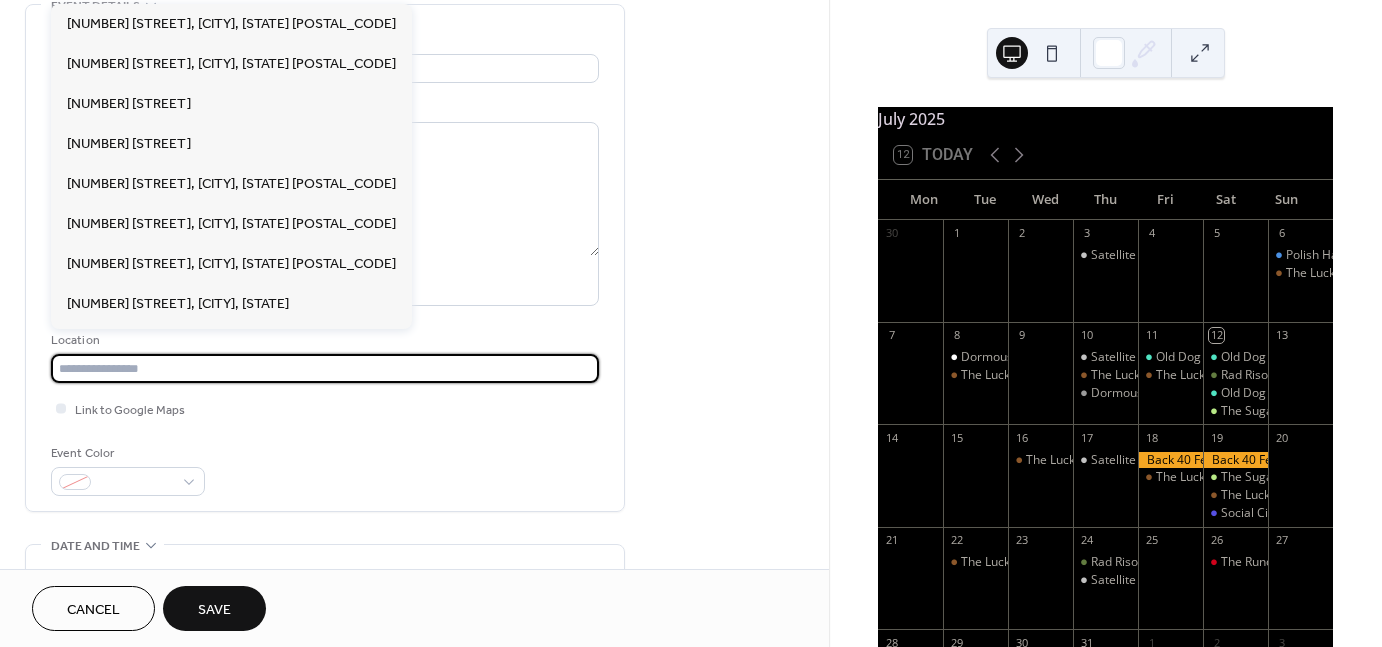 click at bounding box center (325, 368) 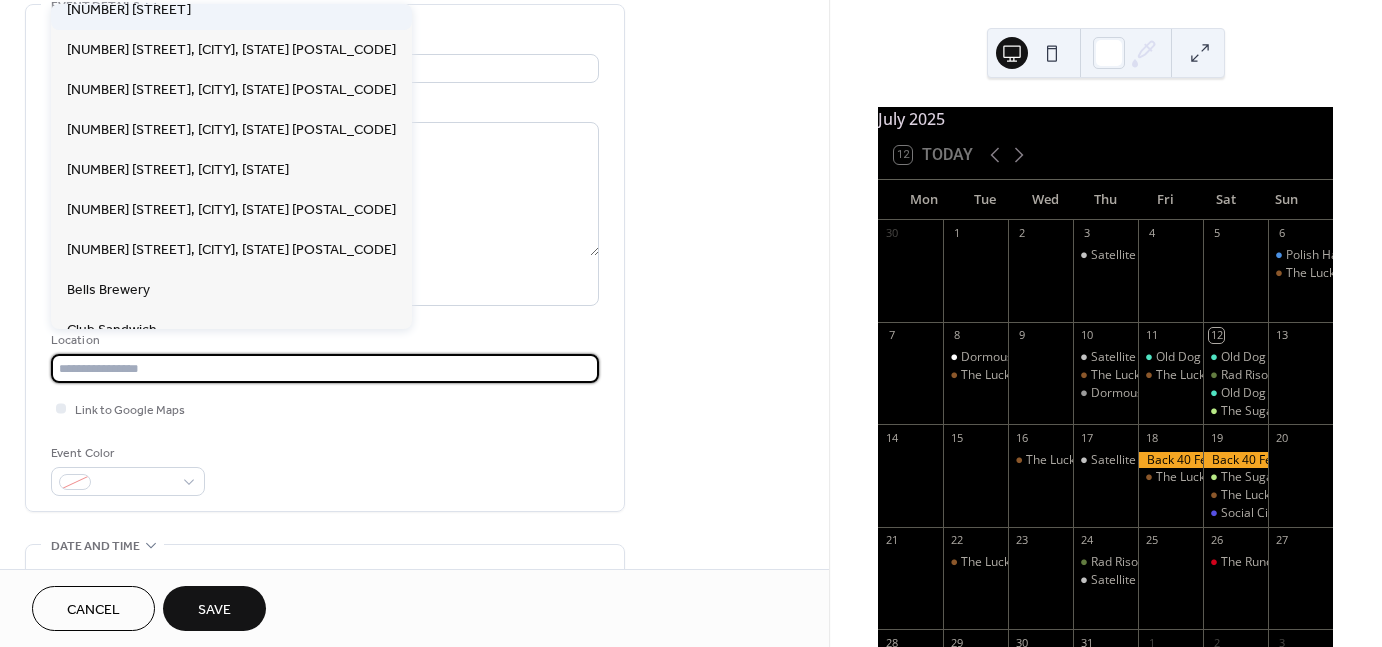 scroll, scrollTop: 143, scrollLeft: 0, axis: vertical 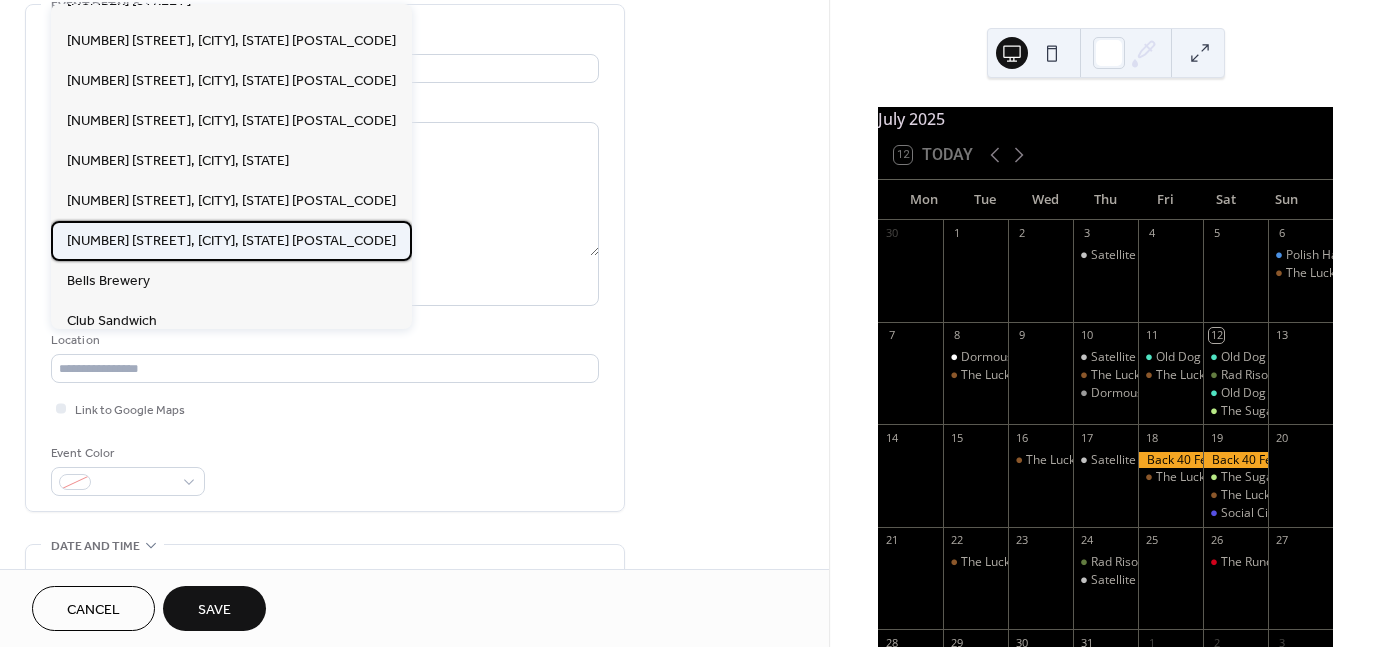 click on "[NUMBER] [STREET], [CITY], [STATE] [POSTAL_CODE]" at bounding box center [231, 241] 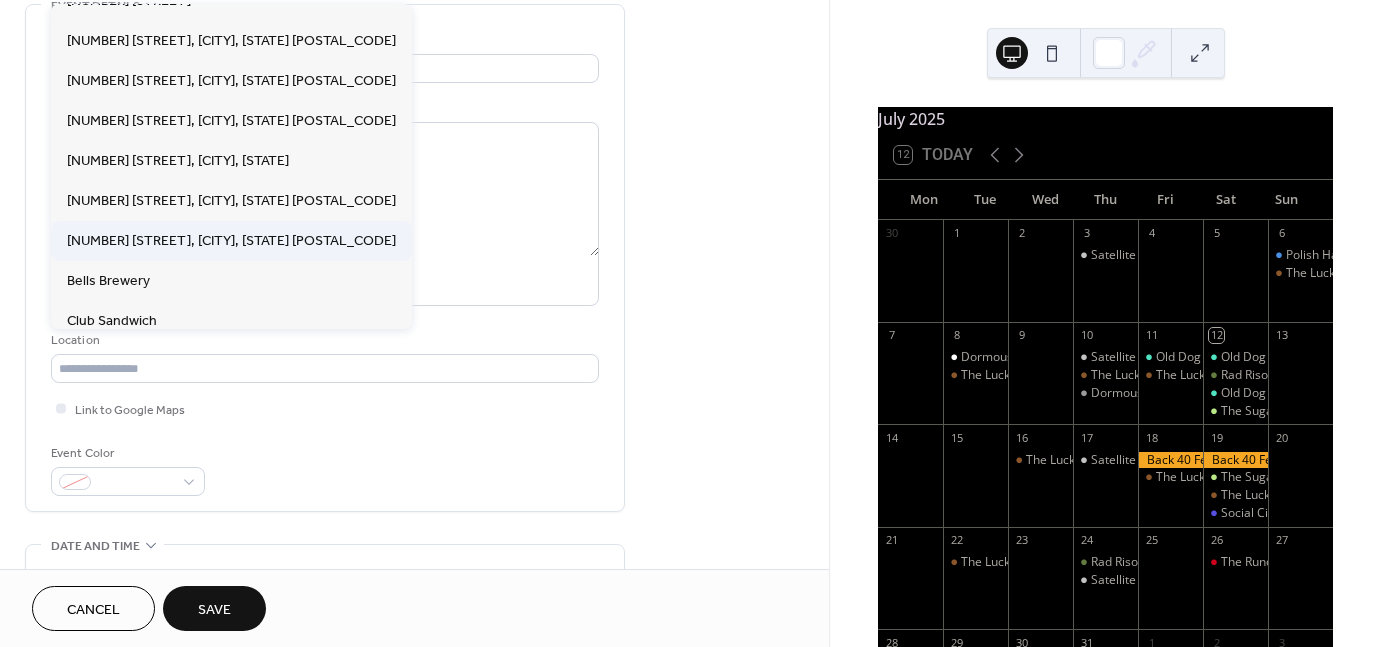 type on "**********" 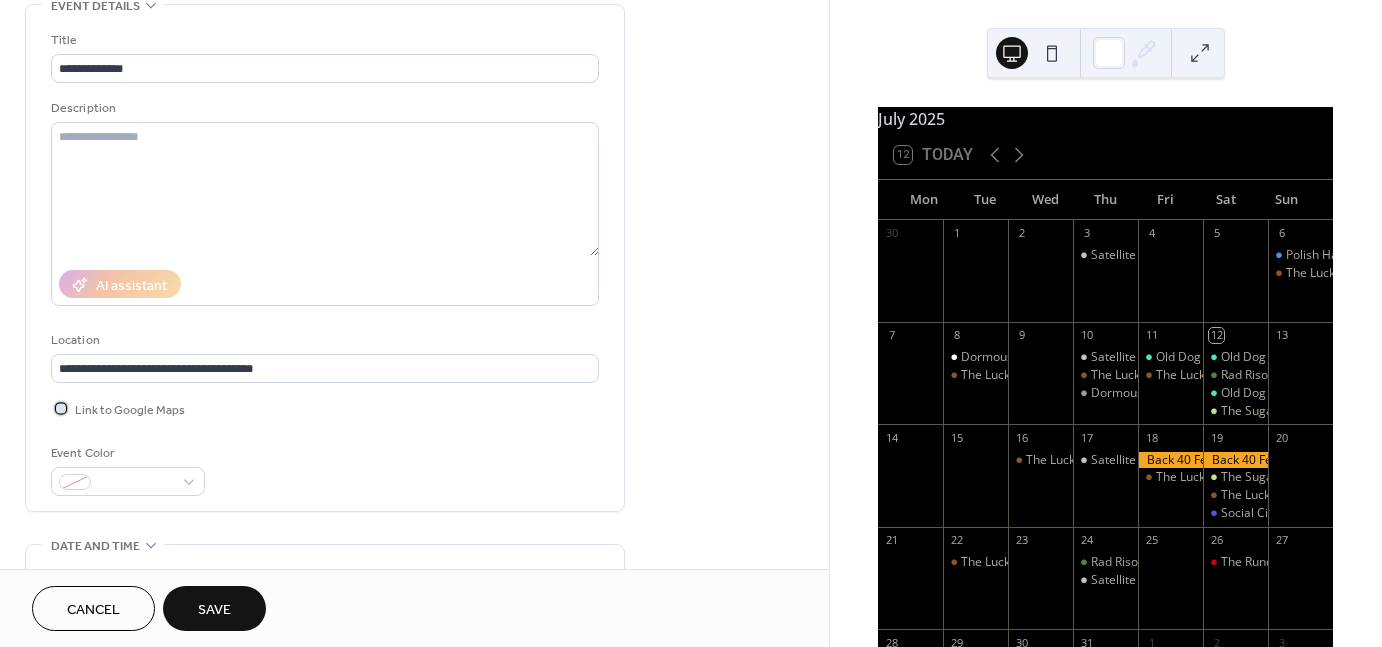 click on "Link to Google Maps" at bounding box center (130, 410) 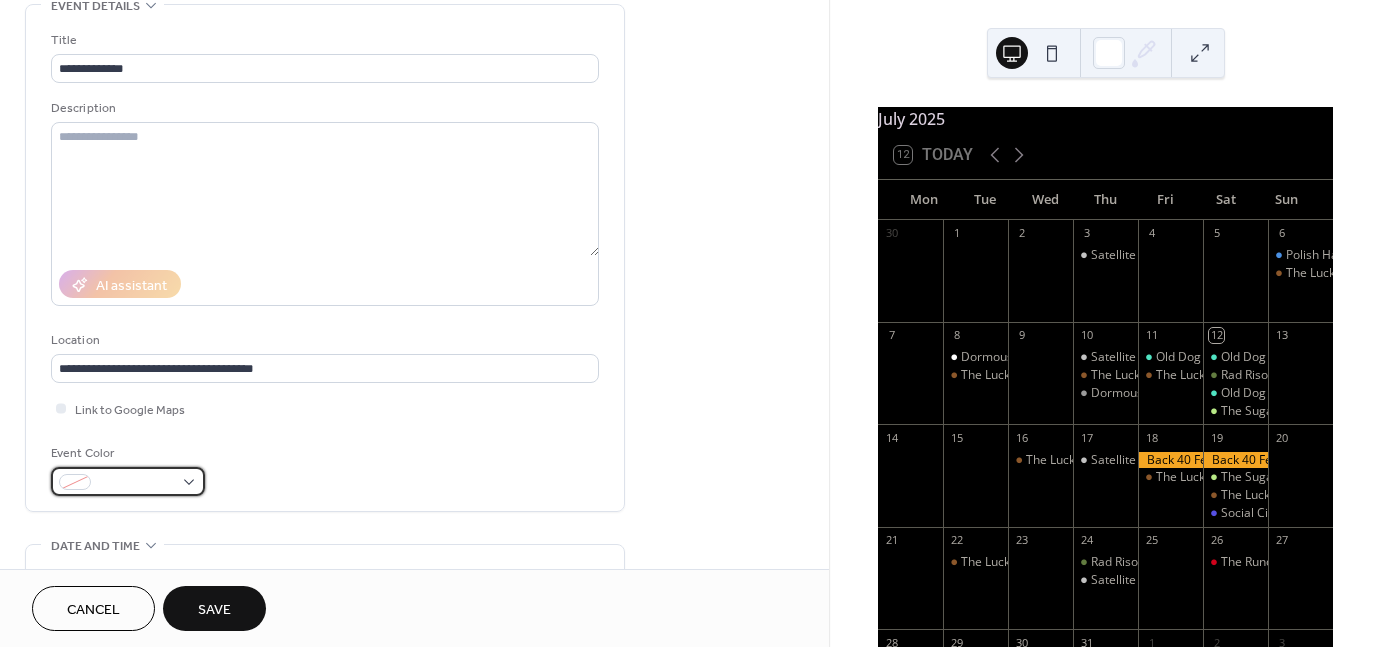 click at bounding box center (136, 483) 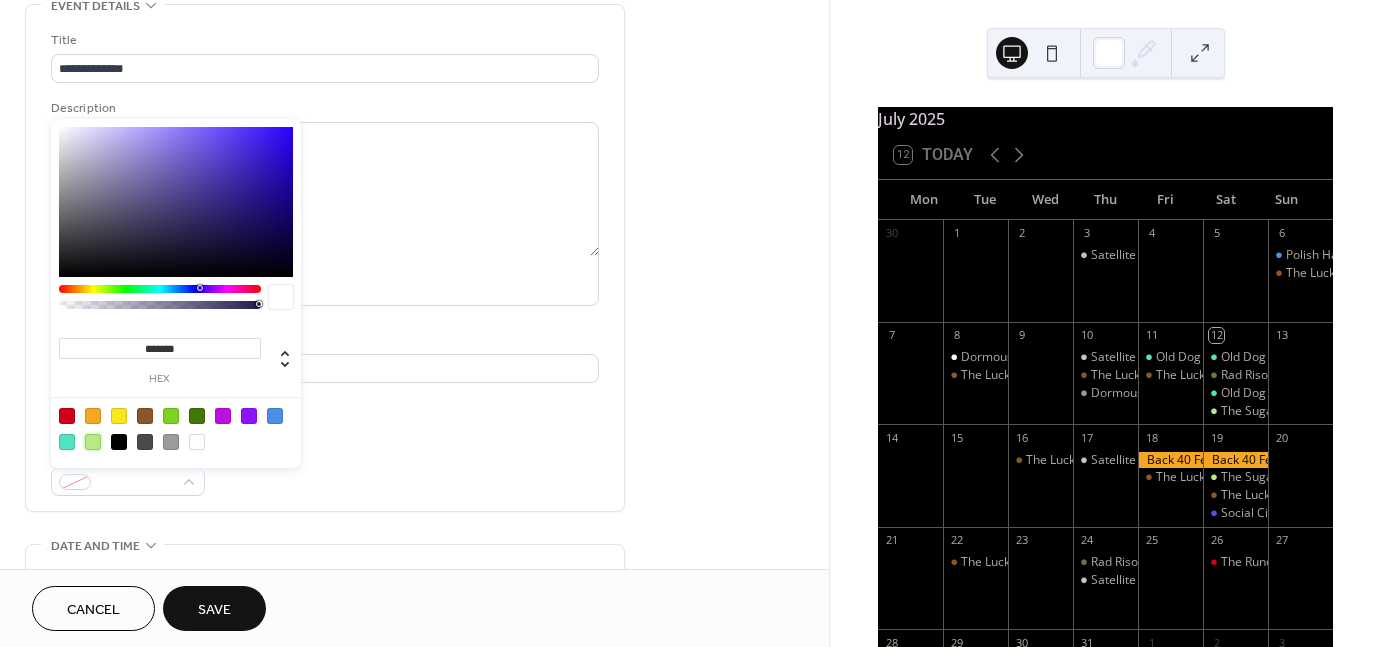 click at bounding box center (93, 442) 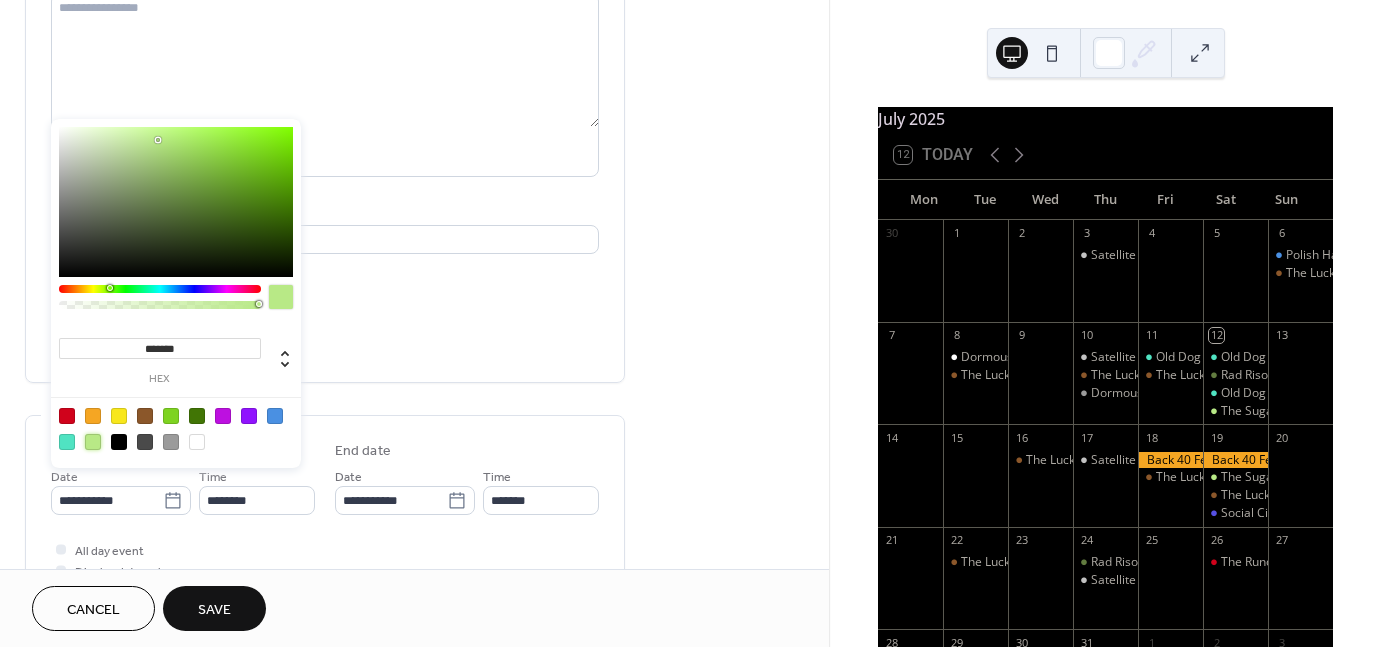 scroll, scrollTop: 236, scrollLeft: 0, axis: vertical 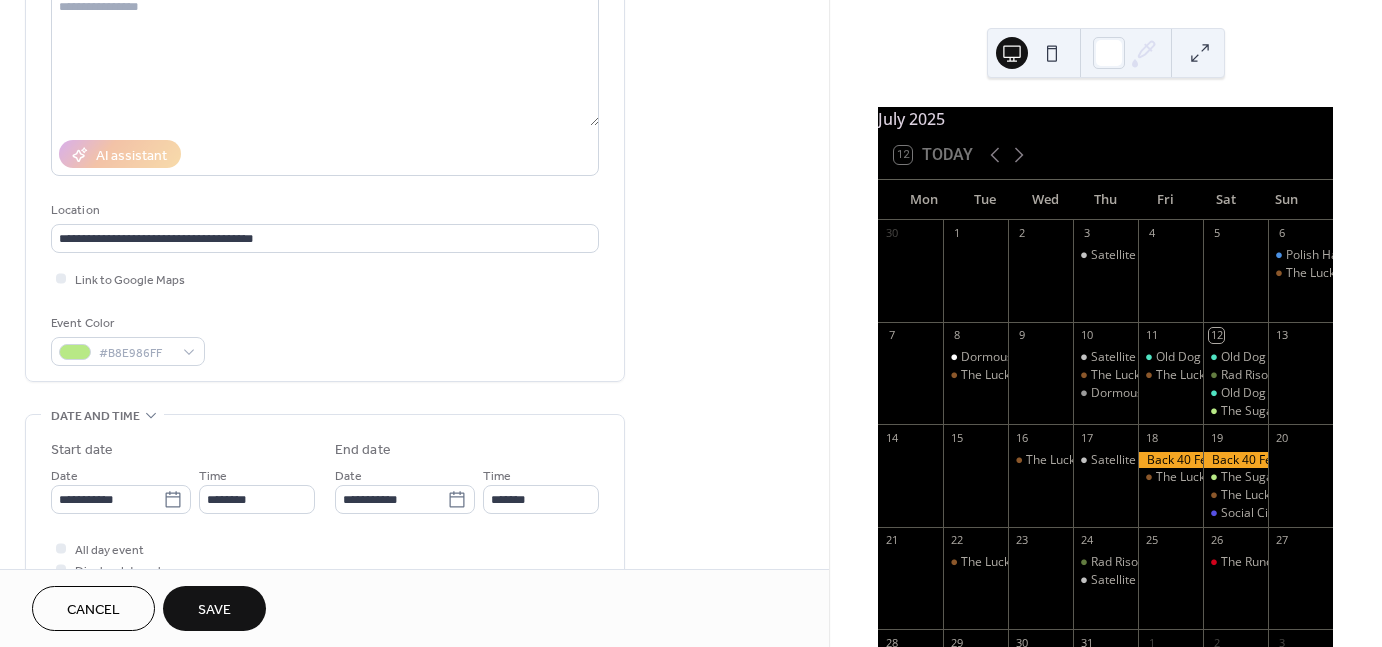 click on "End date" at bounding box center [467, 450] 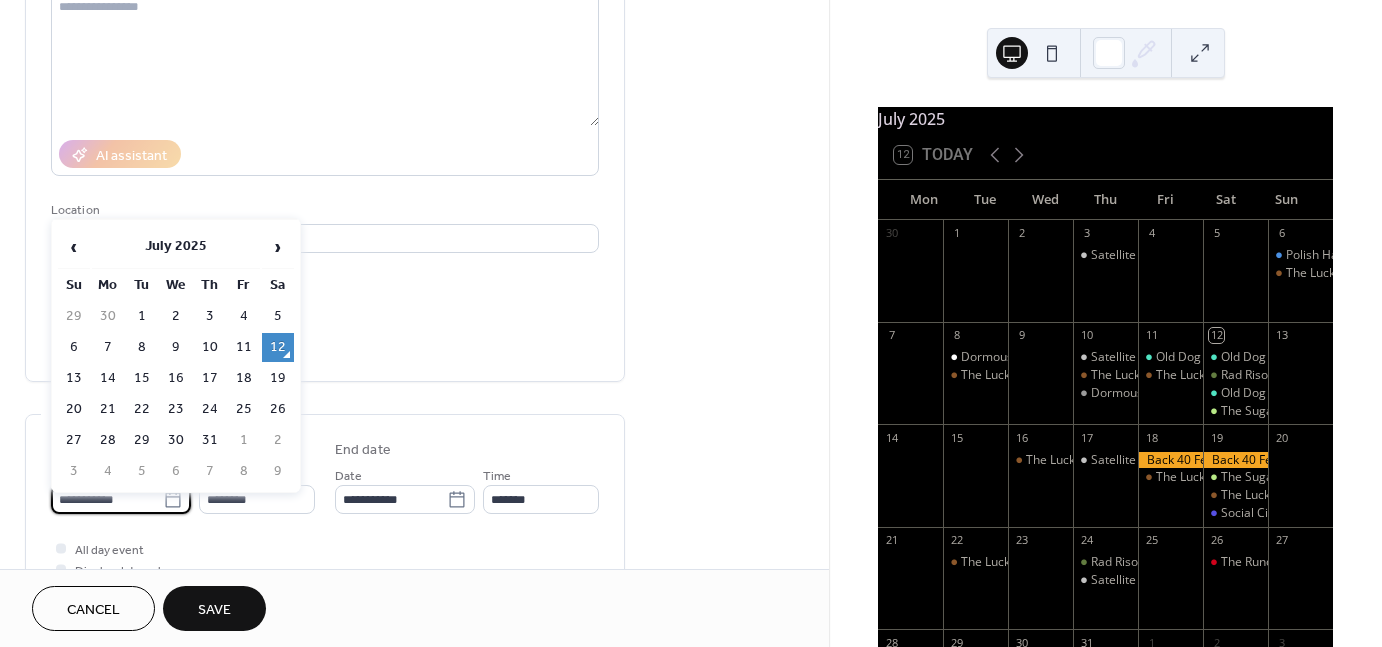click on "**********" at bounding box center [107, 499] 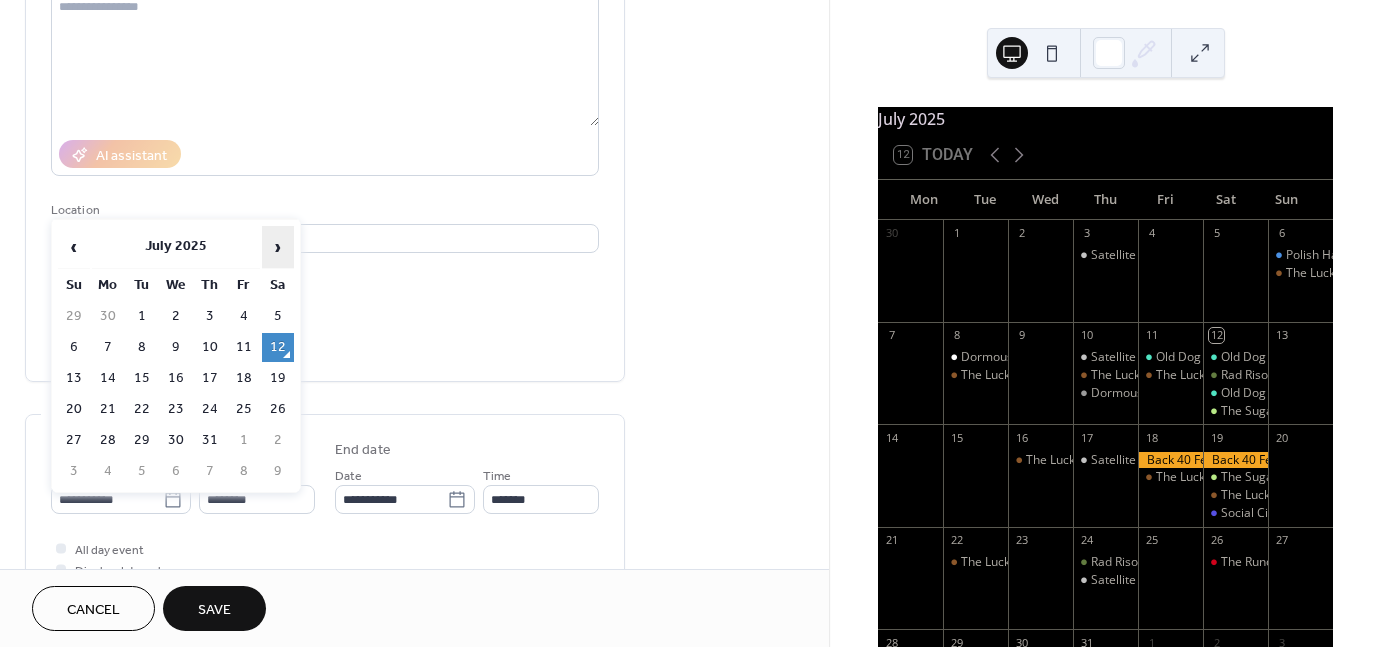 click on "›" at bounding box center [278, 247] 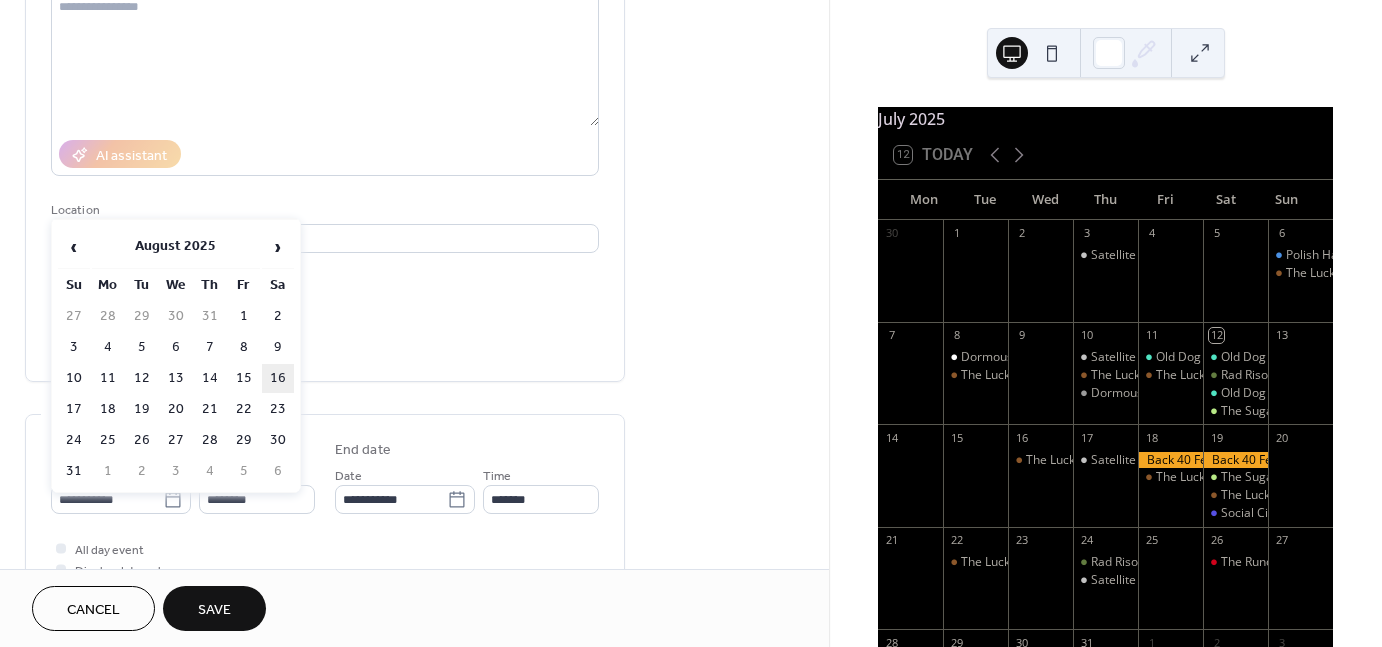 click on "16" at bounding box center [278, 378] 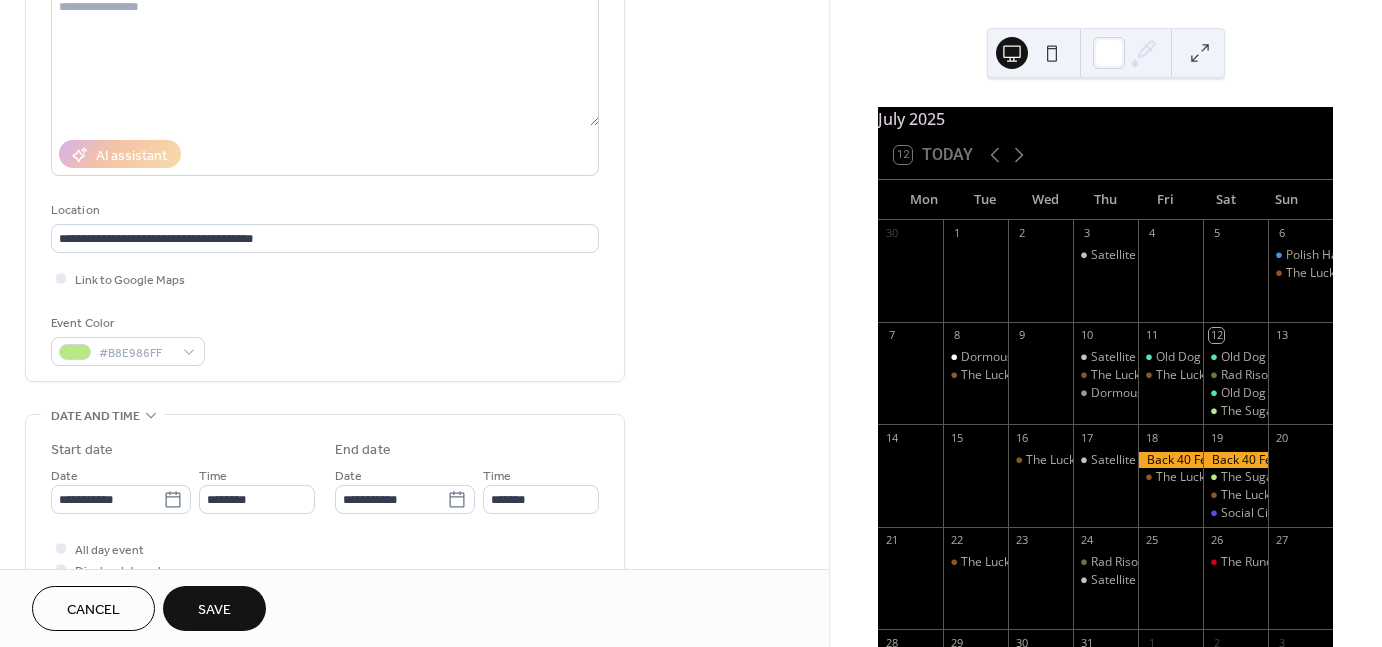 click on "**********" at bounding box center (325, 520) 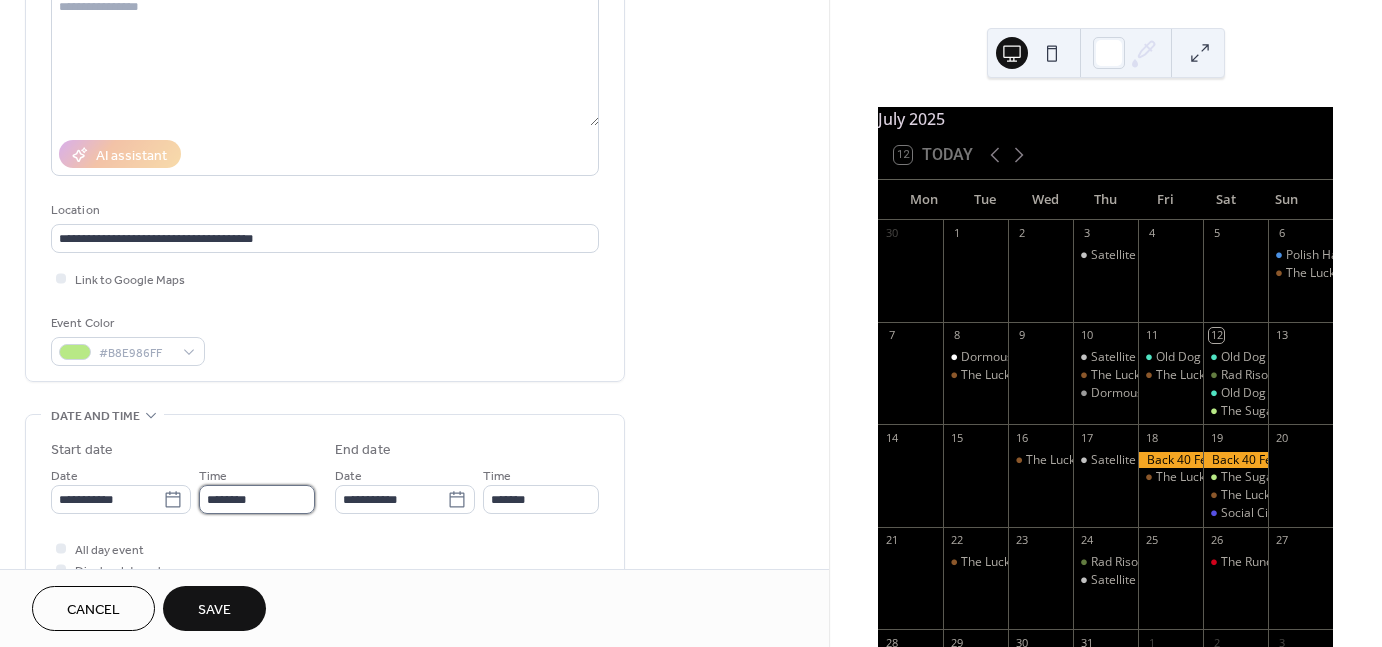 click on "********" at bounding box center (257, 499) 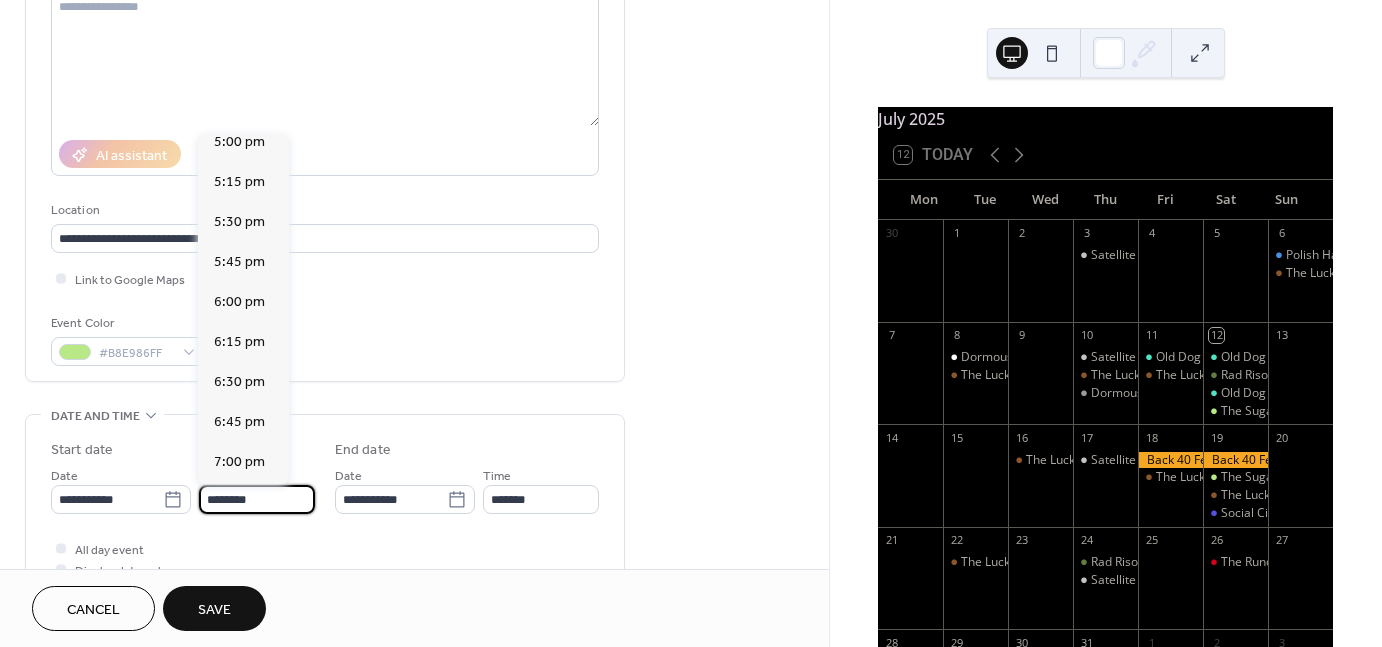 scroll, scrollTop: 2733, scrollLeft: 0, axis: vertical 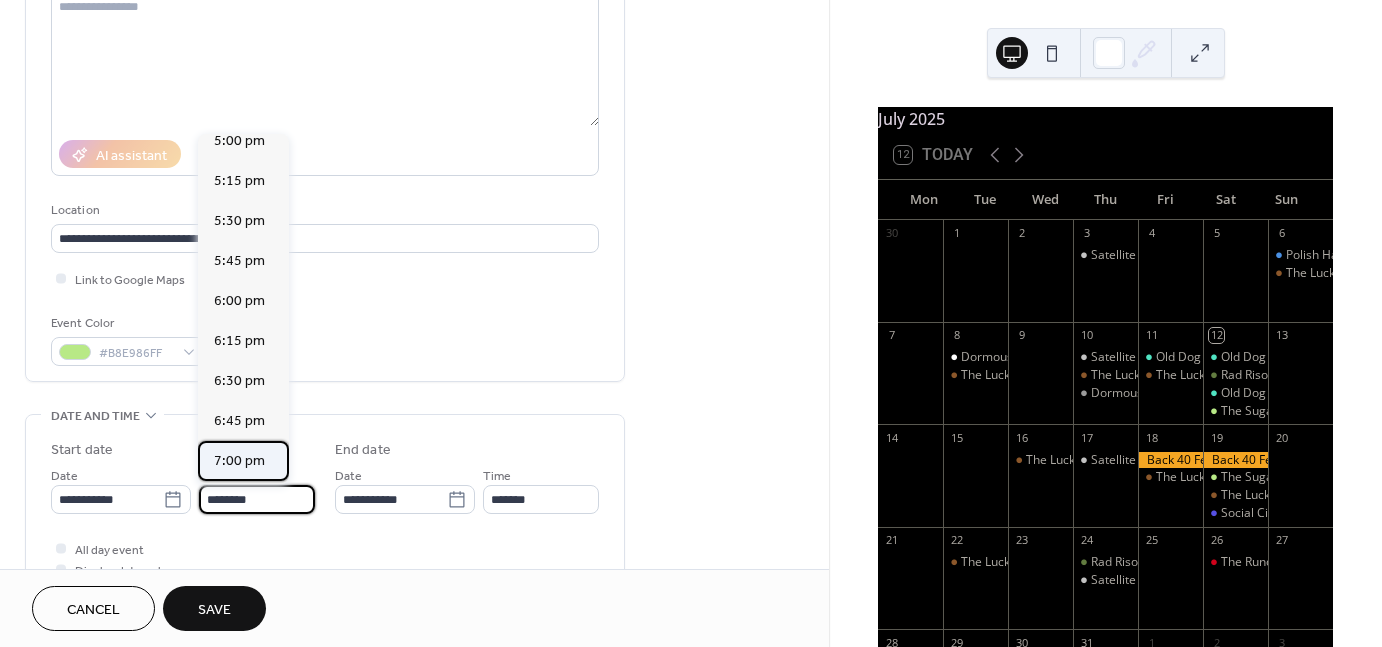 click on "7:00 pm" at bounding box center (239, 461) 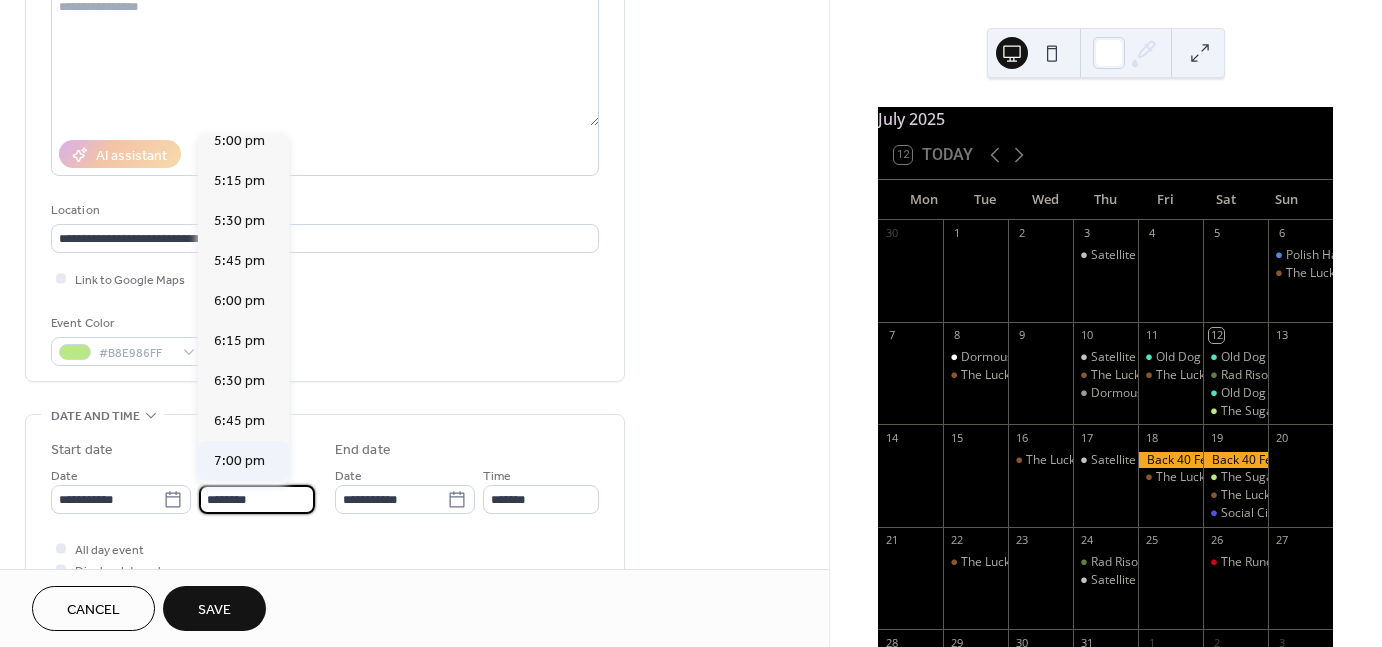 type on "*******" 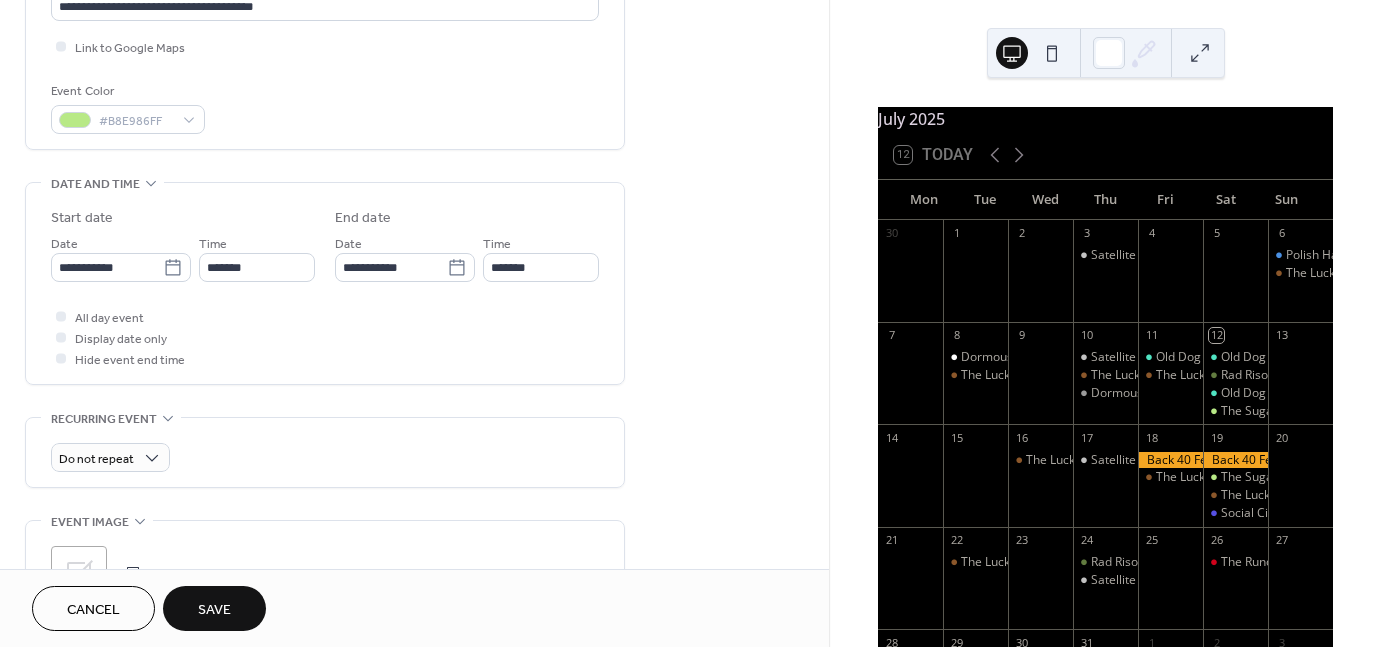 scroll, scrollTop: 476, scrollLeft: 0, axis: vertical 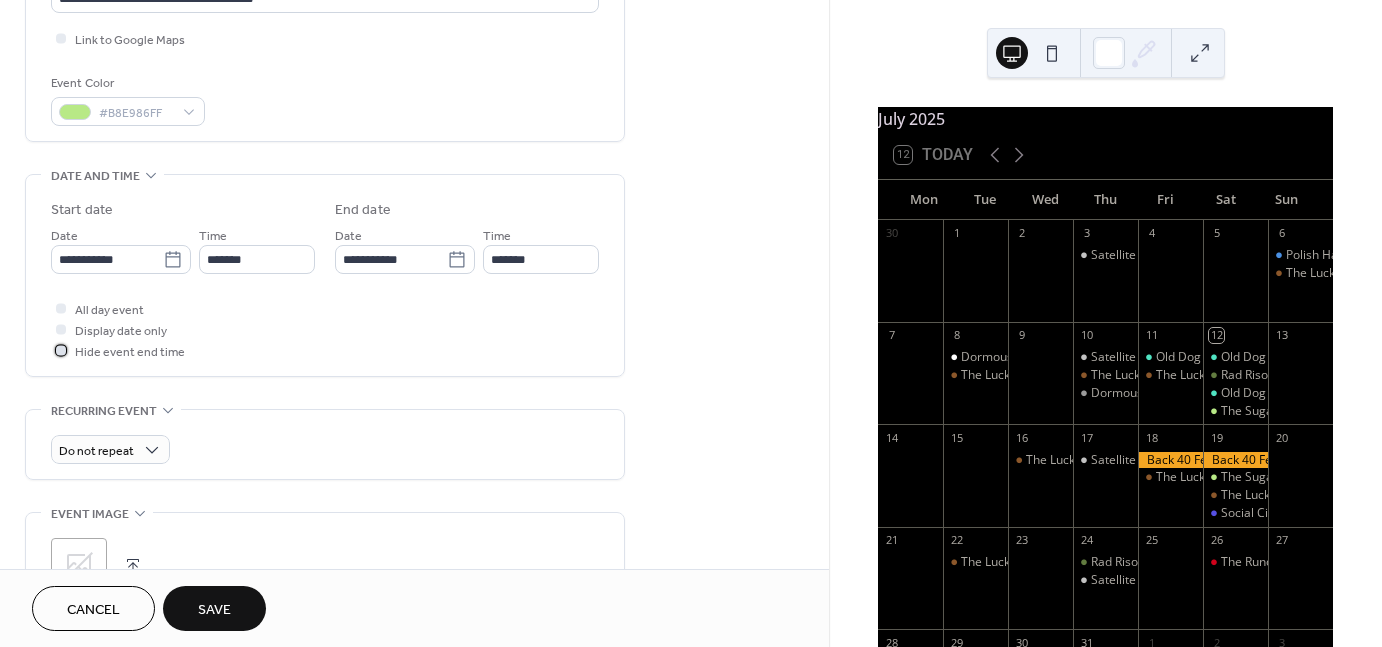 drag, startPoint x: 310, startPoint y: 442, endPoint x: 155, endPoint y: 345, distance: 182.84967 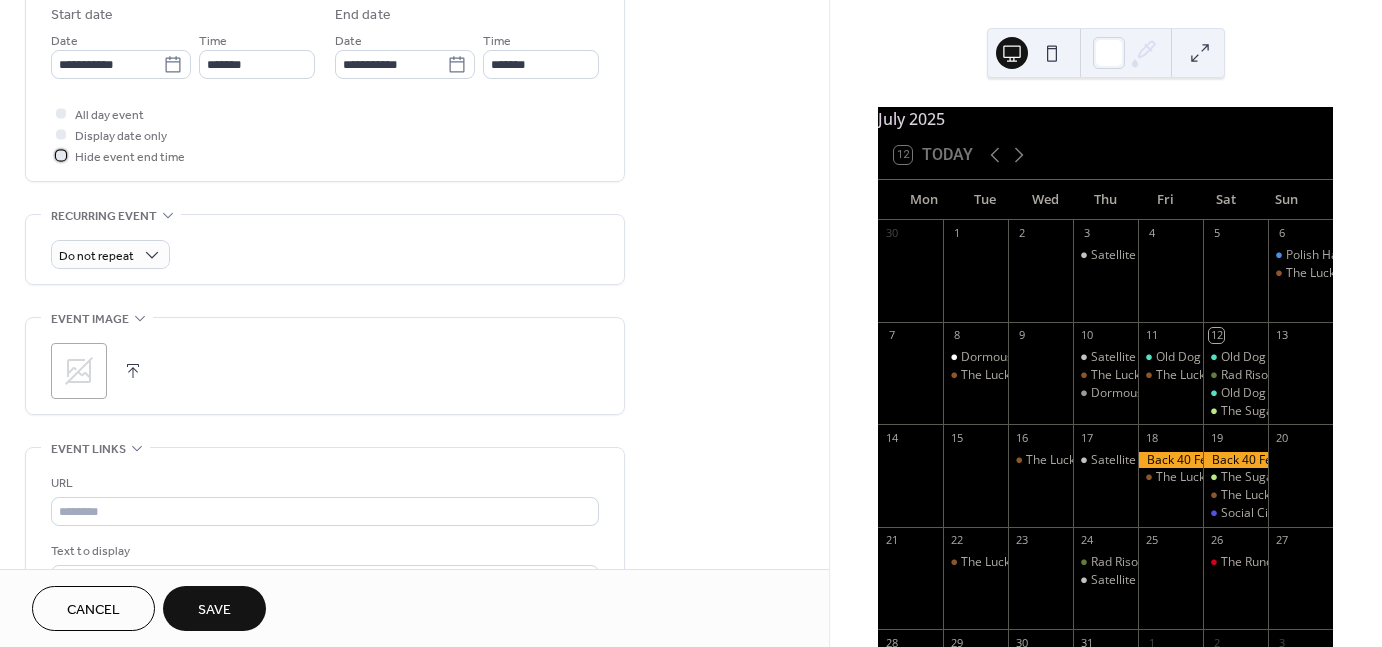 scroll, scrollTop: 672, scrollLeft: 0, axis: vertical 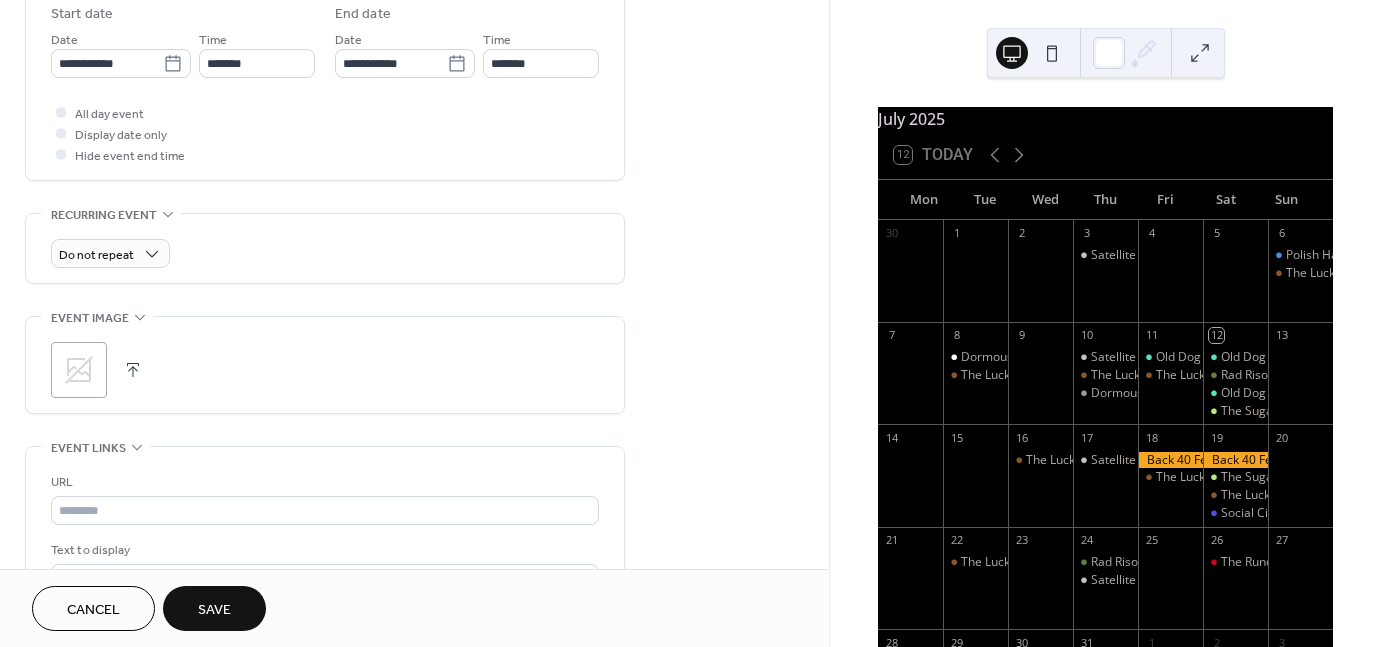 click on ";" at bounding box center [79, 370] 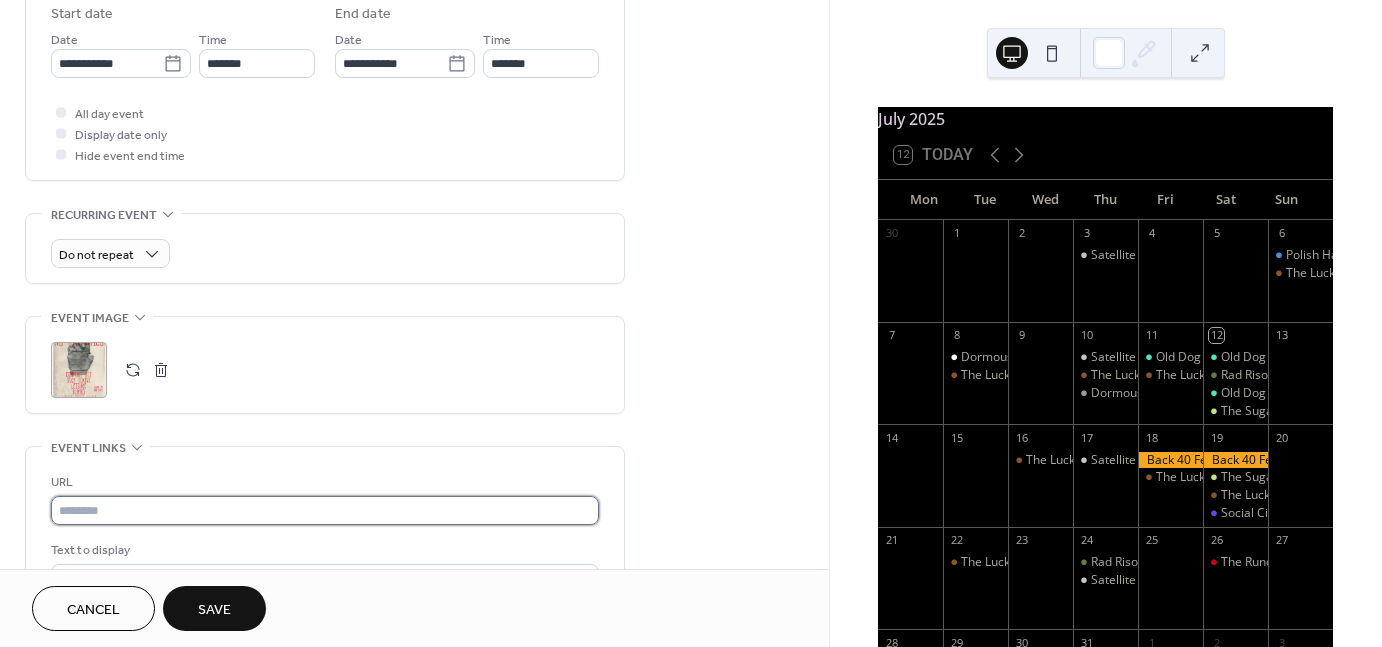 click at bounding box center [325, 510] 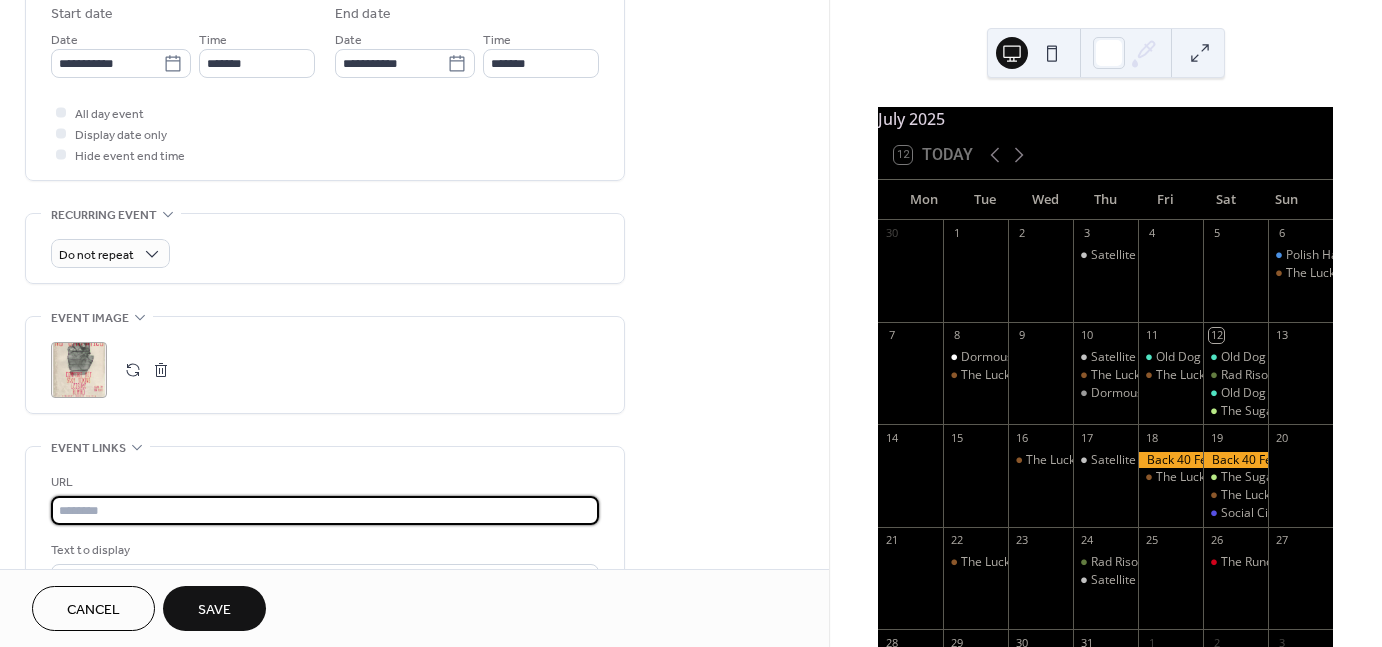 click at bounding box center (325, 510) 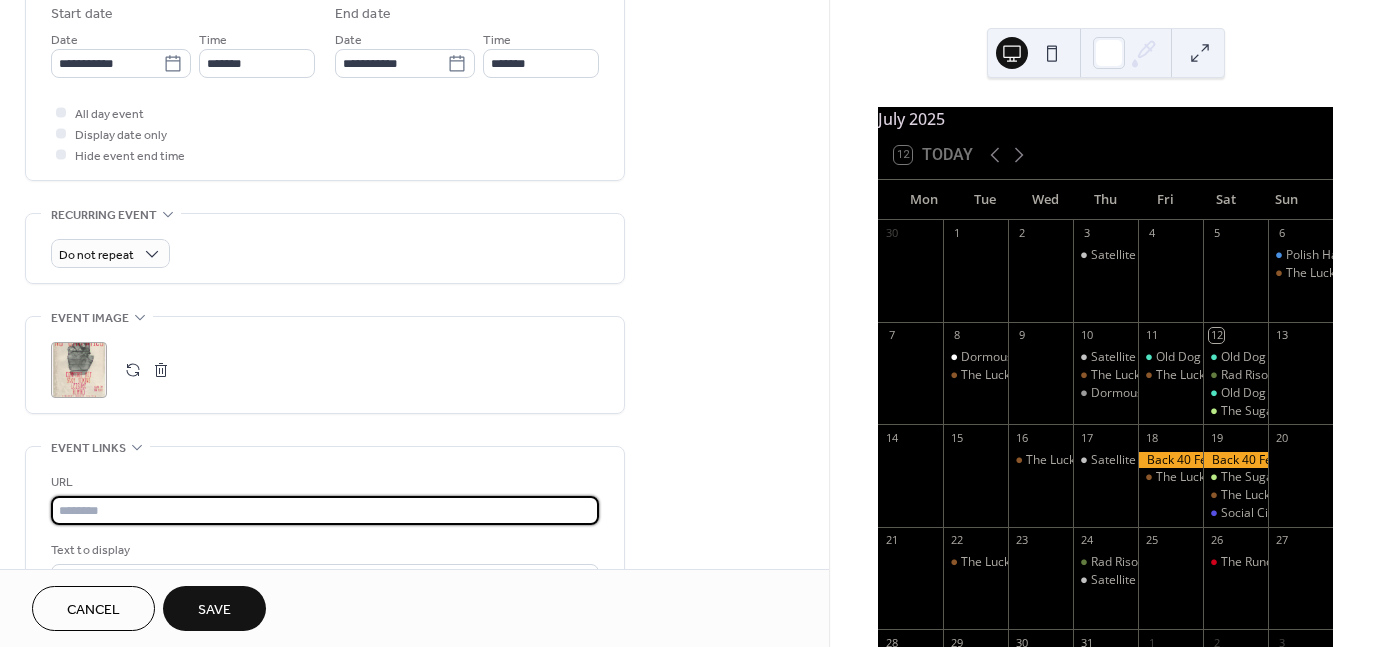 paste on "**********" 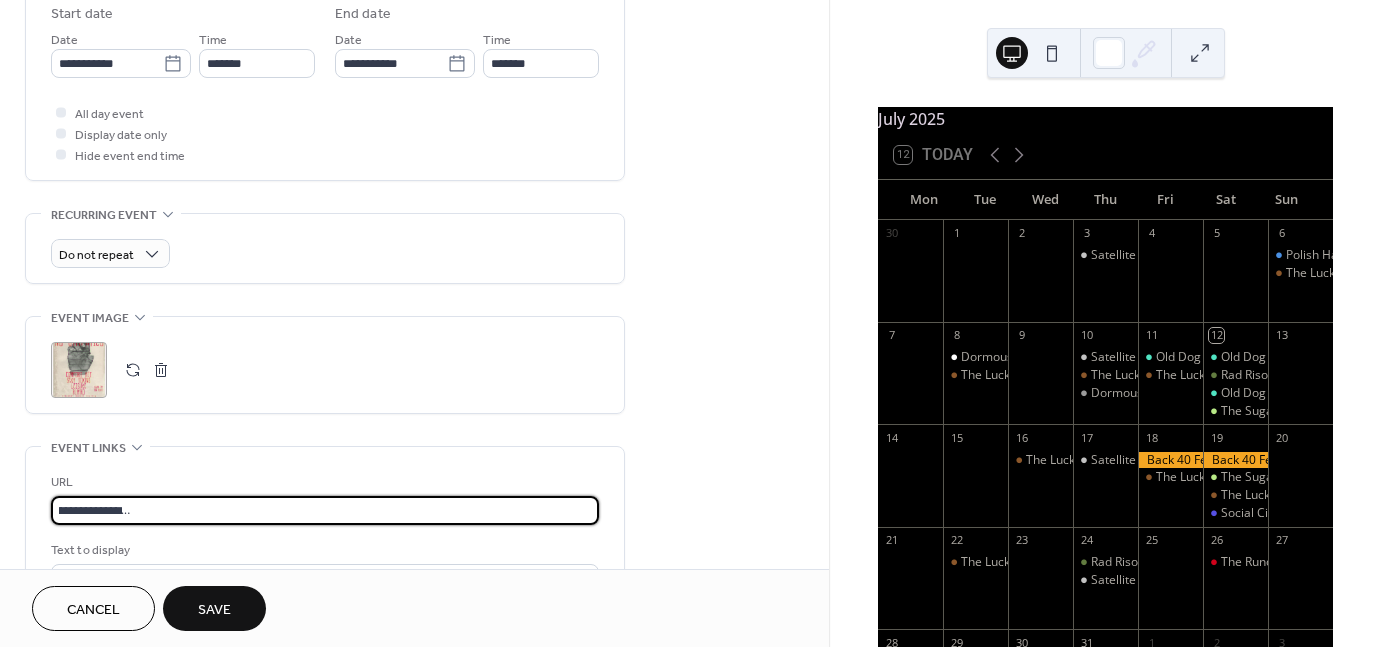 scroll, scrollTop: 1, scrollLeft: 797, axis: both 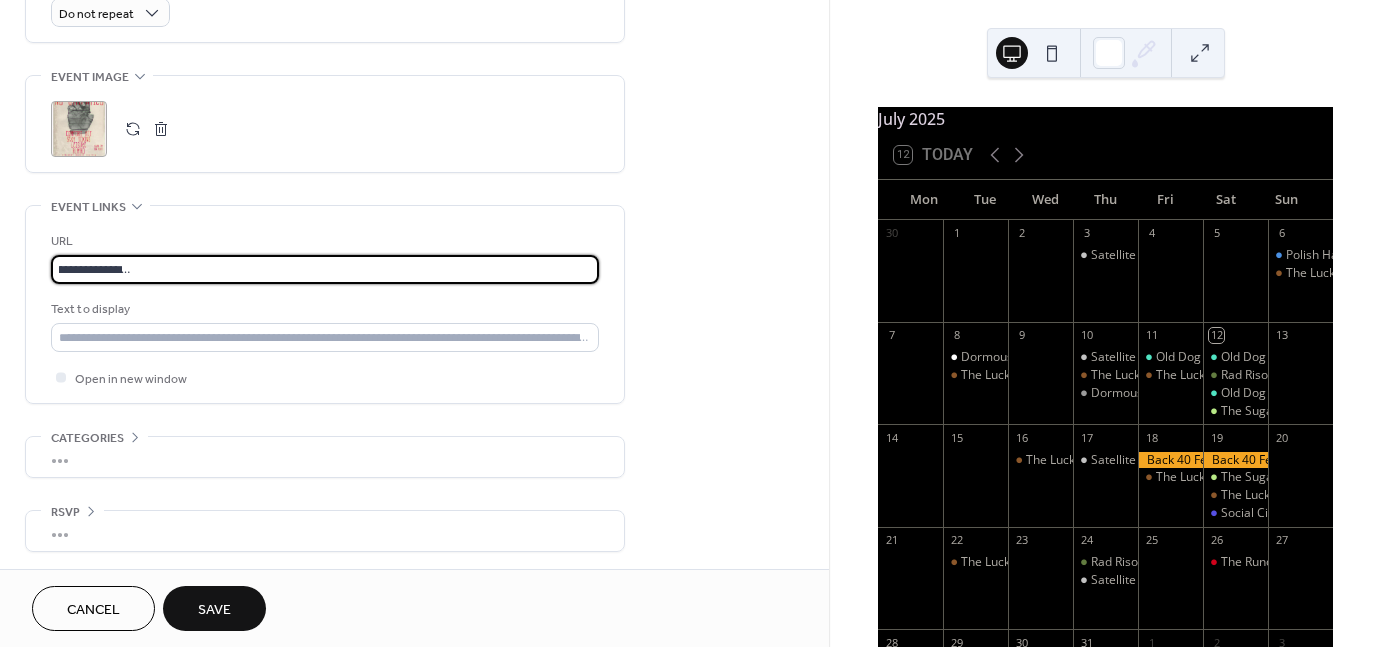 type on "**********" 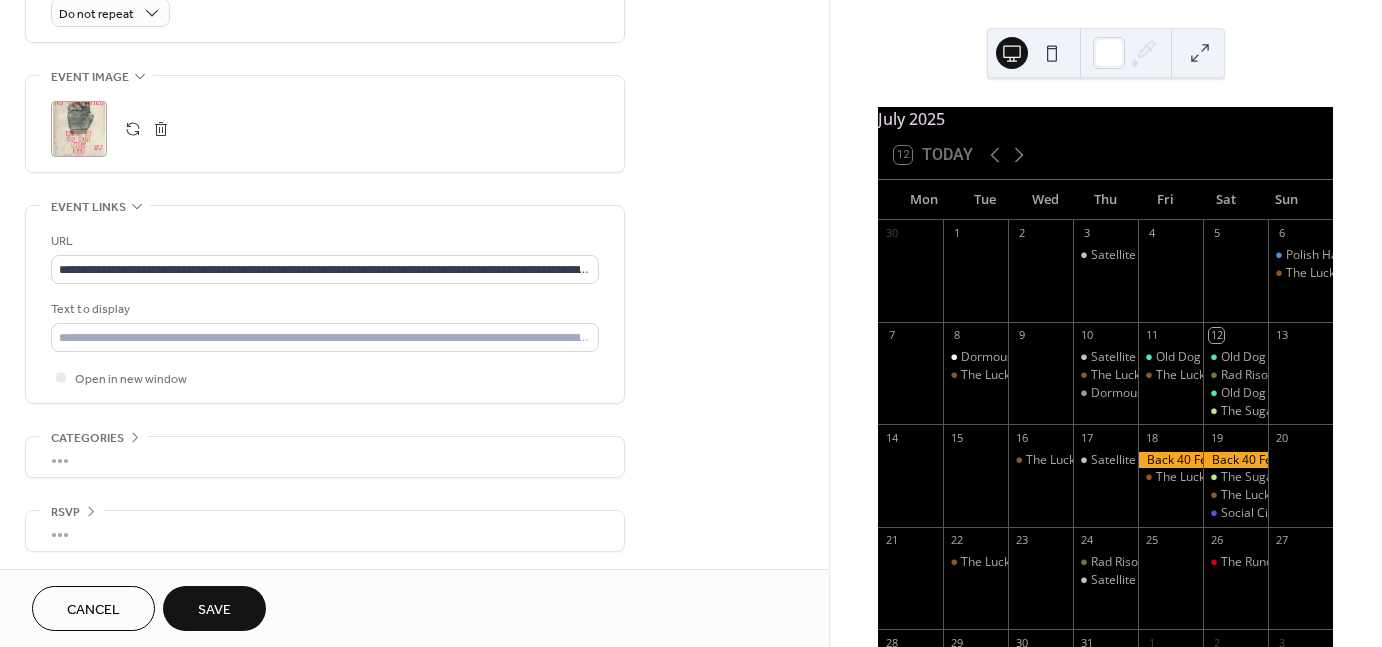 click on "**********" at bounding box center [325, -126] 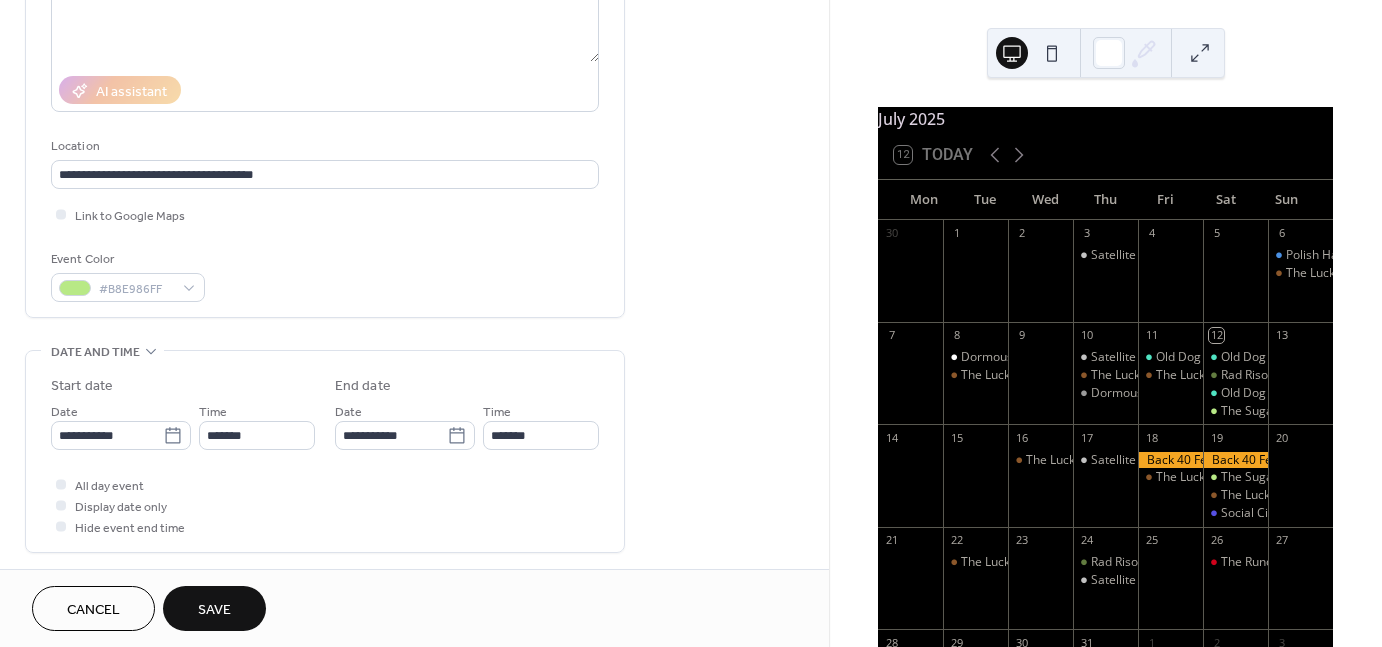 scroll, scrollTop: 0, scrollLeft: 0, axis: both 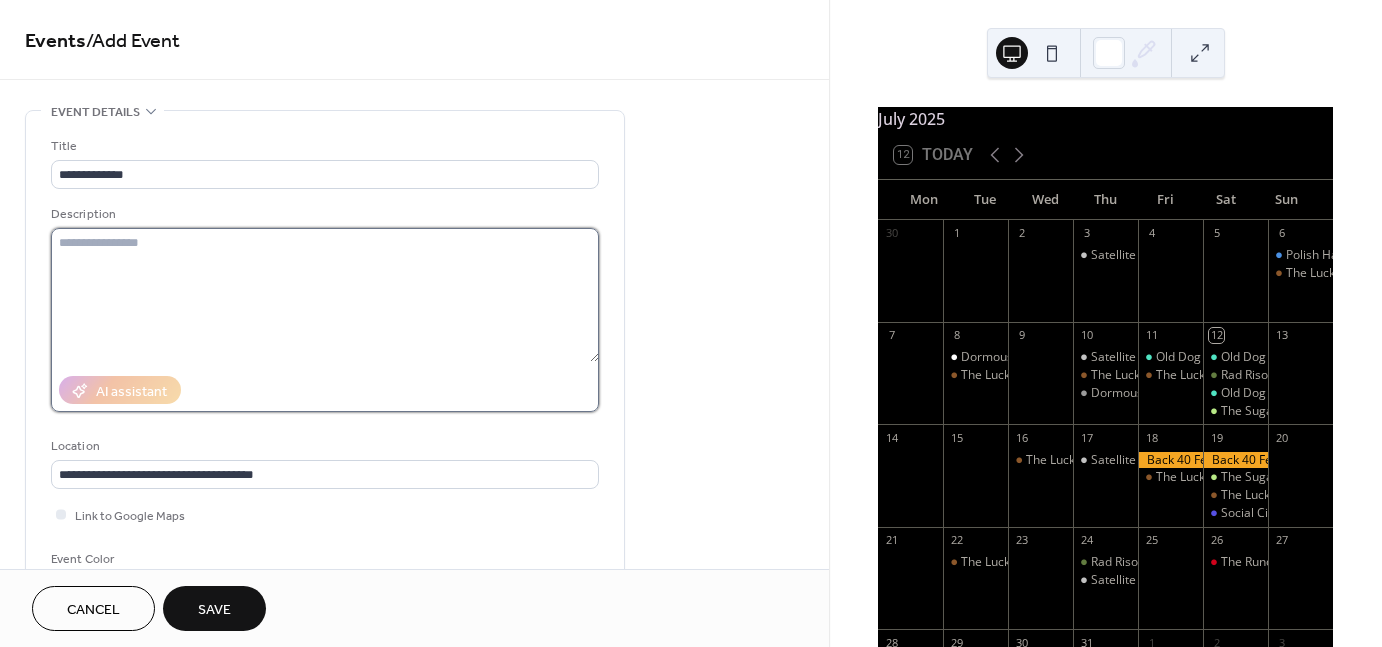 click at bounding box center [325, 295] 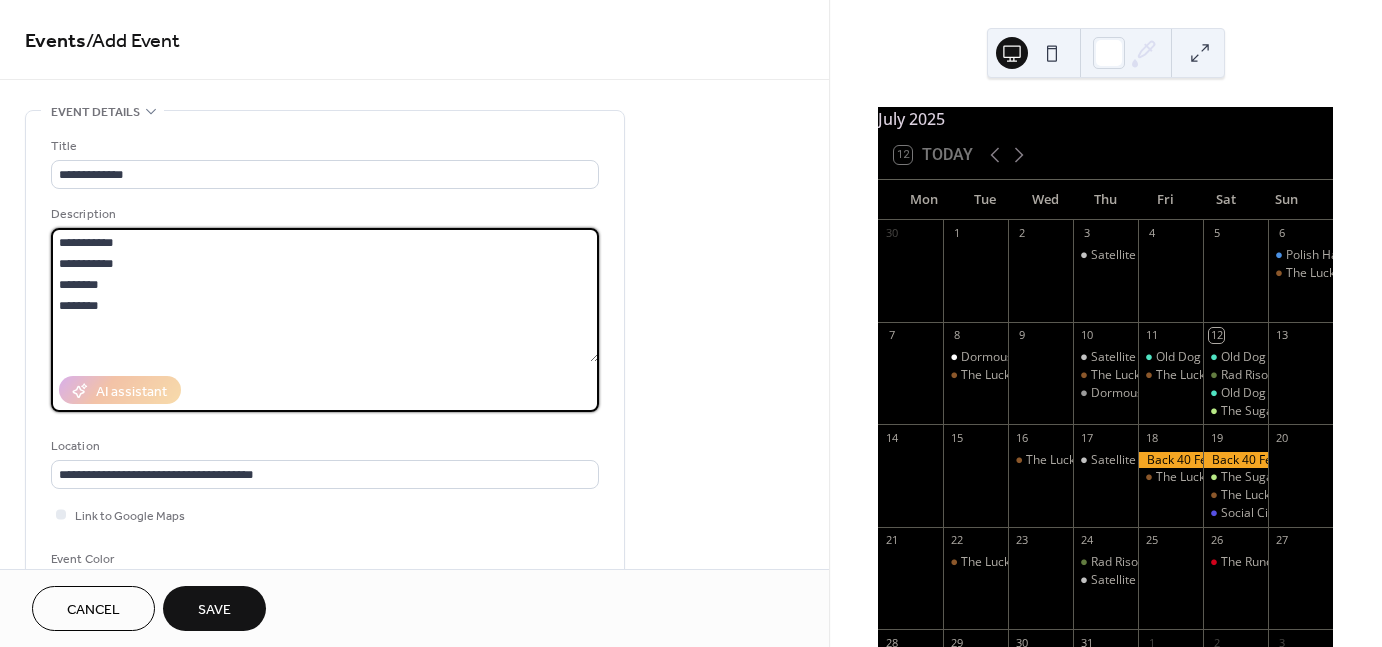 click on "**********" at bounding box center [325, 295] 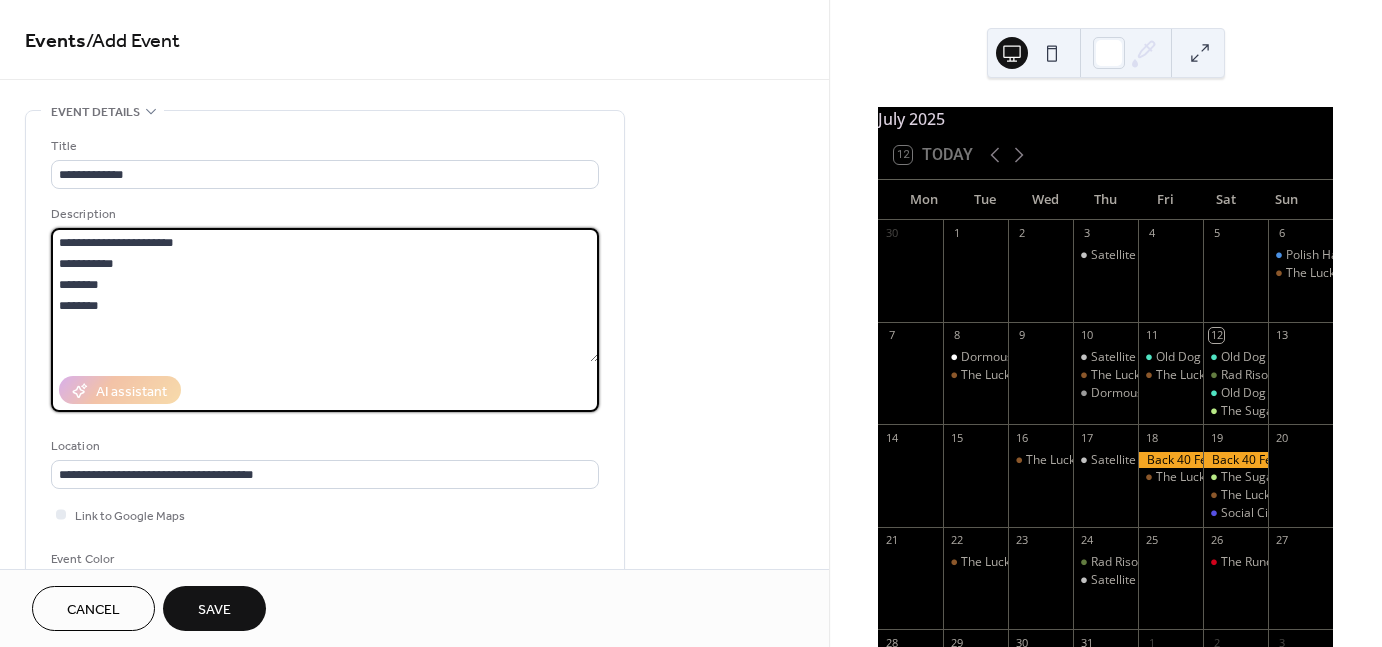click on "**********" at bounding box center (325, 295) 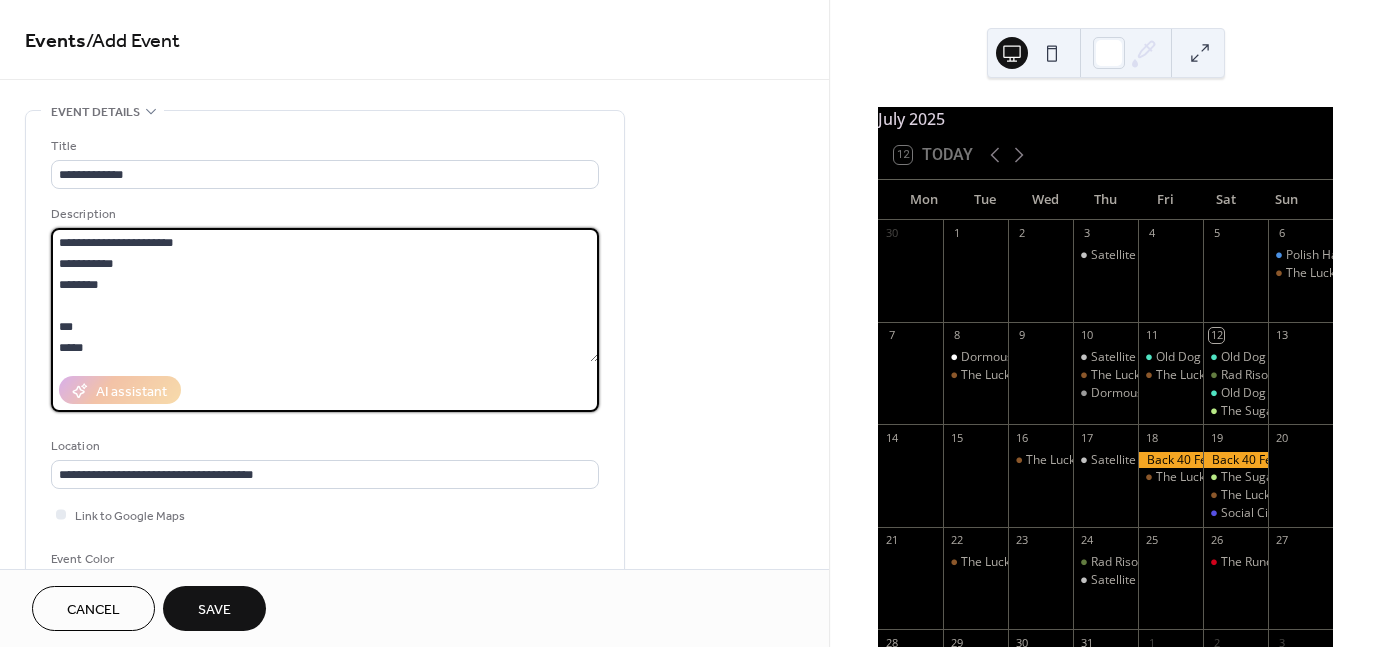 scroll, scrollTop: 40, scrollLeft: 0, axis: vertical 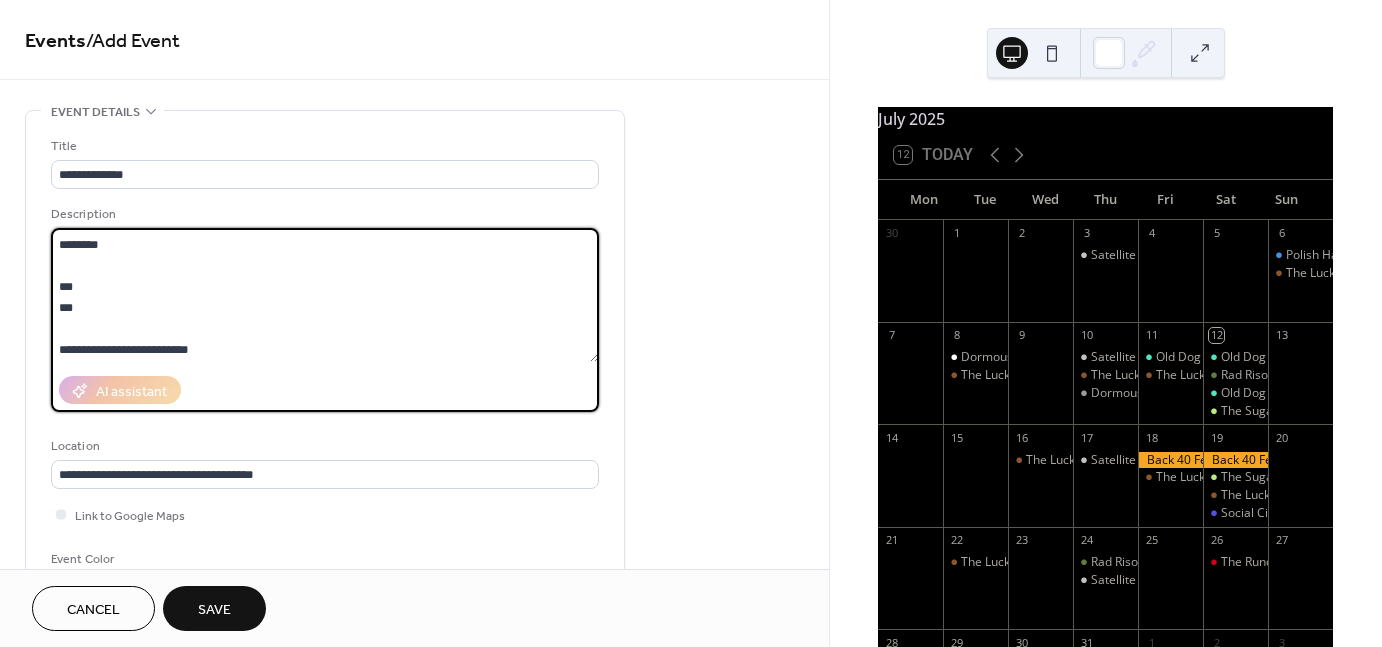 click on "**********" at bounding box center (325, 295) 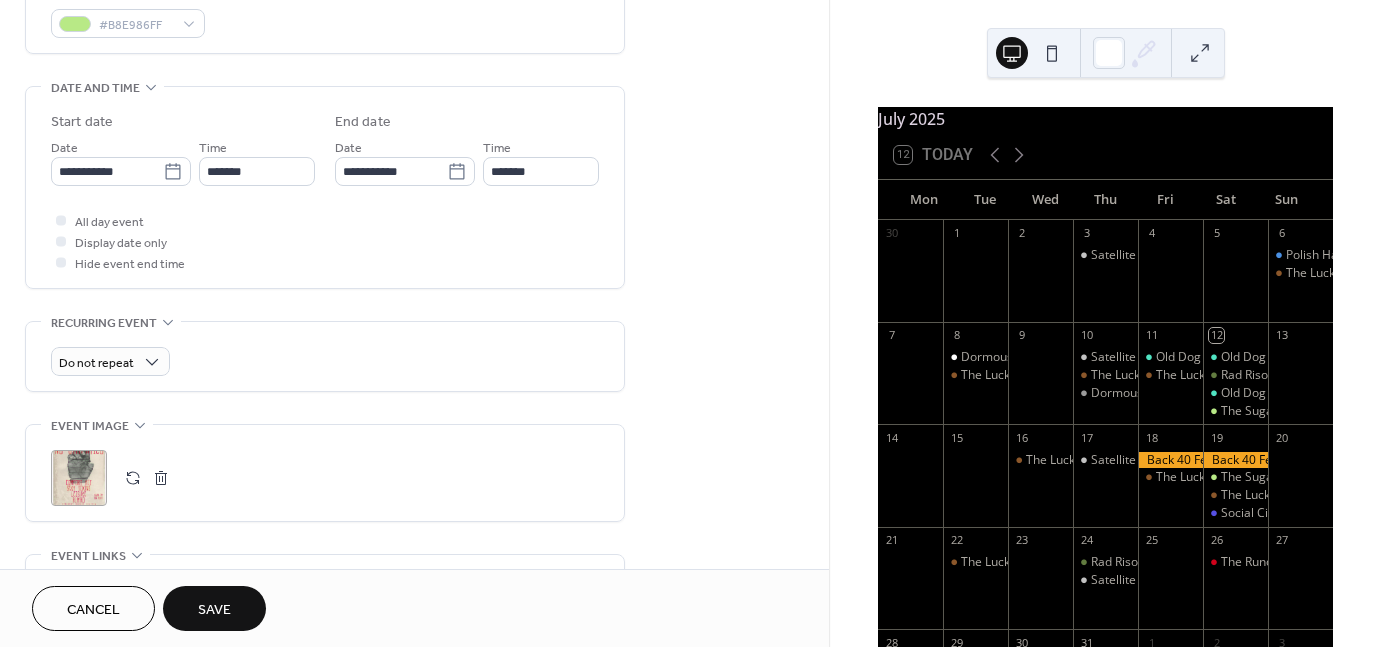 scroll, scrollTop: 512, scrollLeft: 0, axis: vertical 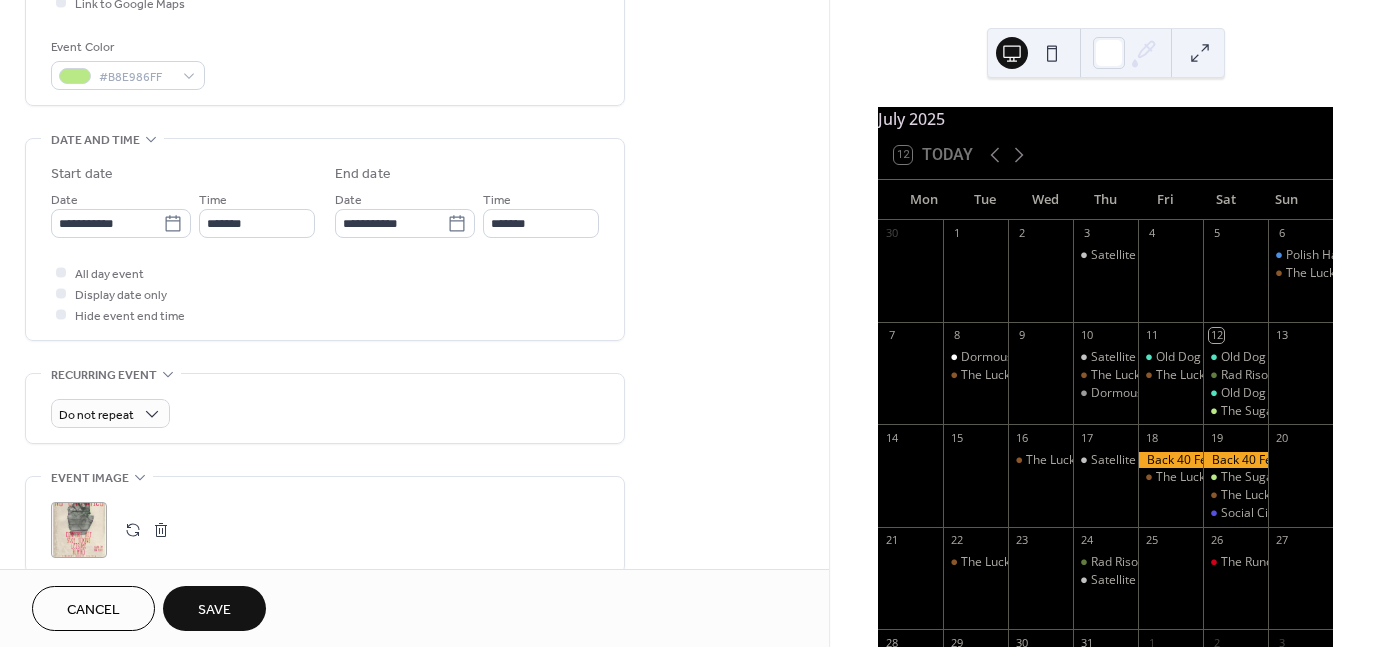 type on "**********" 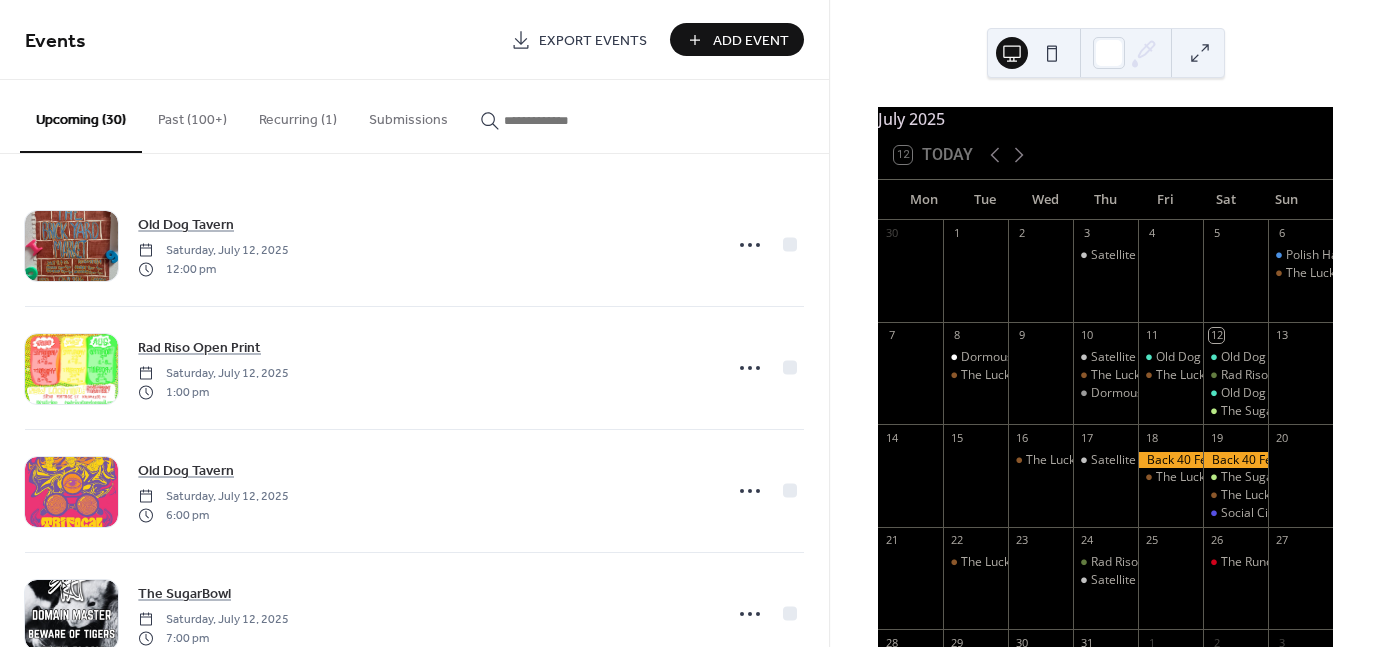 click on "Add Event" at bounding box center [751, 41] 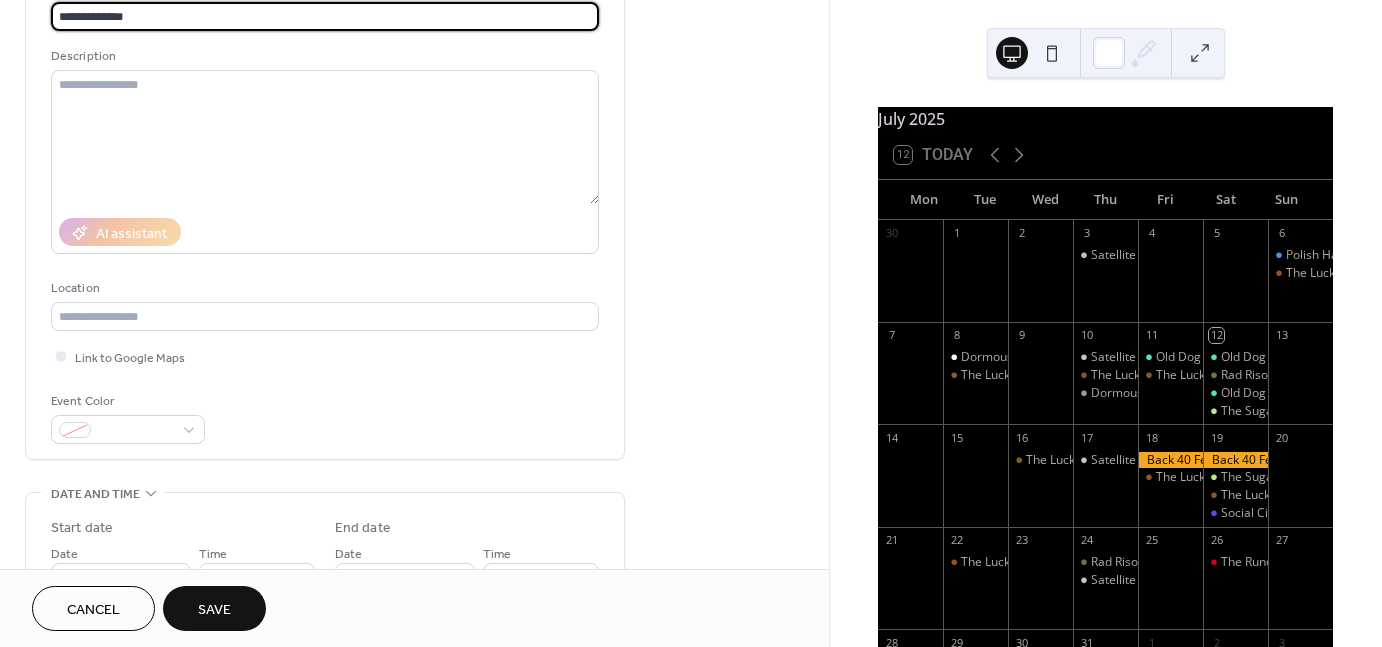 scroll, scrollTop: 159, scrollLeft: 0, axis: vertical 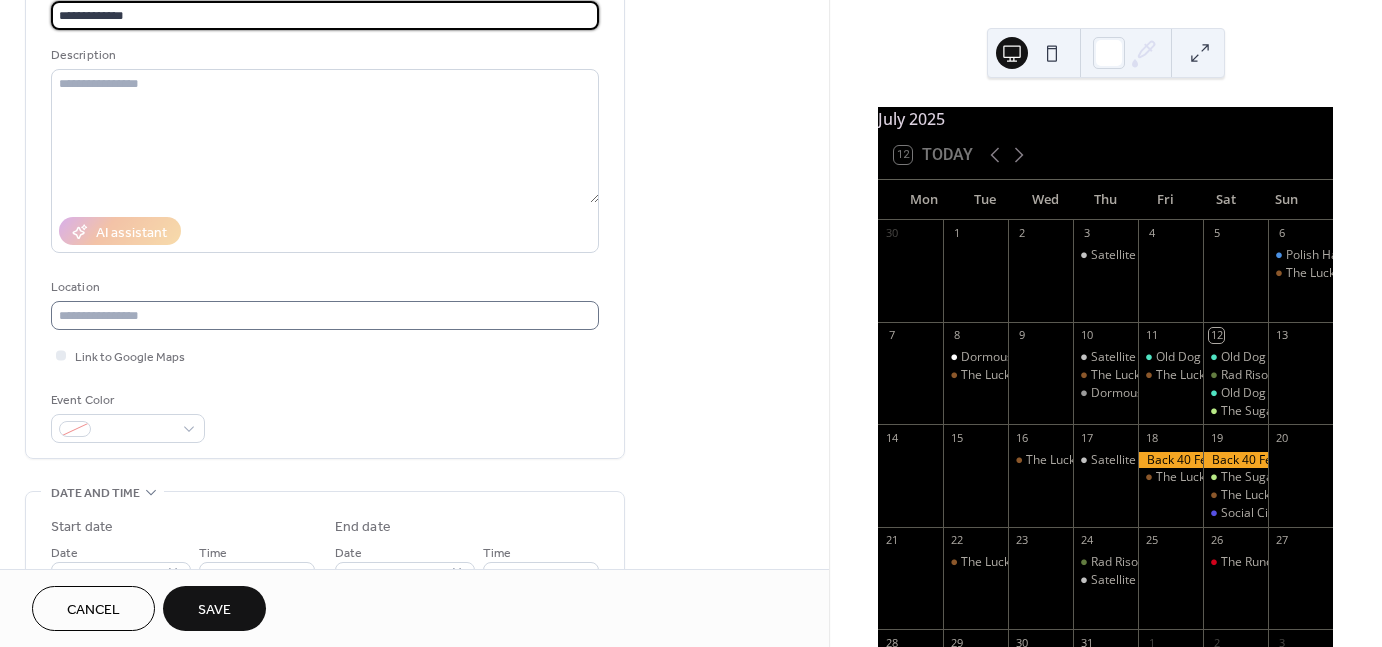 type on "**********" 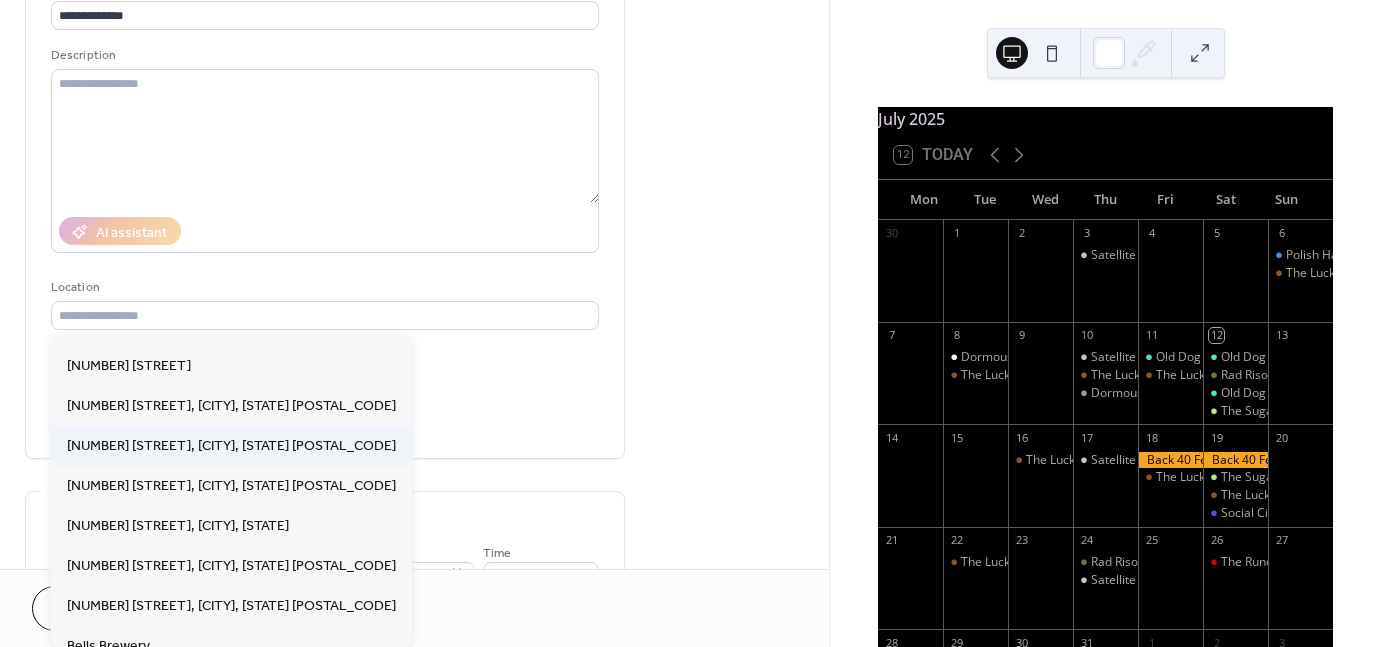 scroll, scrollTop: 148, scrollLeft: 0, axis: vertical 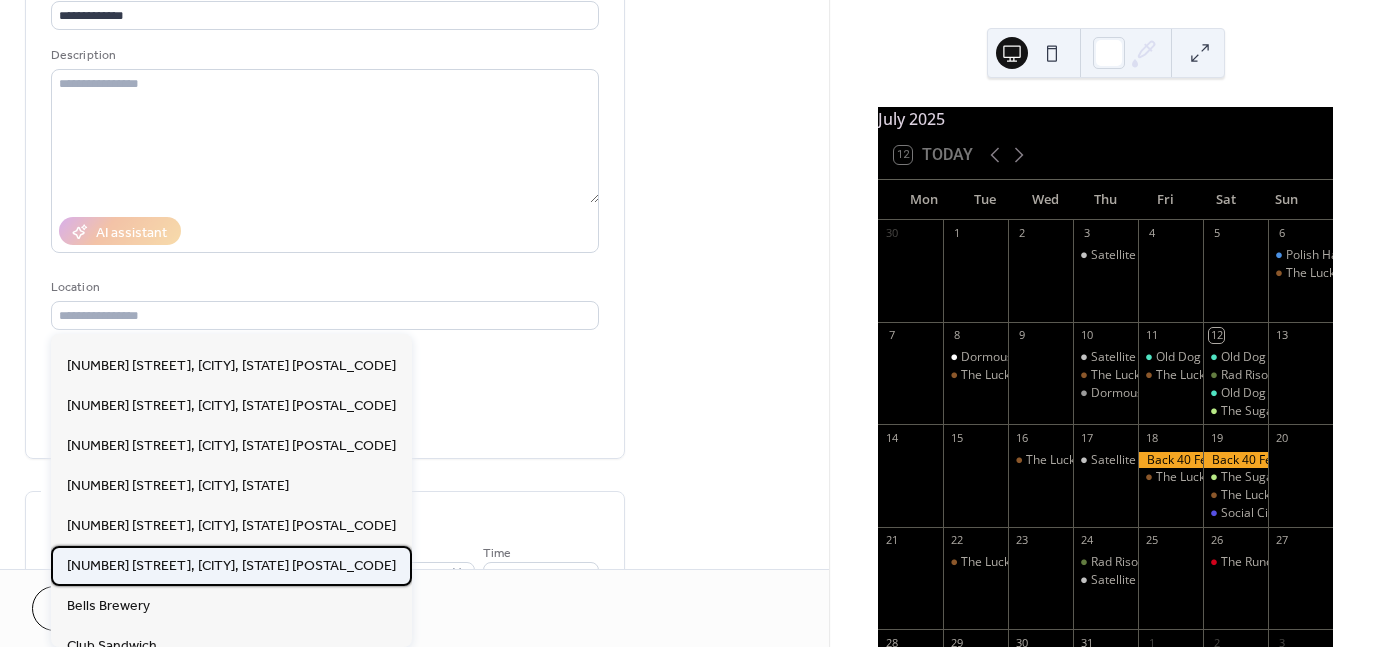 click on "[NUMBER] [STREET], [CITY], [STATE] [POSTAL_CODE]" at bounding box center [231, 565] 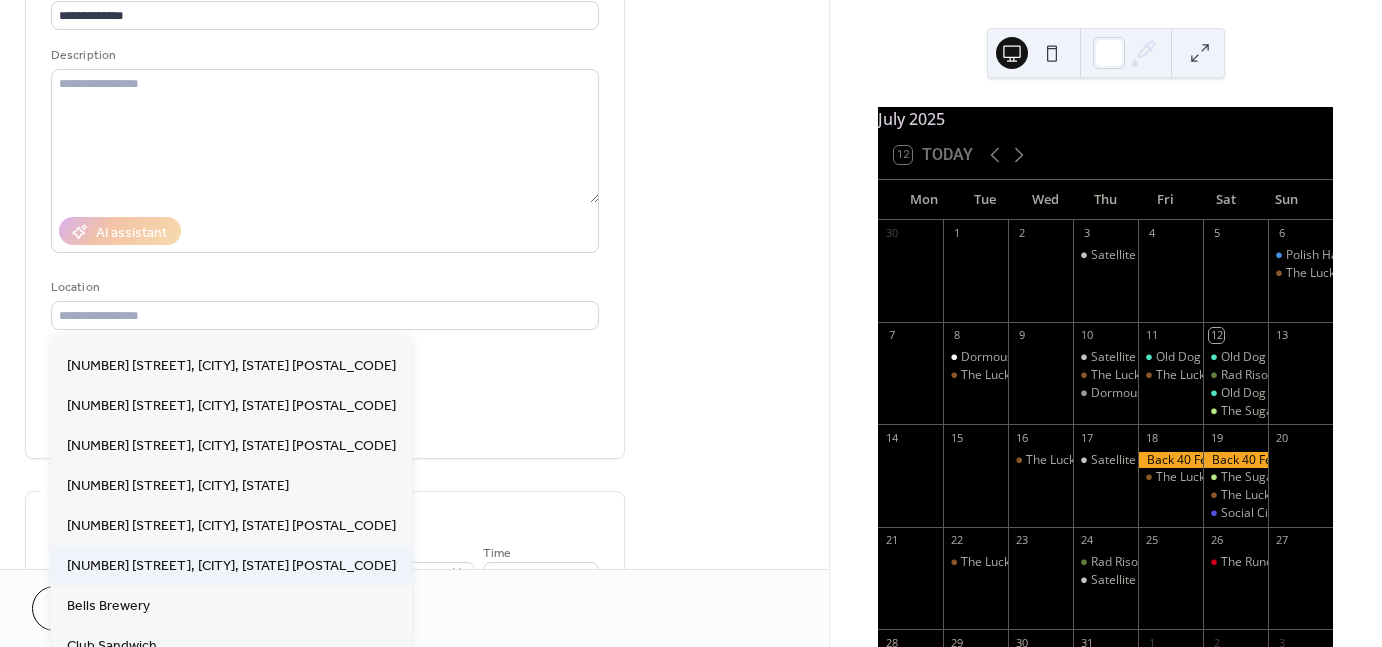 type on "**********" 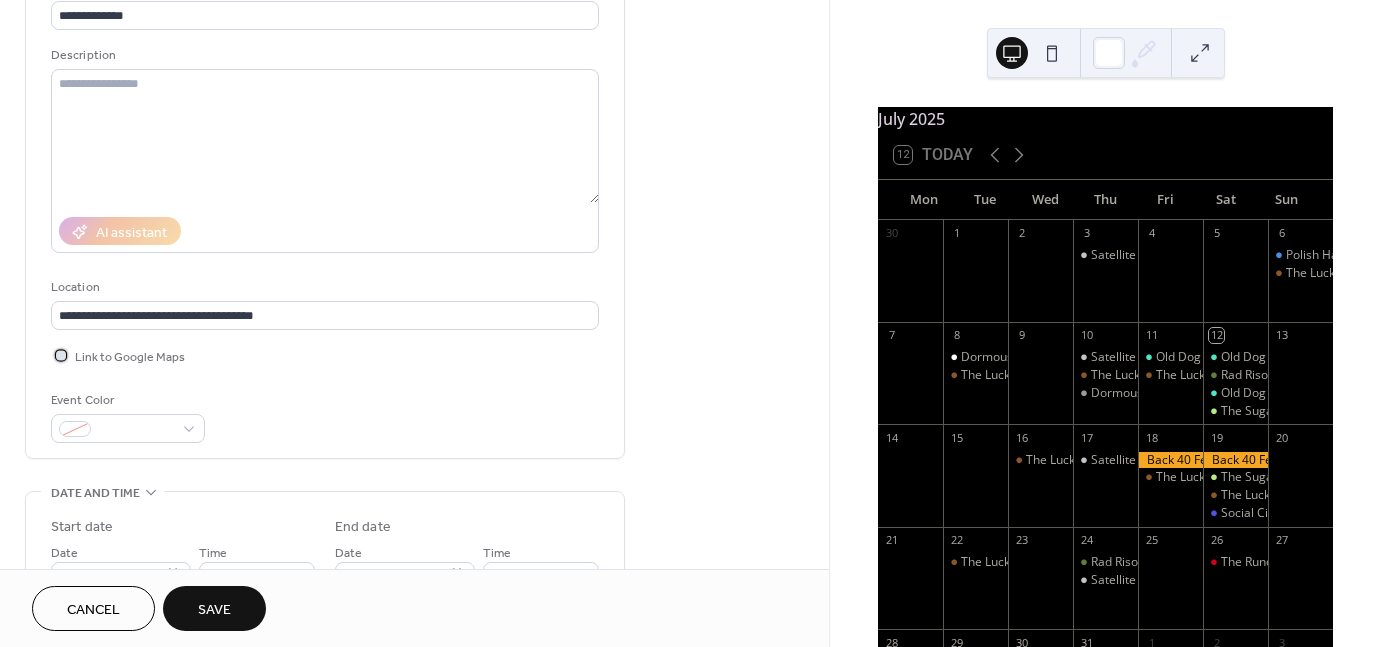 click on "Link to Google Maps" at bounding box center (130, 357) 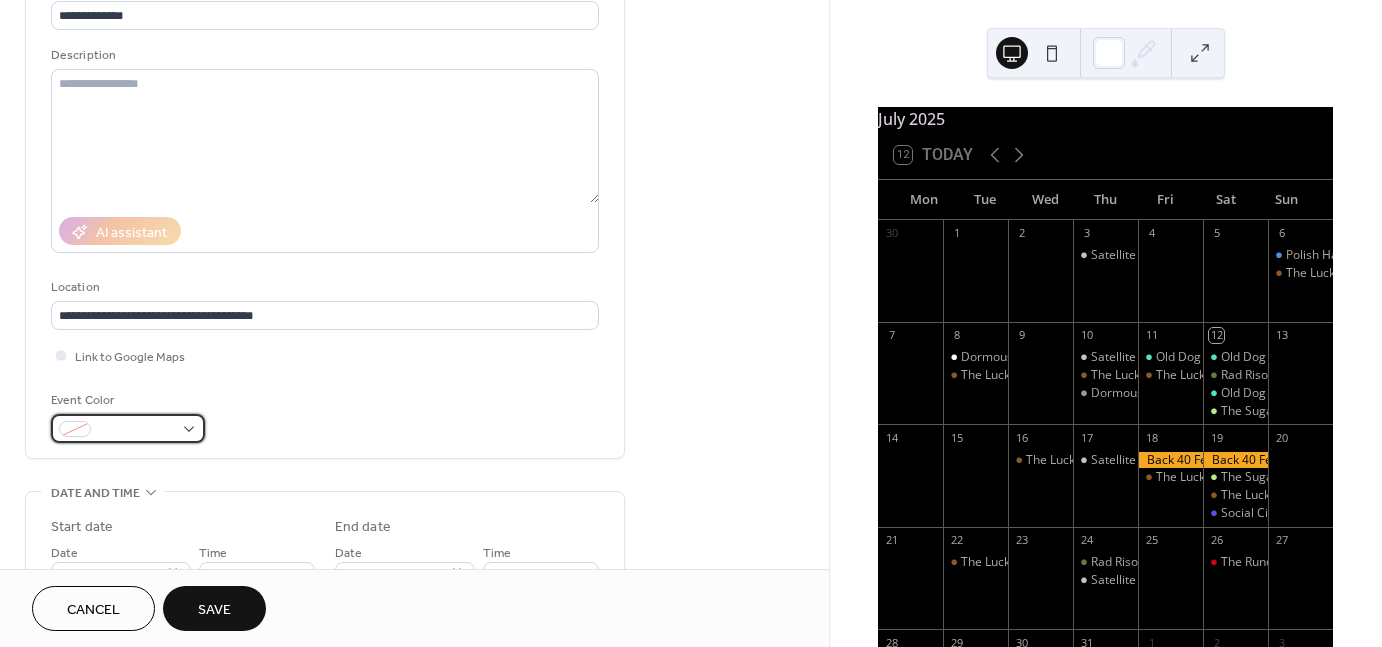 click at bounding box center (136, 430) 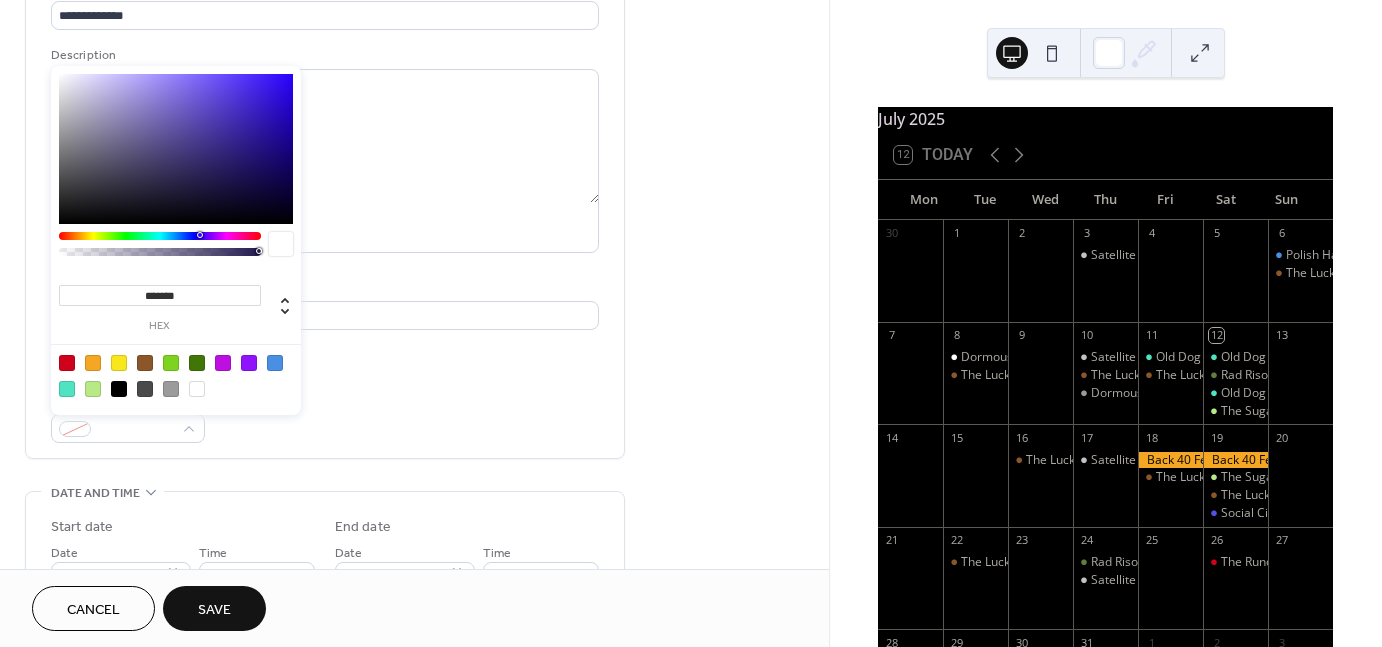 click at bounding box center [93, 389] 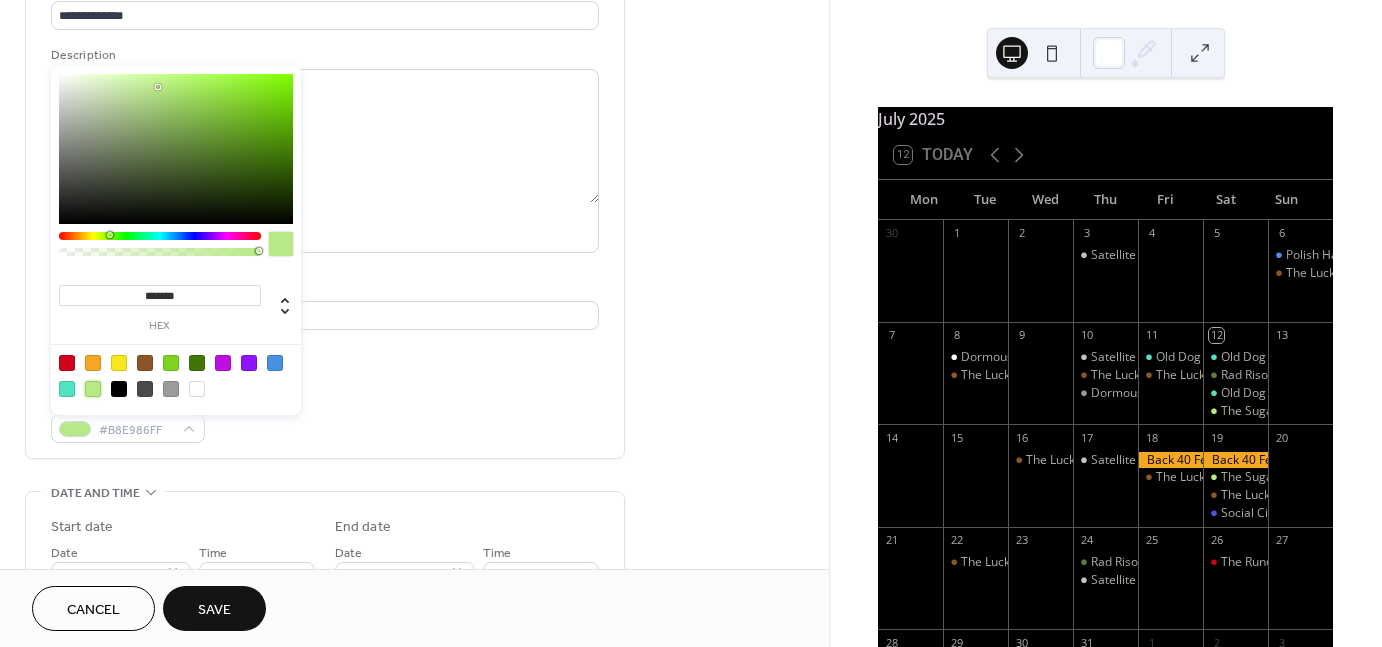 click on "**********" at bounding box center (325, 205) 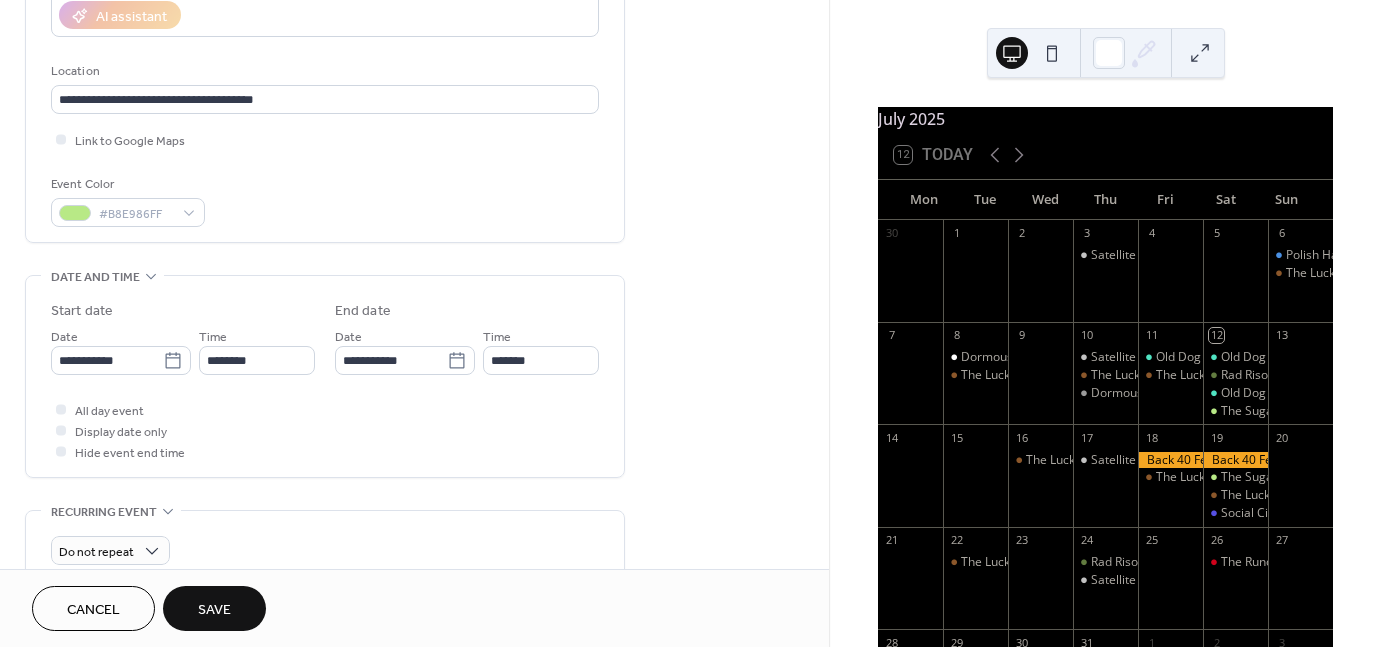scroll, scrollTop: 452, scrollLeft: 0, axis: vertical 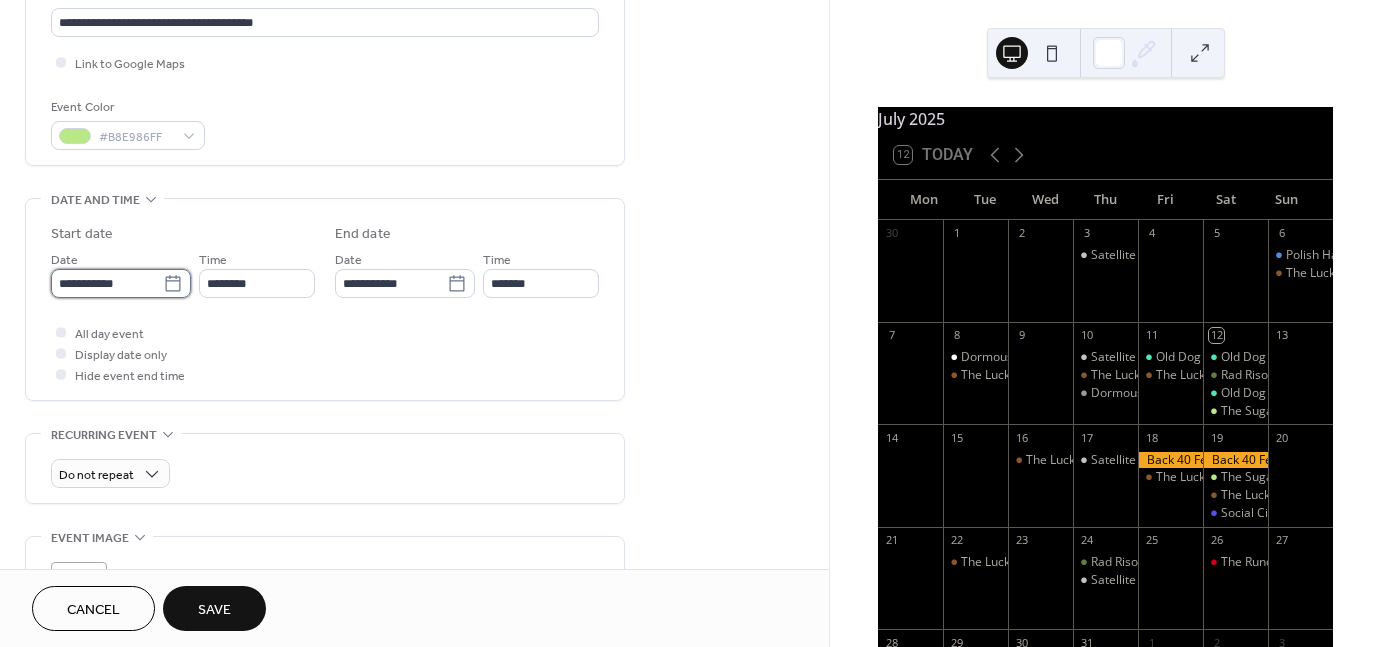click on "**********" at bounding box center (107, 283) 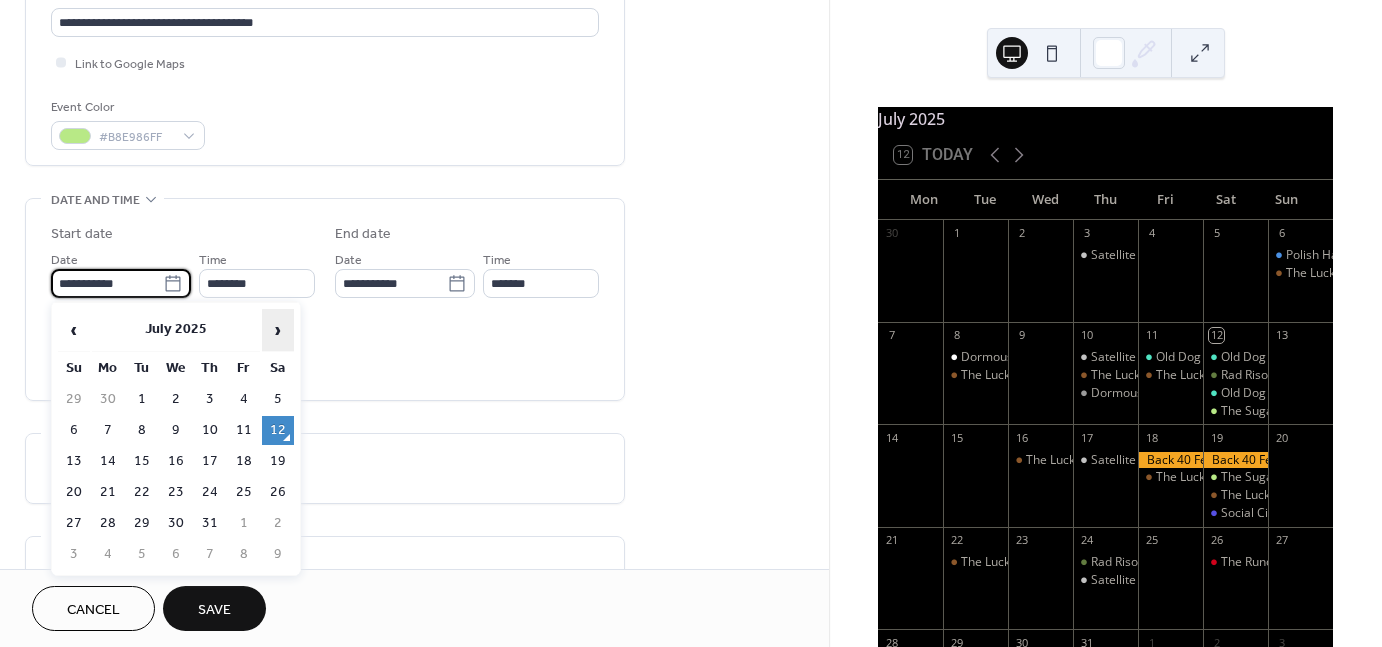 click on "›" at bounding box center [278, 330] 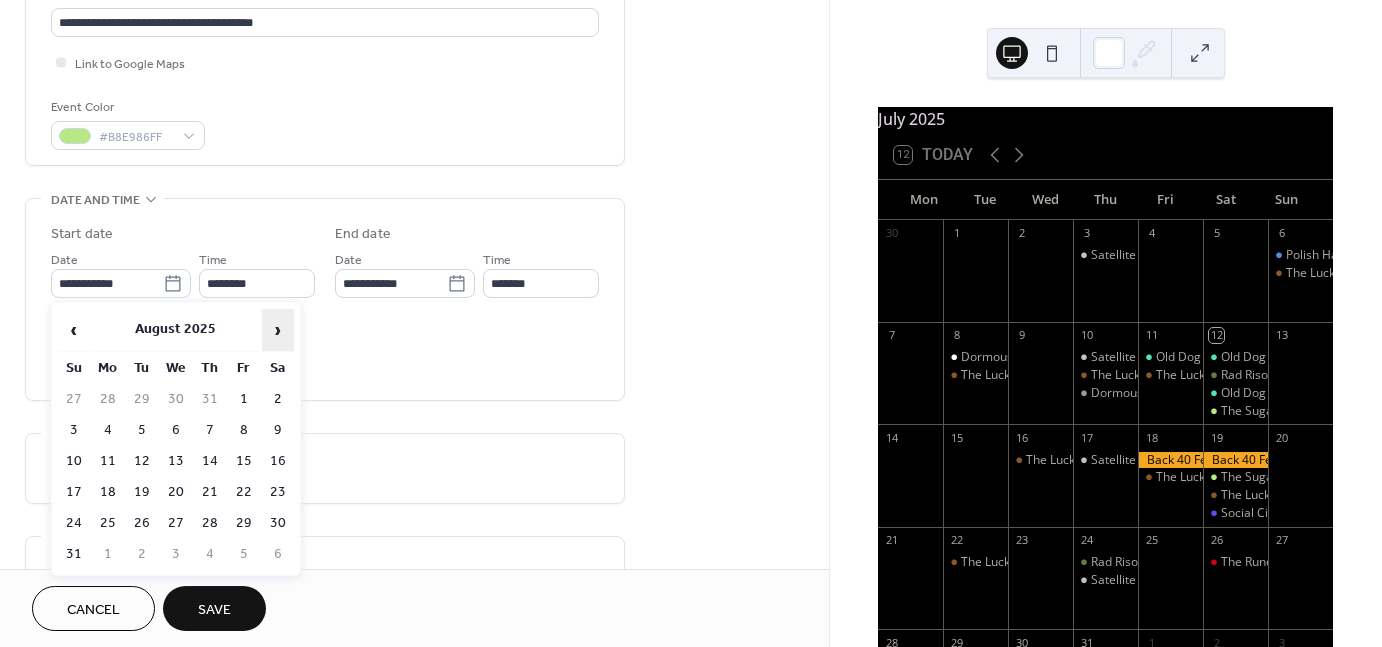 click on "›" at bounding box center (278, 330) 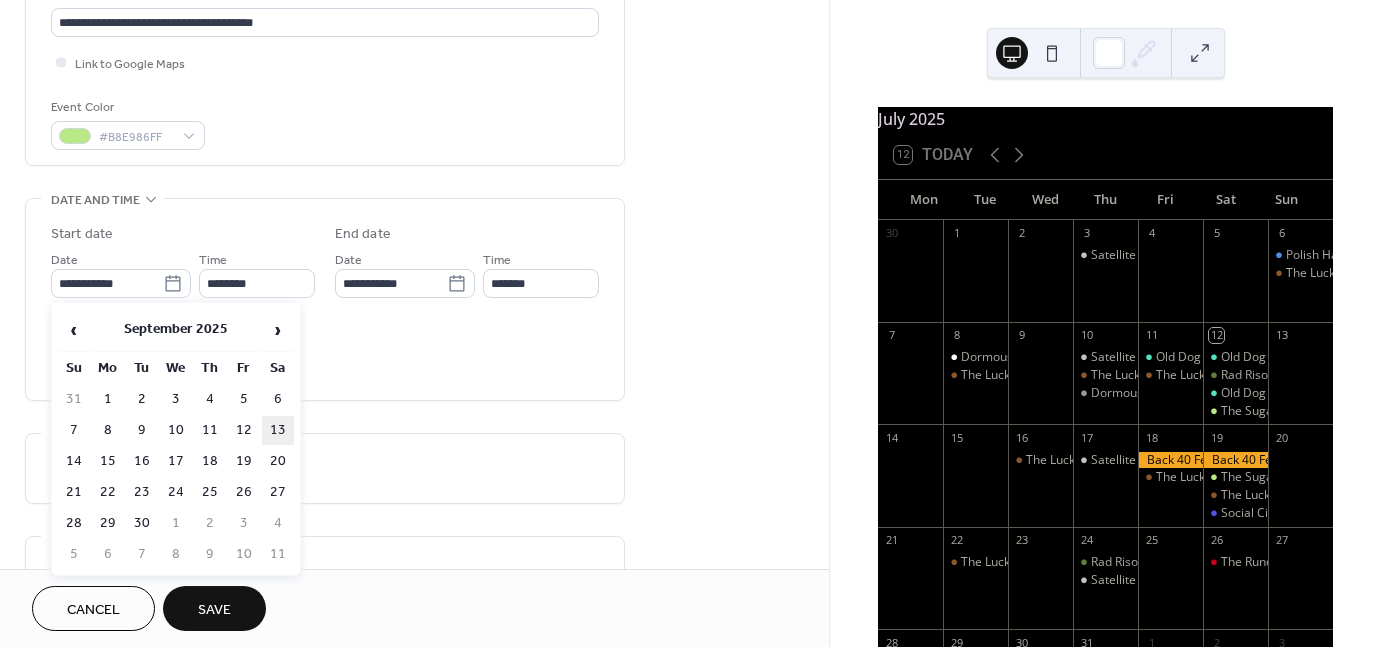 click on "13" at bounding box center [278, 430] 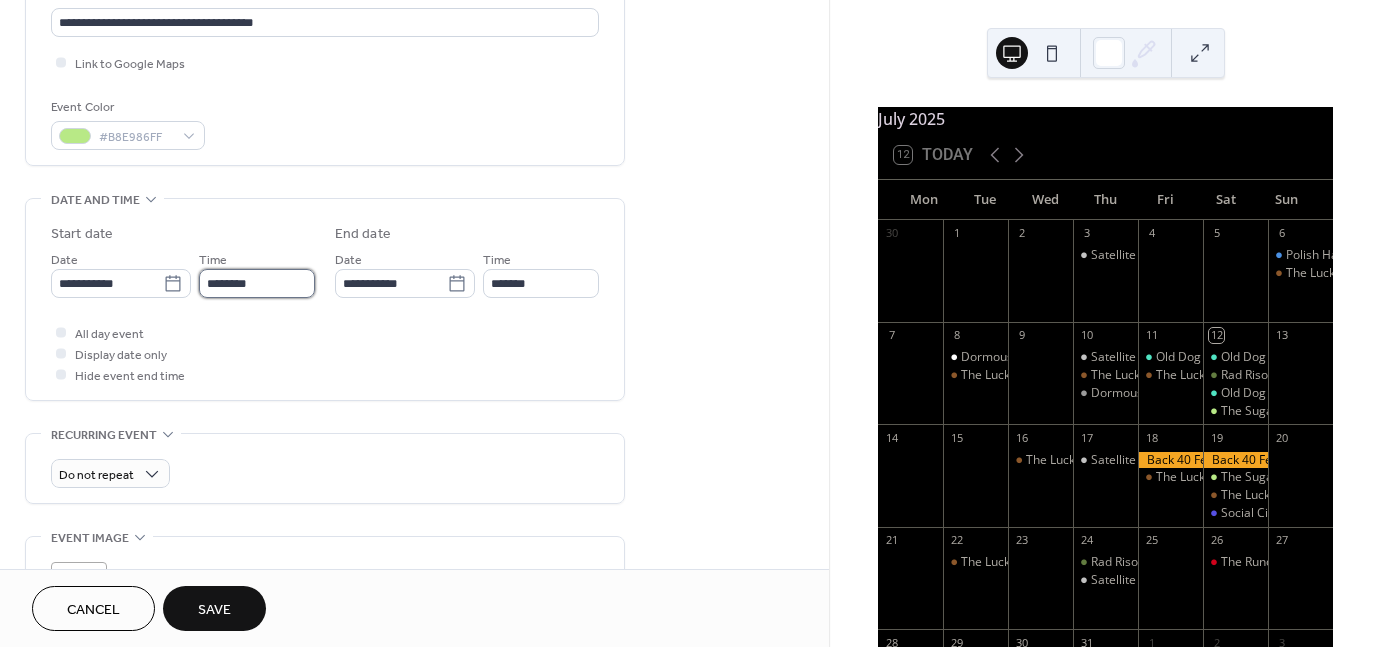 click on "********" at bounding box center (257, 283) 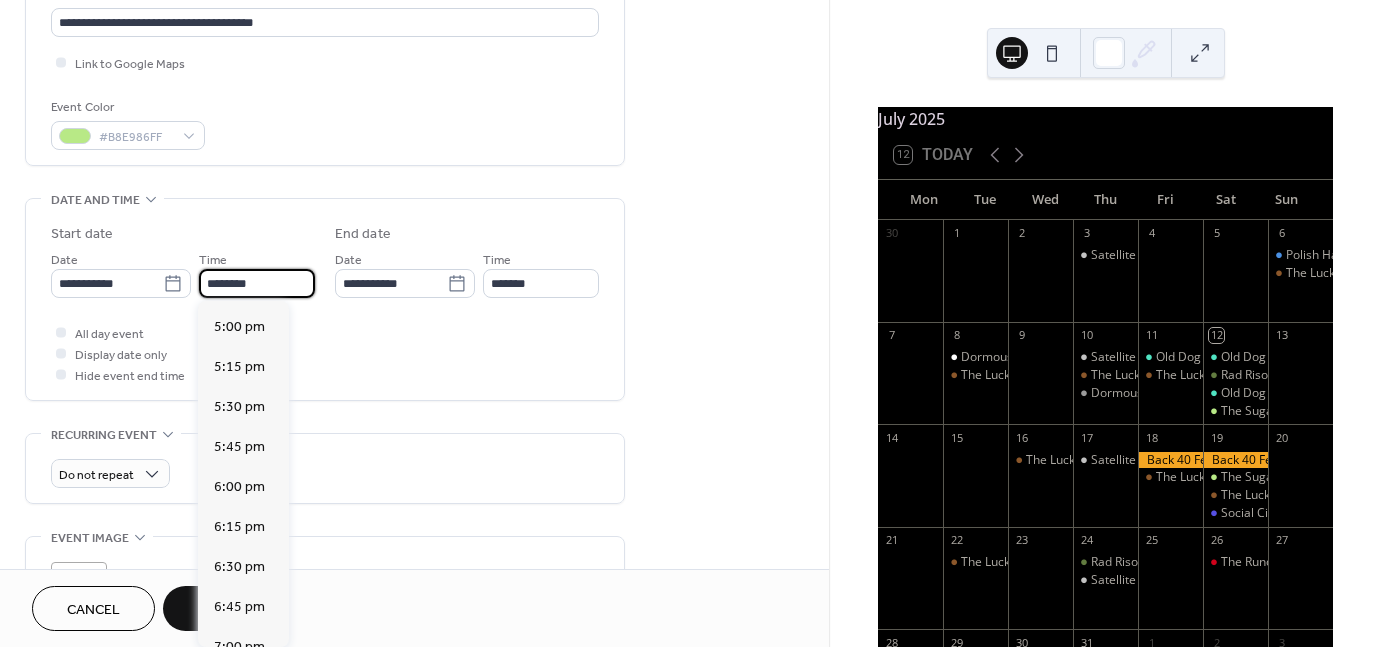 scroll, scrollTop: 2828, scrollLeft: 0, axis: vertical 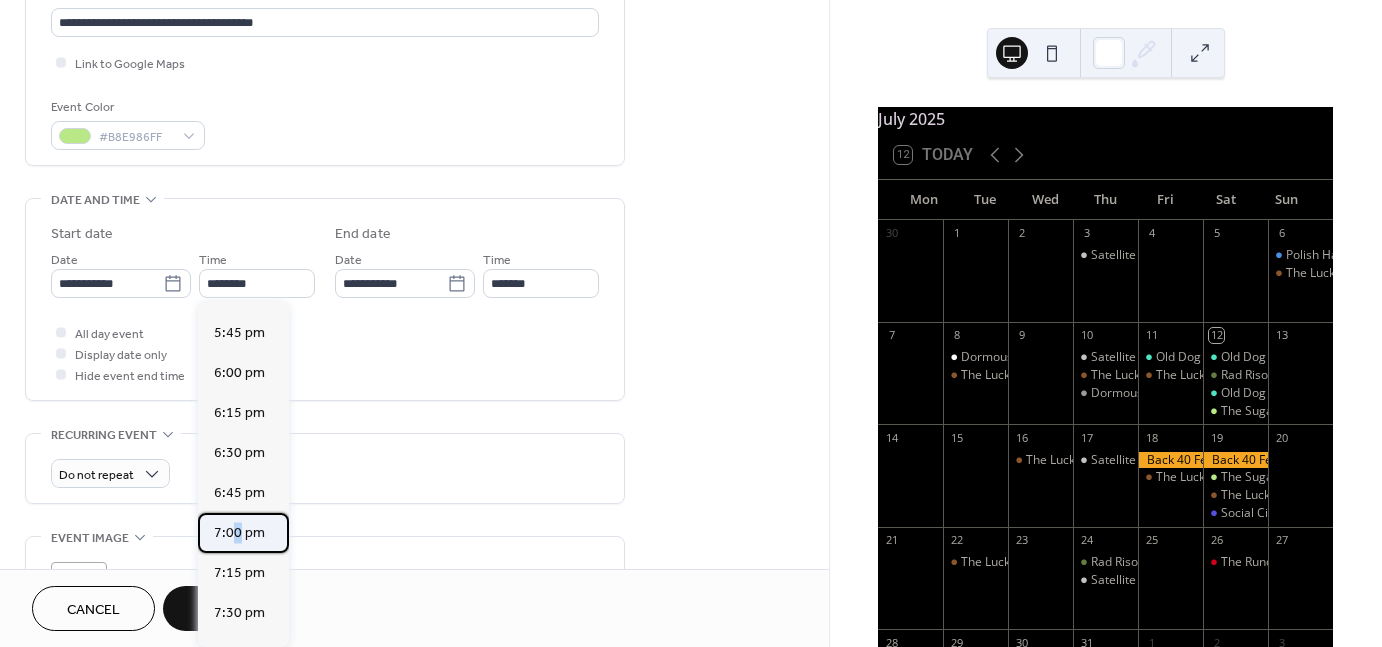 drag, startPoint x: 271, startPoint y: 569, endPoint x: 236, endPoint y: 546, distance: 41.880783 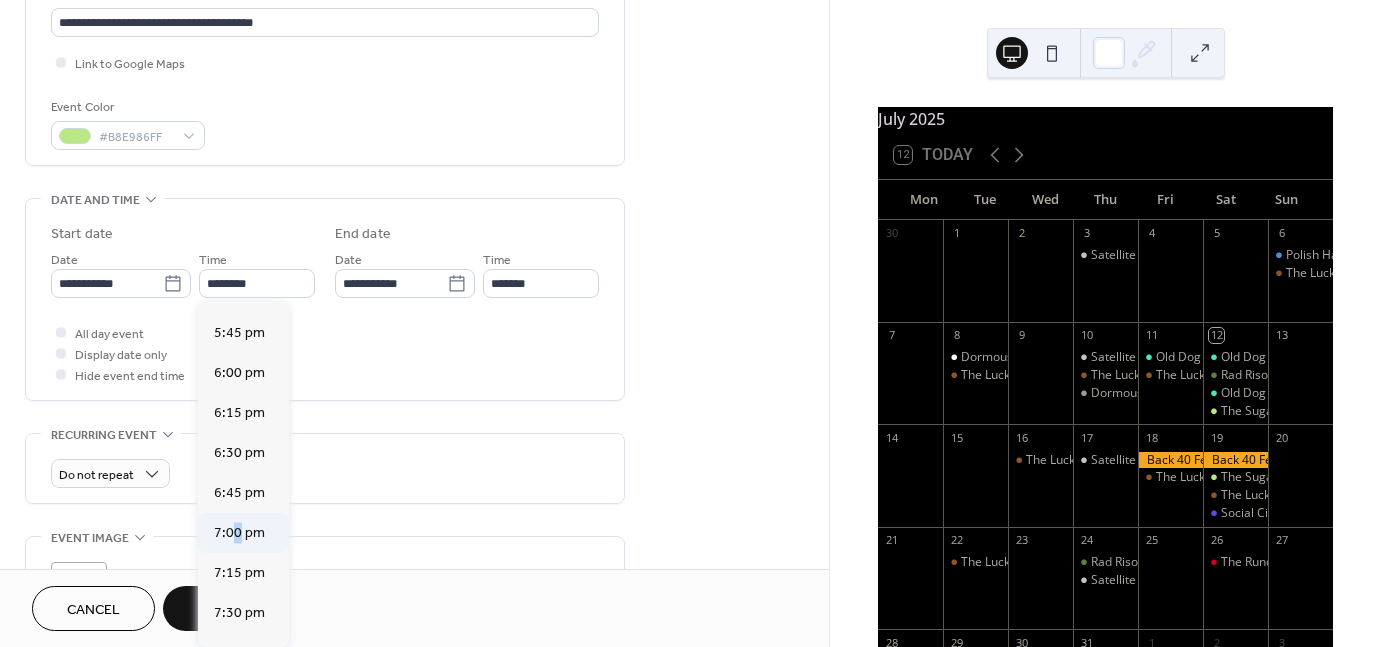 type on "*******" 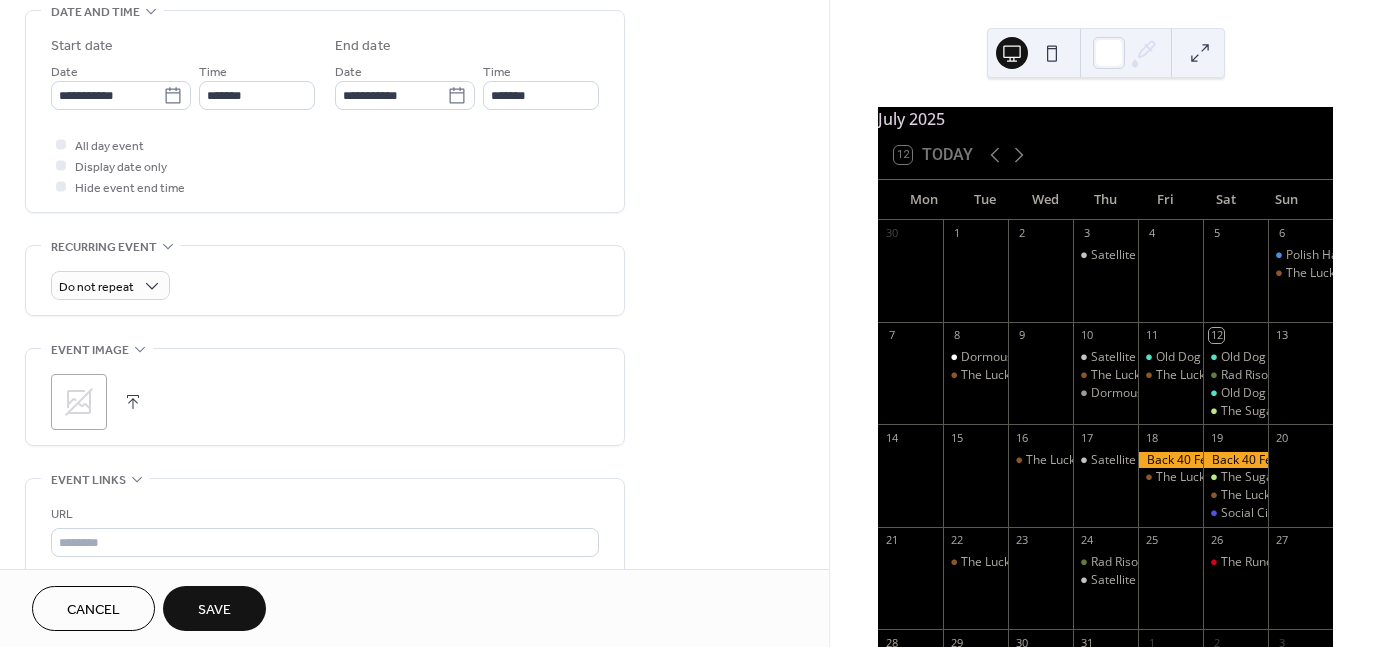 scroll, scrollTop: 647, scrollLeft: 0, axis: vertical 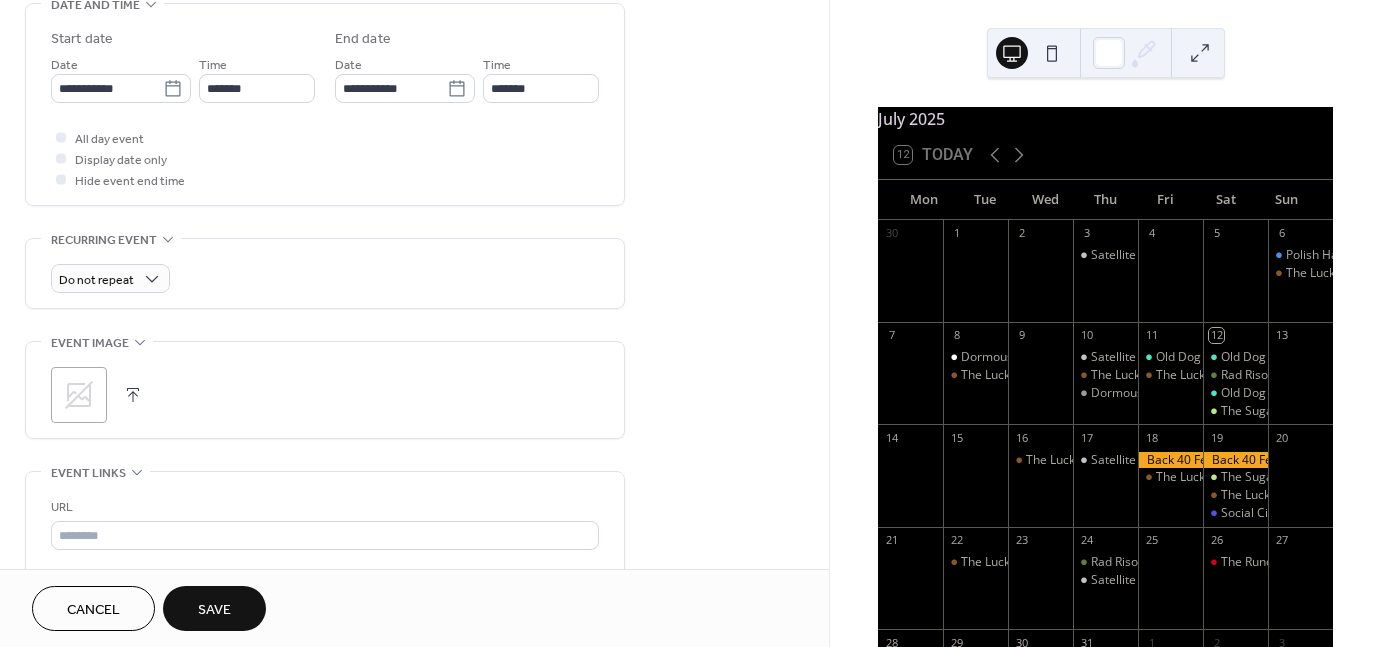 click 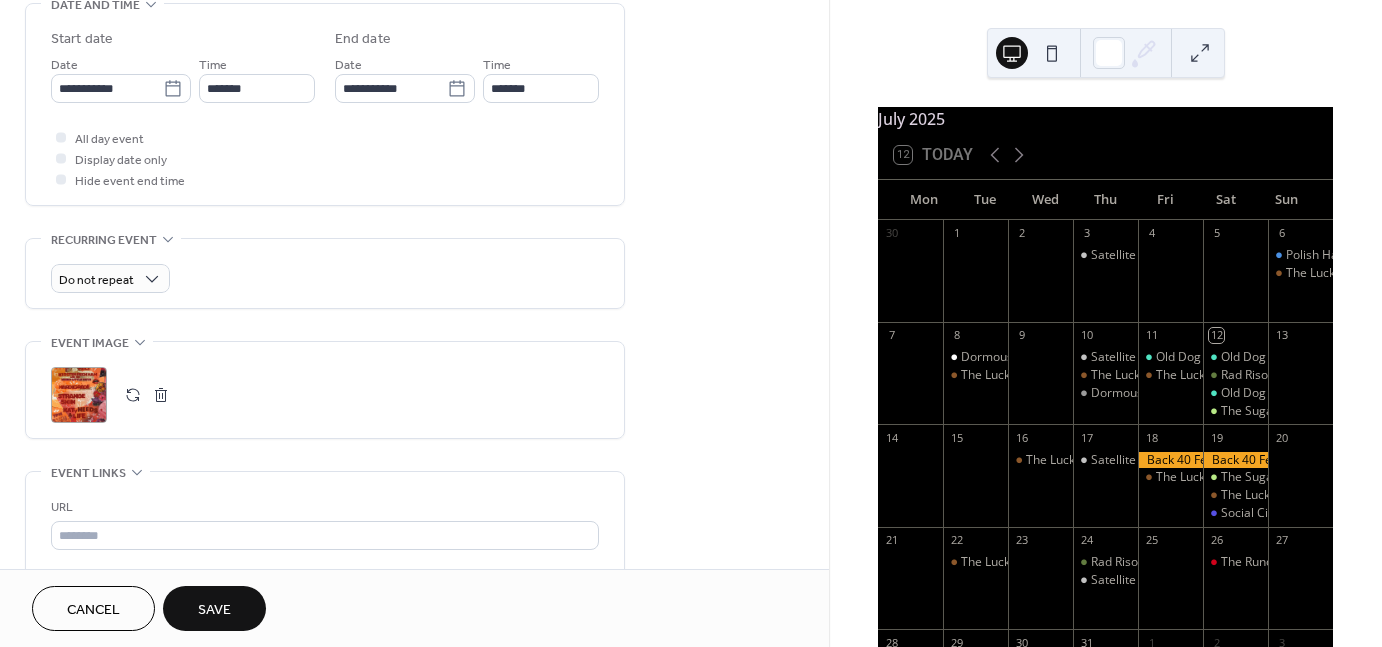 scroll, scrollTop: 913, scrollLeft: 0, axis: vertical 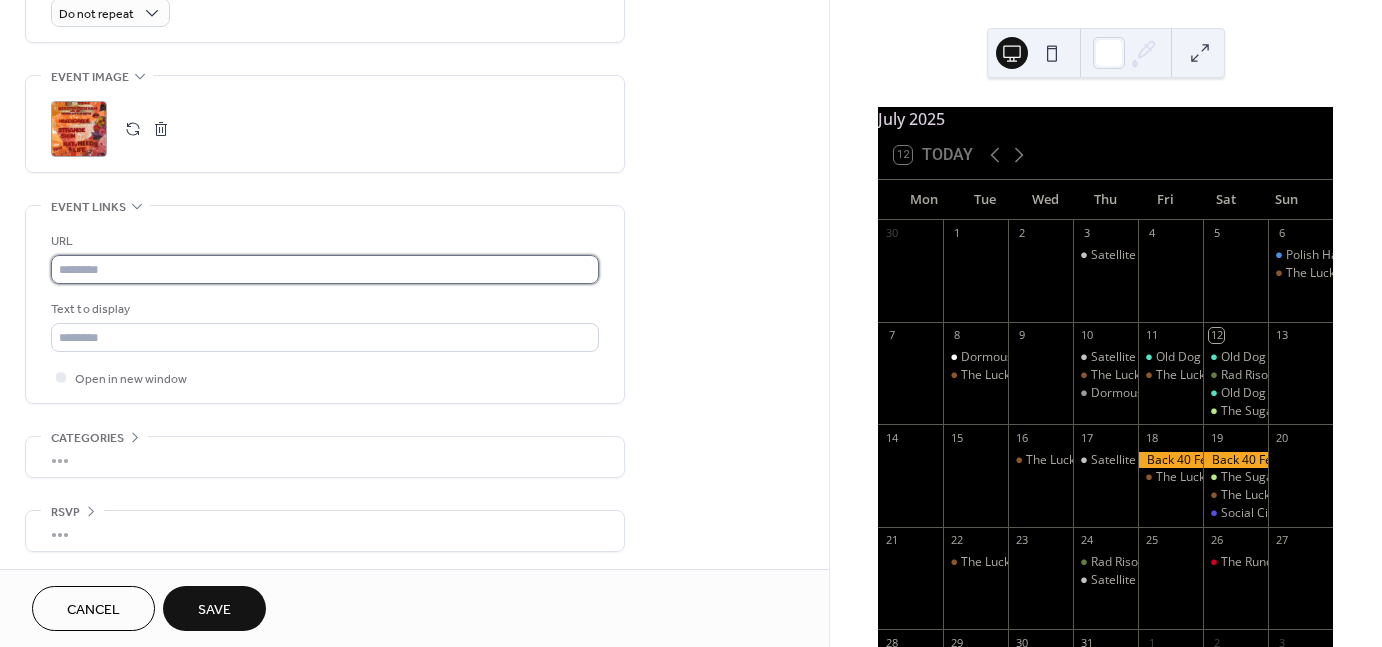 click at bounding box center (325, 269) 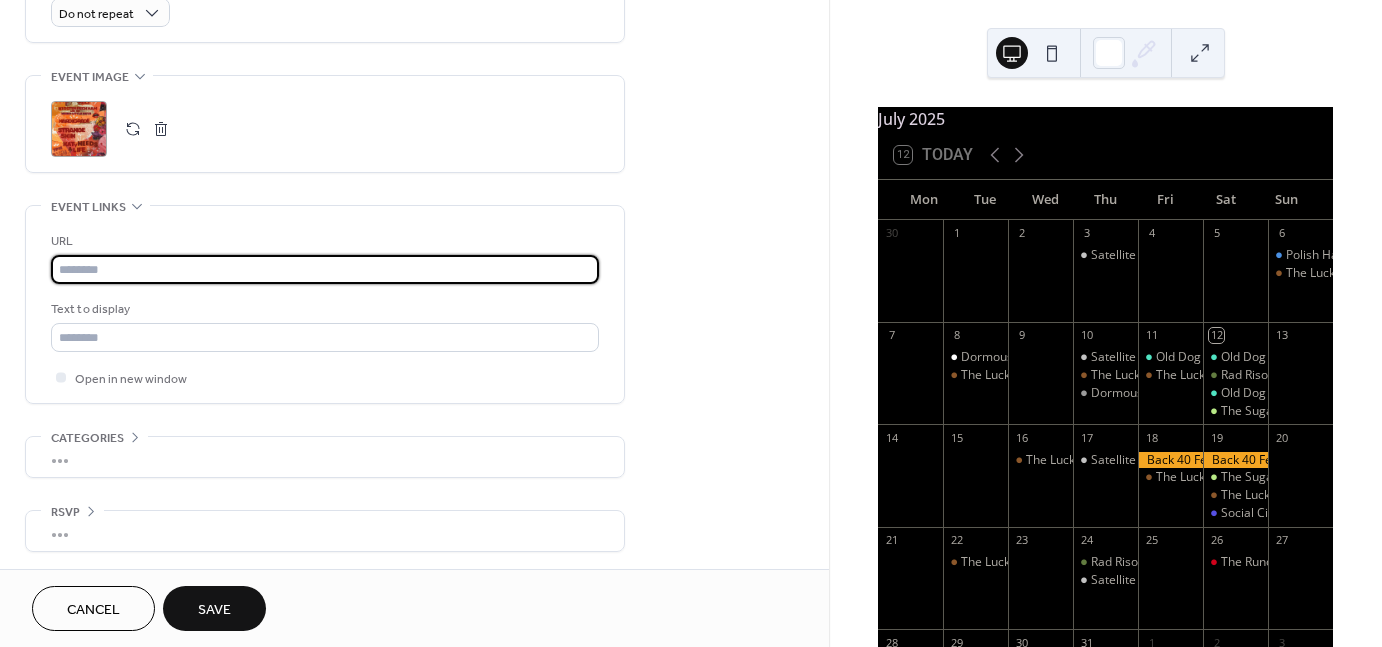 paste on "**********" 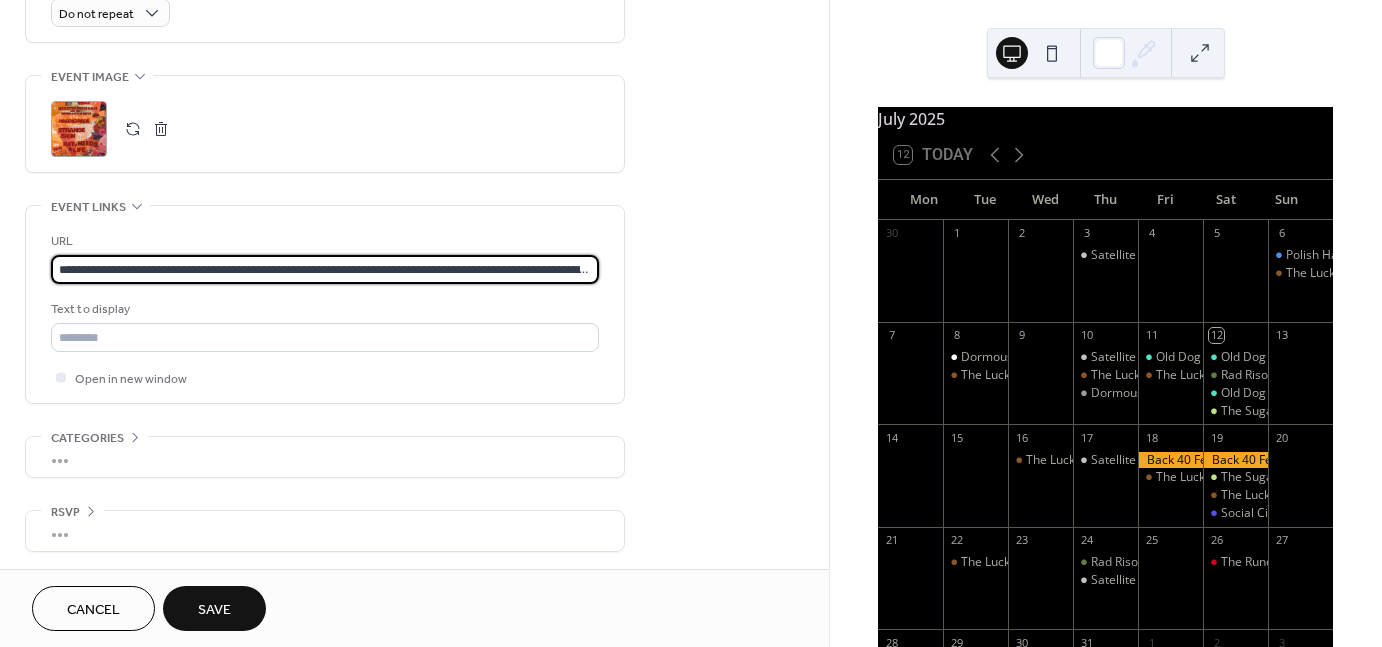 scroll, scrollTop: 0, scrollLeft: 802, axis: horizontal 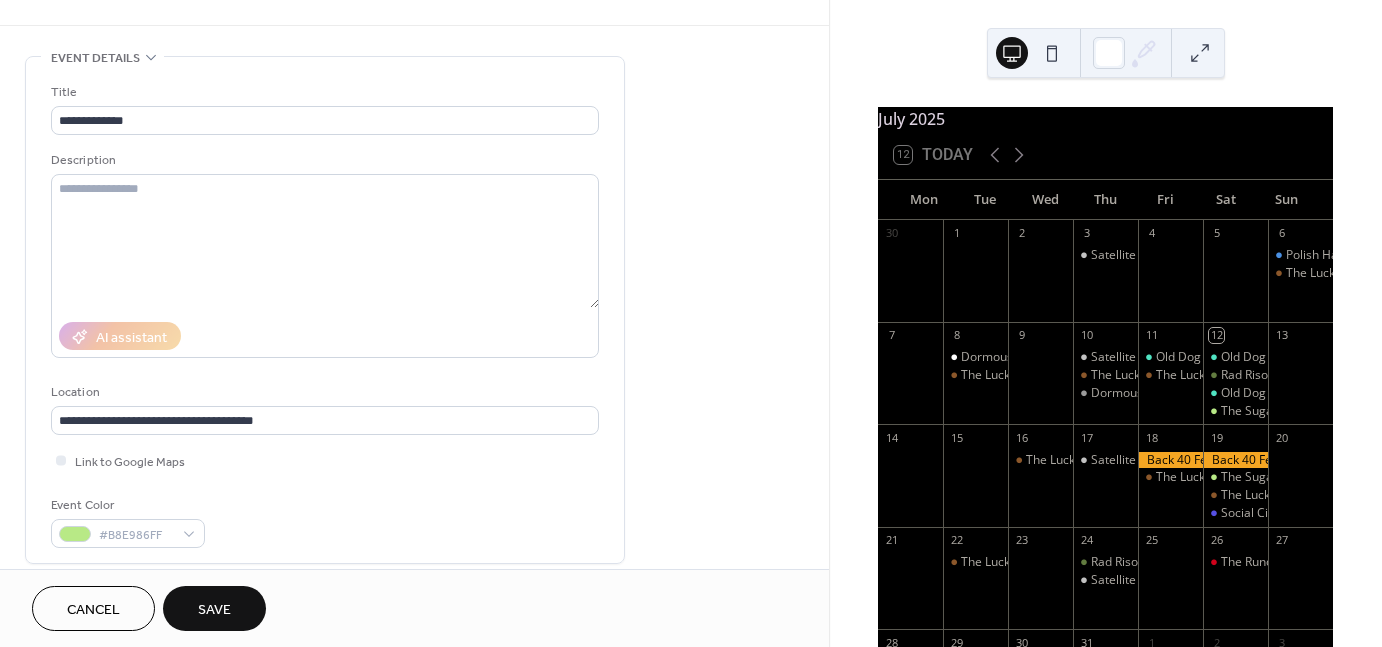 type on "**********" 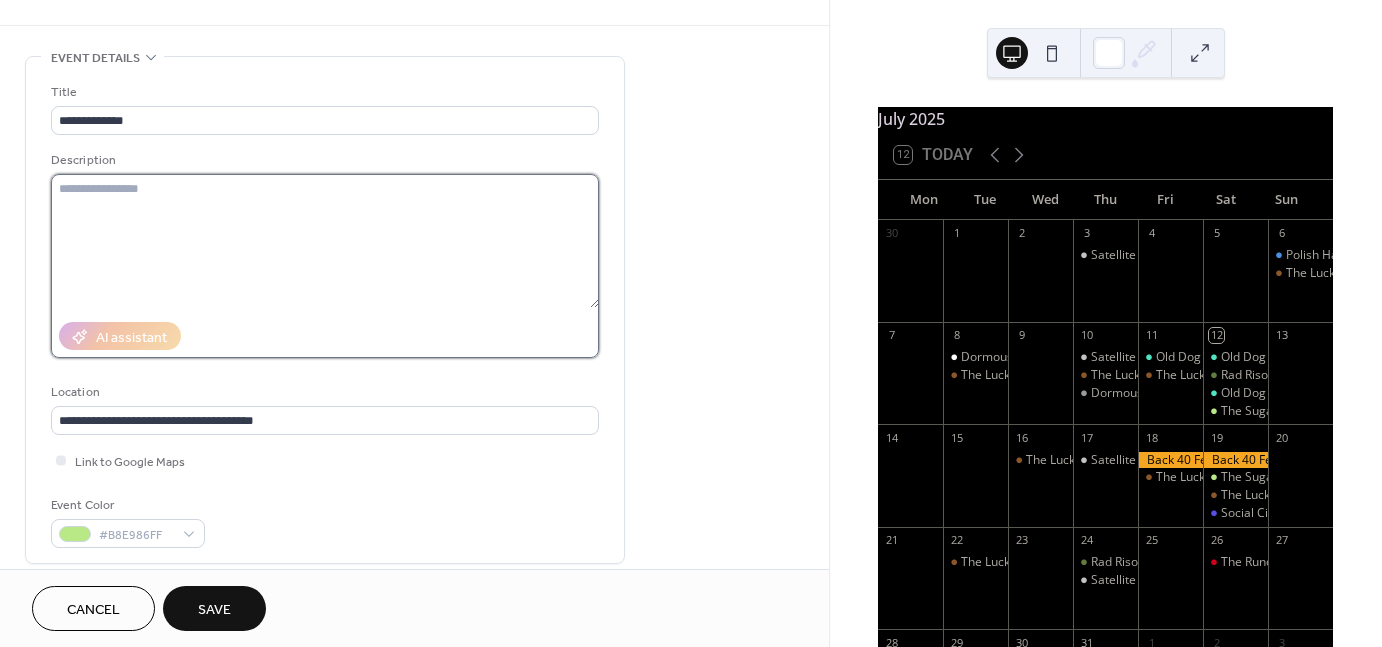 click at bounding box center (325, 241) 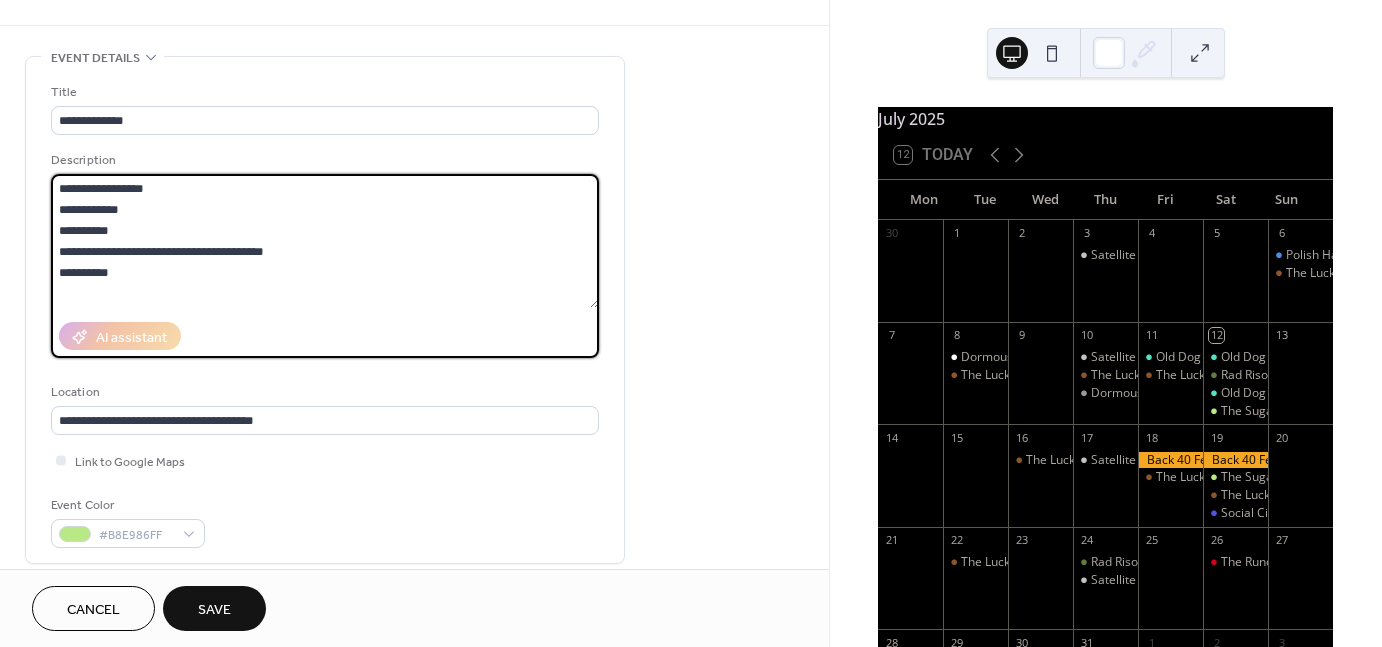 scroll, scrollTop: 20, scrollLeft: 0, axis: vertical 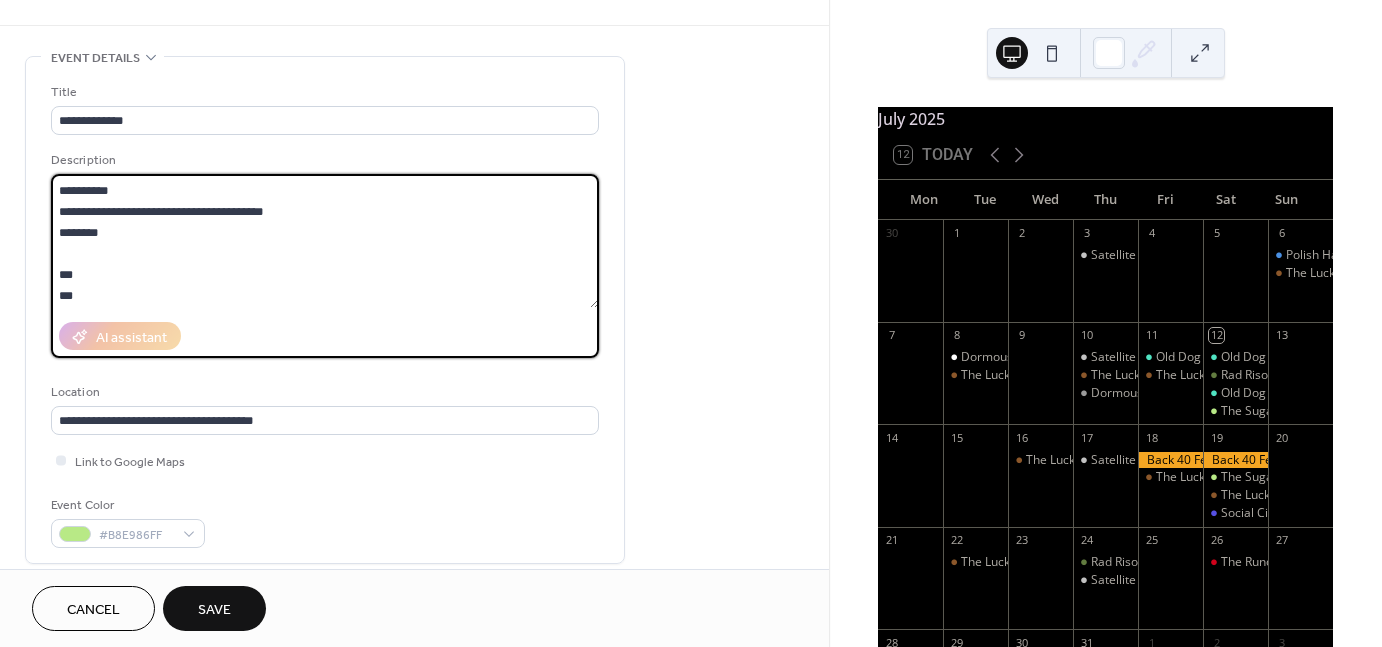 type on "**********" 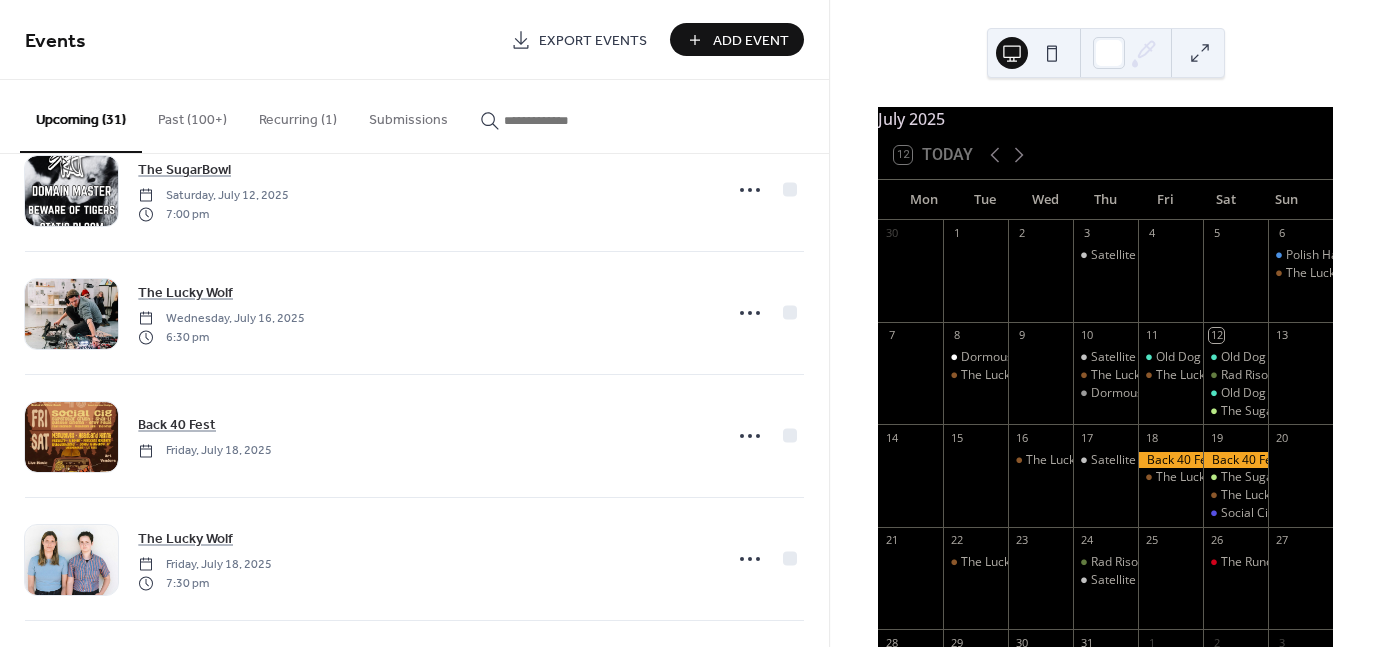 scroll, scrollTop: 0, scrollLeft: 0, axis: both 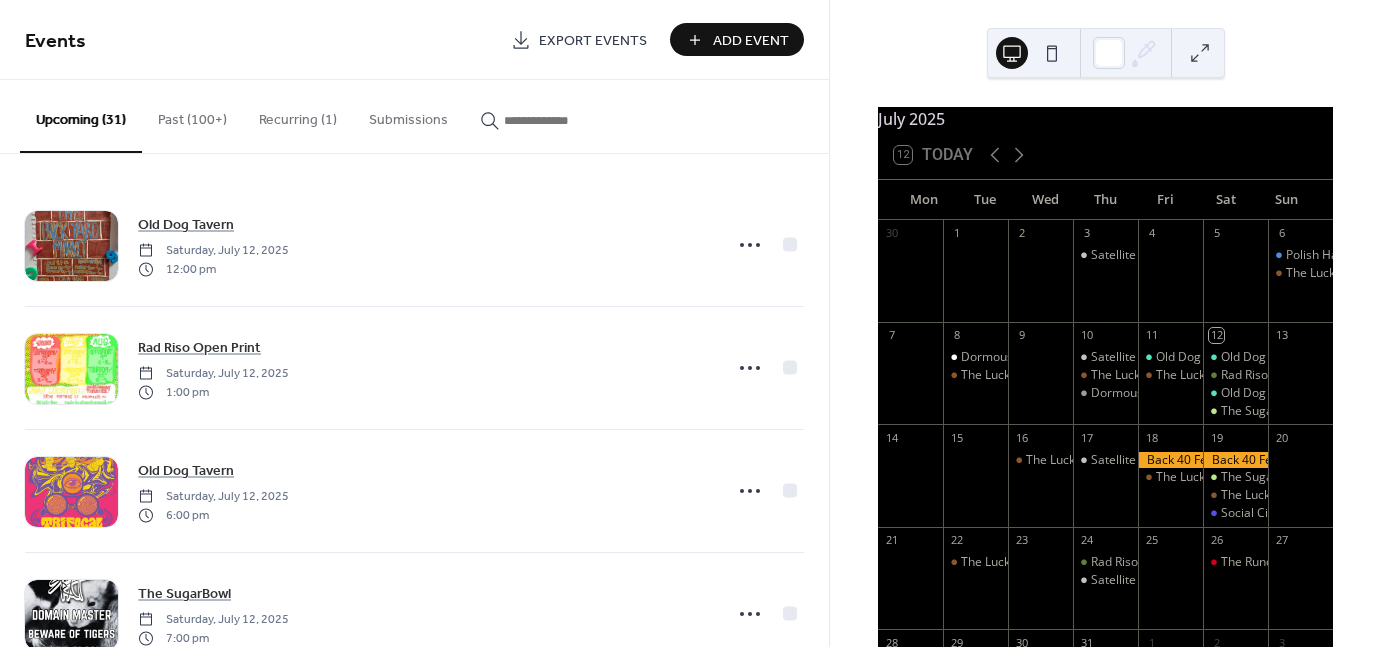 click on "Add Event" at bounding box center (751, 41) 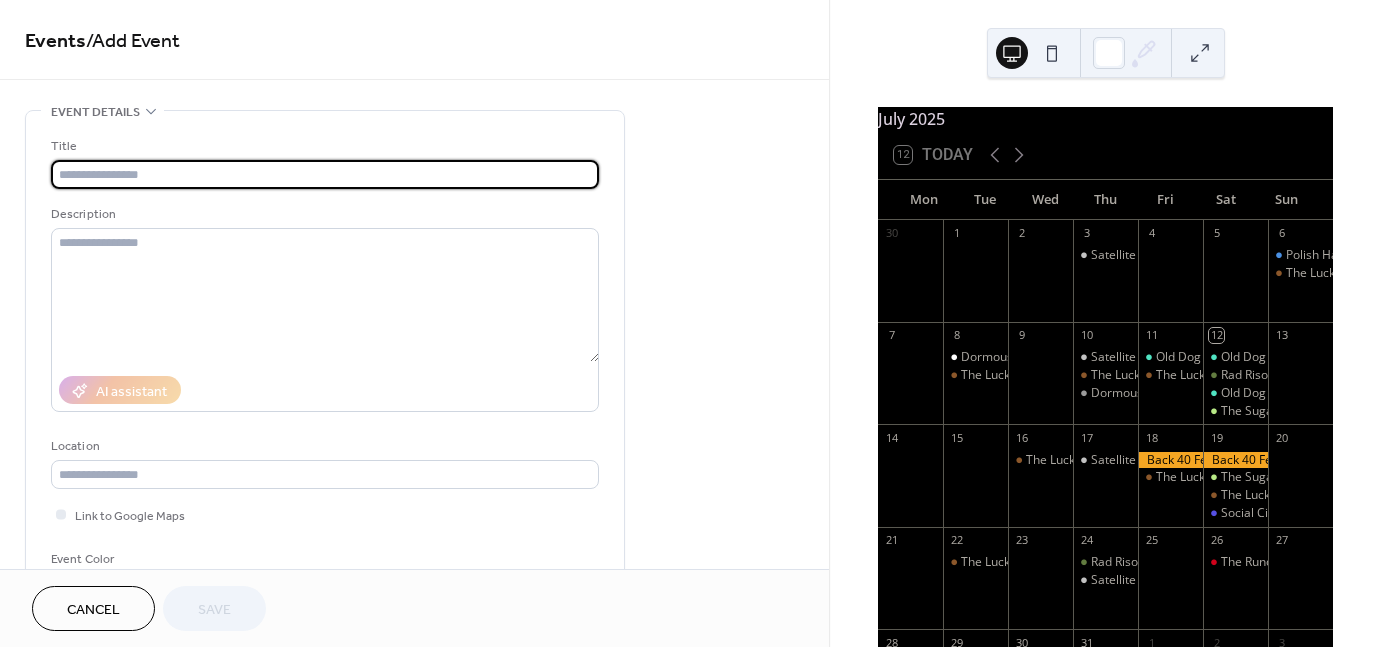 click at bounding box center (325, 174) 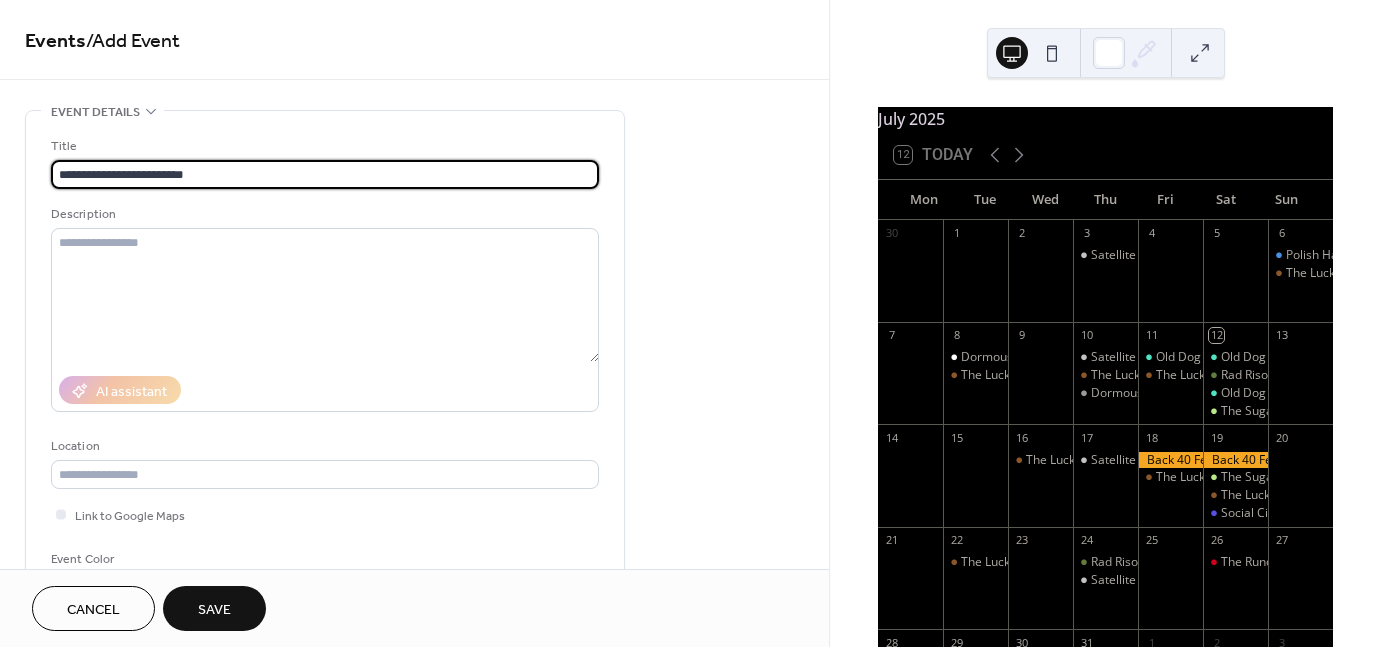 type on "**********" 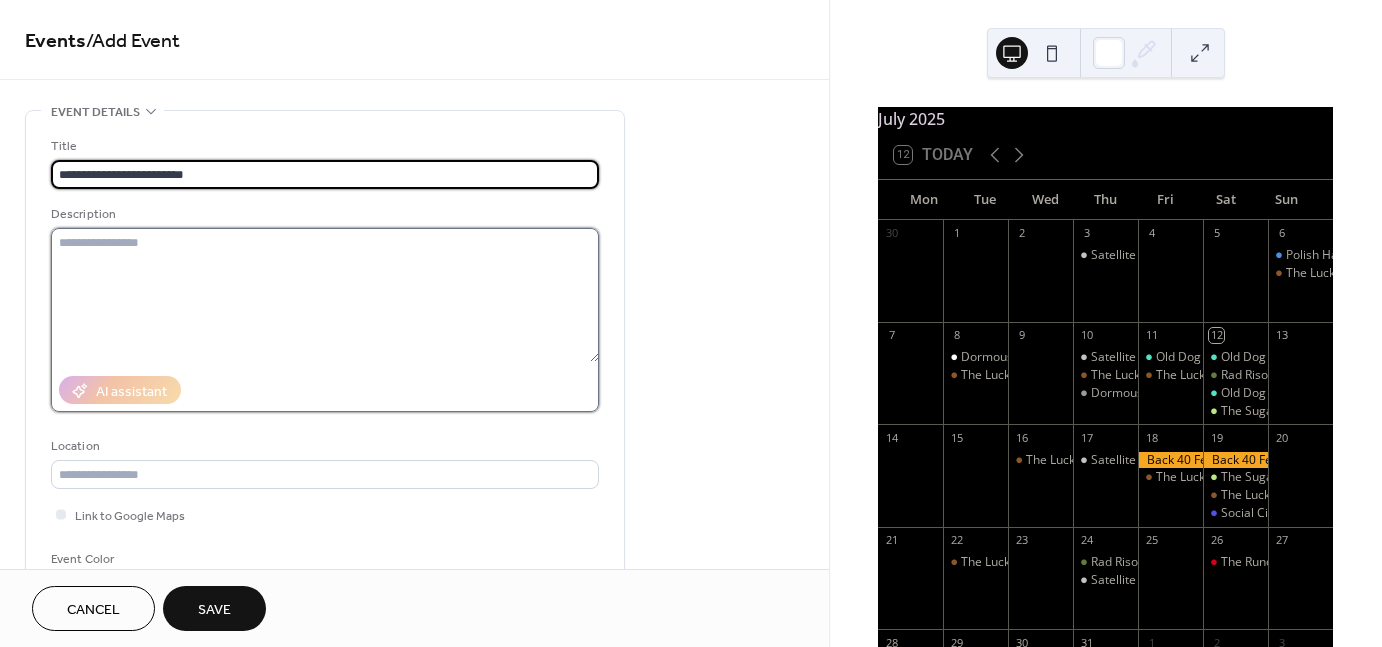 click at bounding box center (325, 295) 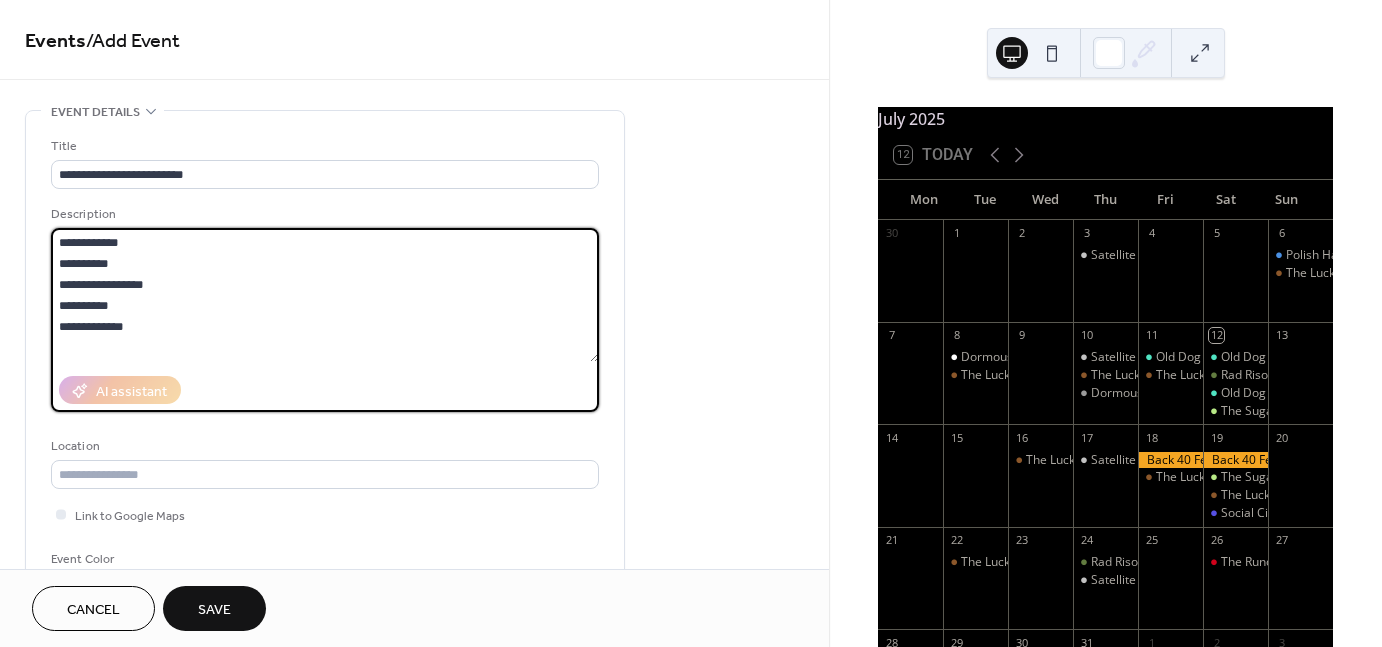 scroll, scrollTop: 19, scrollLeft: 0, axis: vertical 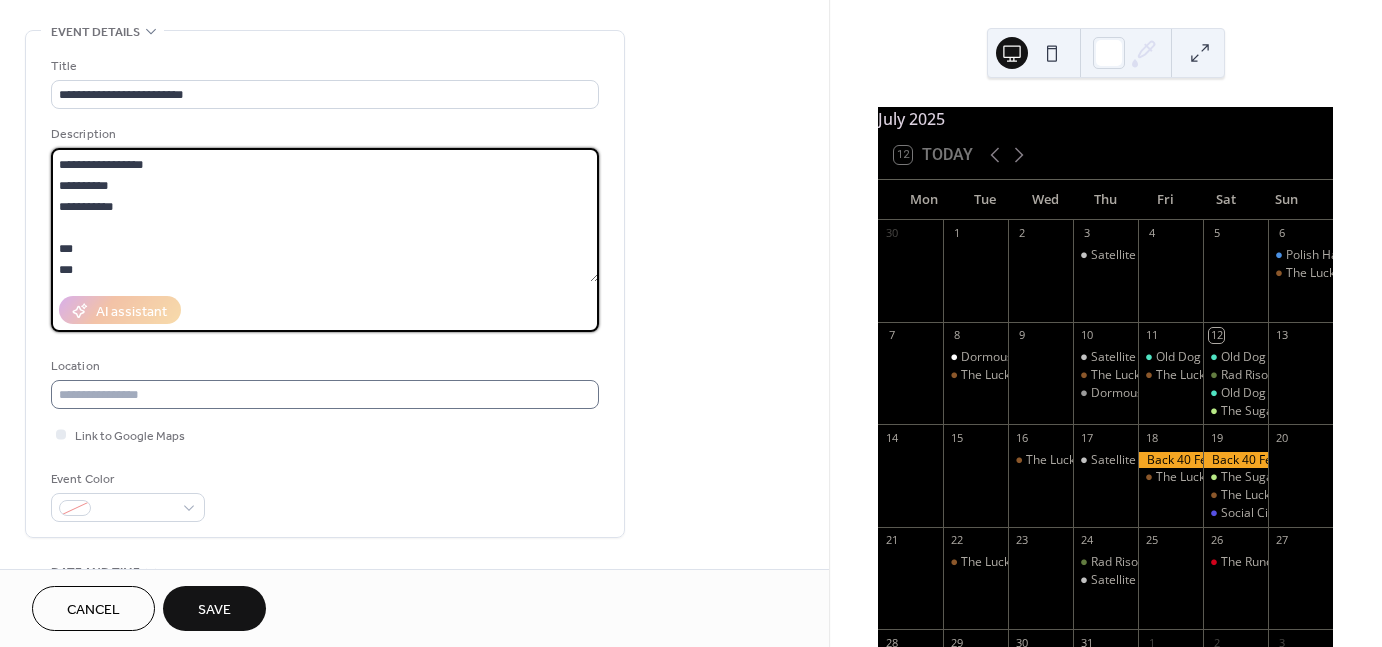 type on "**********" 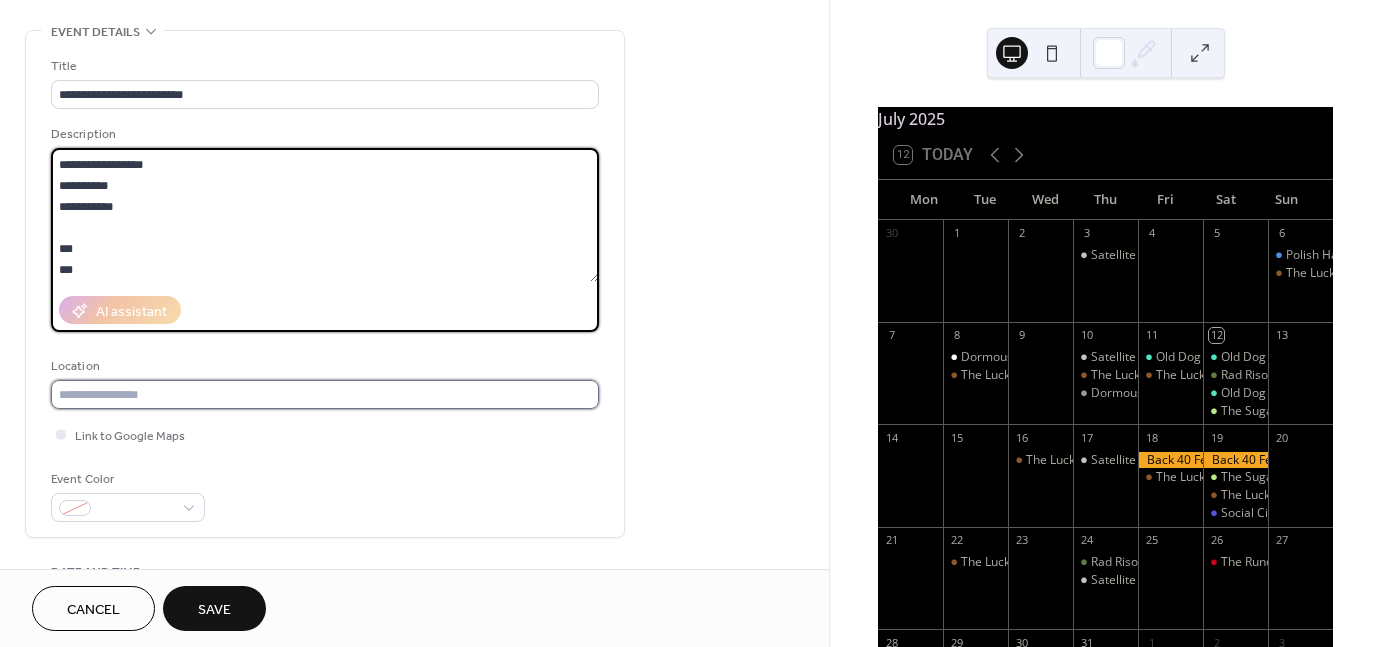 click at bounding box center (325, 394) 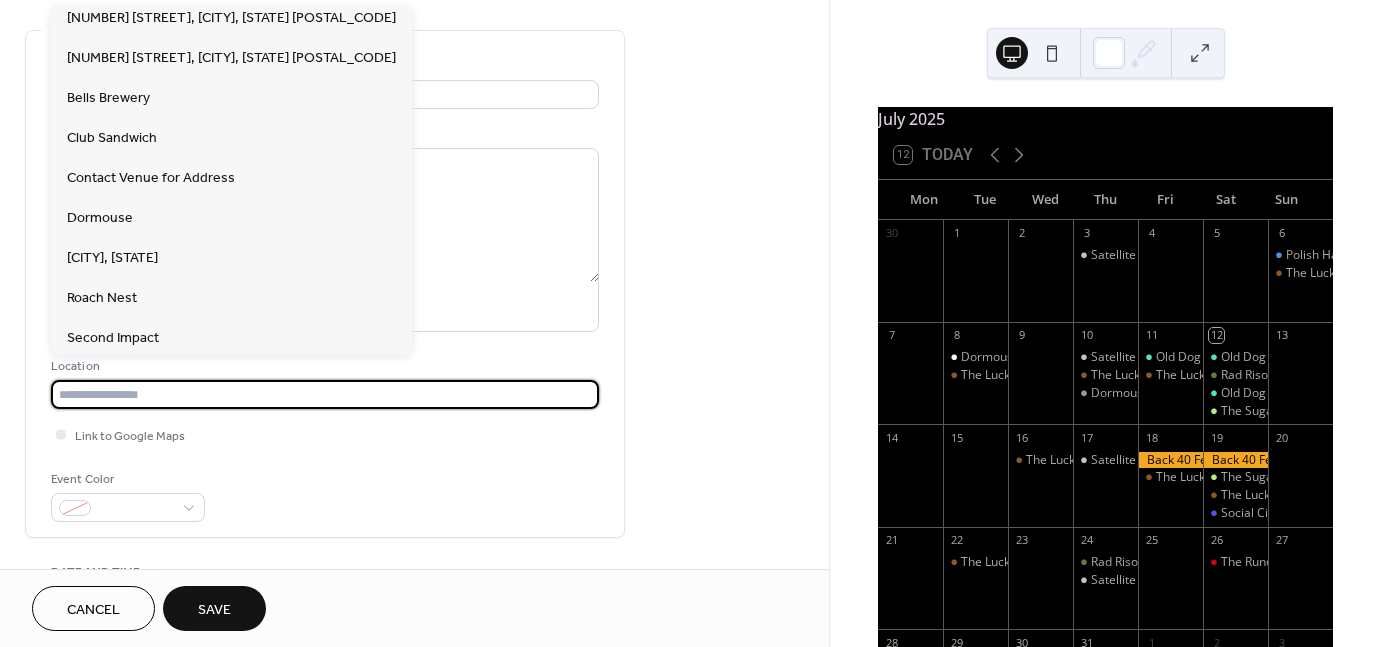 scroll, scrollTop: 328, scrollLeft: 0, axis: vertical 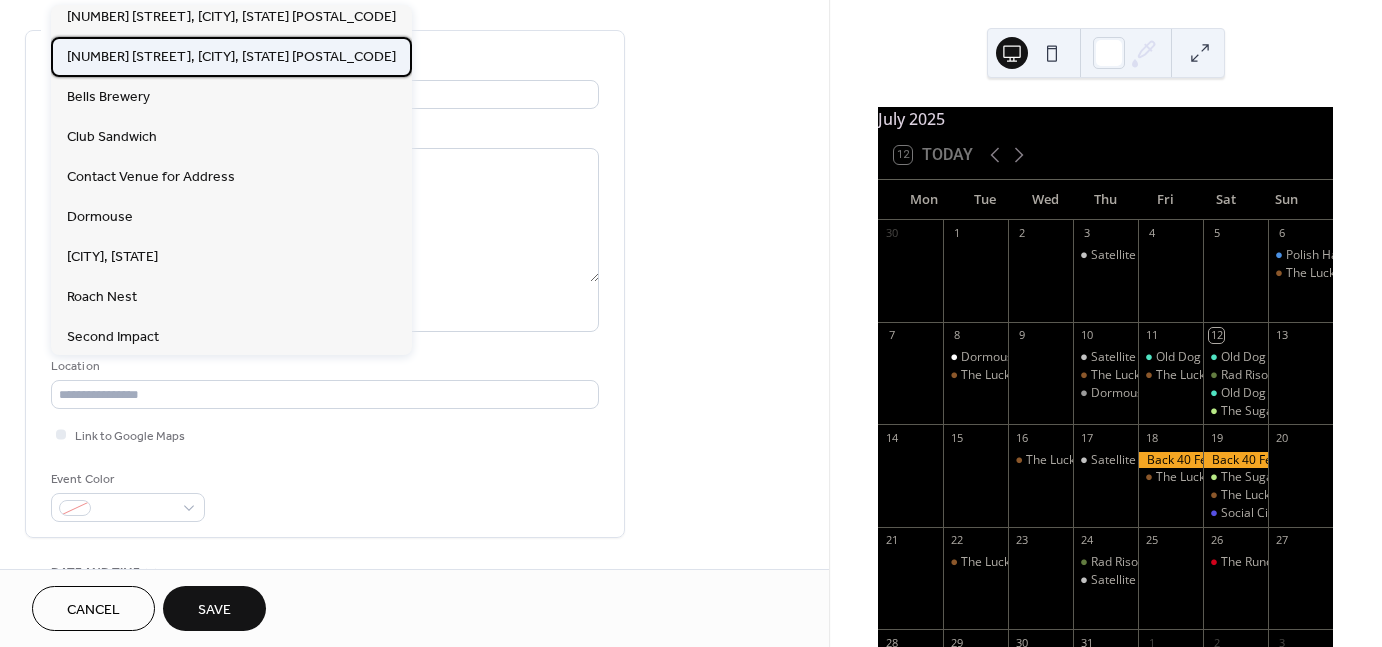click on "[NUMBER] [STREET], [CITY], [STATE] [POSTAL_CODE]" at bounding box center (231, 57) 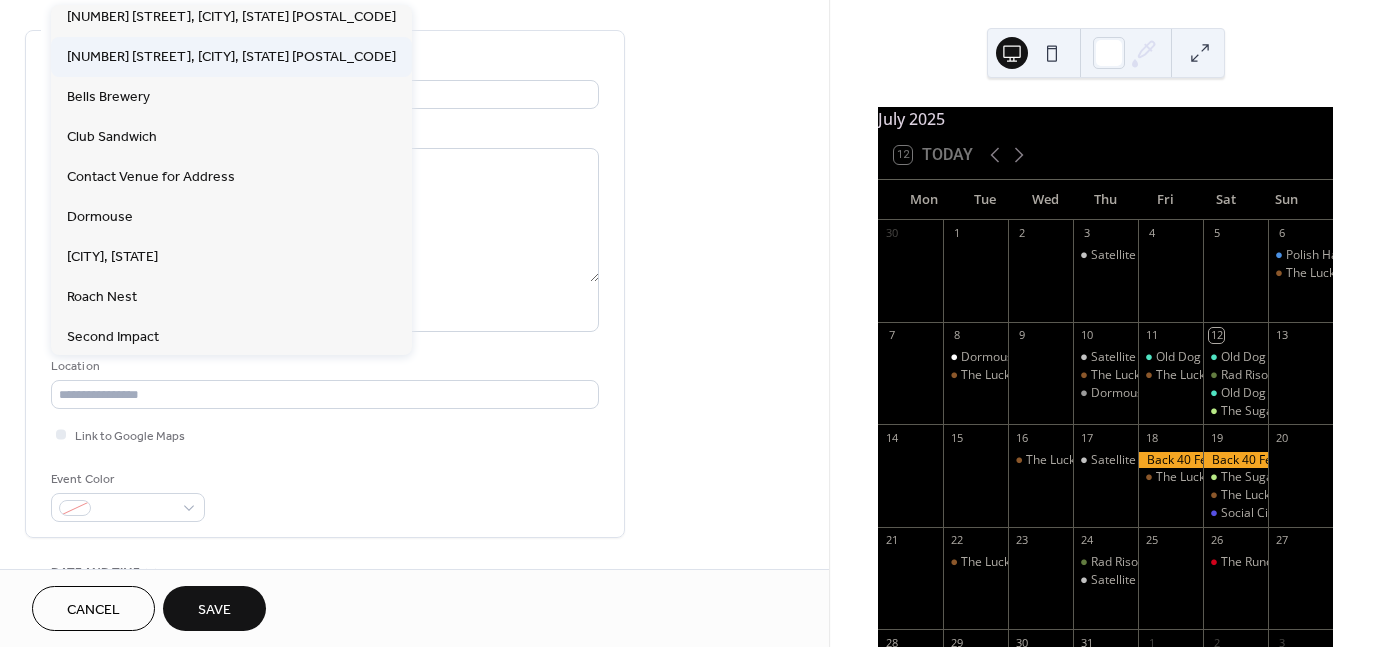 type on "**********" 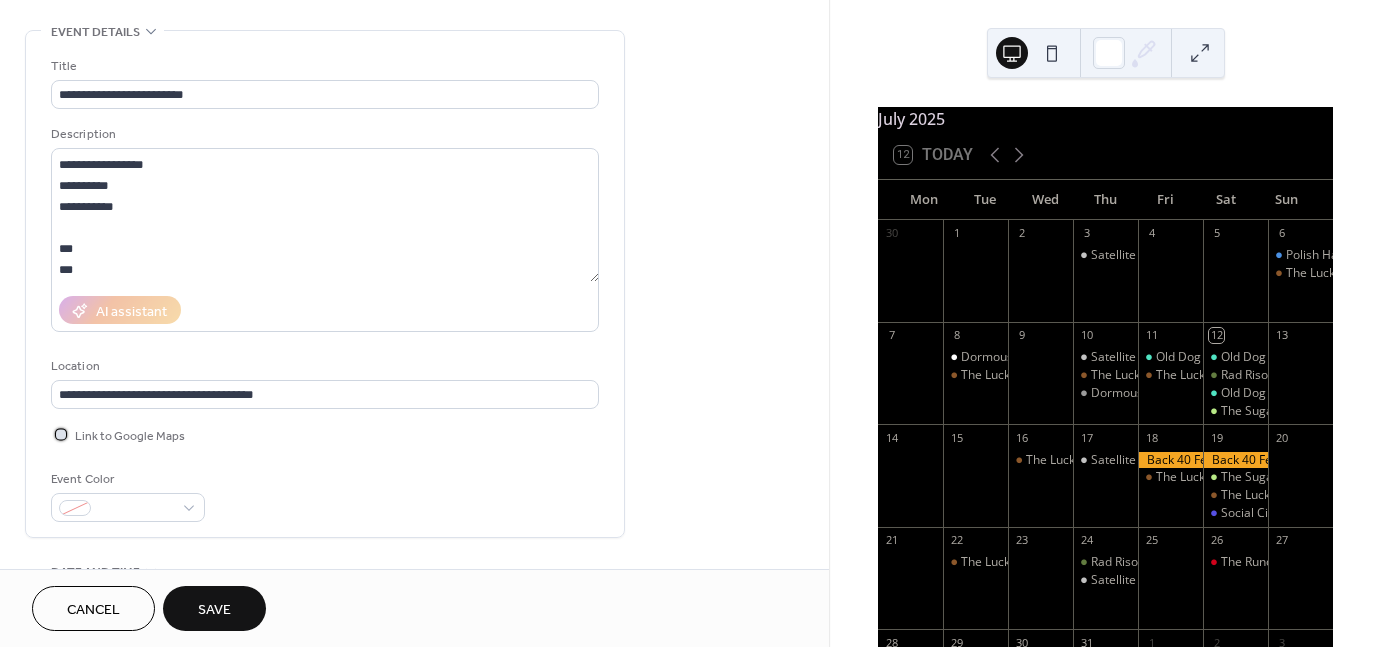 click on "Link to Google Maps" at bounding box center [130, 436] 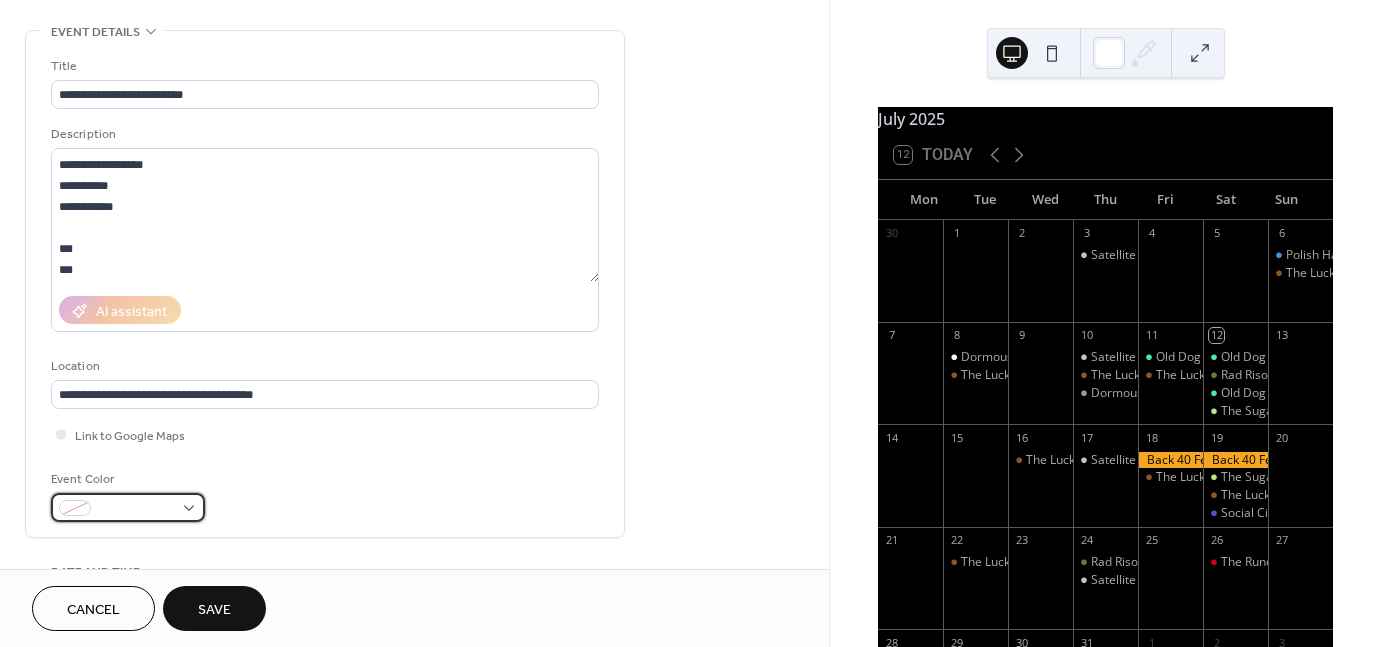 click at bounding box center [136, 509] 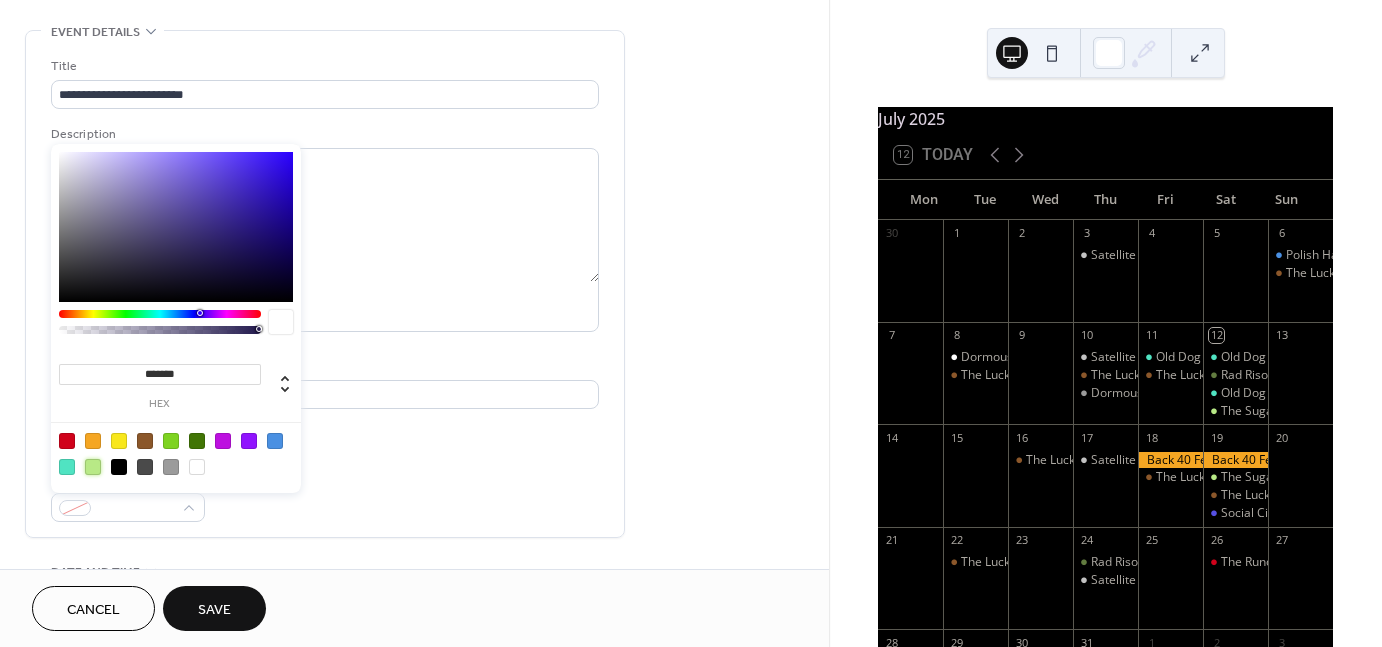 click at bounding box center [93, 467] 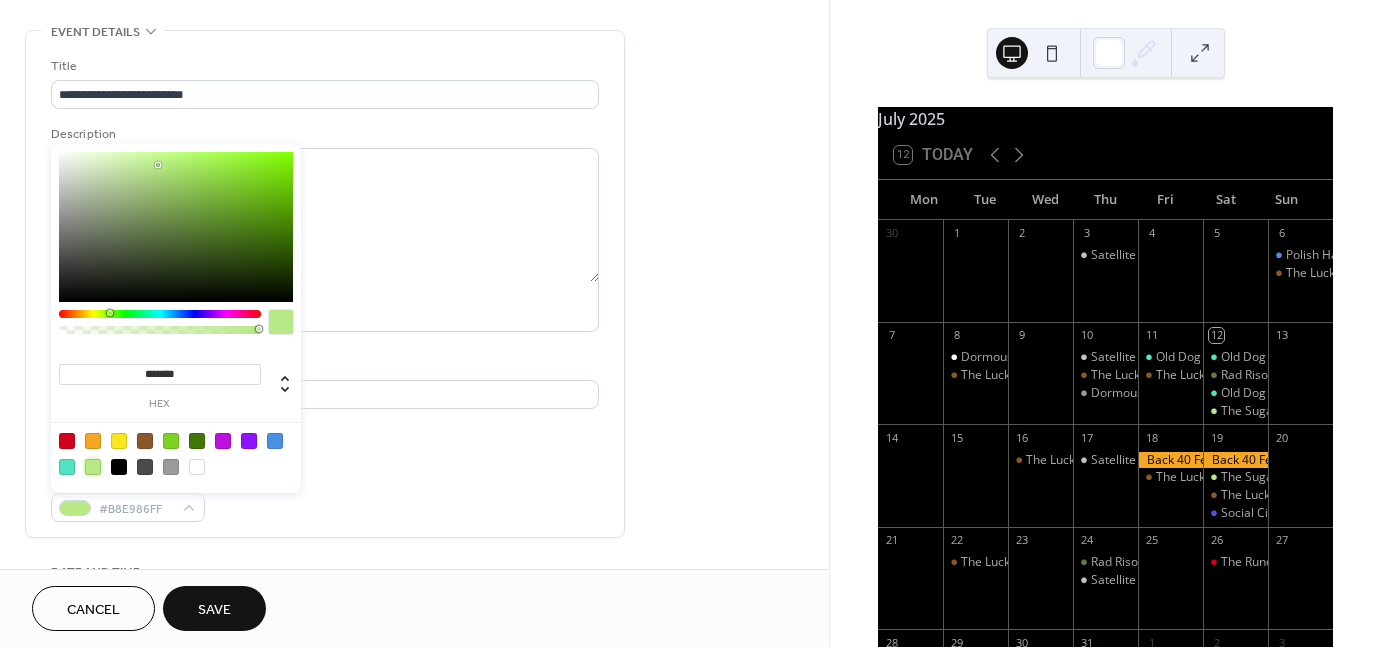 click on "Event Color #B8E986FF" at bounding box center [325, 495] 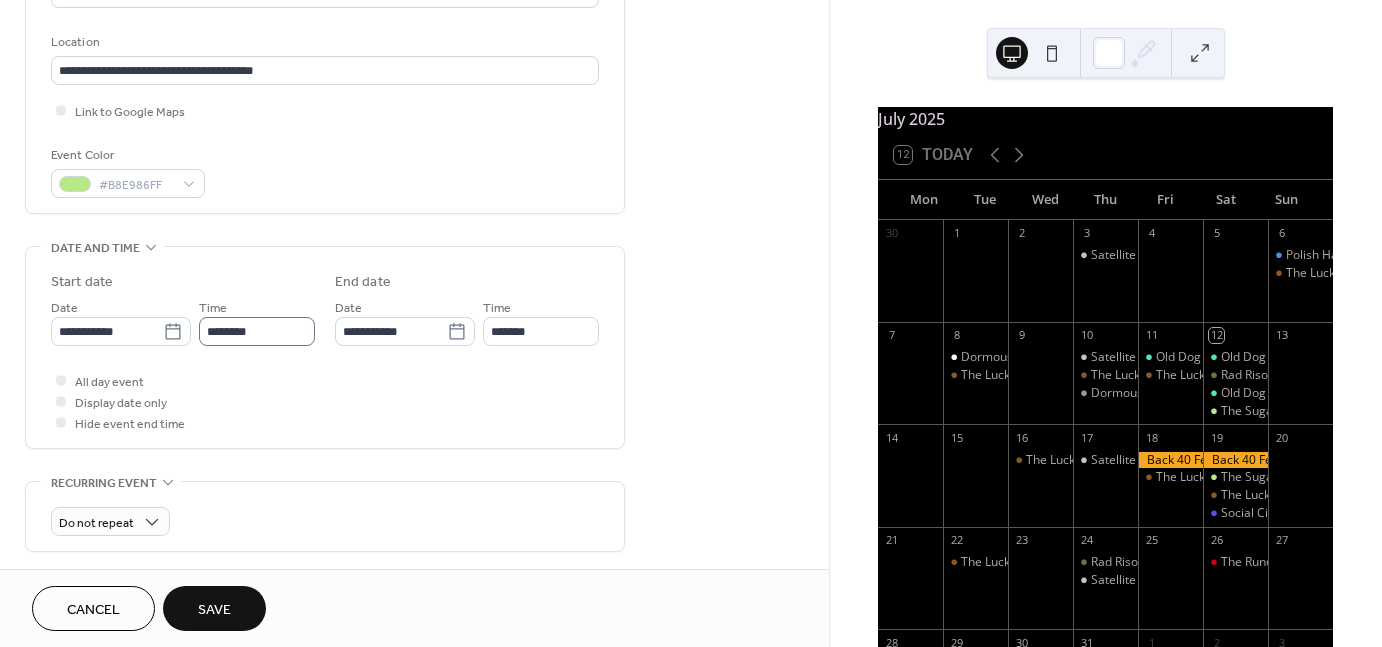 scroll, scrollTop: 404, scrollLeft: 0, axis: vertical 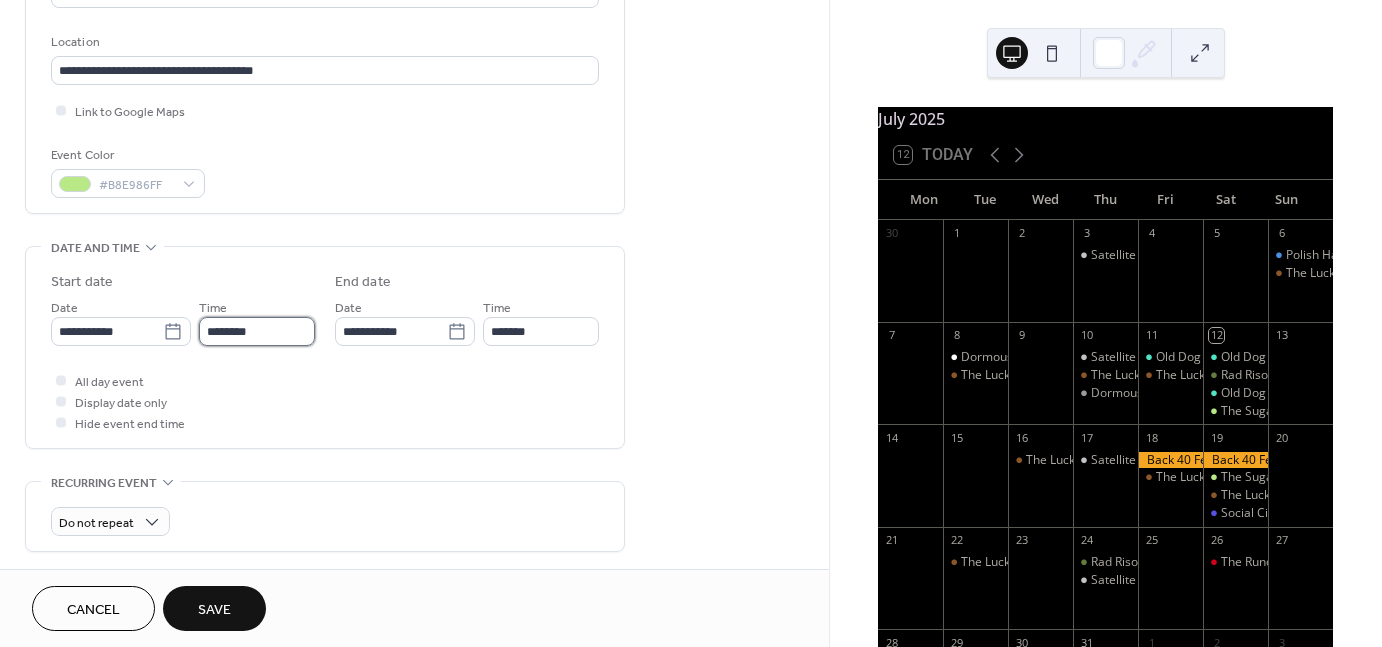 click on "********" at bounding box center [257, 331] 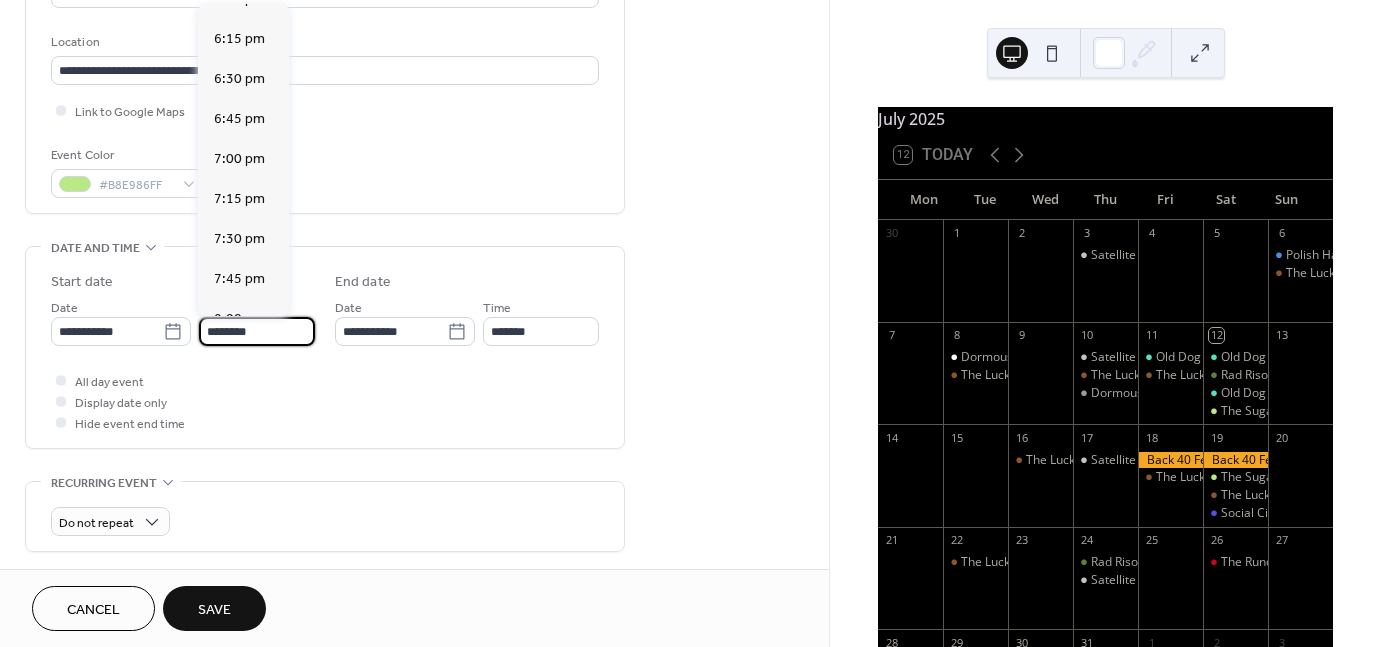 scroll, scrollTop: 2914, scrollLeft: 0, axis: vertical 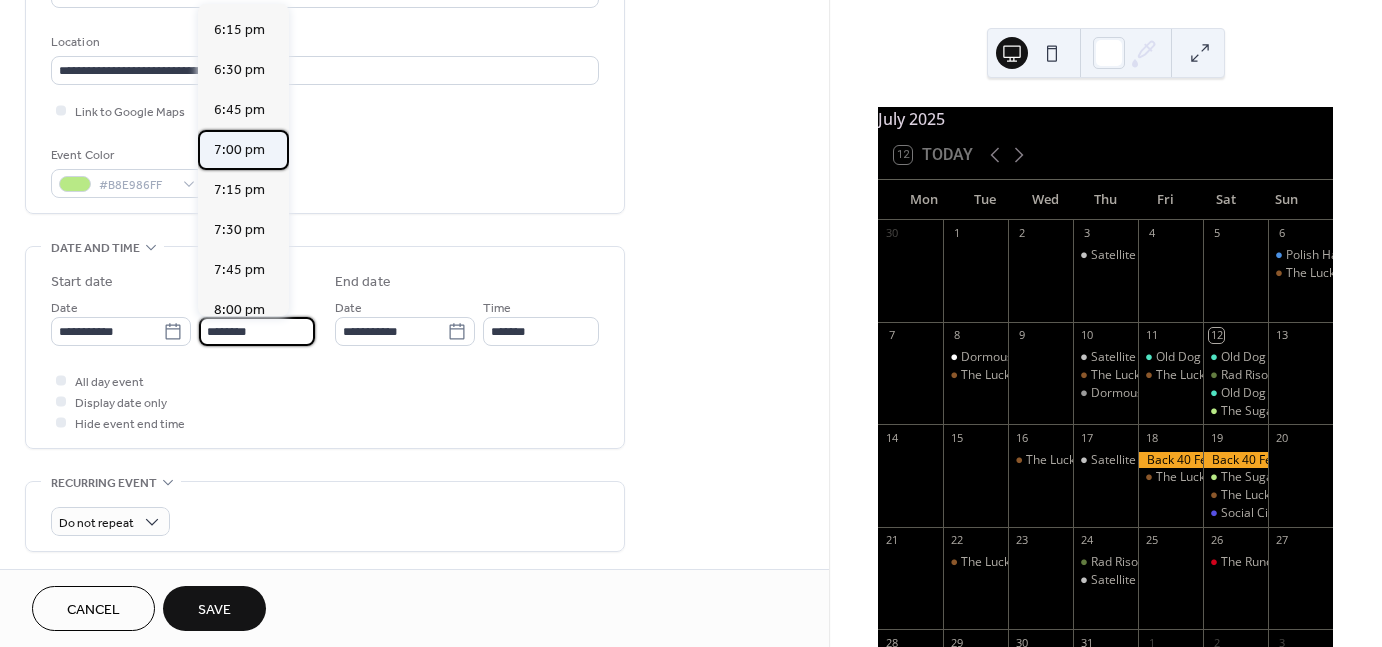 click on "7:00 pm" at bounding box center [239, 150] 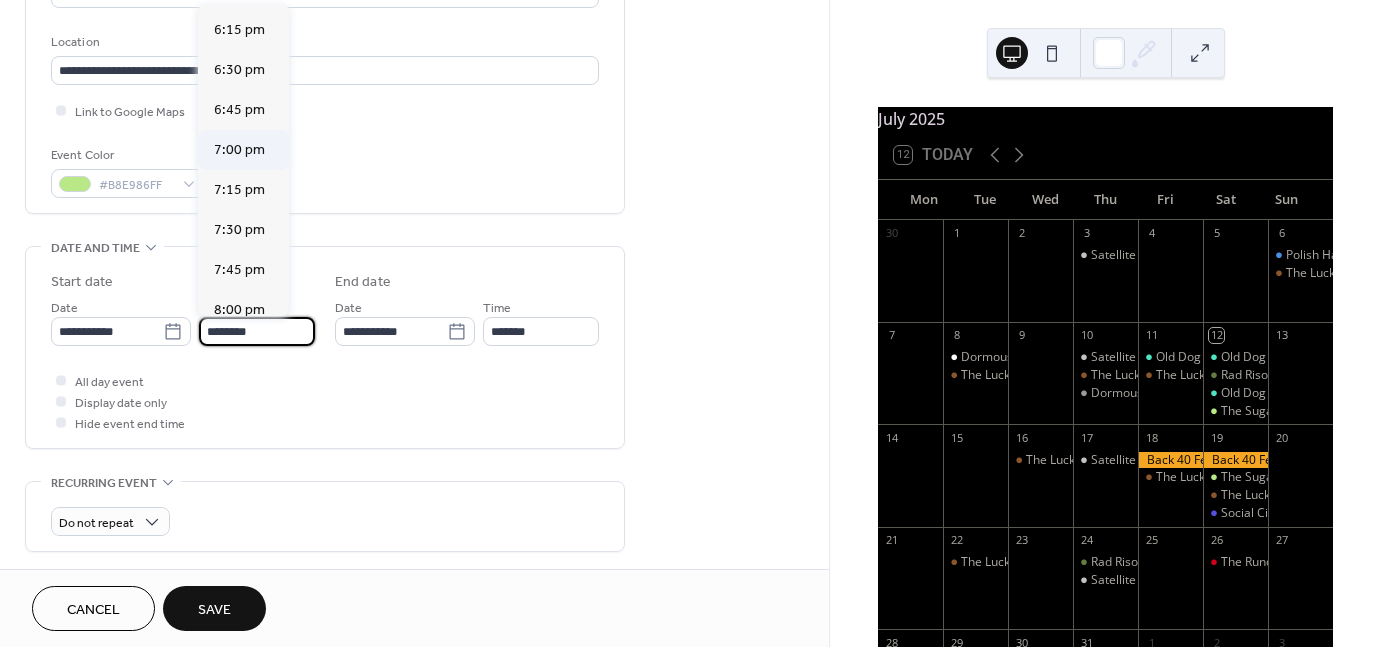 type on "*******" 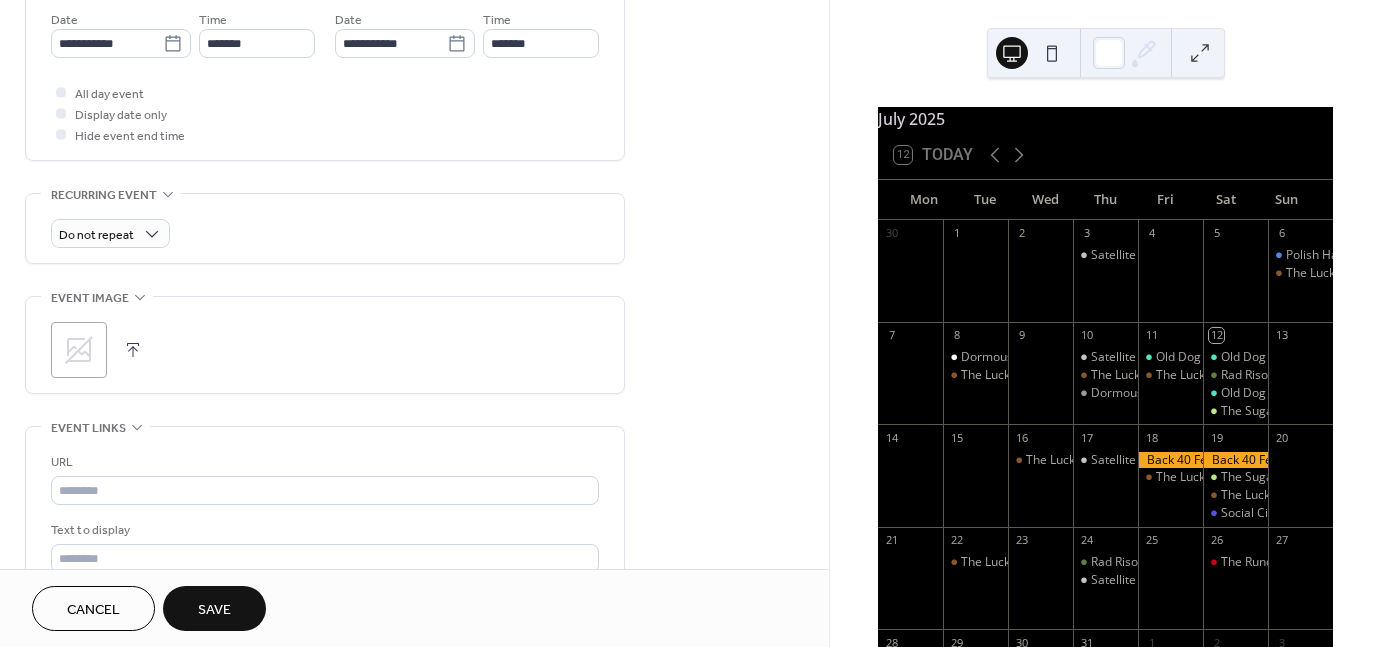 scroll, scrollTop: 695, scrollLeft: 0, axis: vertical 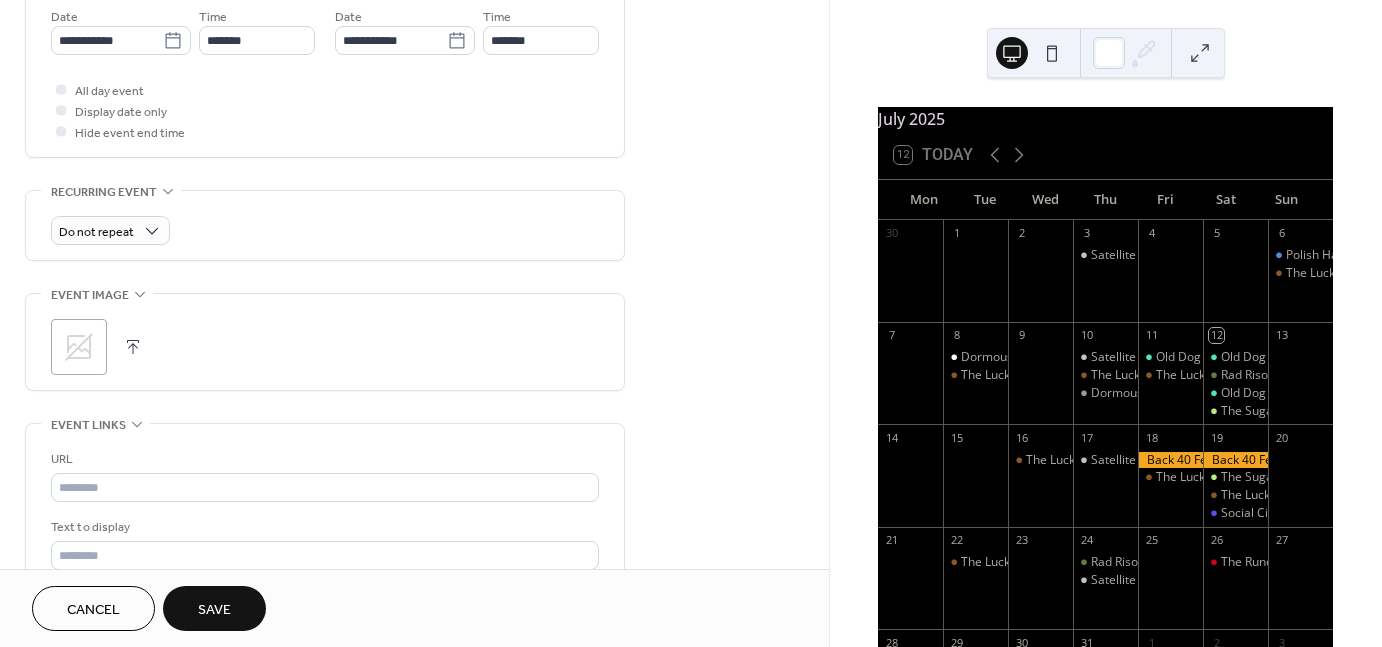 click 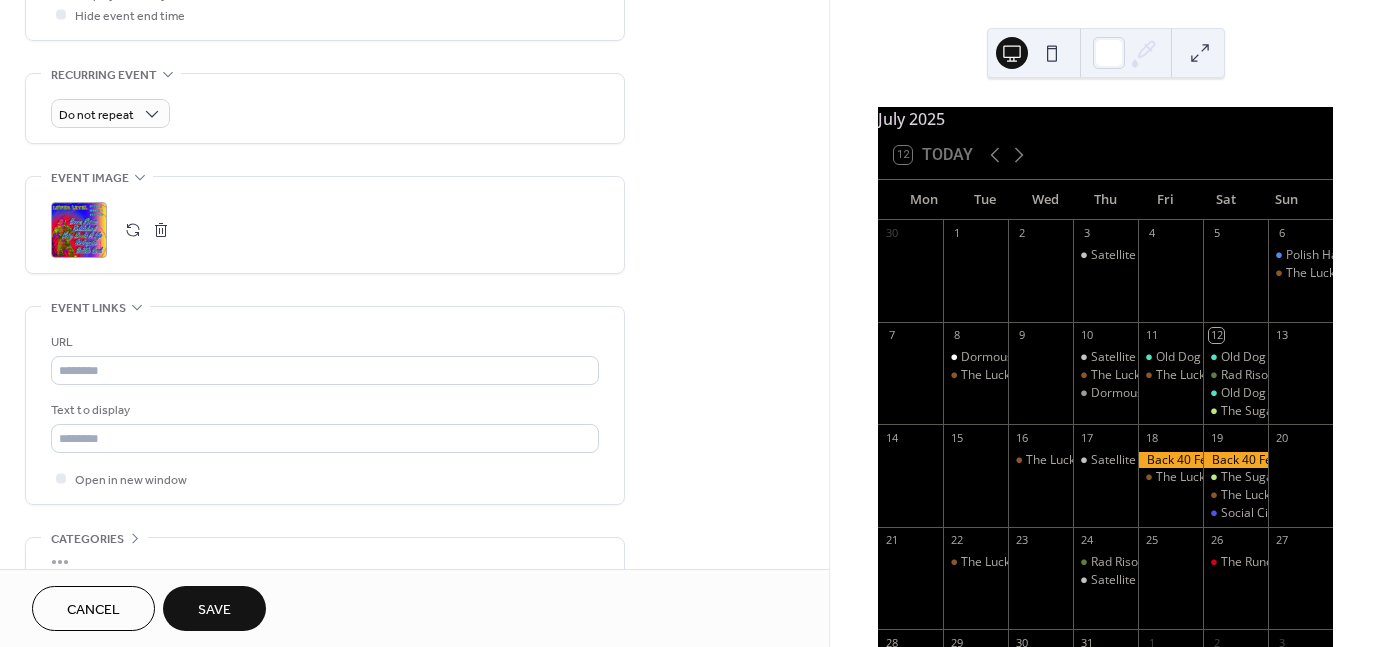 scroll, scrollTop: 811, scrollLeft: 0, axis: vertical 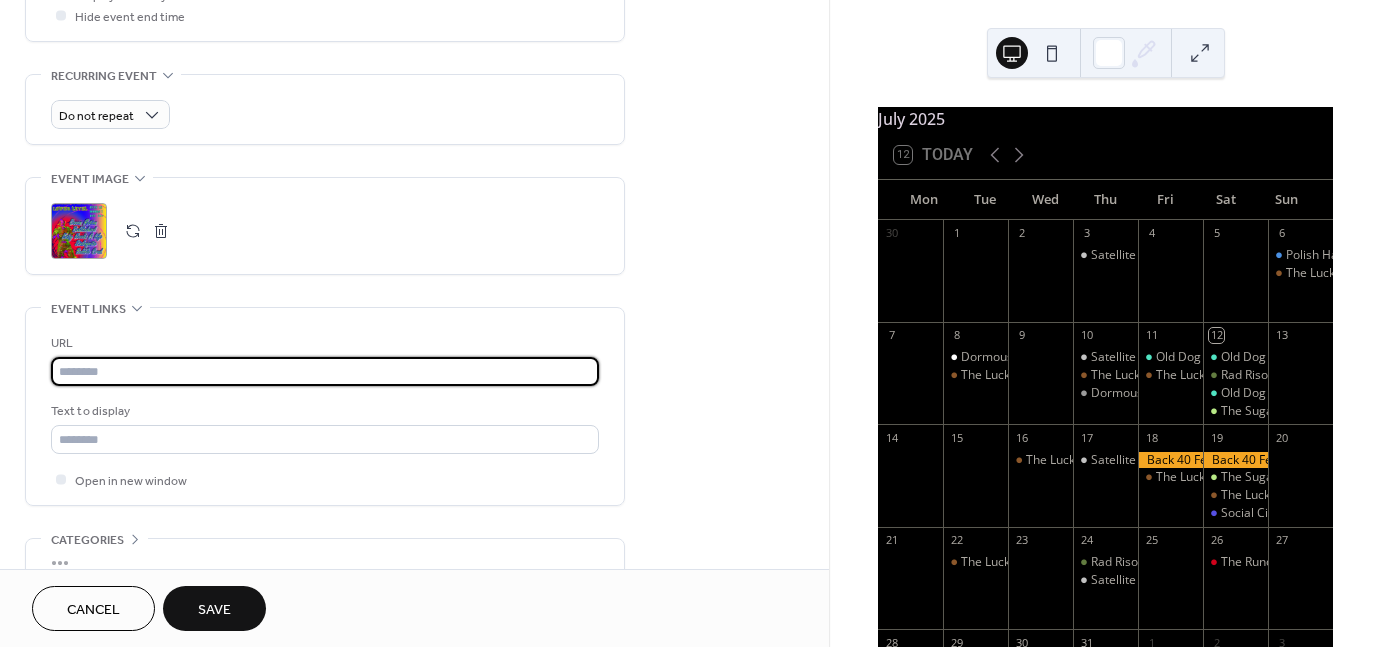 click at bounding box center [325, 371] 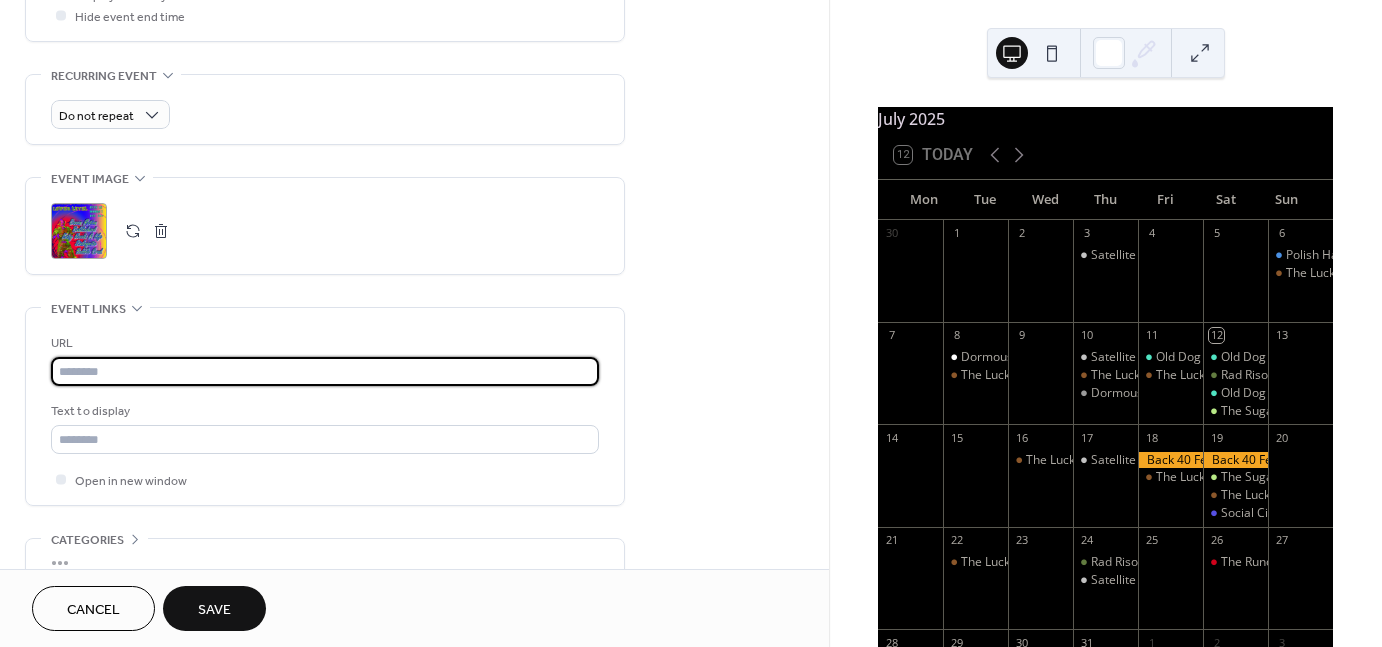 paste on "**********" 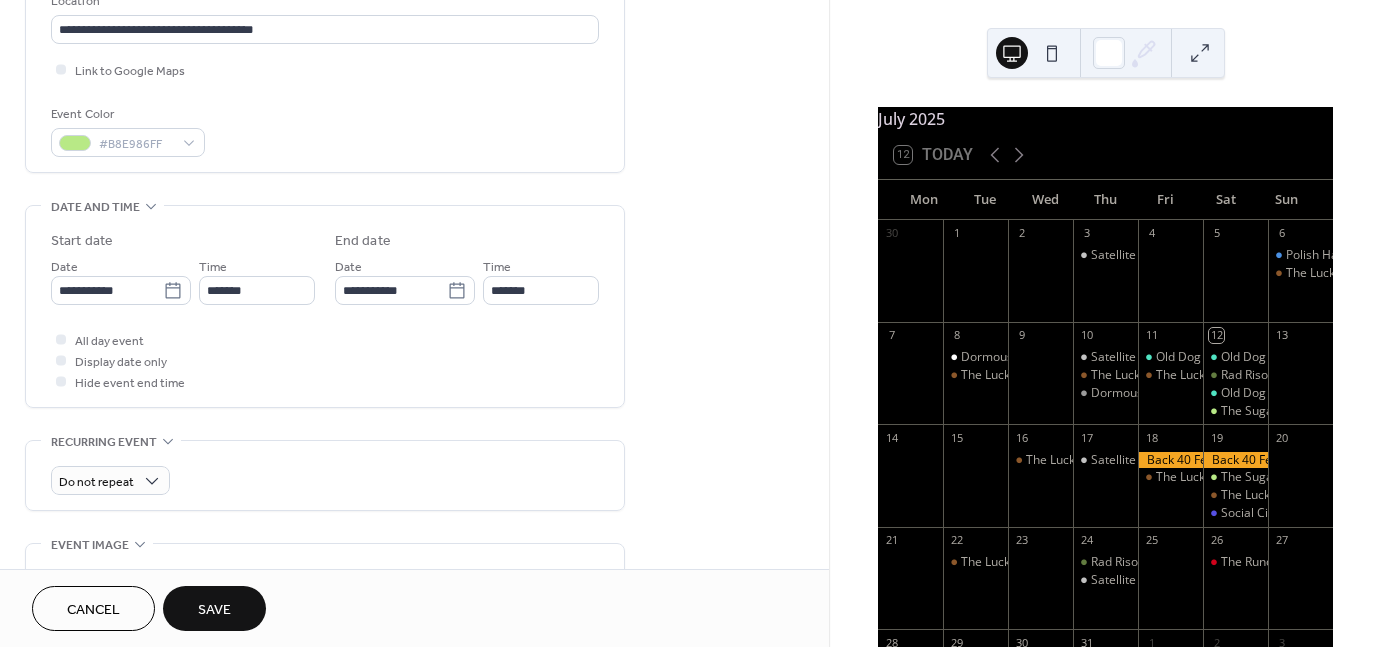 scroll, scrollTop: 444, scrollLeft: 0, axis: vertical 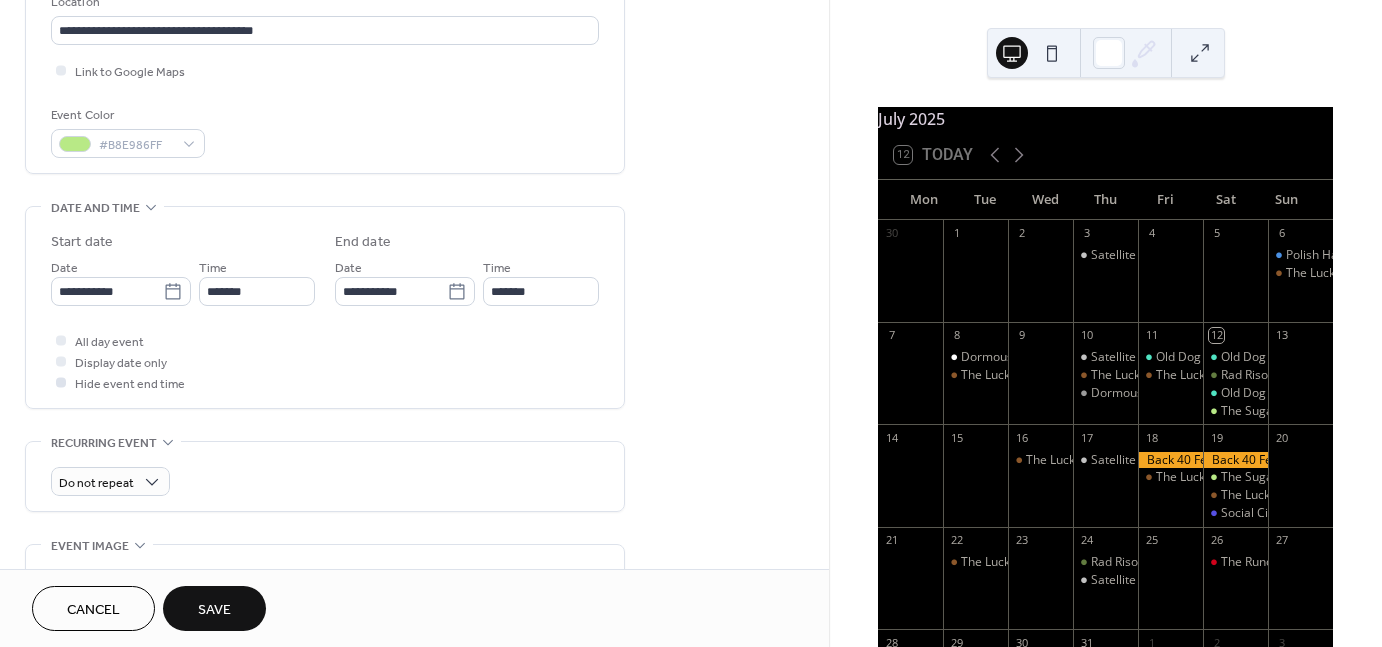 type on "**********" 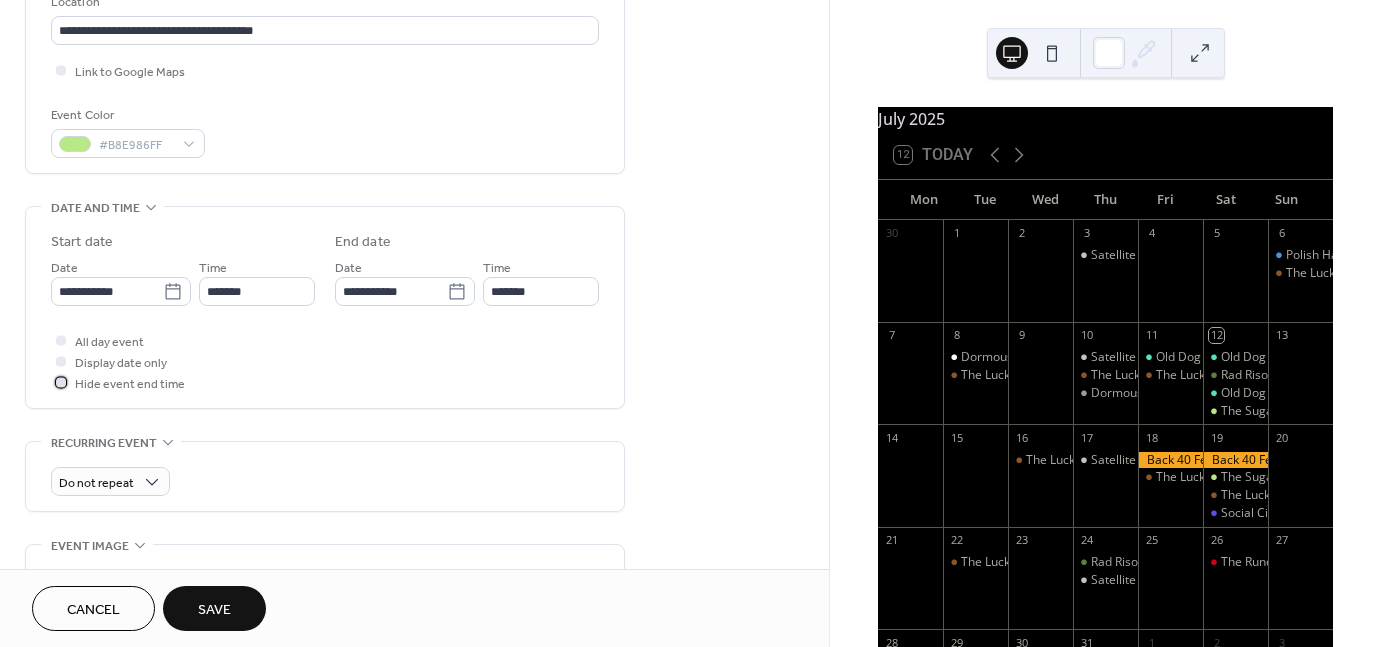 click on "Hide event end time" at bounding box center [130, 384] 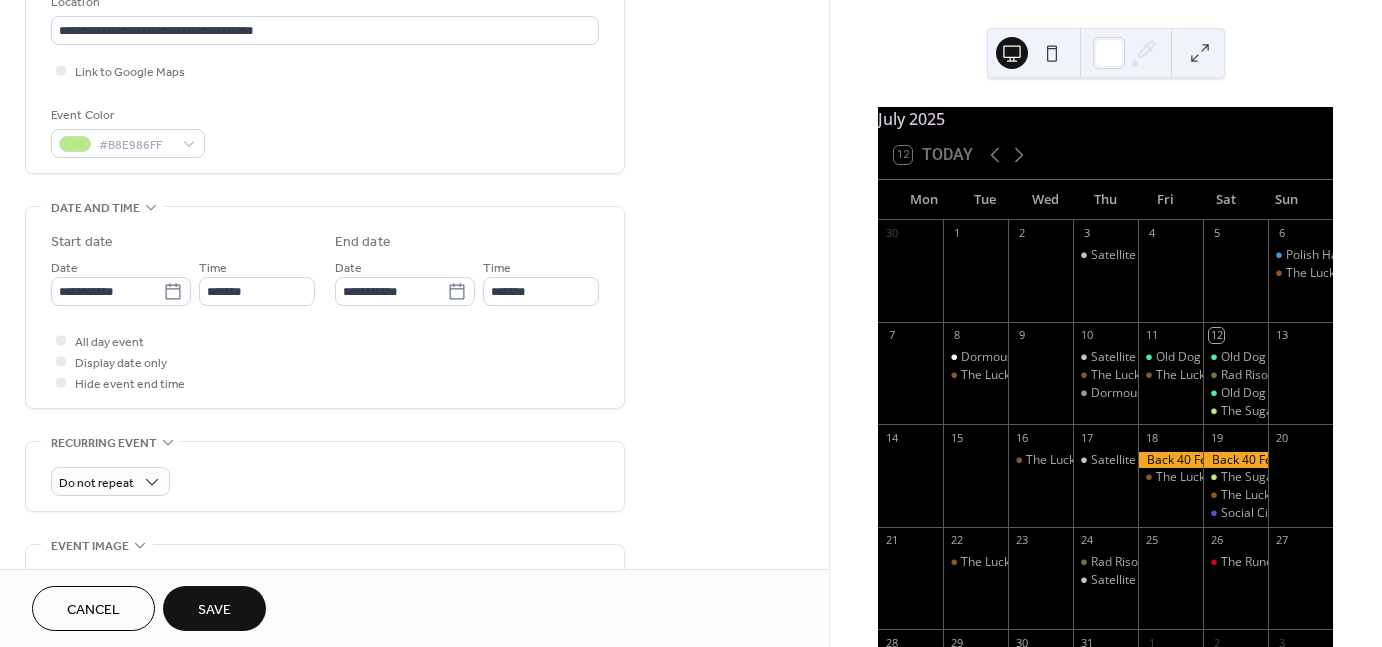 click on "Save" at bounding box center [214, 610] 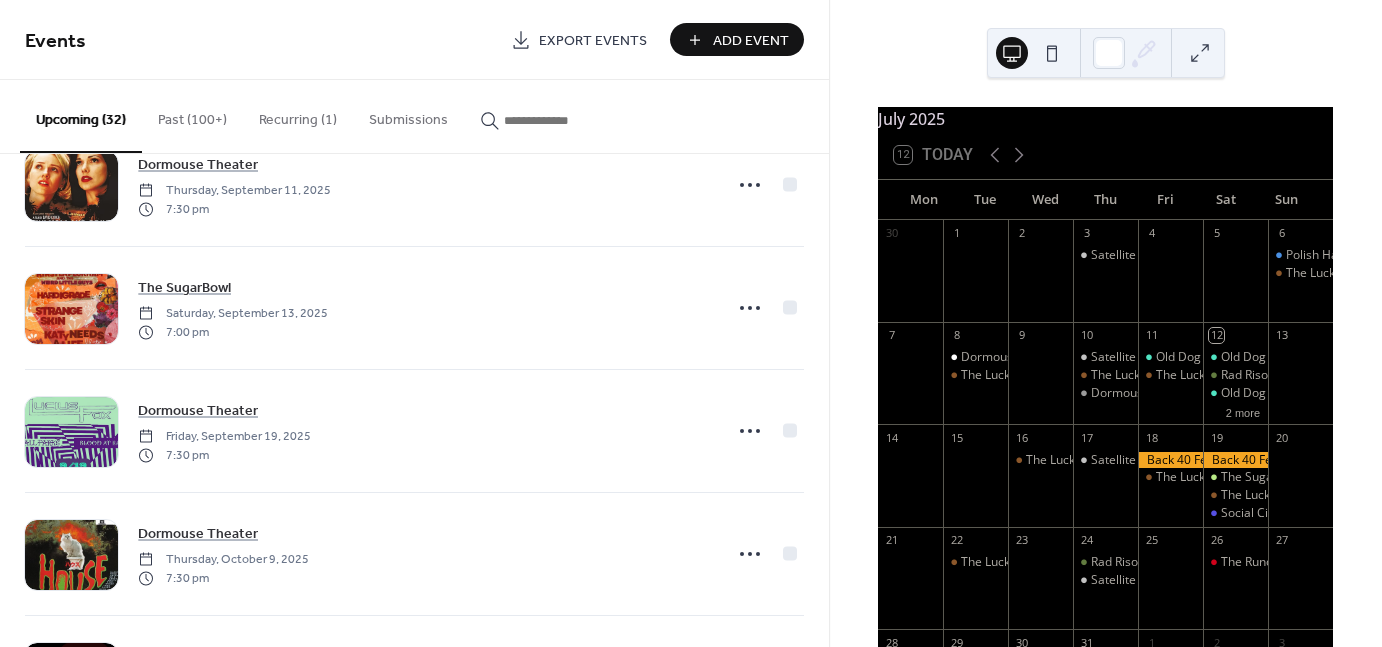 scroll, scrollTop: 2968, scrollLeft: 0, axis: vertical 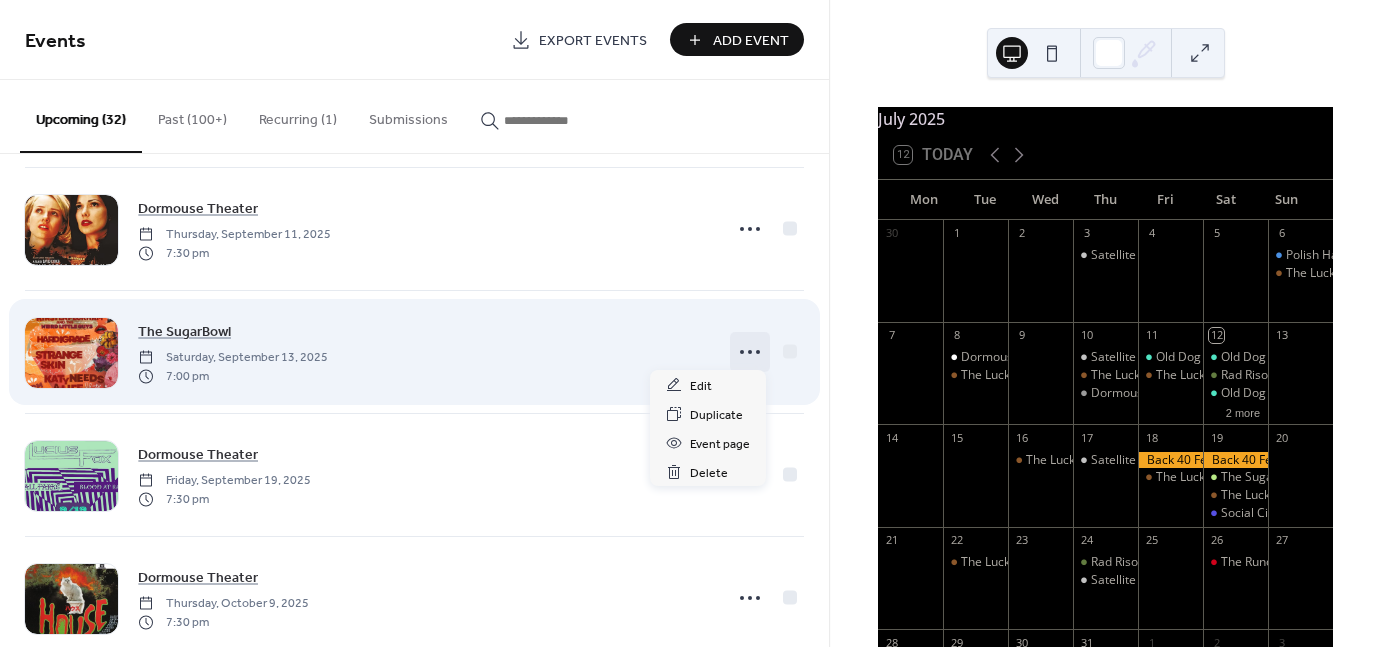 click 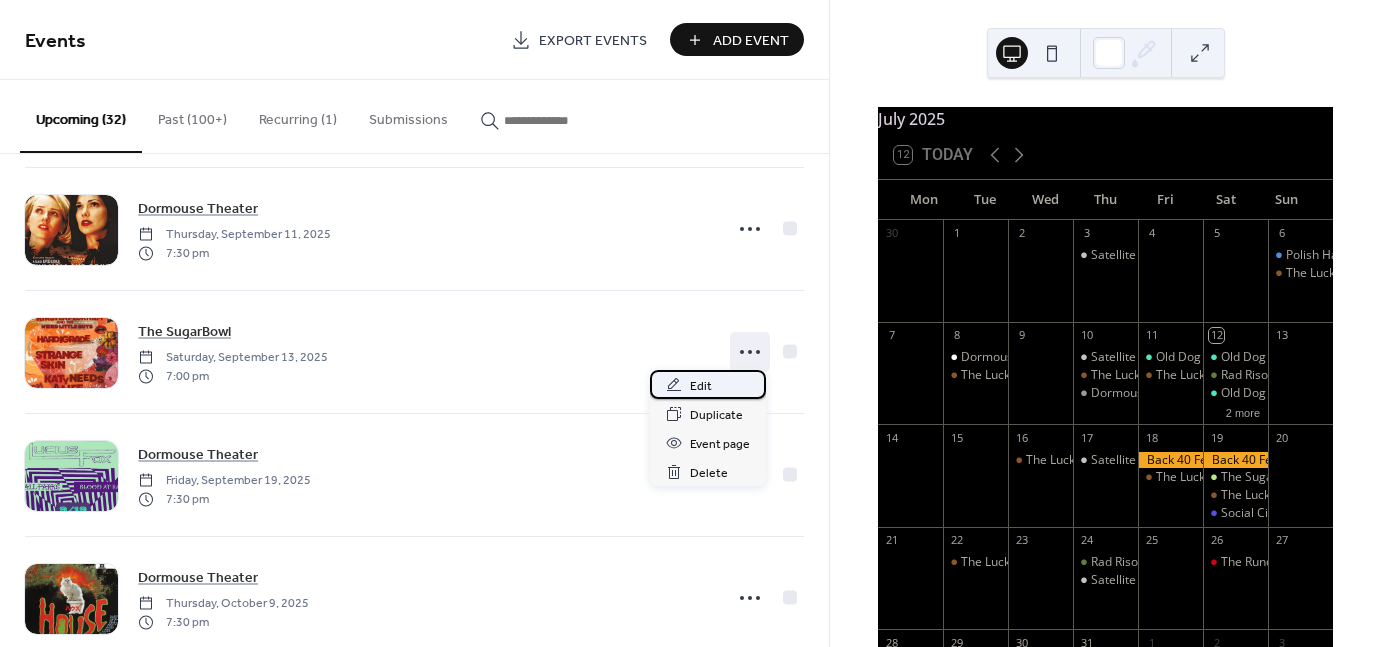 click on "Edit" at bounding box center (708, 384) 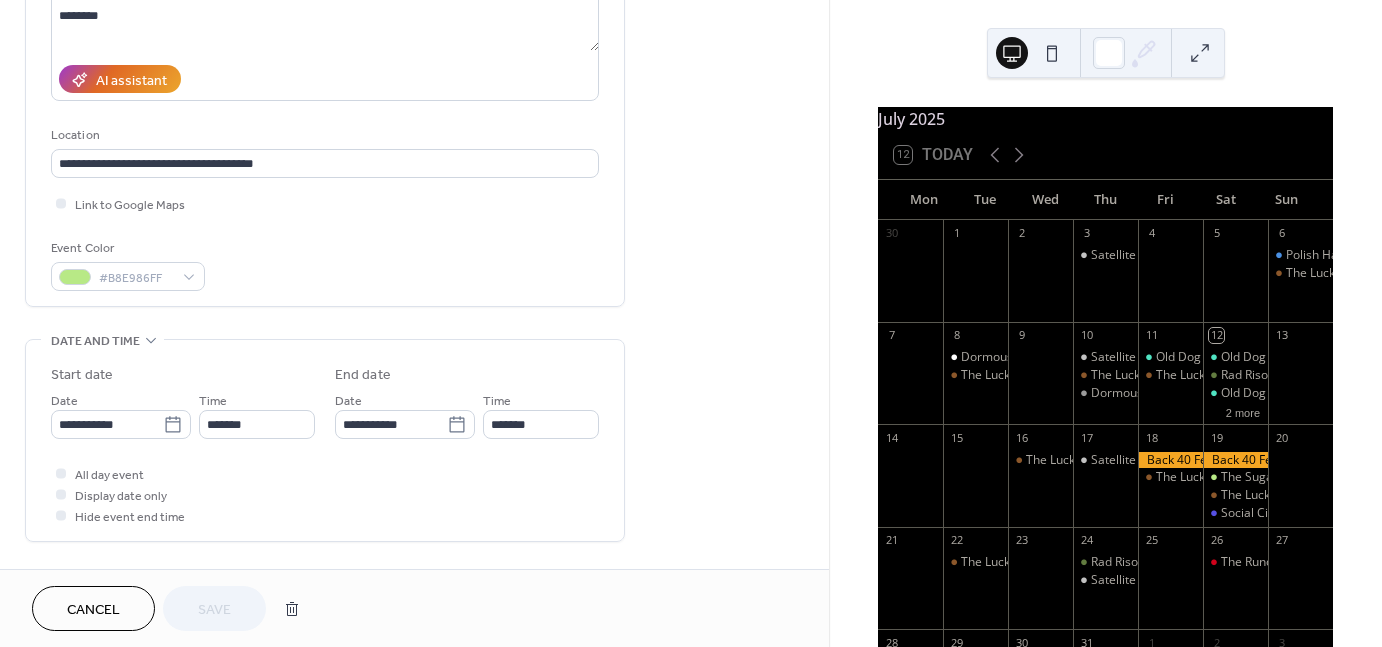 scroll, scrollTop: 312, scrollLeft: 0, axis: vertical 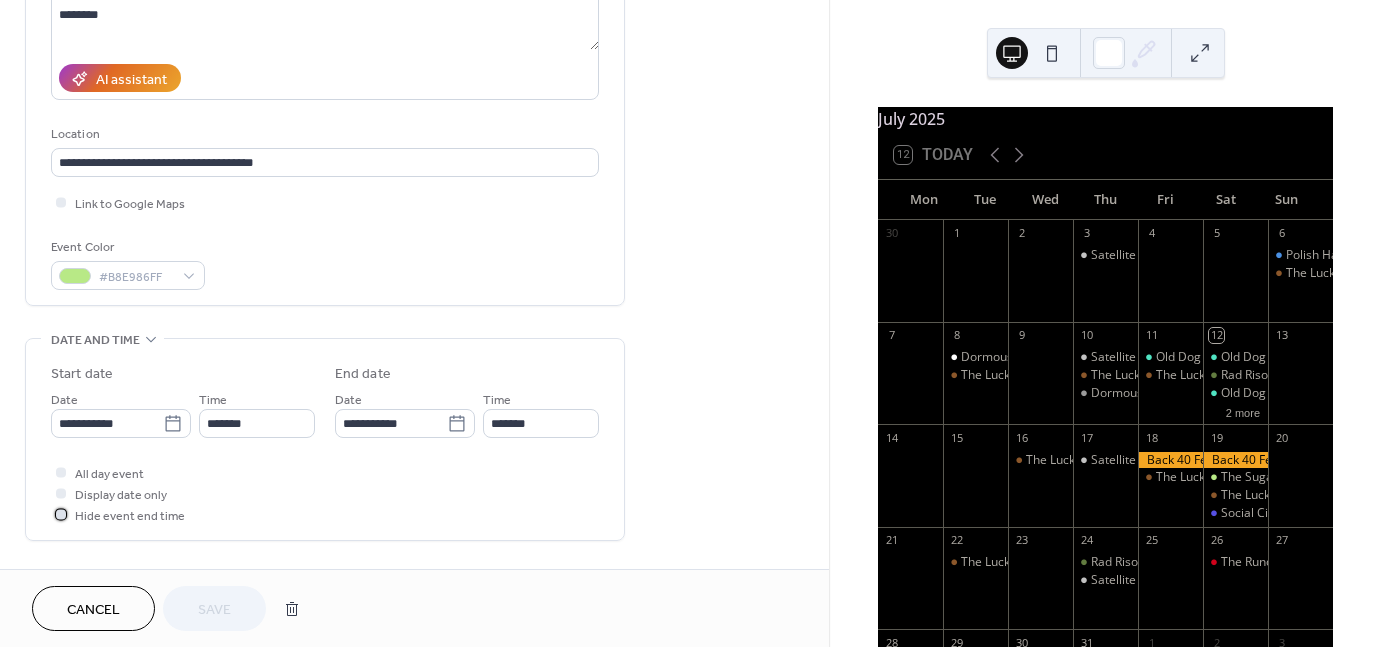 click on "Hide event end time" at bounding box center [130, 516] 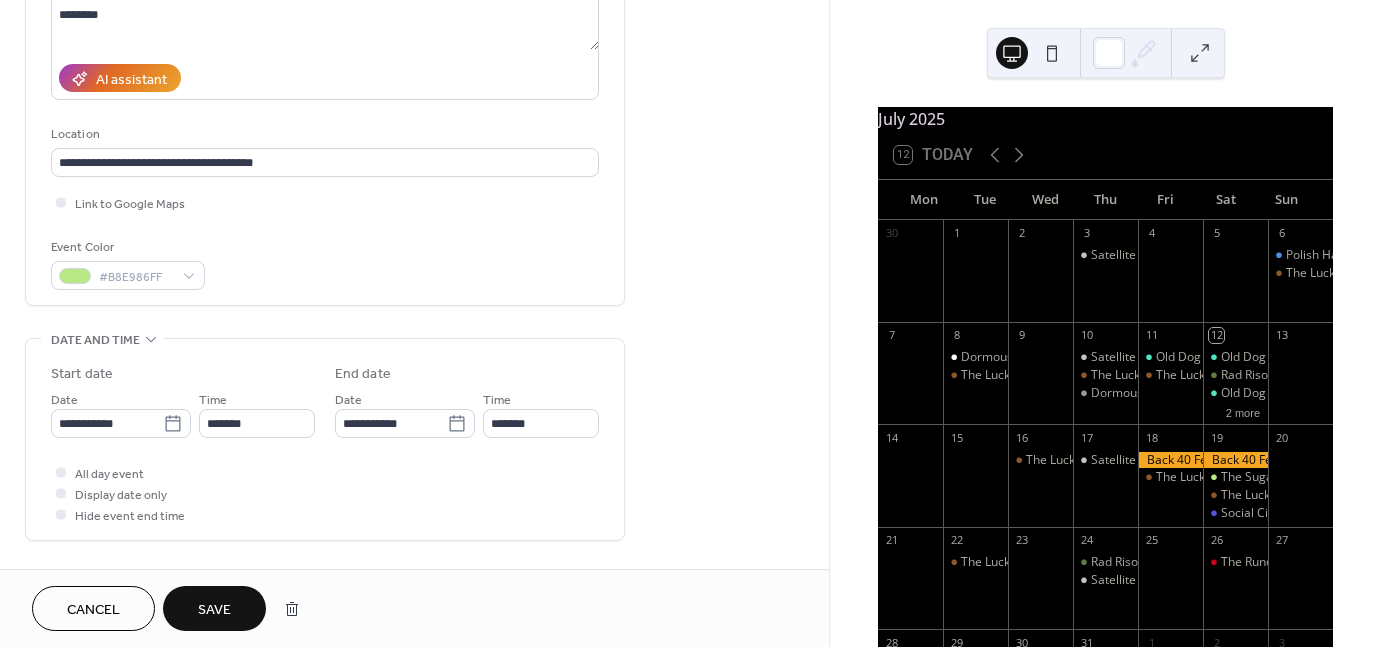 click on "Save" at bounding box center [214, 610] 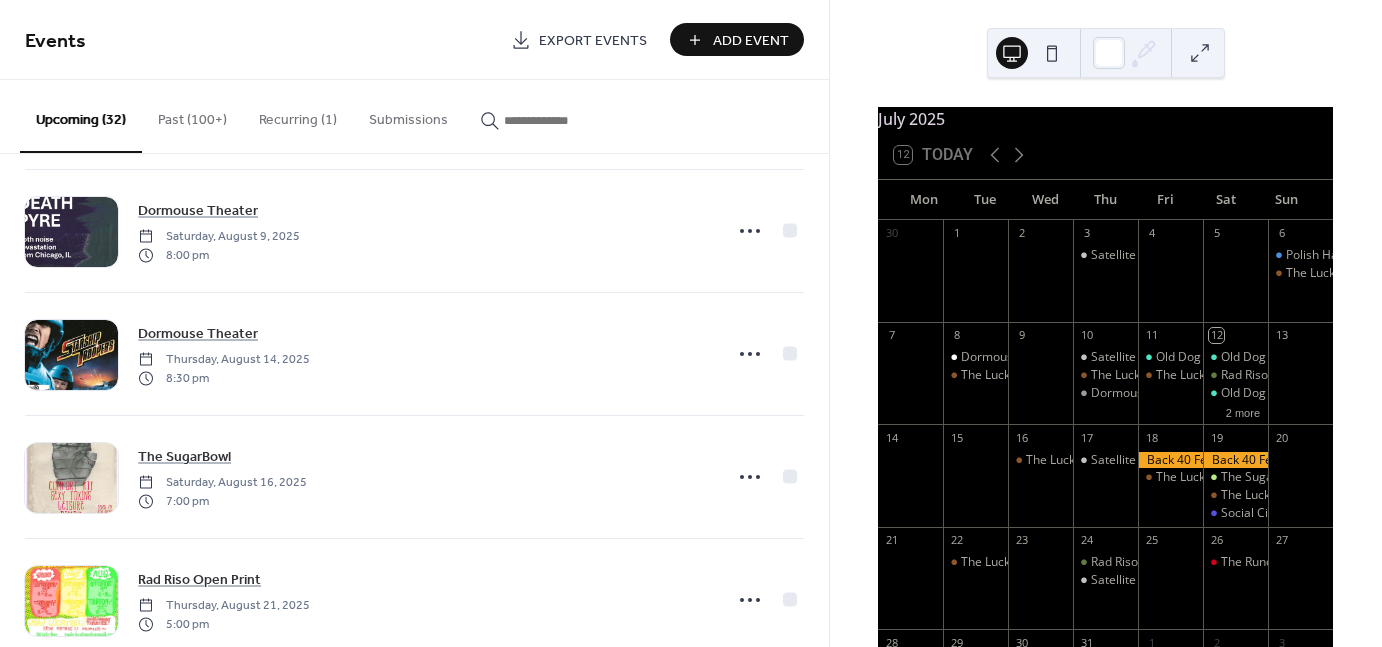 scroll, scrollTop: 2484, scrollLeft: 0, axis: vertical 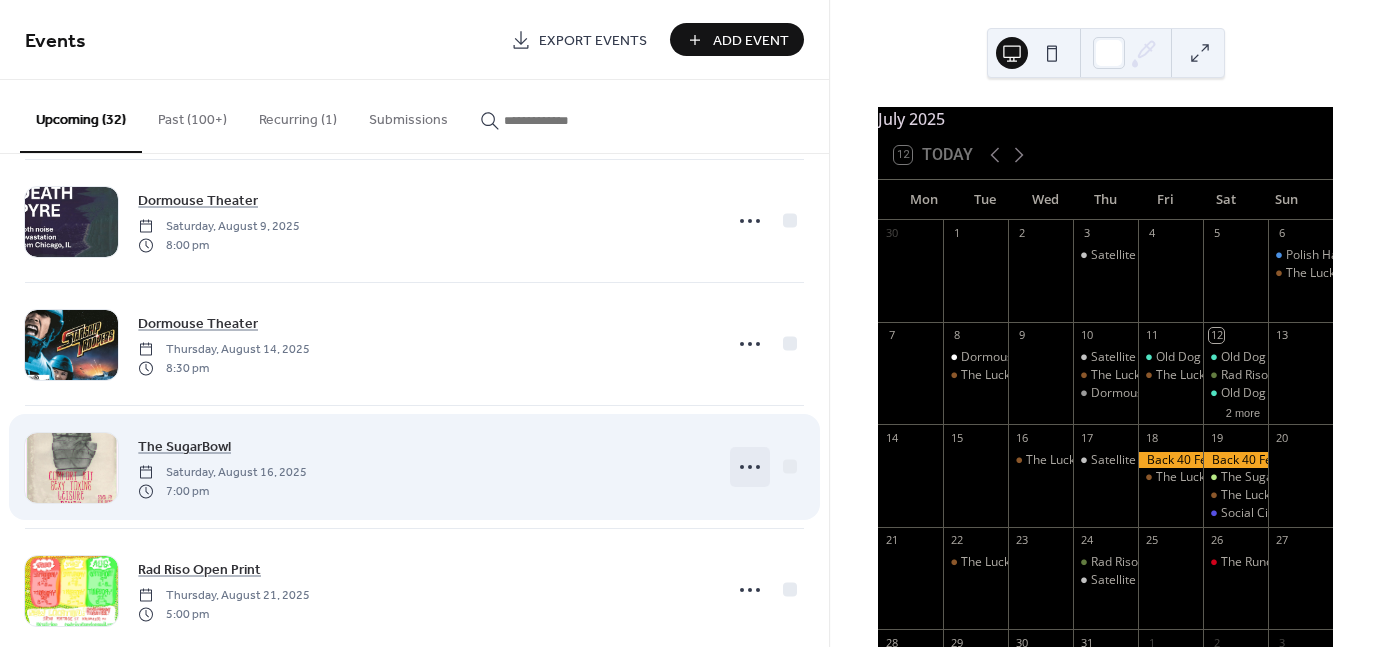 click 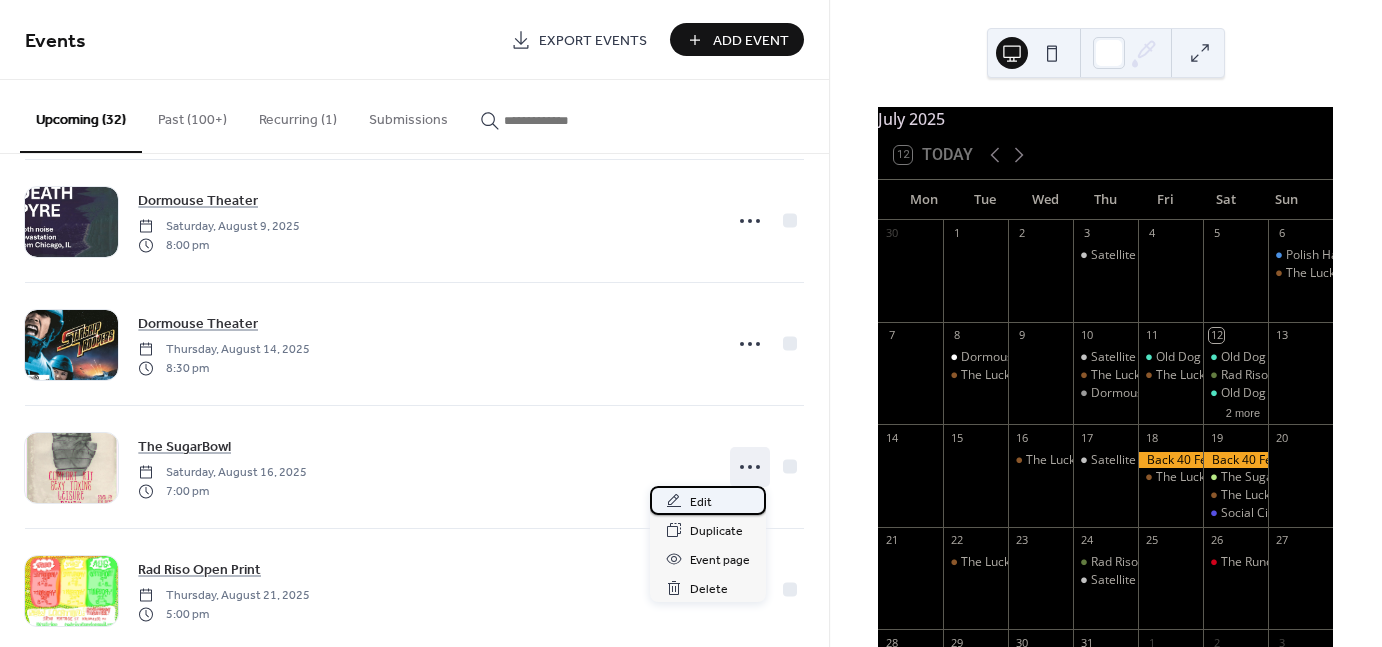 click on "Edit" at bounding box center [701, 502] 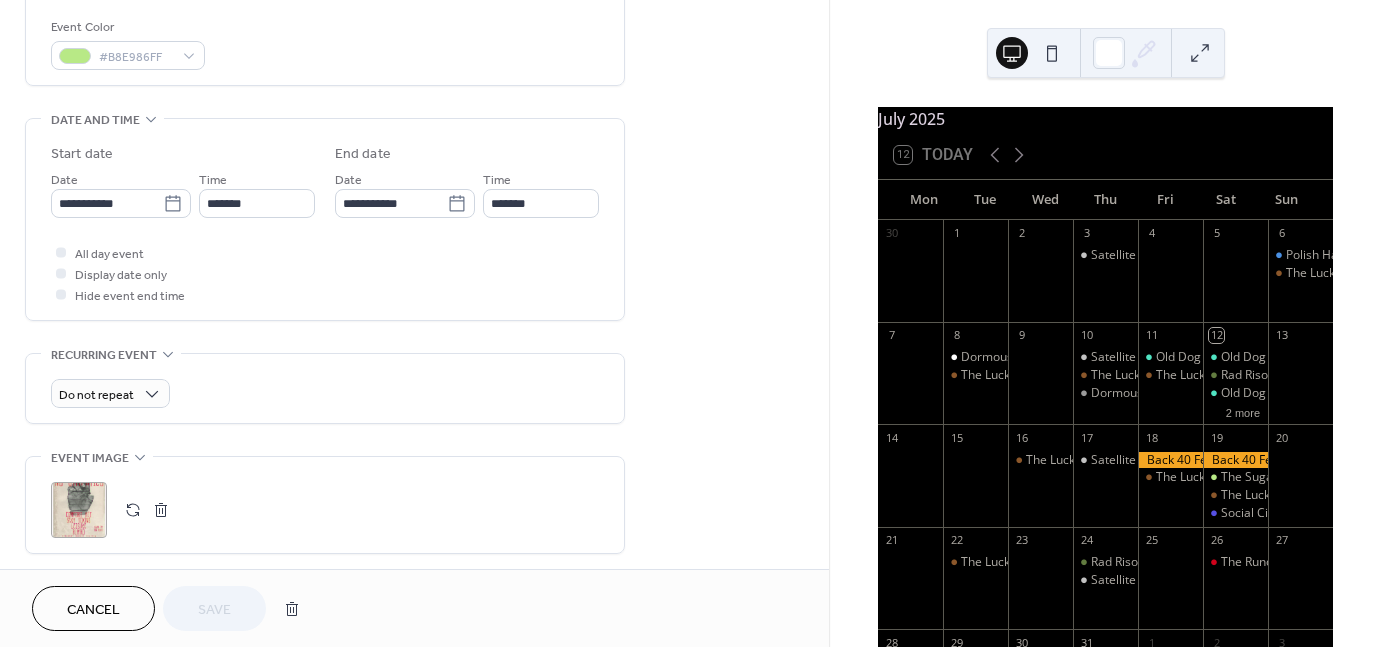 scroll, scrollTop: 528, scrollLeft: 0, axis: vertical 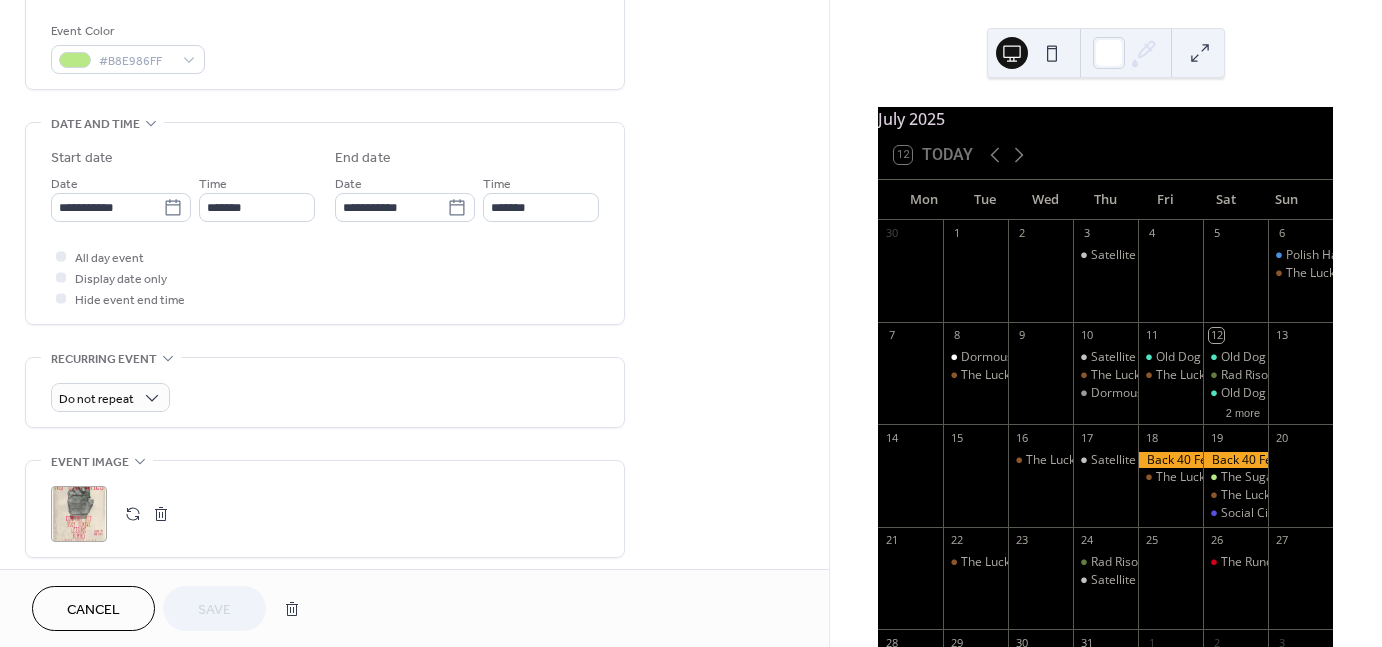 click on "Cancel" at bounding box center [93, 610] 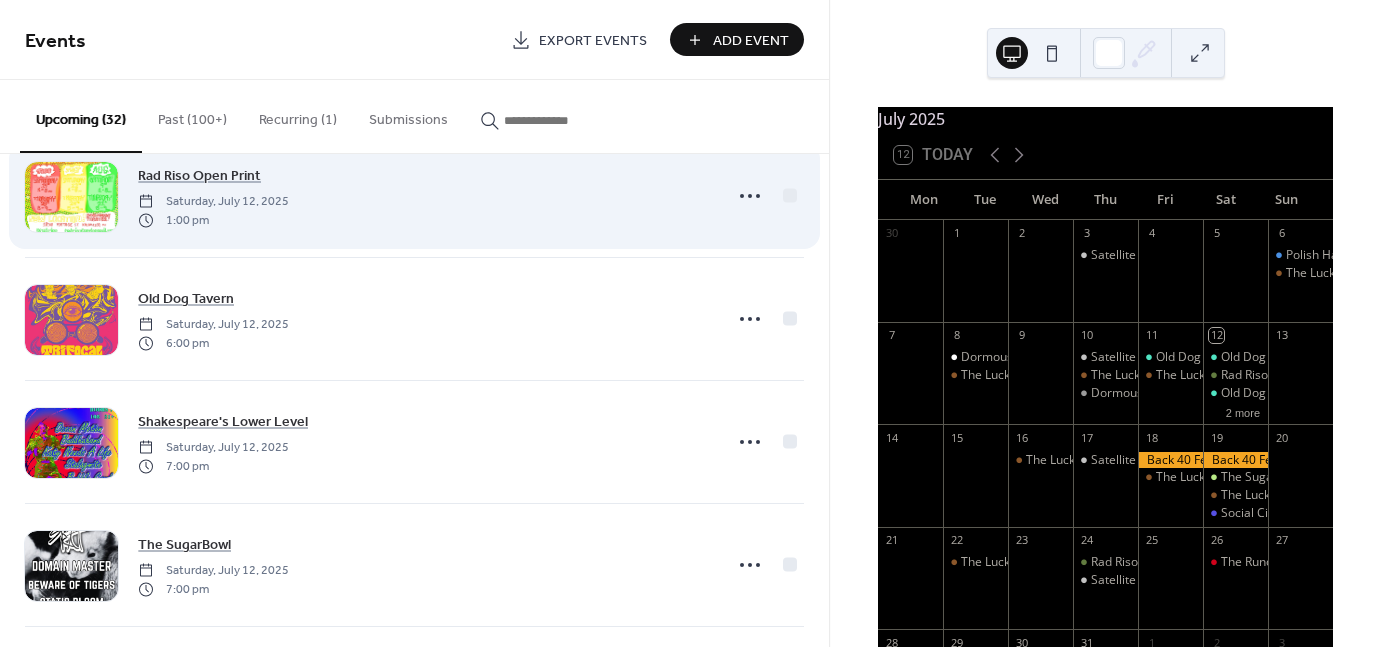 scroll, scrollTop: 170, scrollLeft: 0, axis: vertical 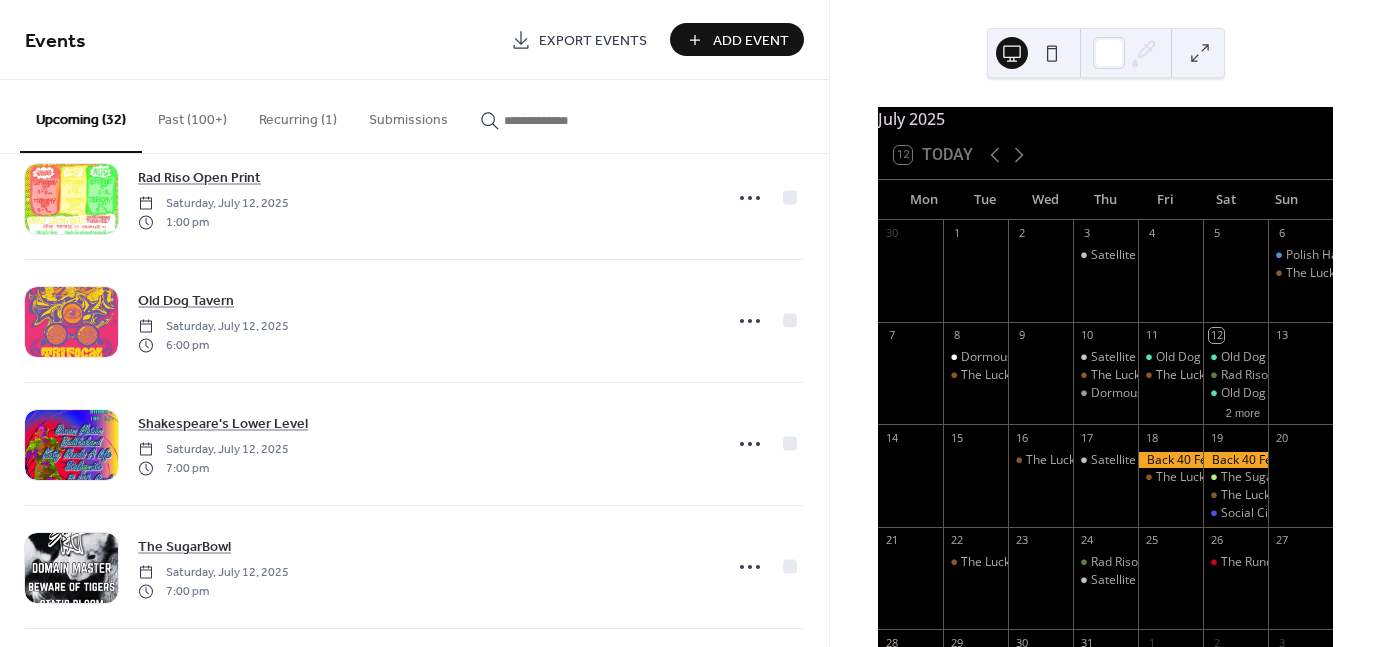 click on "Add Event" at bounding box center (751, 41) 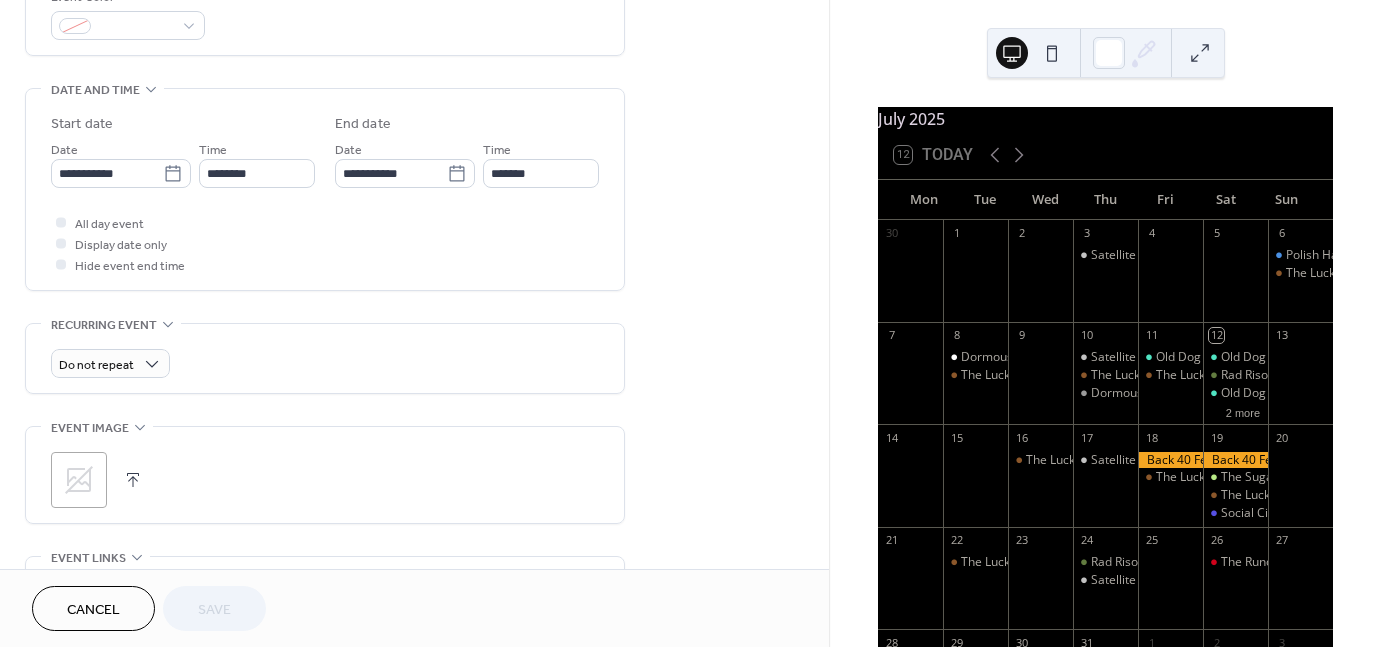 scroll, scrollTop: 567, scrollLeft: 0, axis: vertical 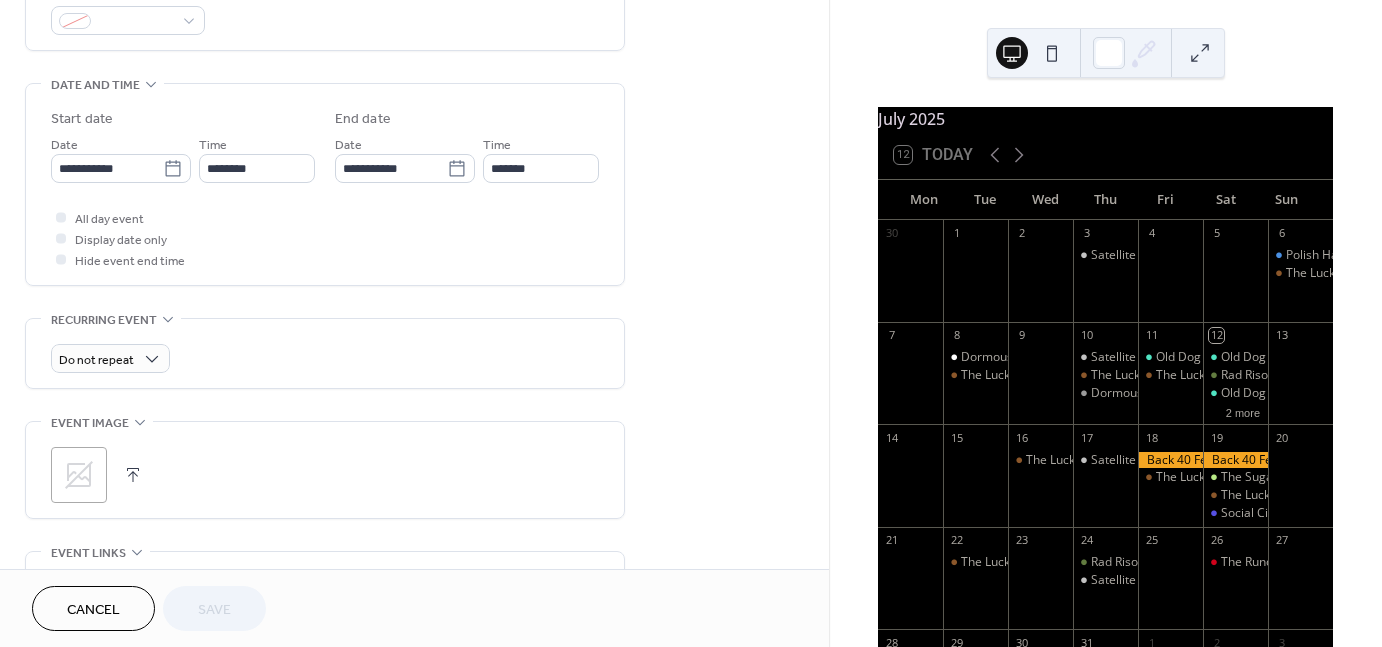 click 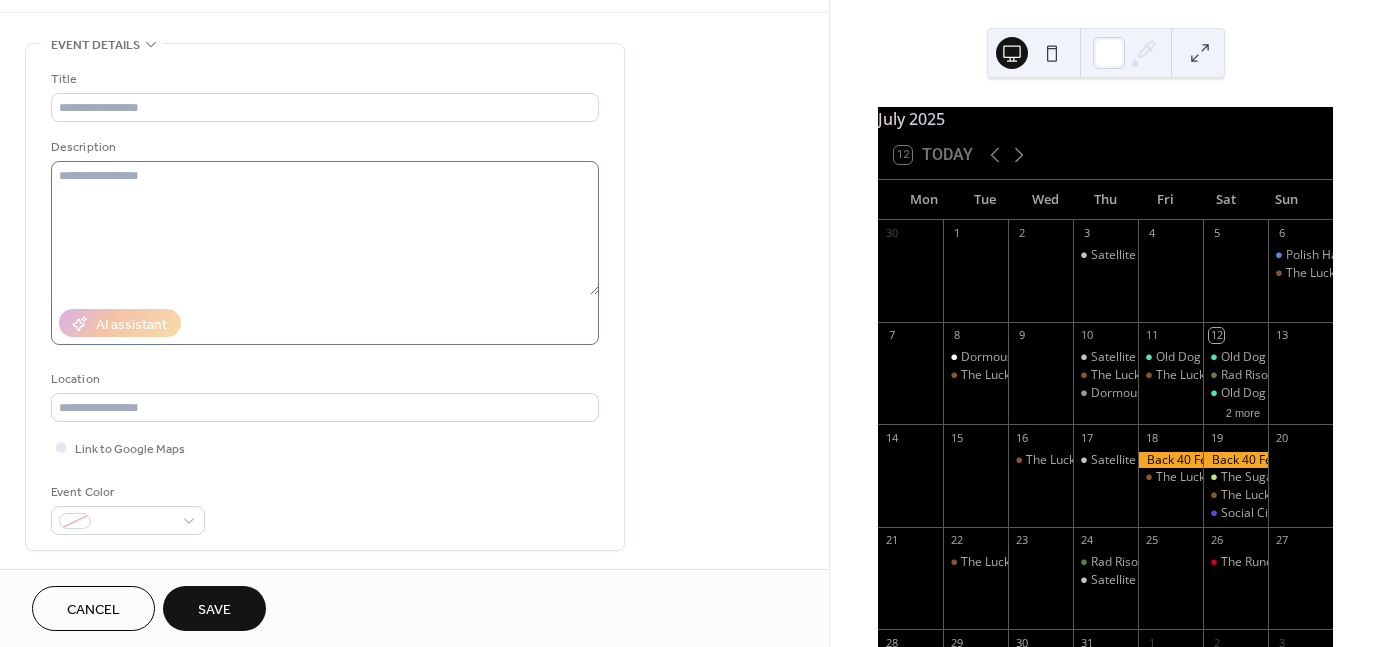 scroll, scrollTop: 268, scrollLeft: 0, axis: vertical 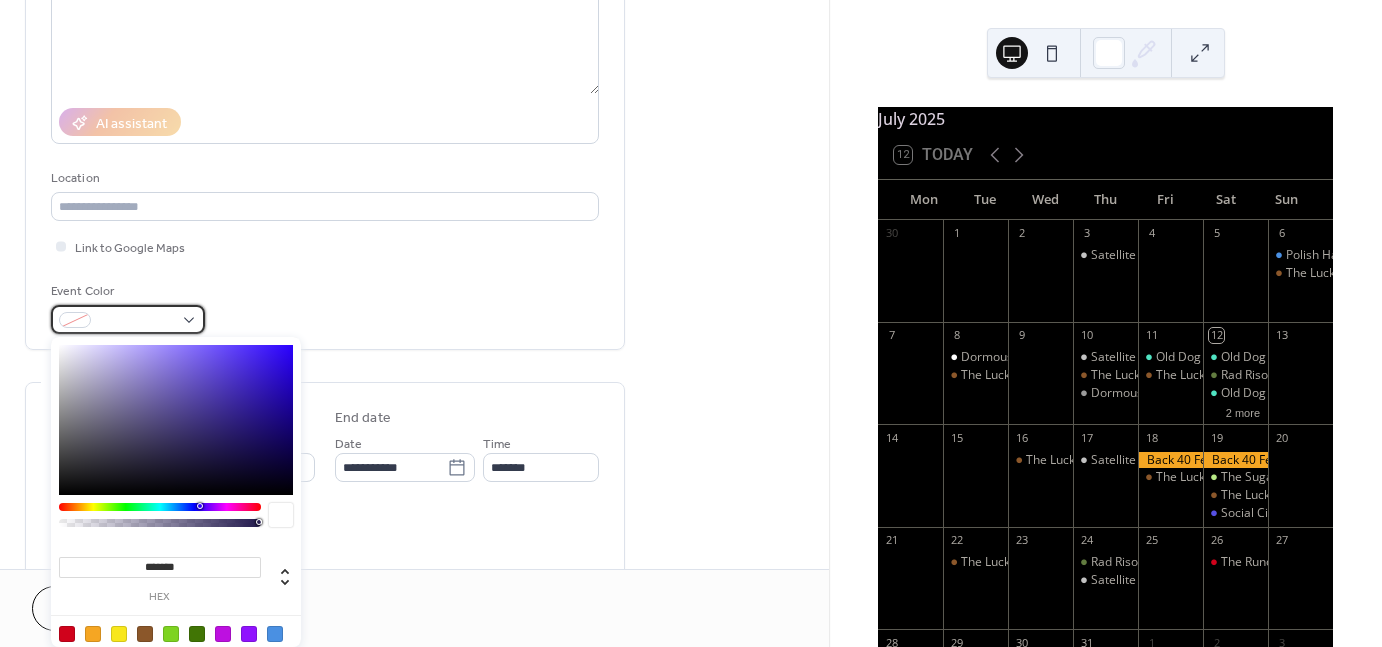 click at bounding box center (136, 321) 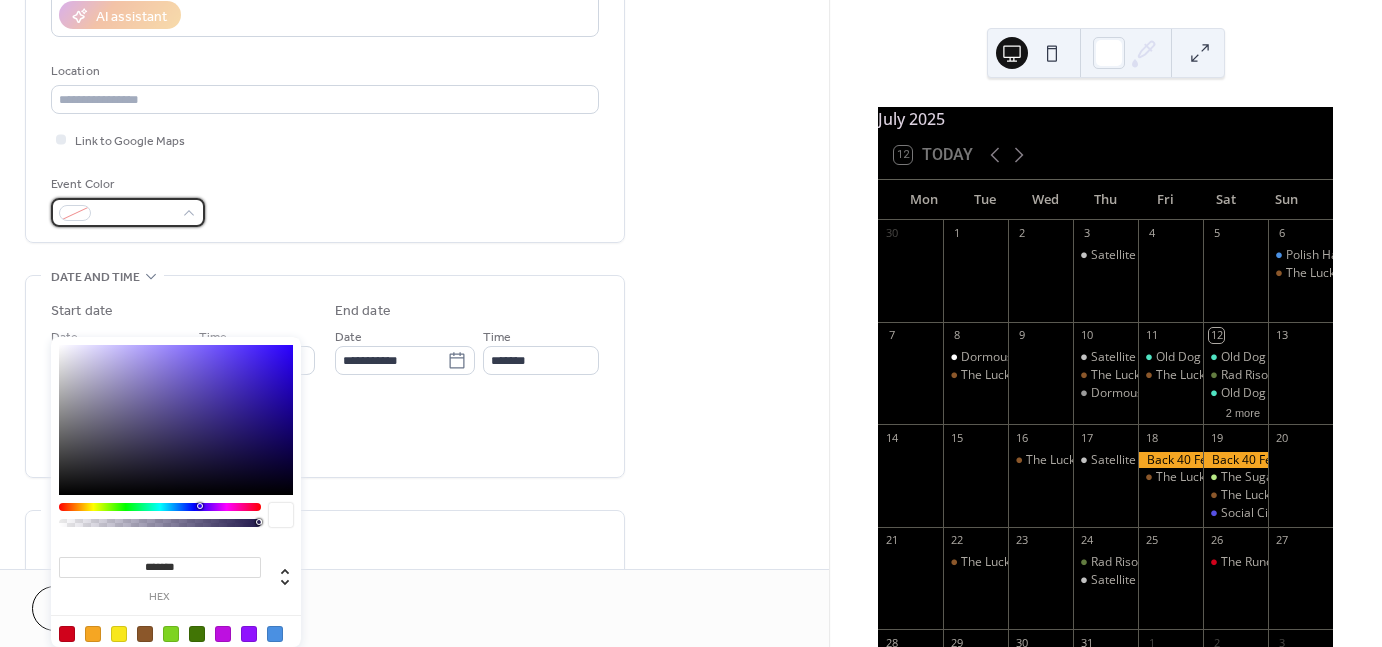 scroll, scrollTop: 376, scrollLeft: 0, axis: vertical 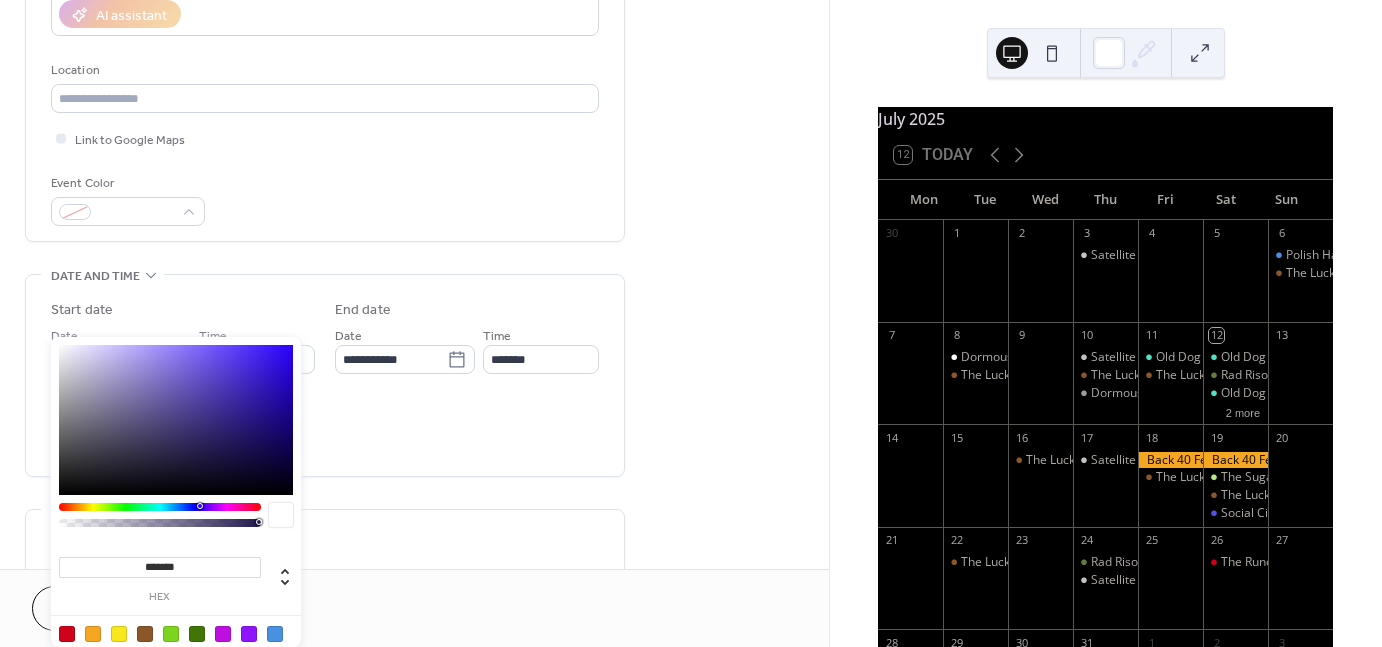 click on "**********" at bounding box center [414, 421] 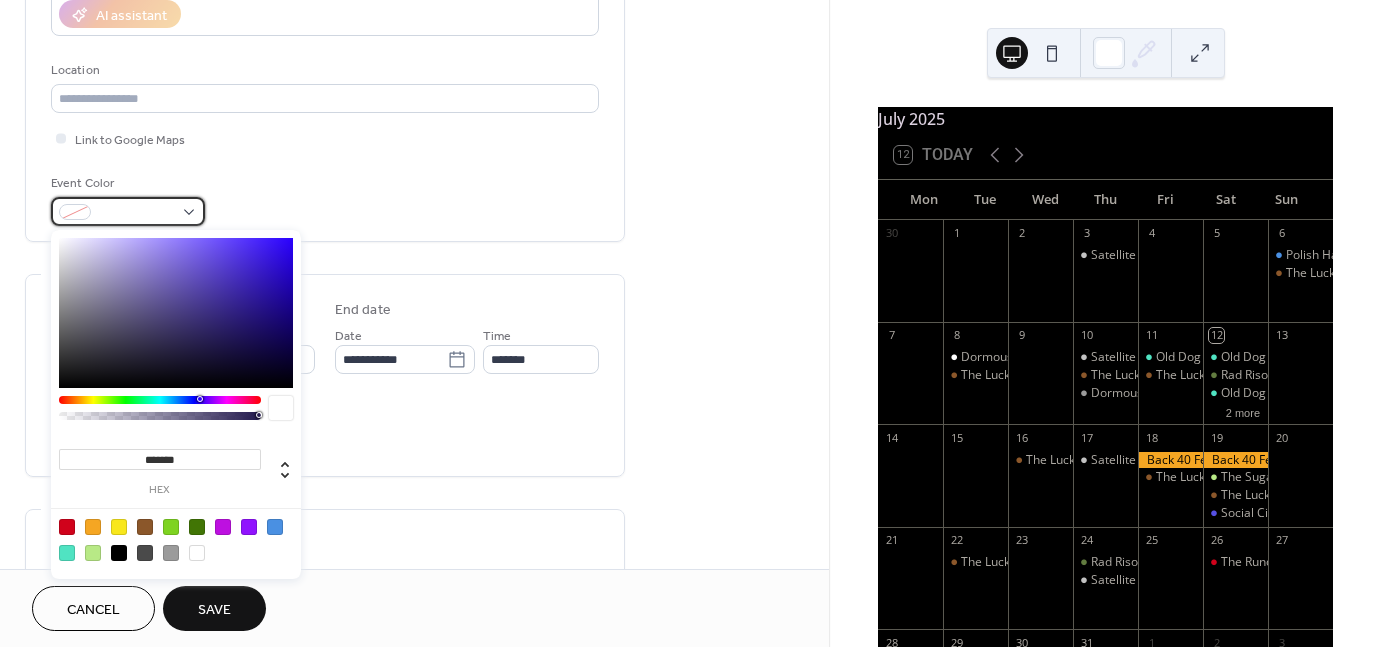 click at bounding box center (136, 213) 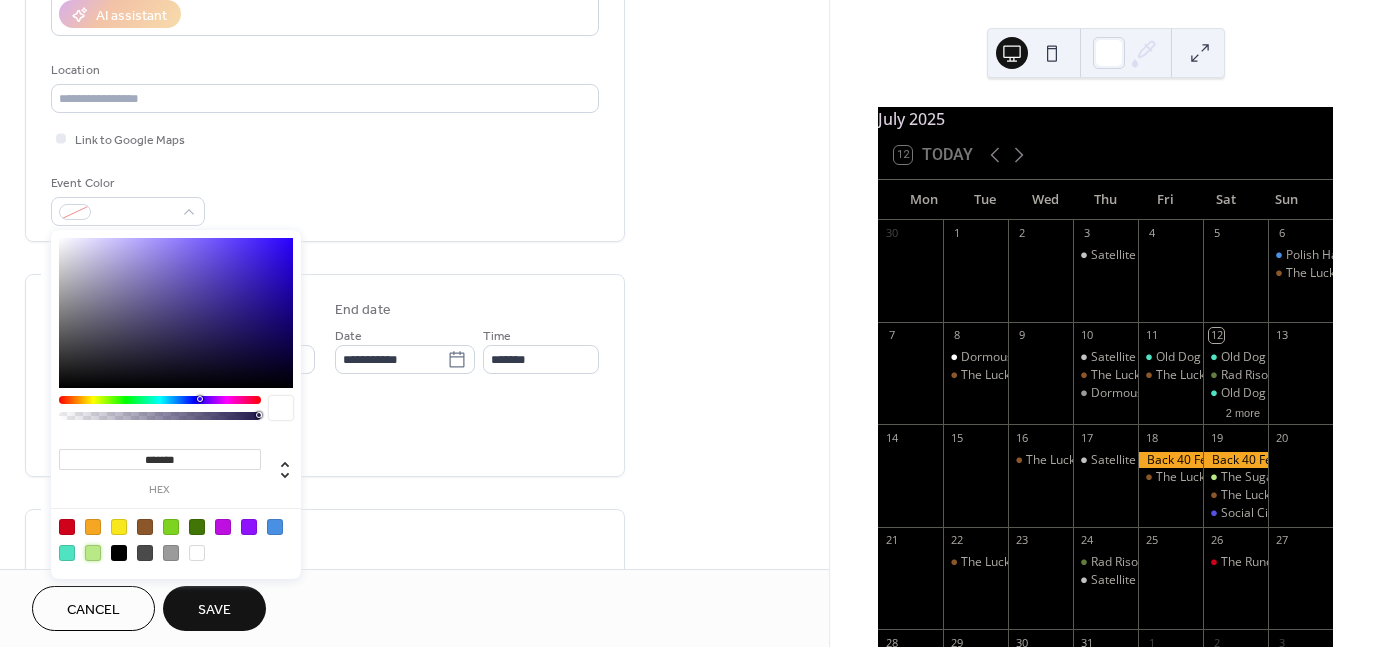click at bounding box center [93, 553] 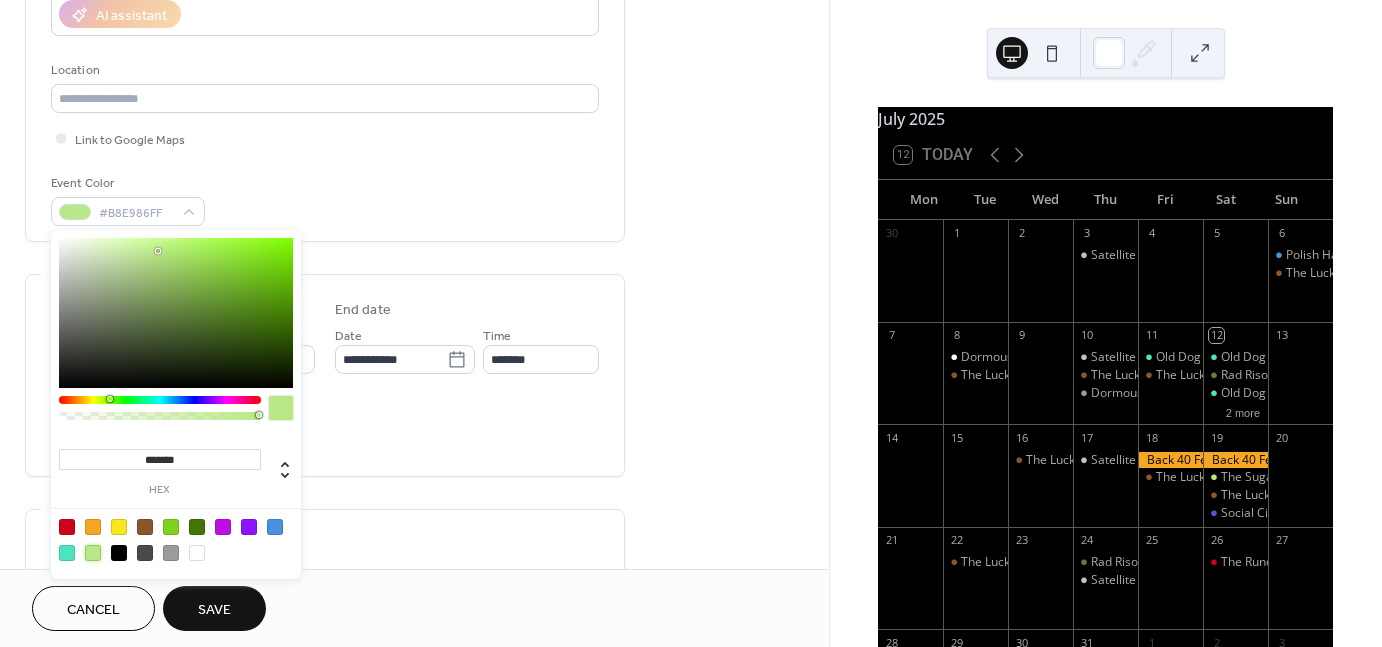 click on "**********" at bounding box center [325, 411] 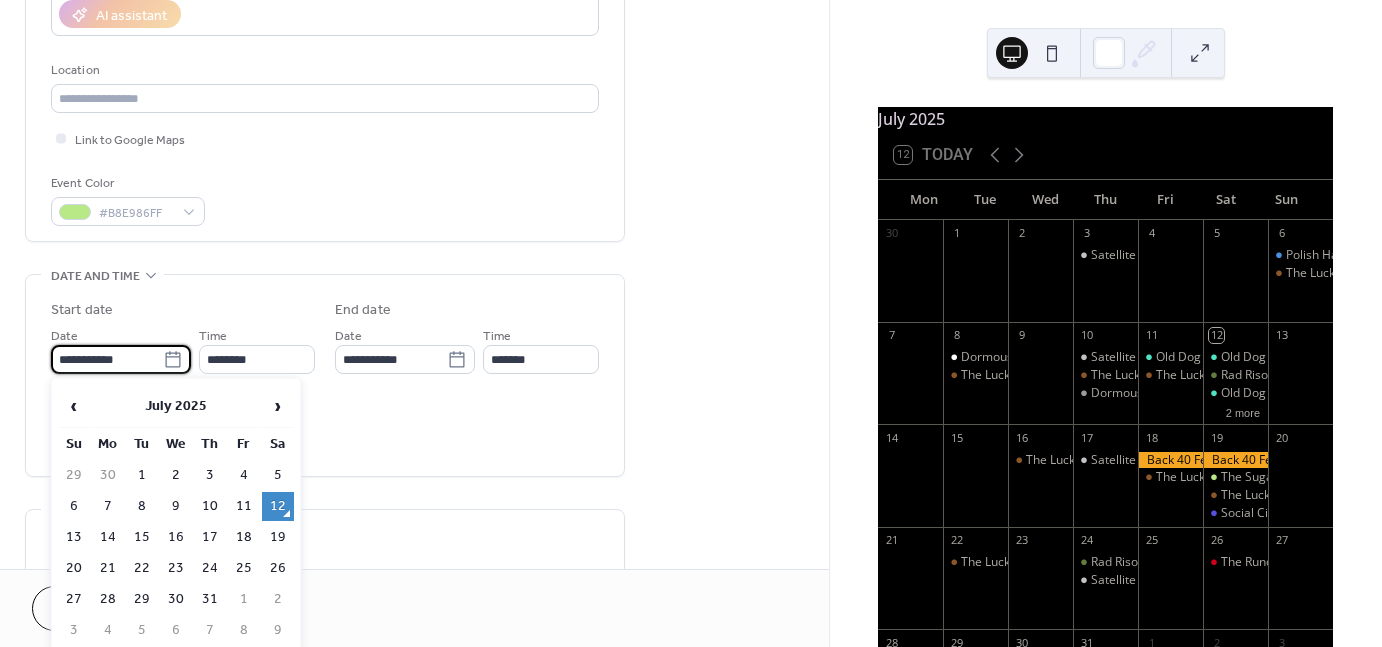 click on "**********" at bounding box center [107, 359] 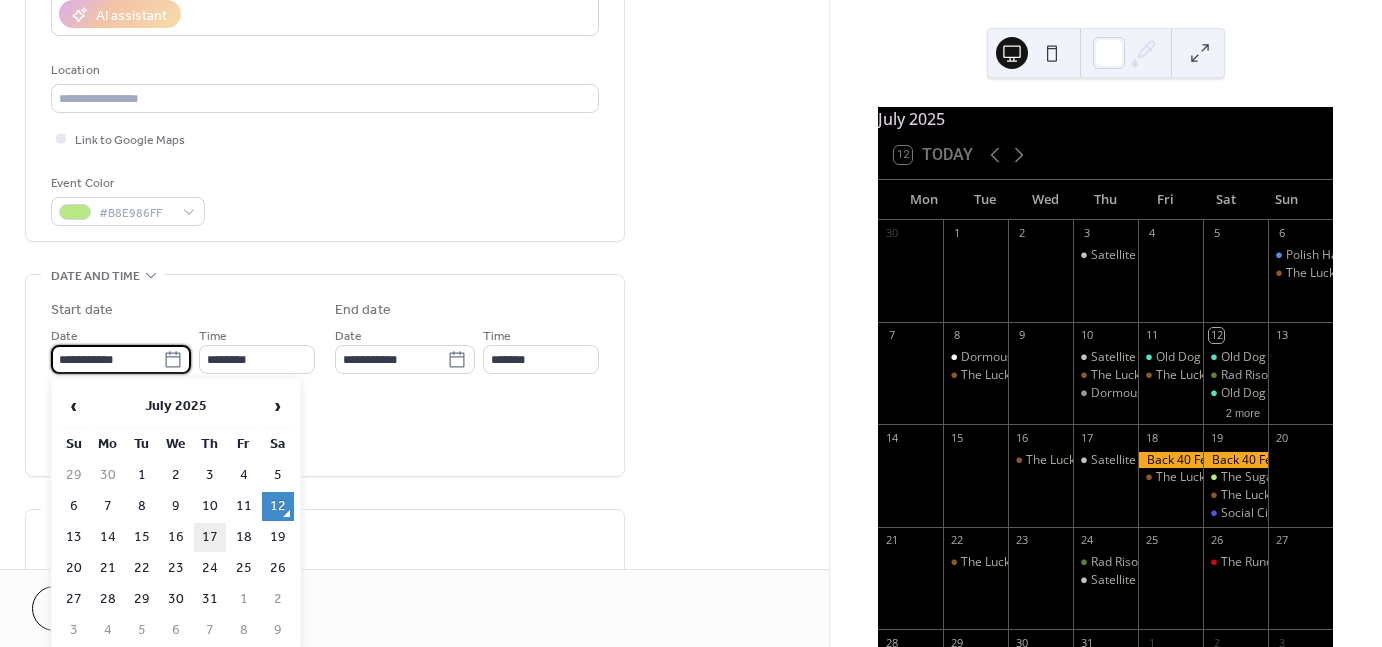click on "17" at bounding box center (210, 537) 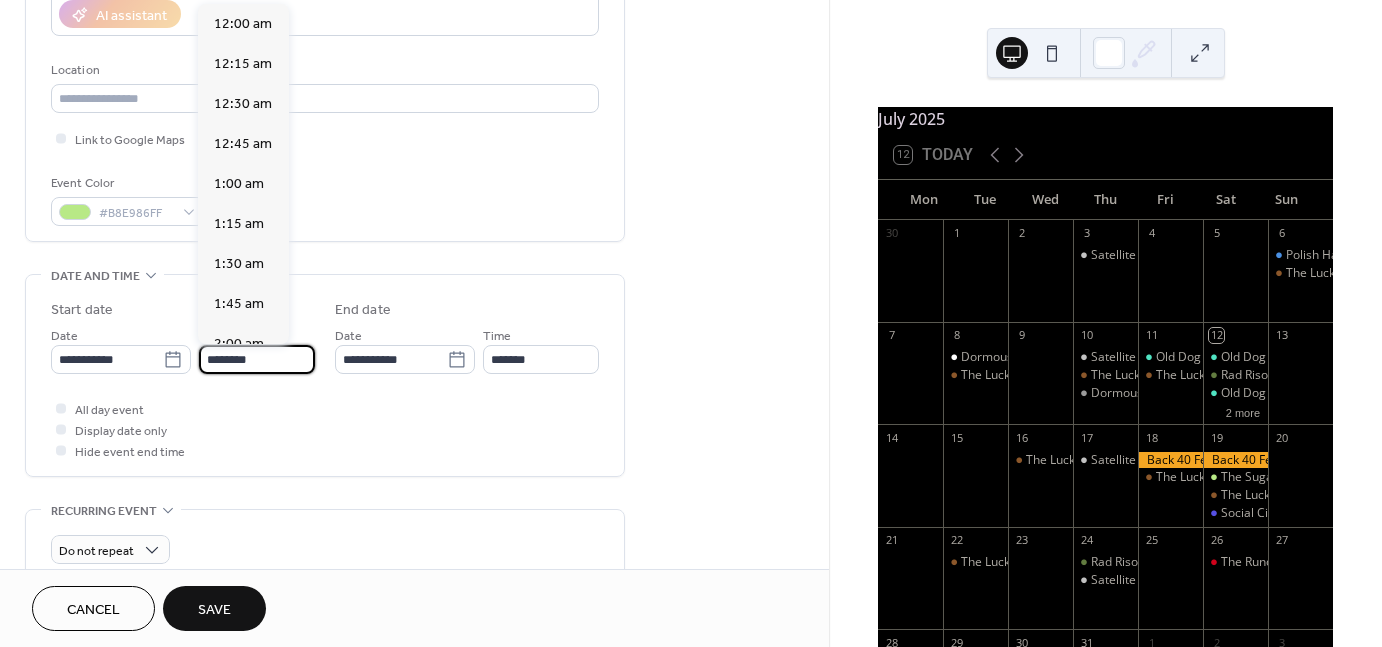 click on "********" at bounding box center (257, 359) 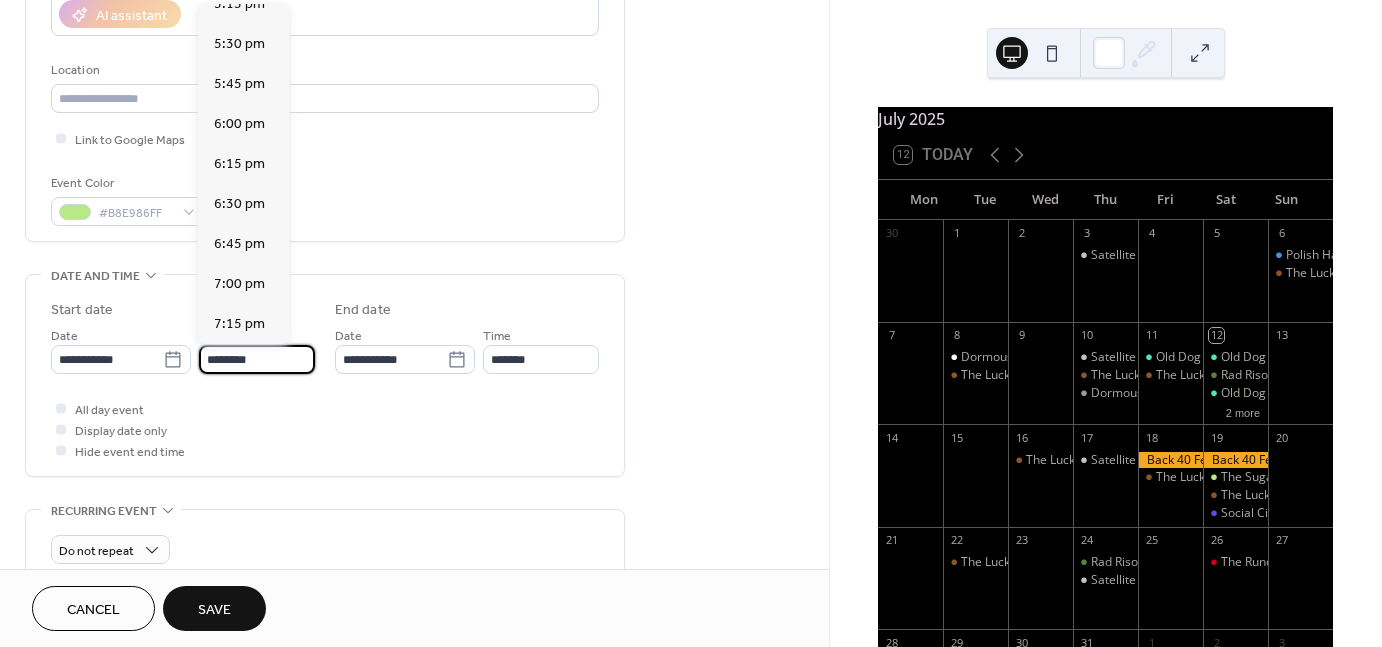 scroll, scrollTop: 2788, scrollLeft: 0, axis: vertical 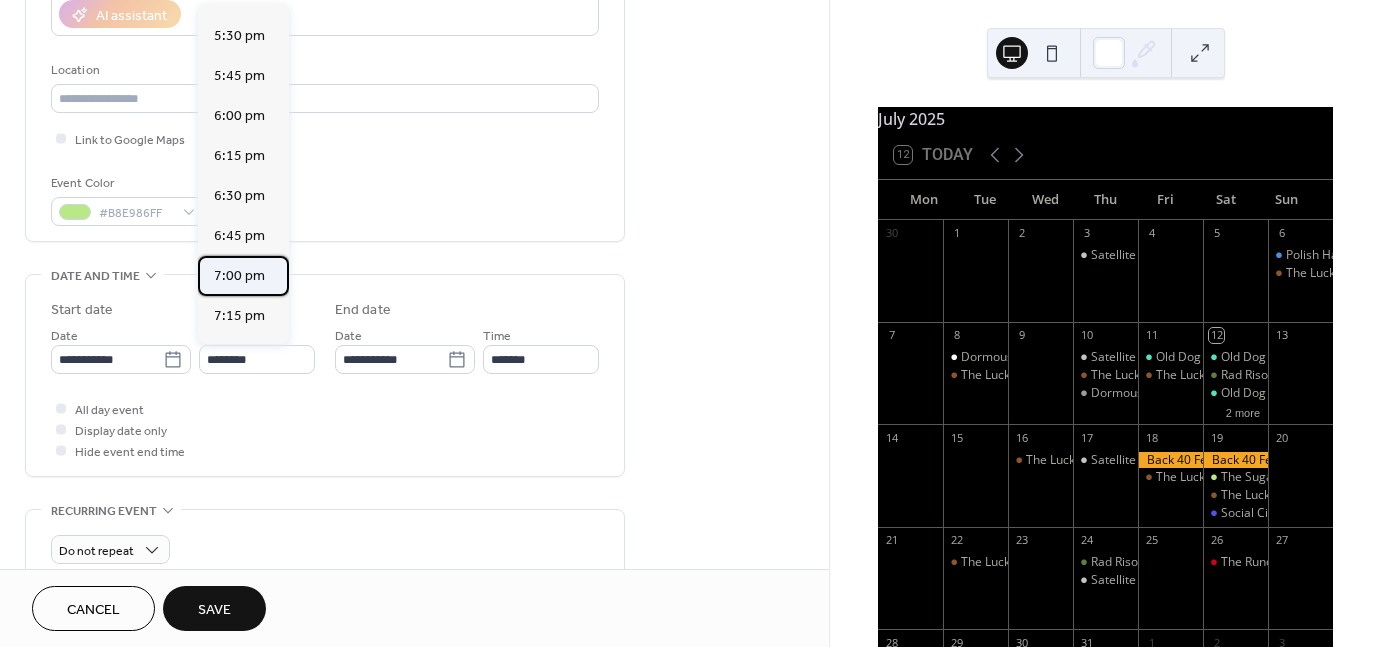 click on "7:00 pm" at bounding box center [239, 276] 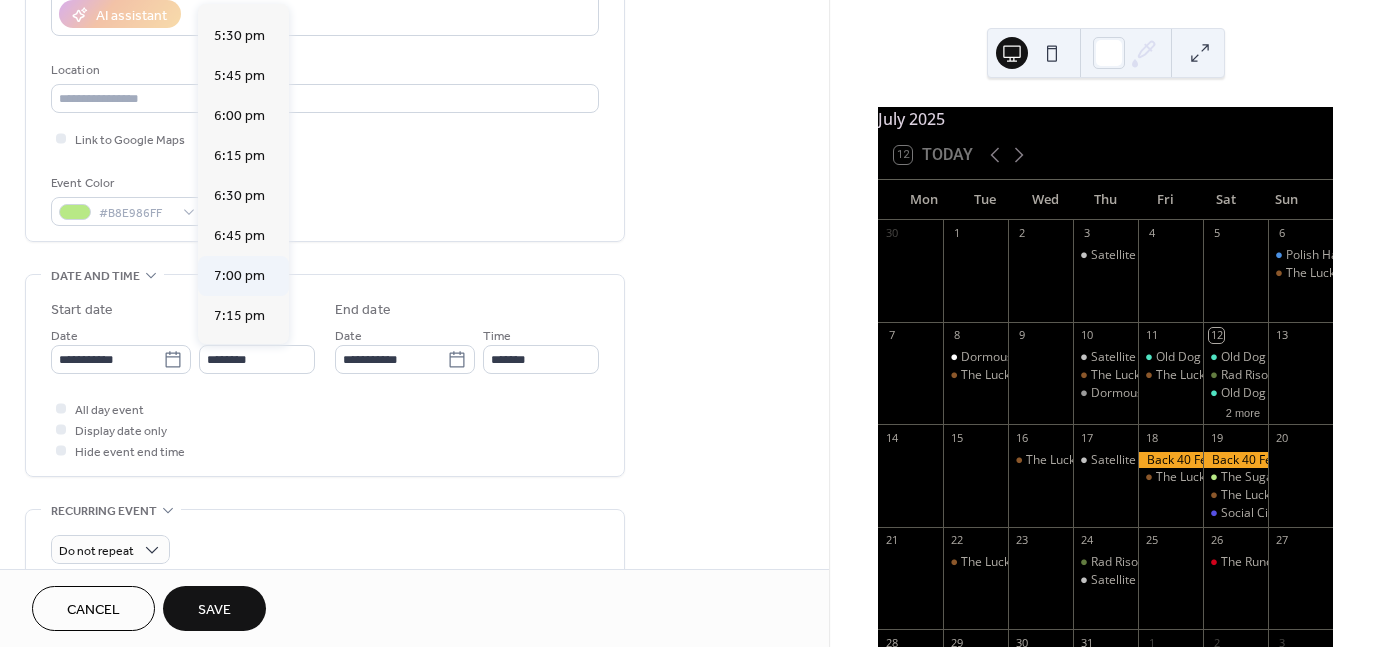 type on "*******" 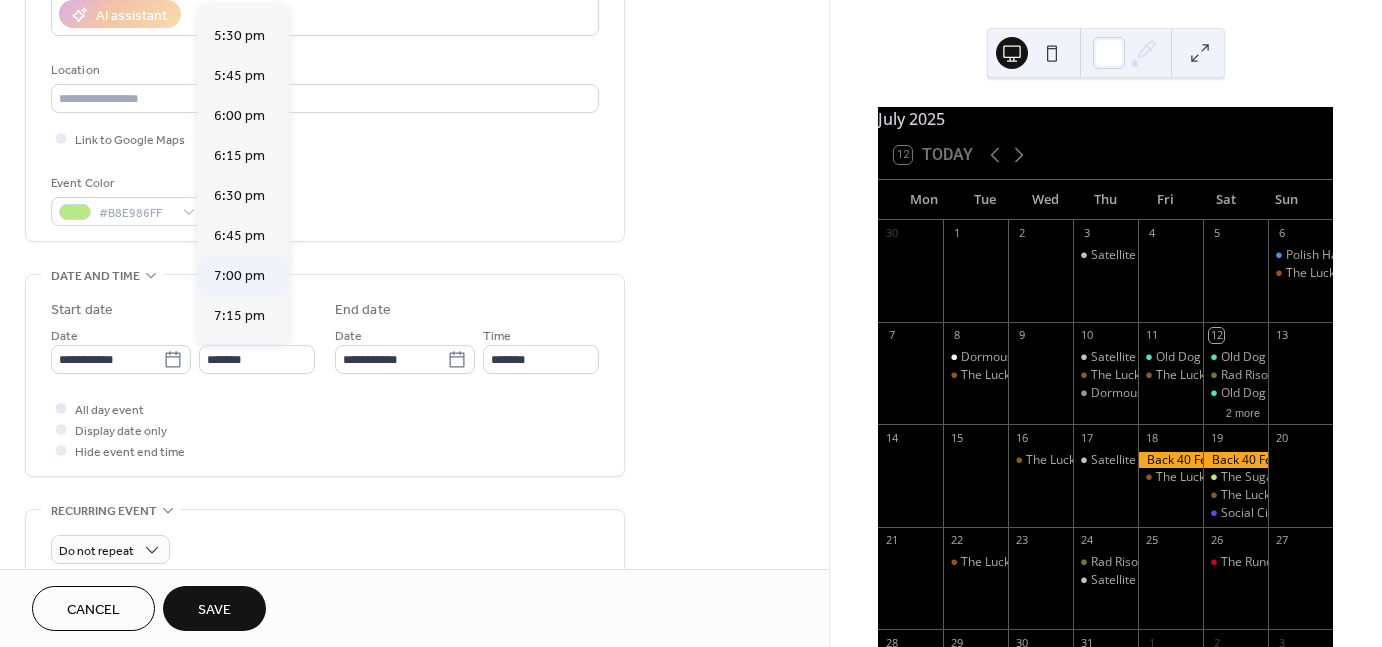 type on "*******" 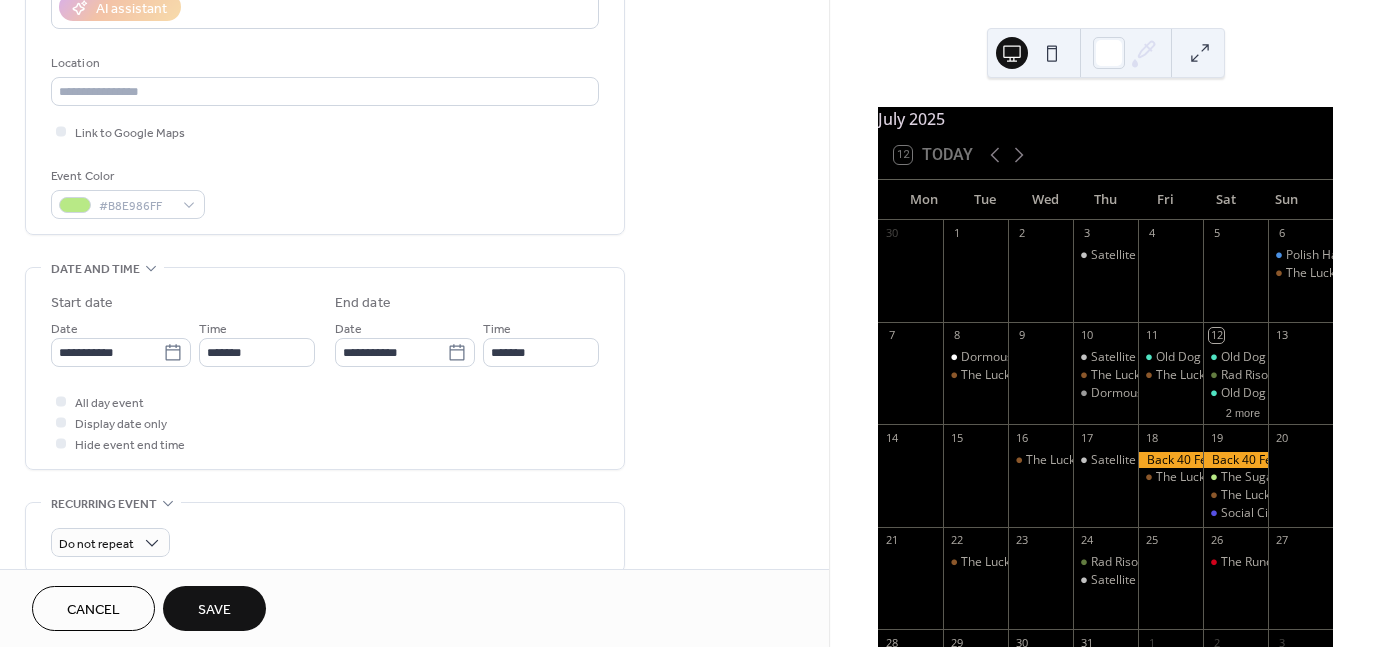scroll, scrollTop: 446, scrollLeft: 0, axis: vertical 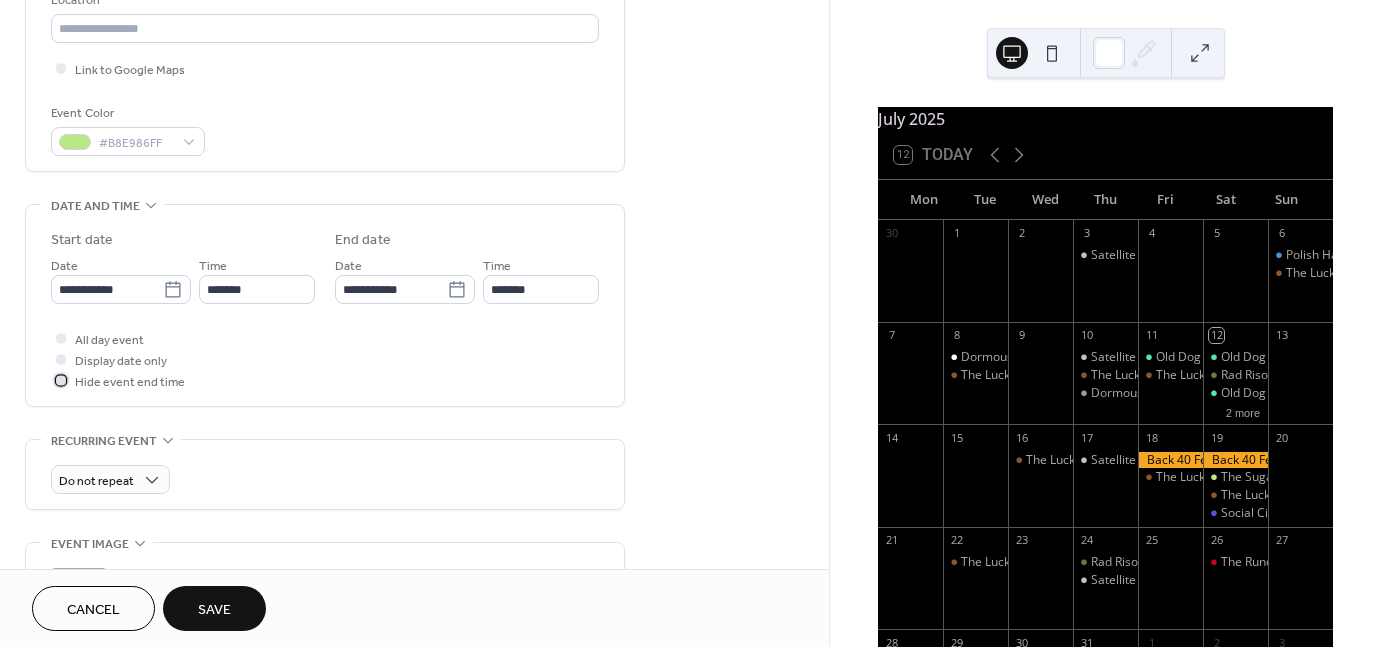 click on "Hide event end time" at bounding box center [130, 382] 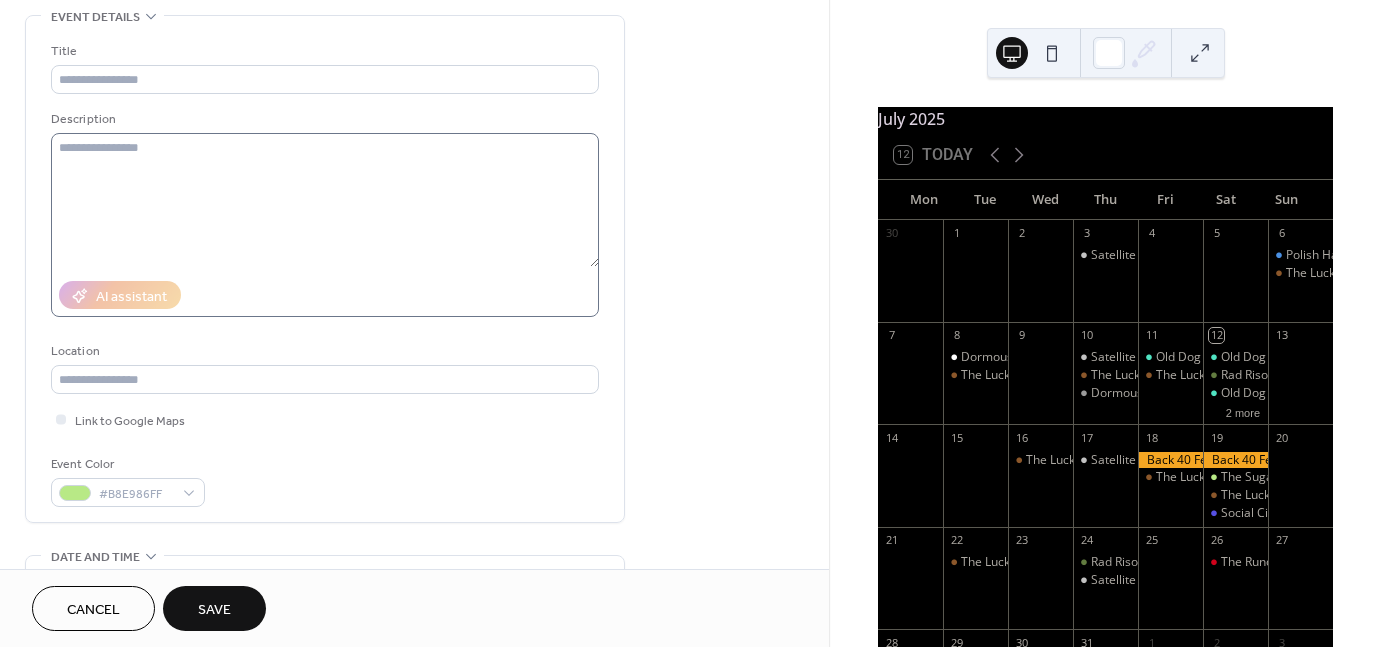 scroll, scrollTop: 94, scrollLeft: 0, axis: vertical 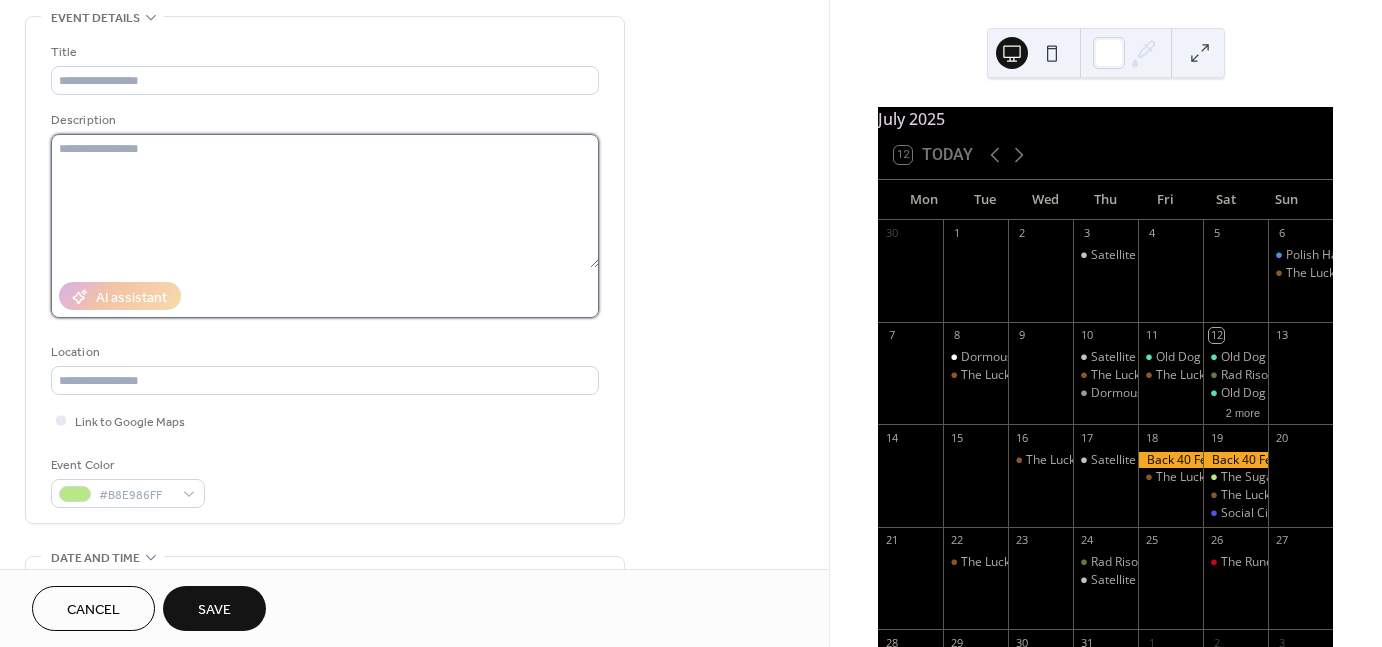 click at bounding box center [325, 201] 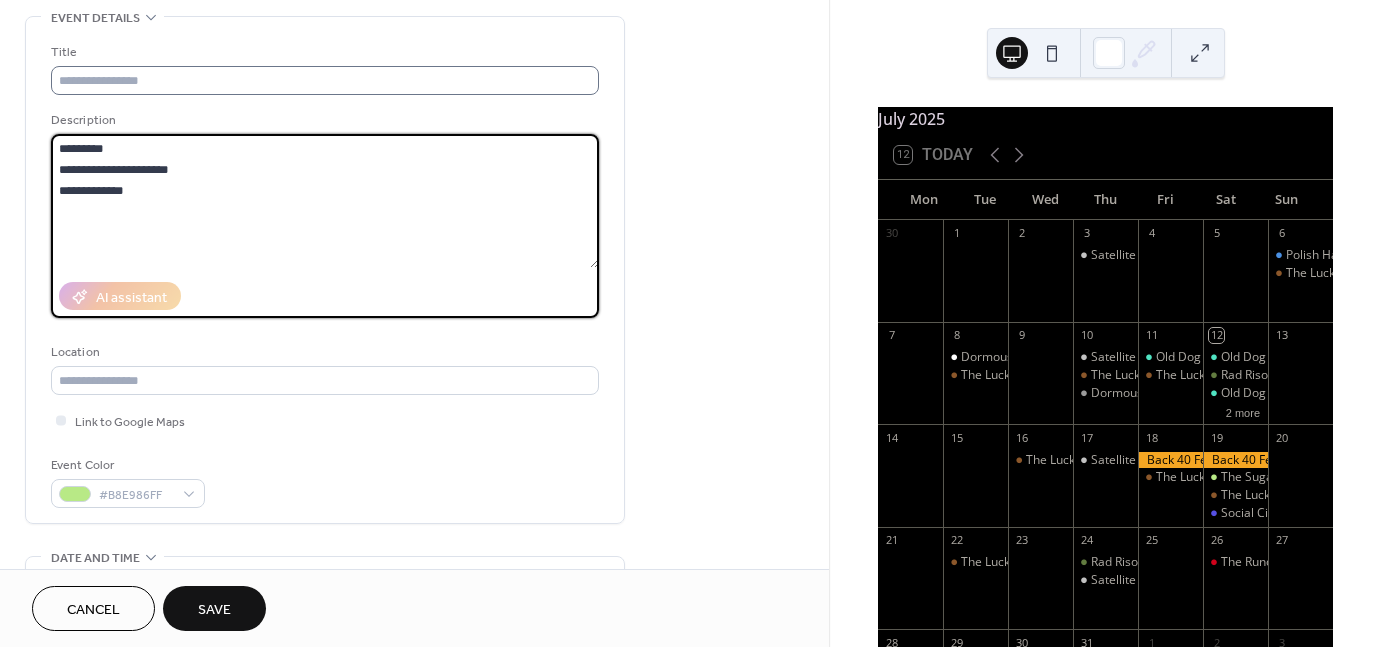 type on "**********" 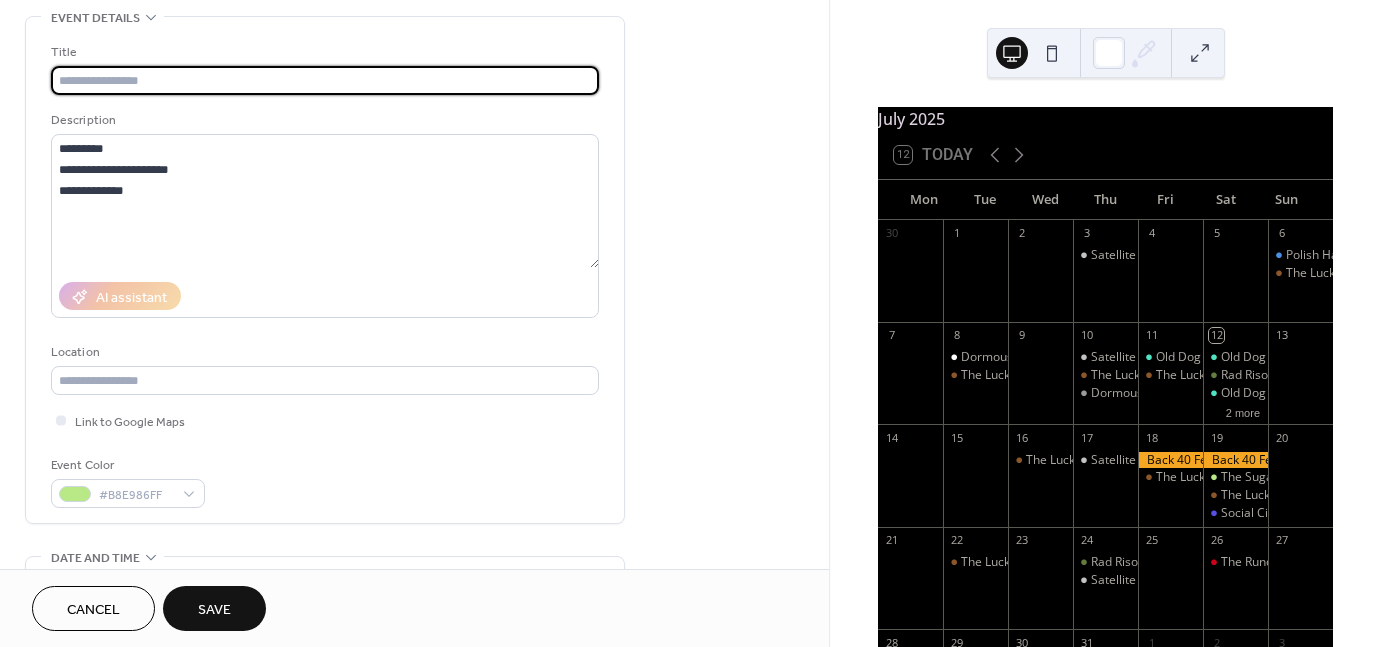 click at bounding box center [325, 80] 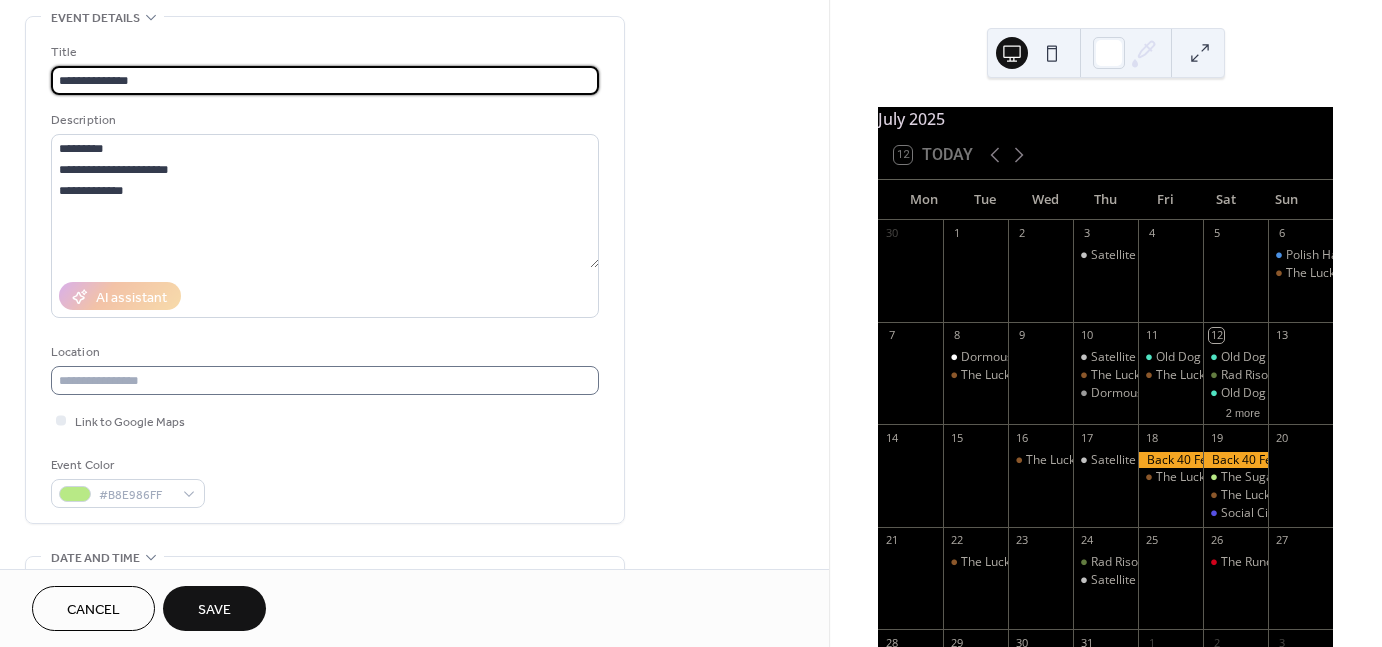 type on "**********" 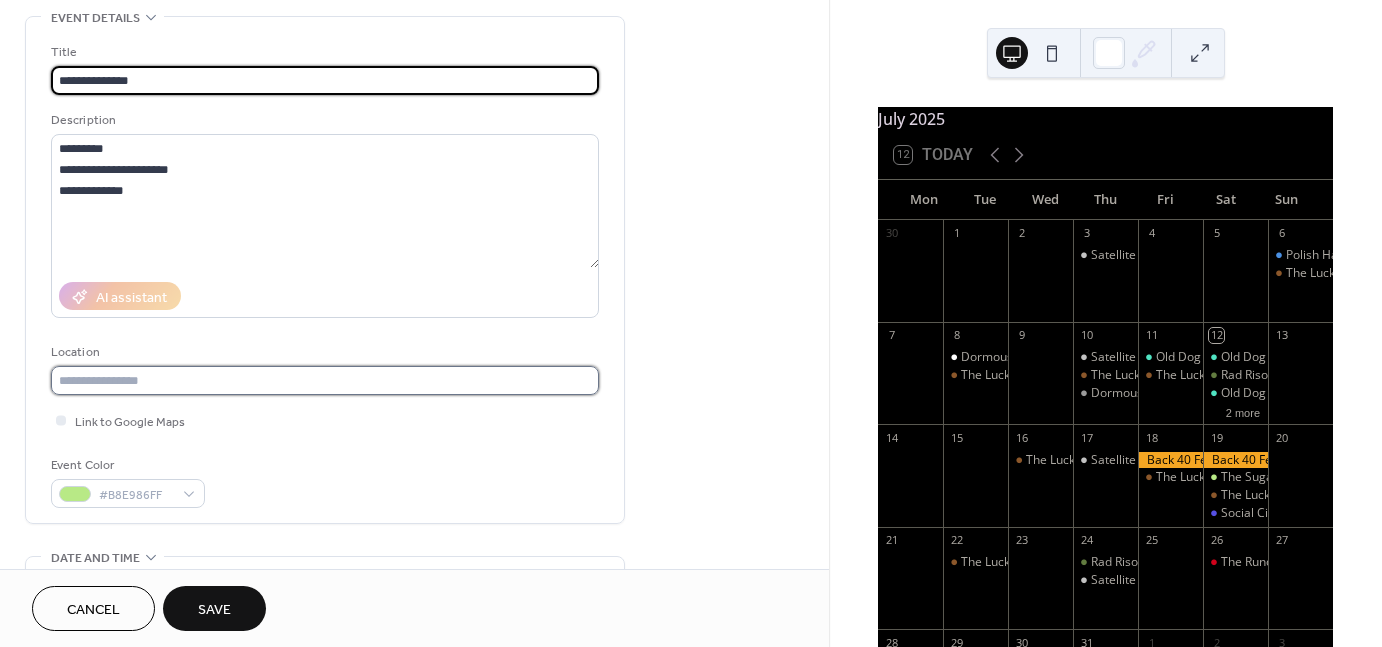 click at bounding box center [325, 380] 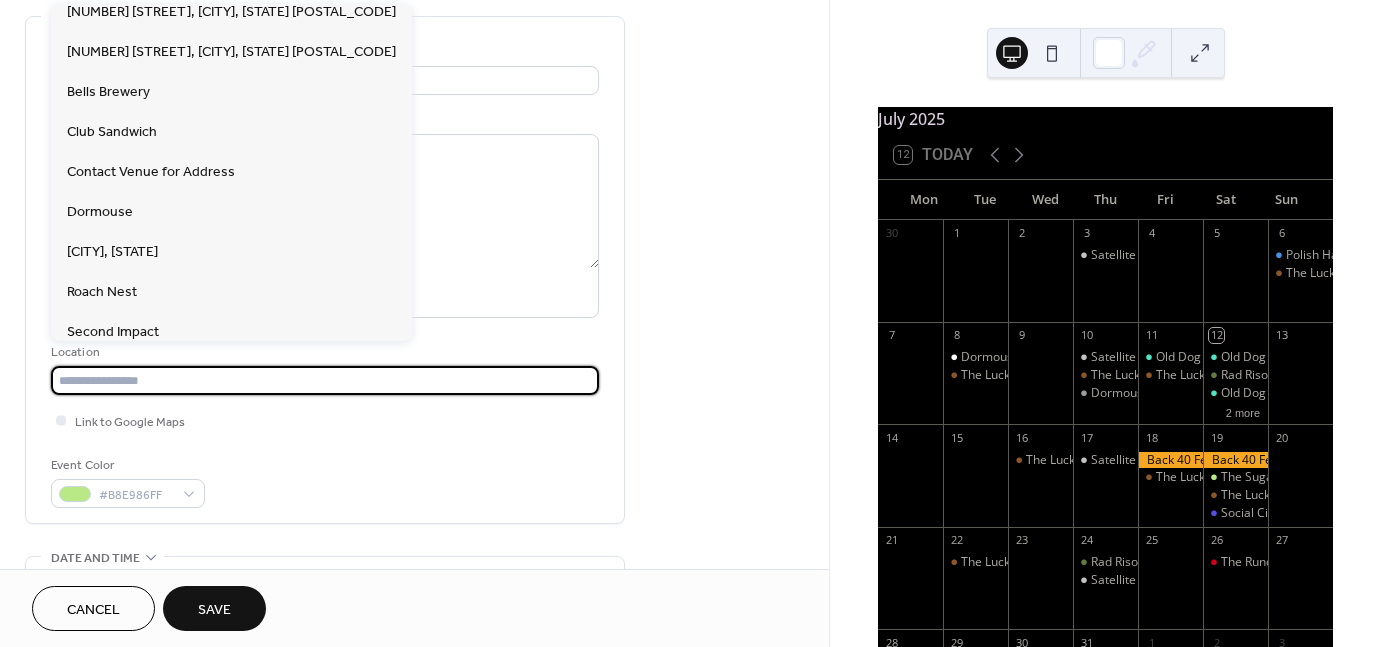 scroll, scrollTop: 334, scrollLeft: 0, axis: vertical 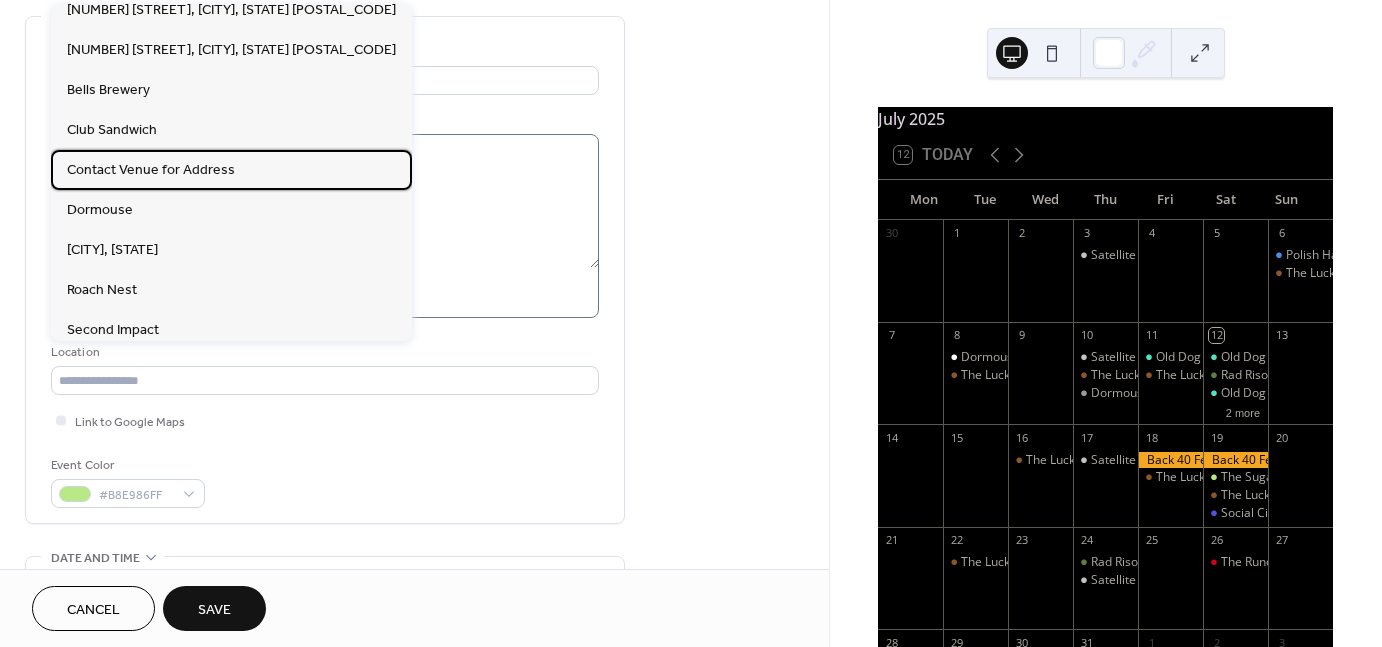 drag, startPoint x: 178, startPoint y: 169, endPoint x: 192, endPoint y: 183, distance: 19.79899 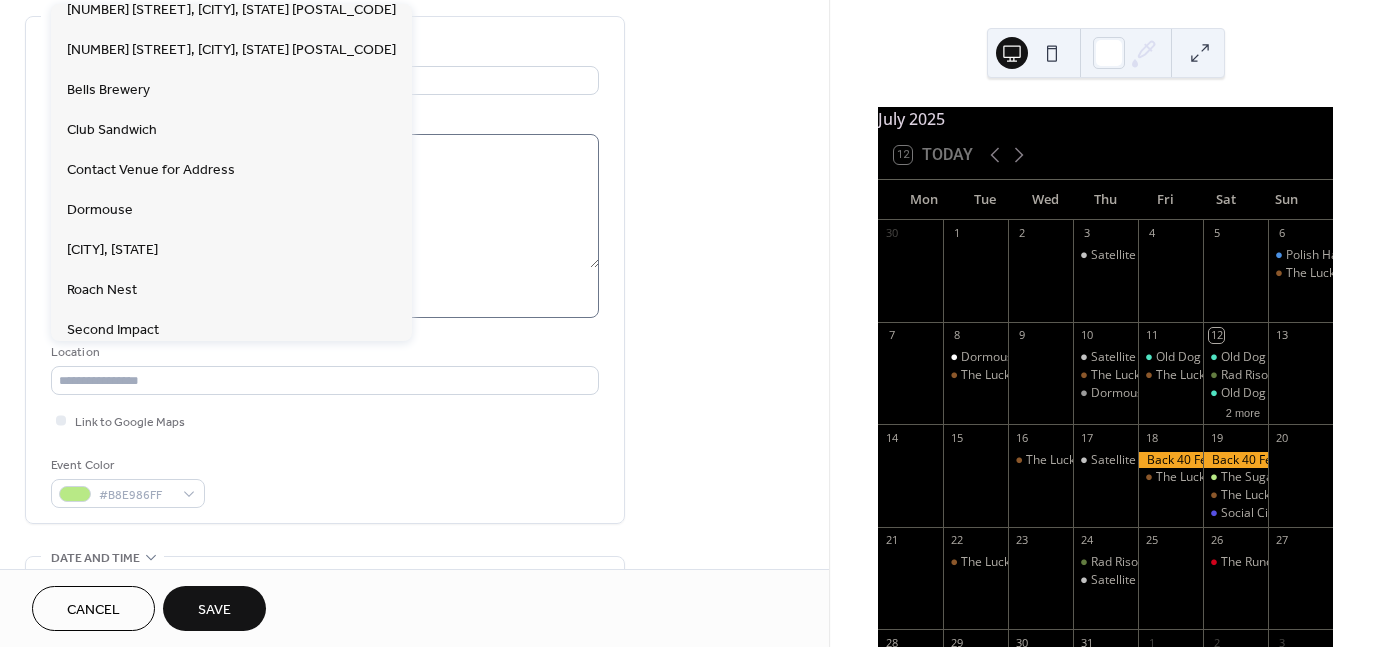 type on "**********" 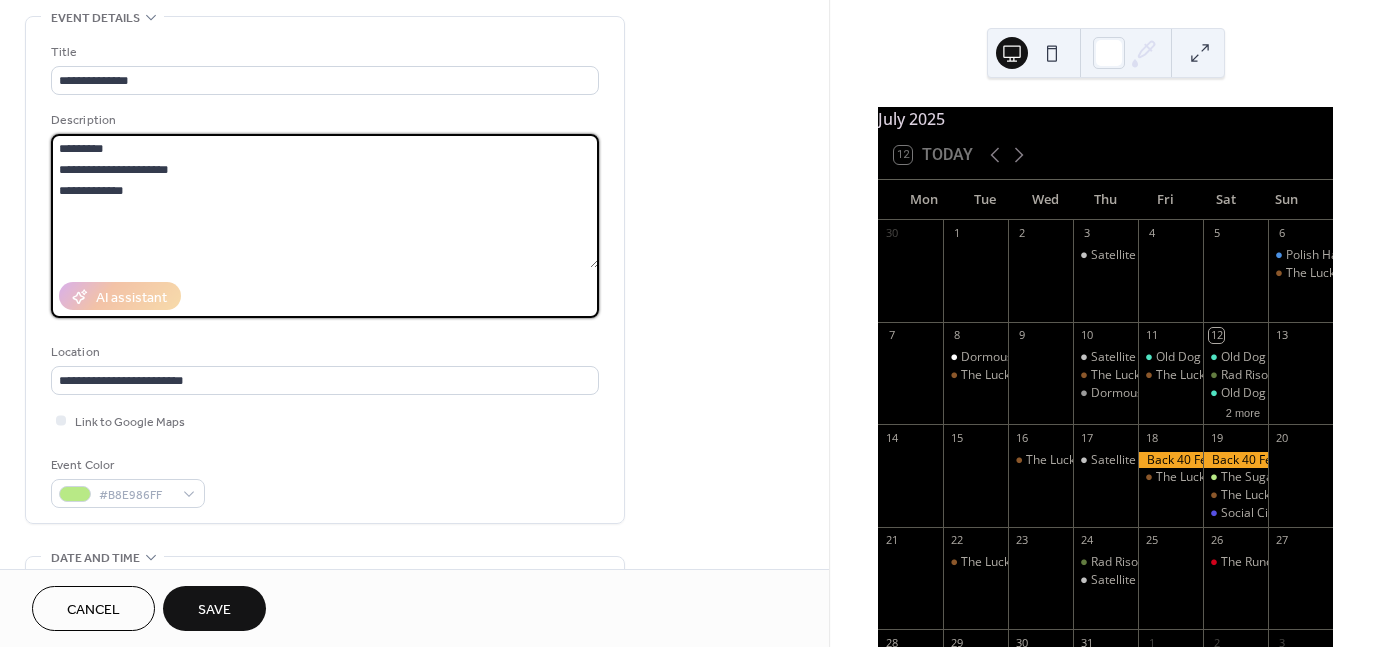 click on "**********" at bounding box center (325, 201) 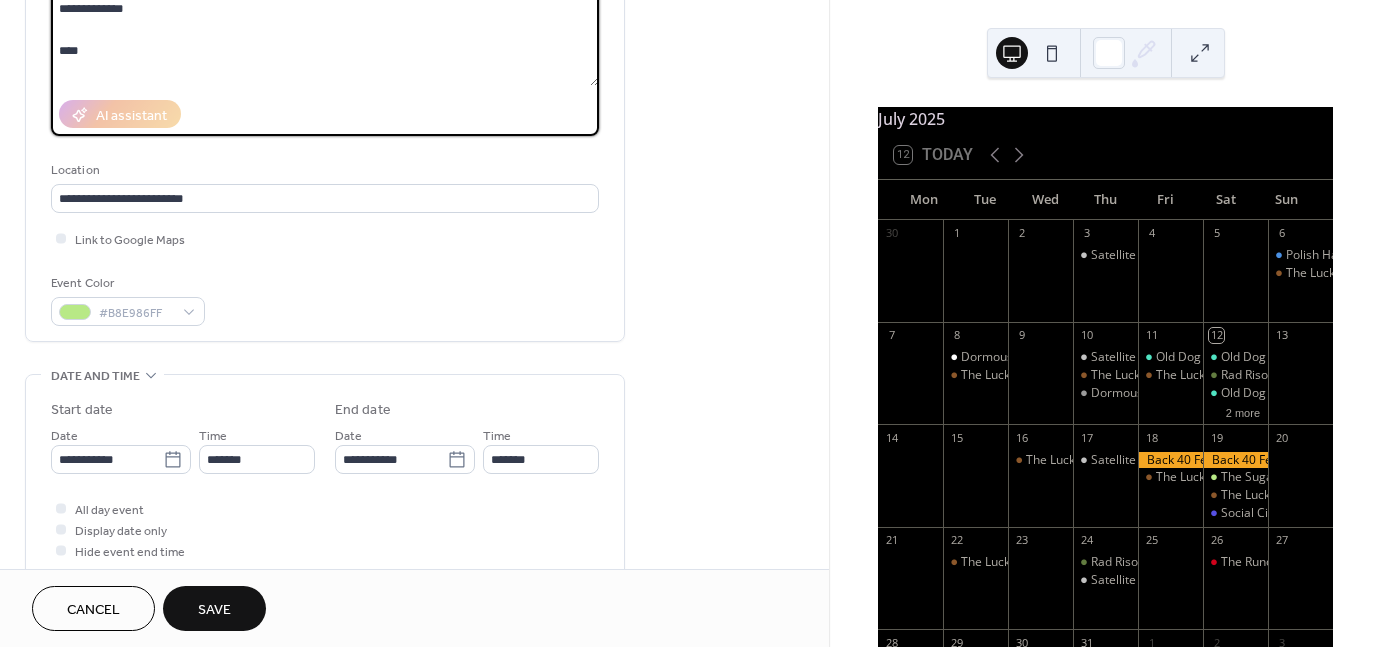 scroll, scrollTop: 276, scrollLeft: 0, axis: vertical 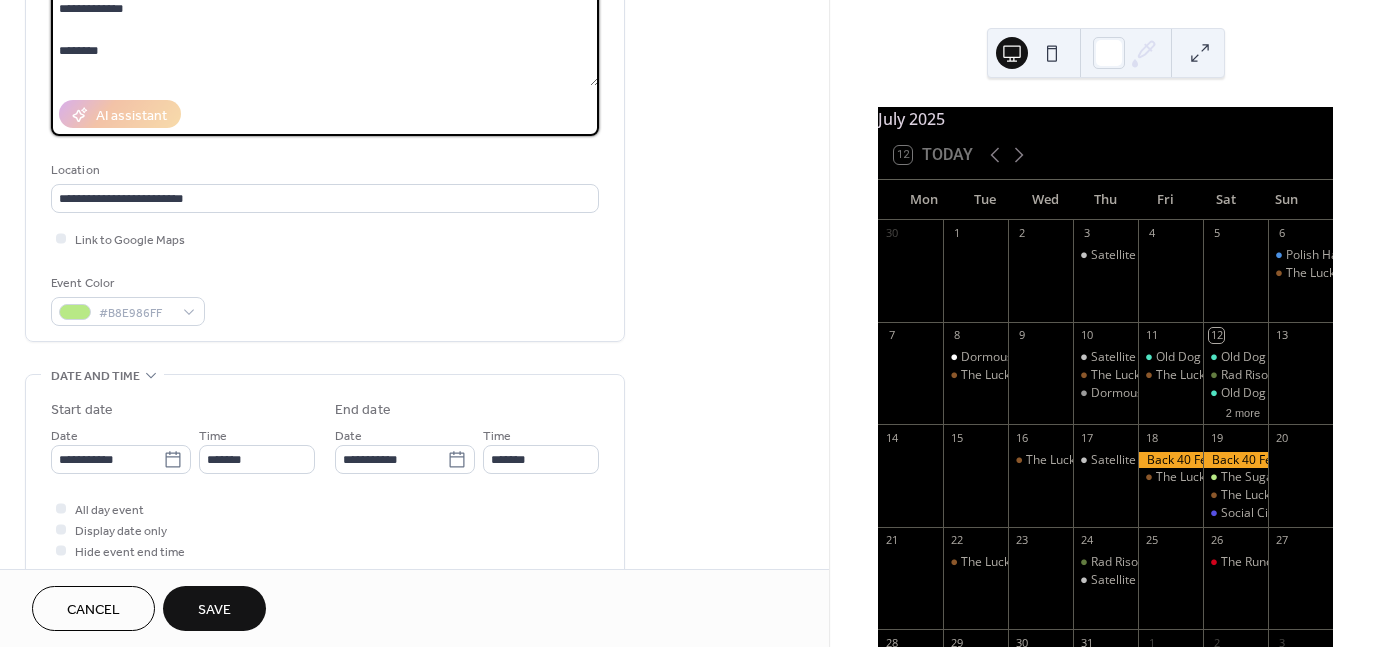 type on "**********" 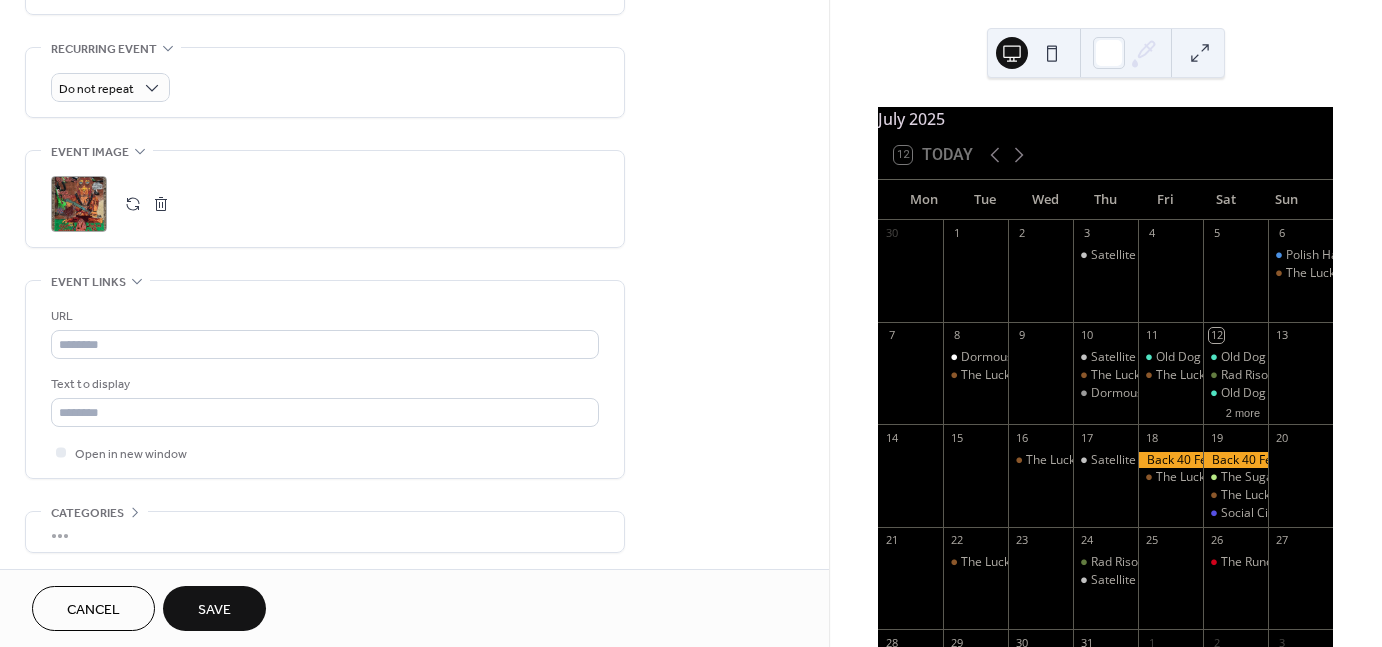 scroll, scrollTop: 839, scrollLeft: 0, axis: vertical 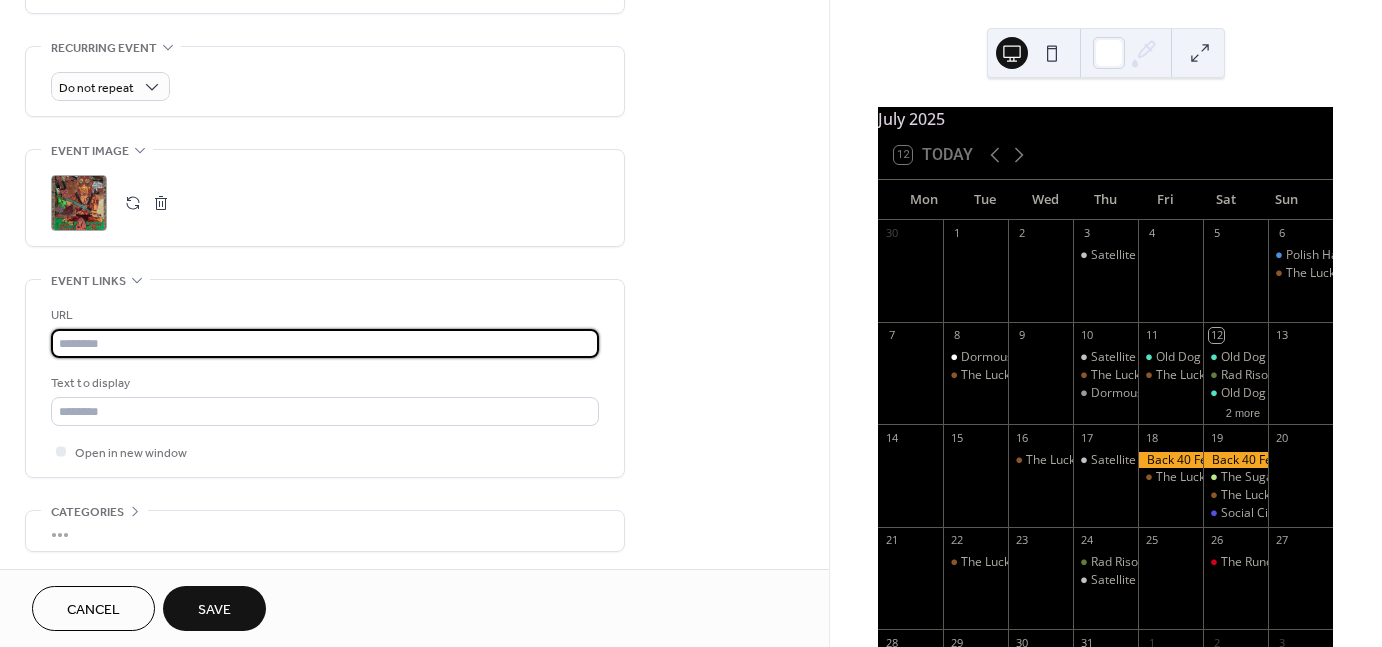 paste on "**********" 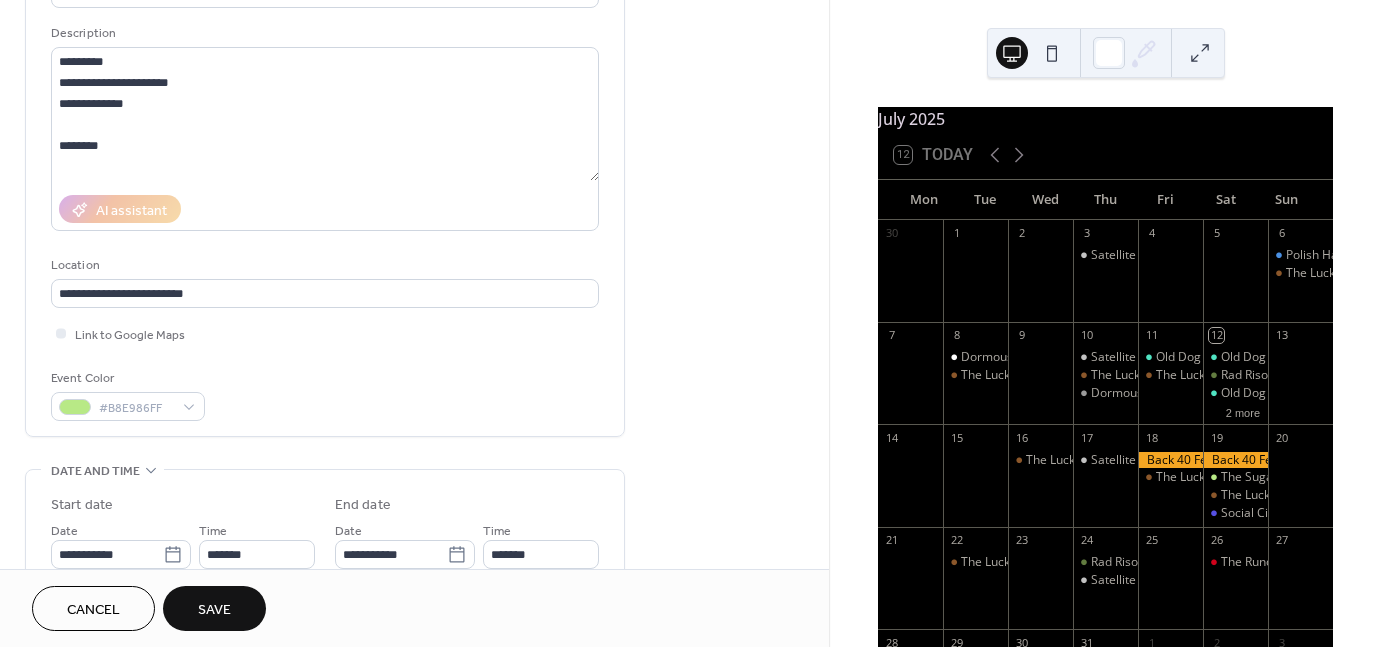 scroll, scrollTop: 0, scrollLeft: 0, axis: both 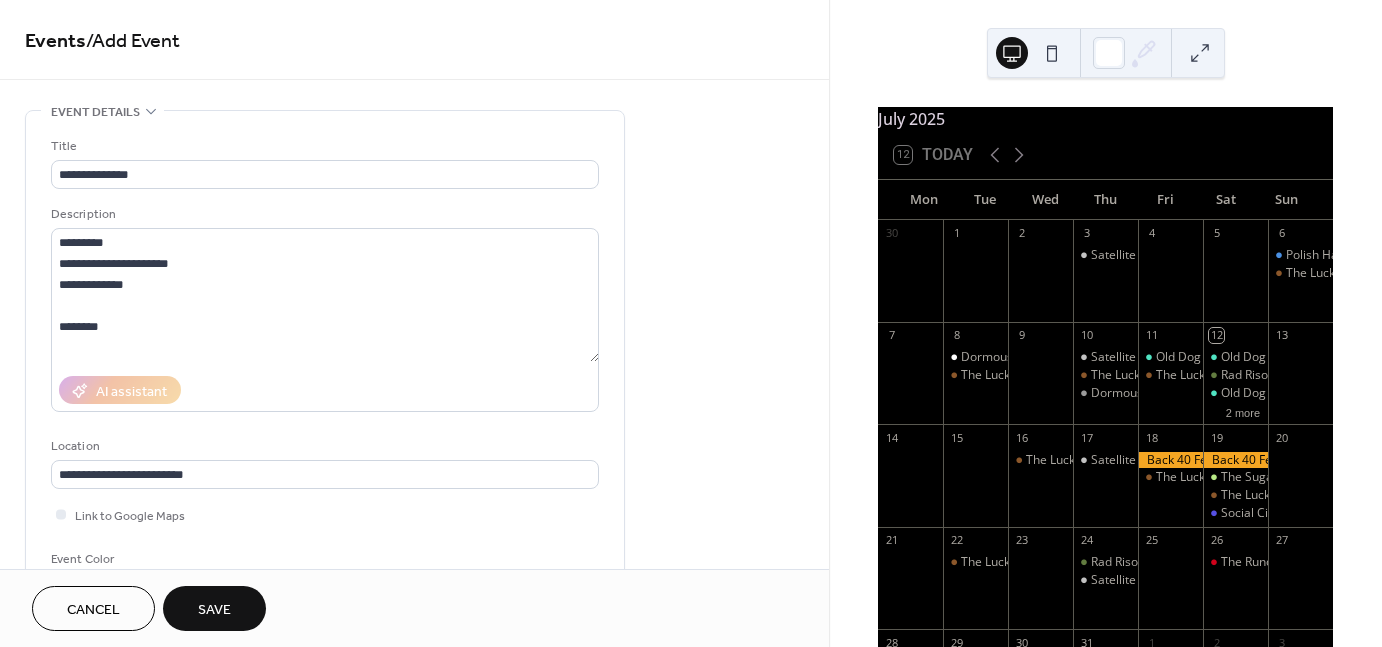 type on "**********" 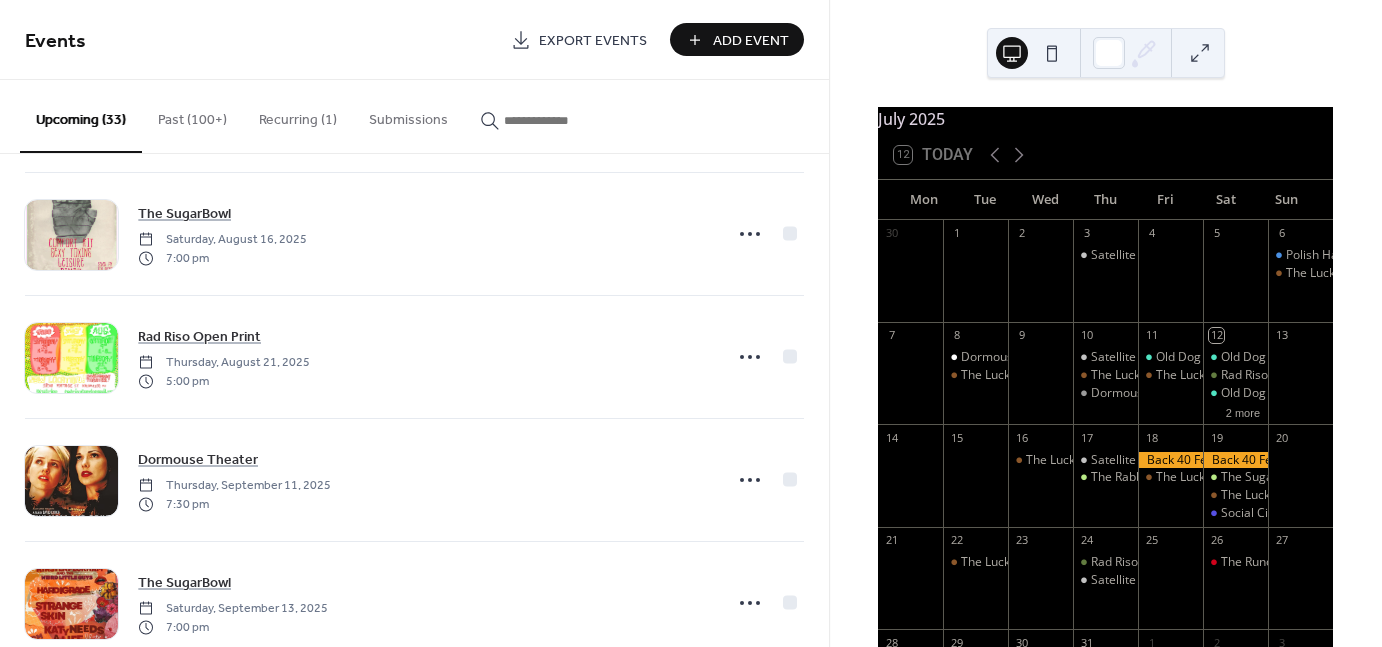 scroll, scrollTop: 2768, scrollLeft: 0, axis: vertical 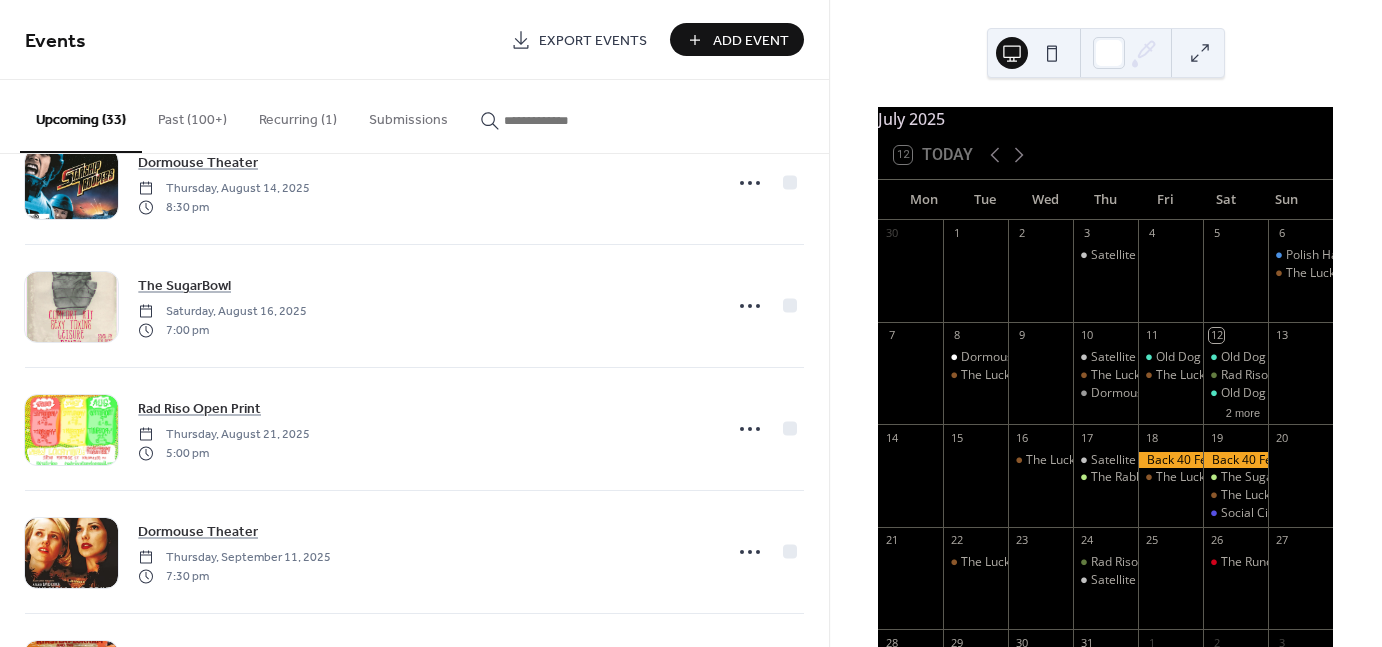 click on "Add Event" at bounding box center [751, 41] 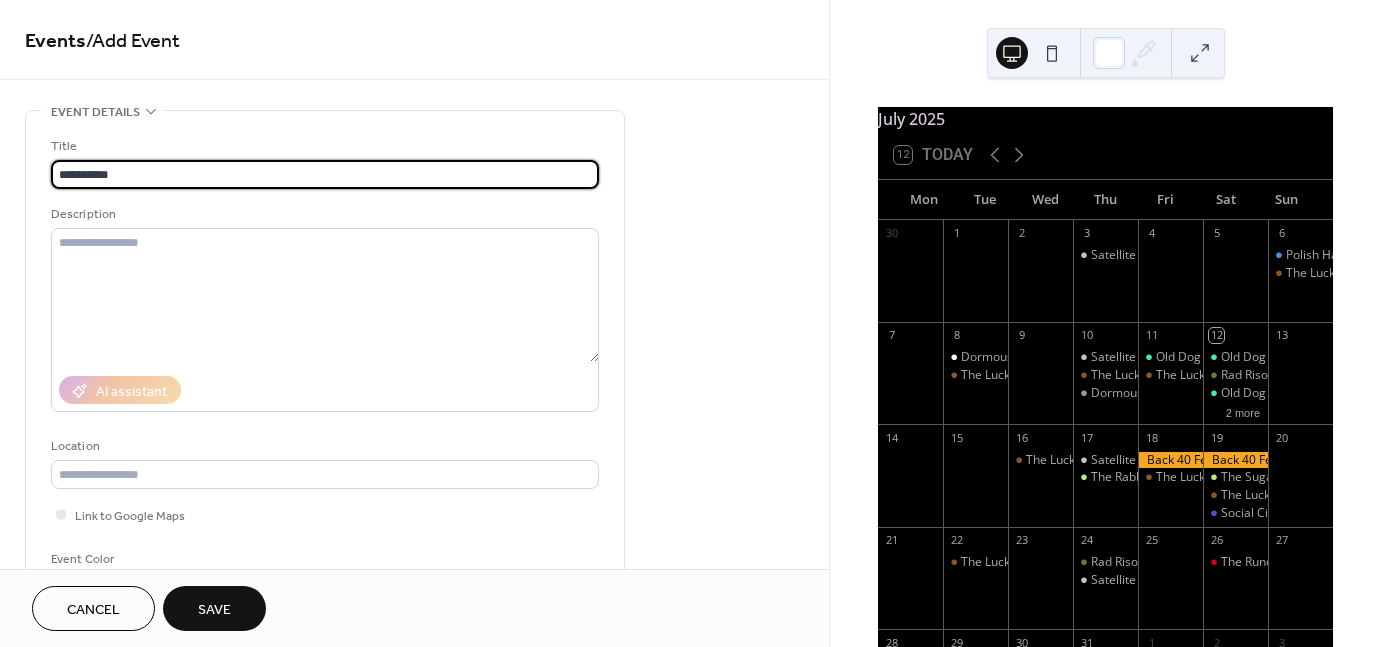 type on "**********" 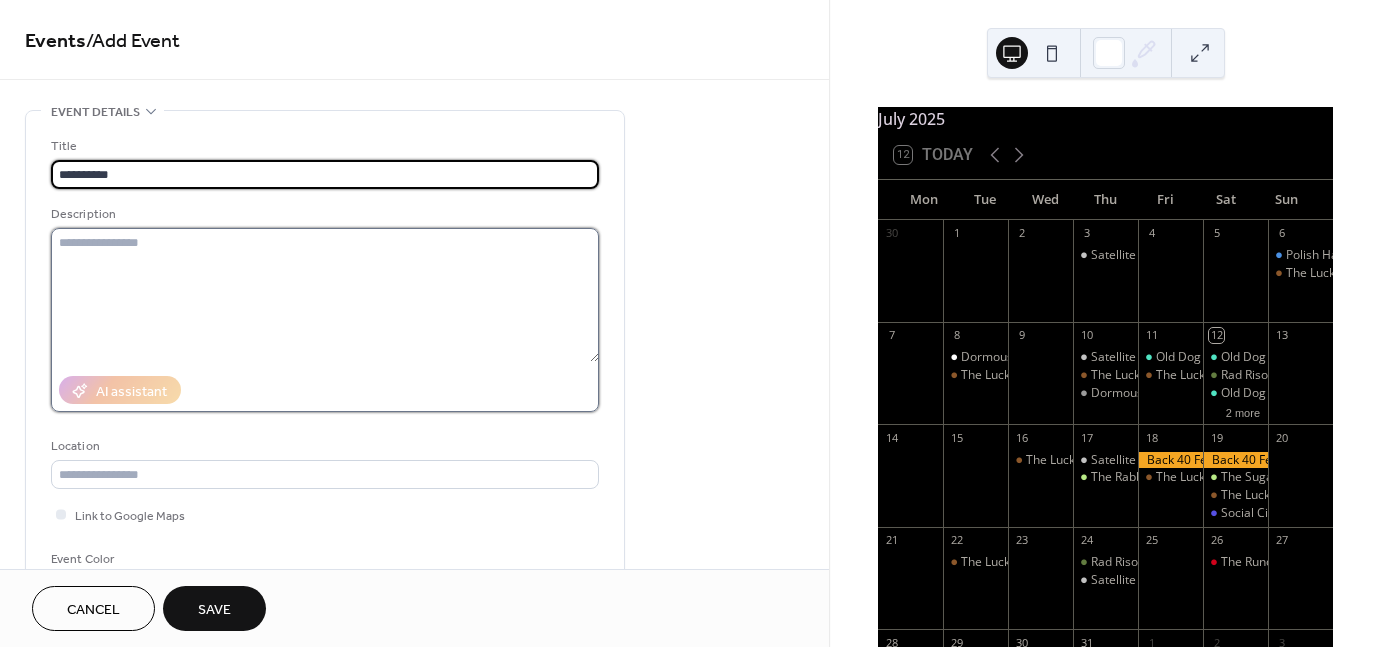 click at bounding box center [325, 295] 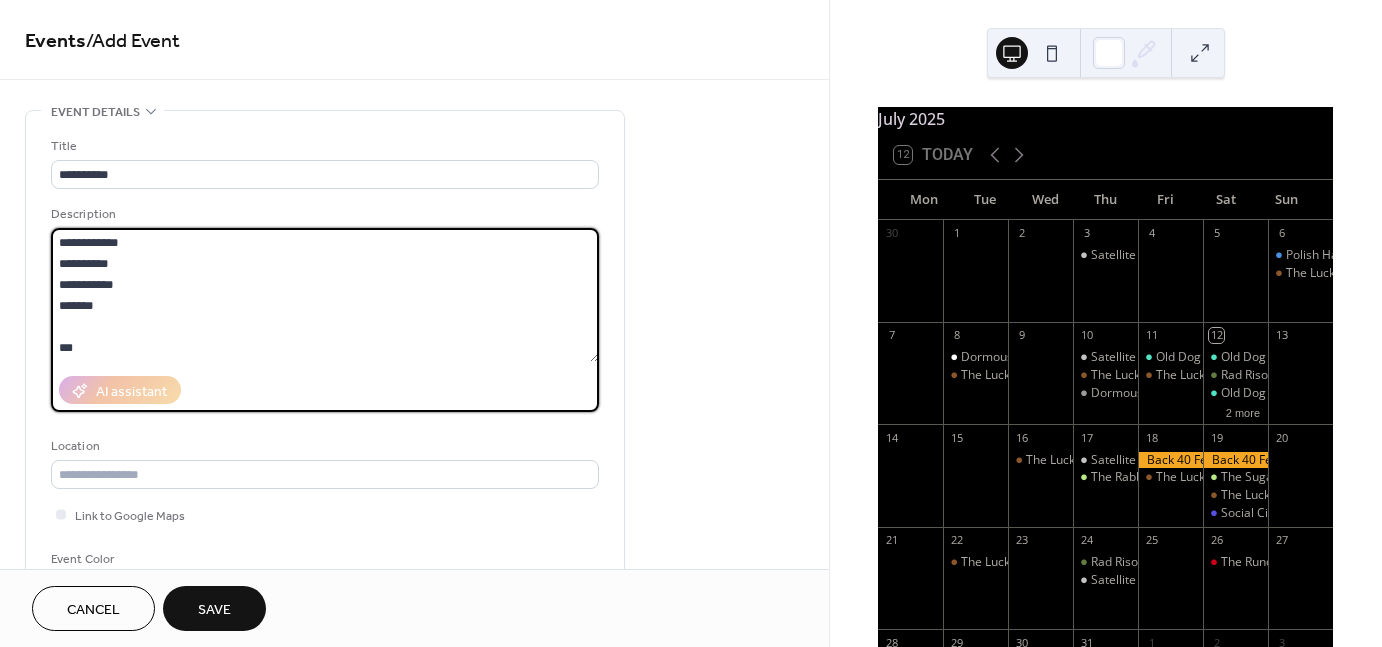 type on "**********" 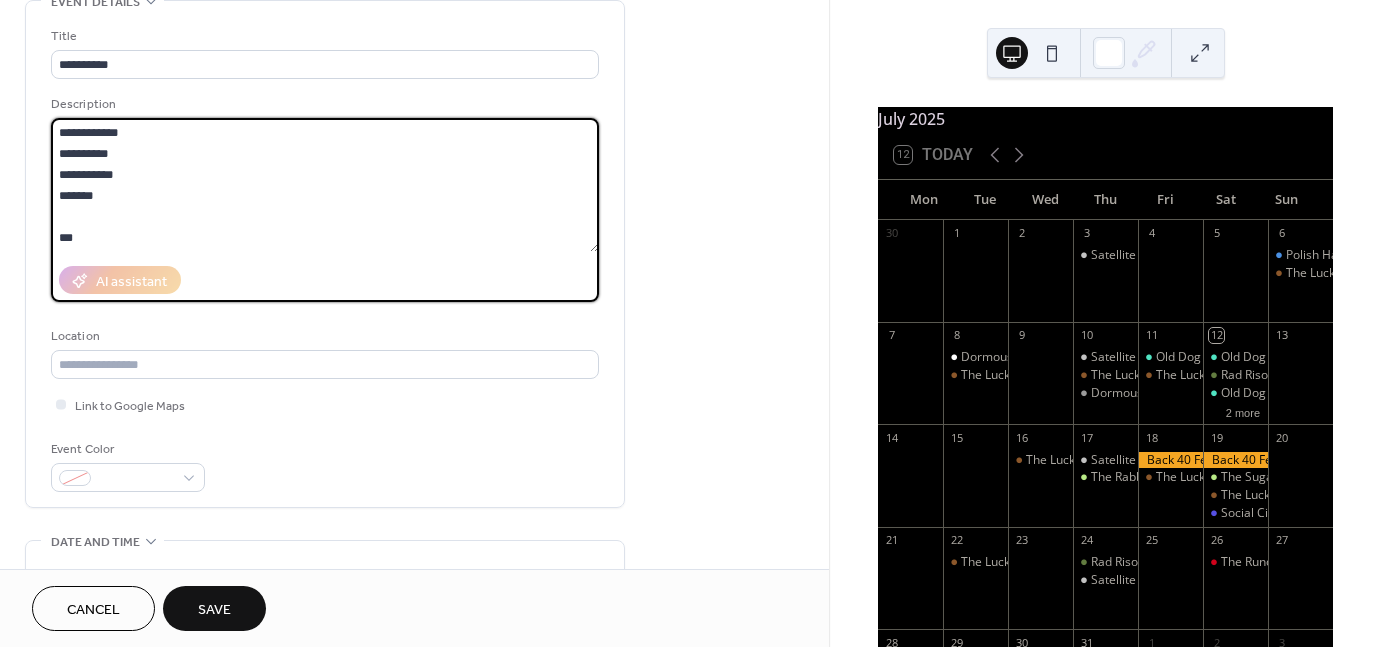 scroll, scrollTop: 116, scrollLeft: 0, axis: vertical 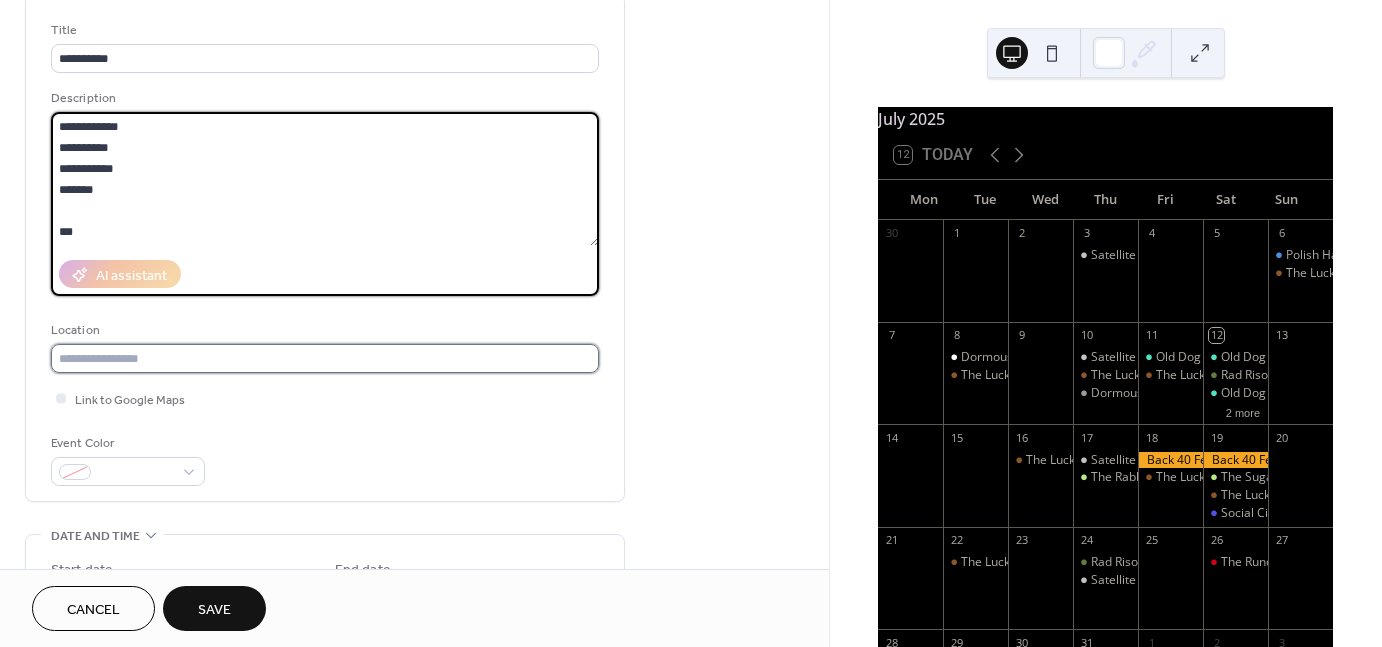 click at bounding box center (325, 358) 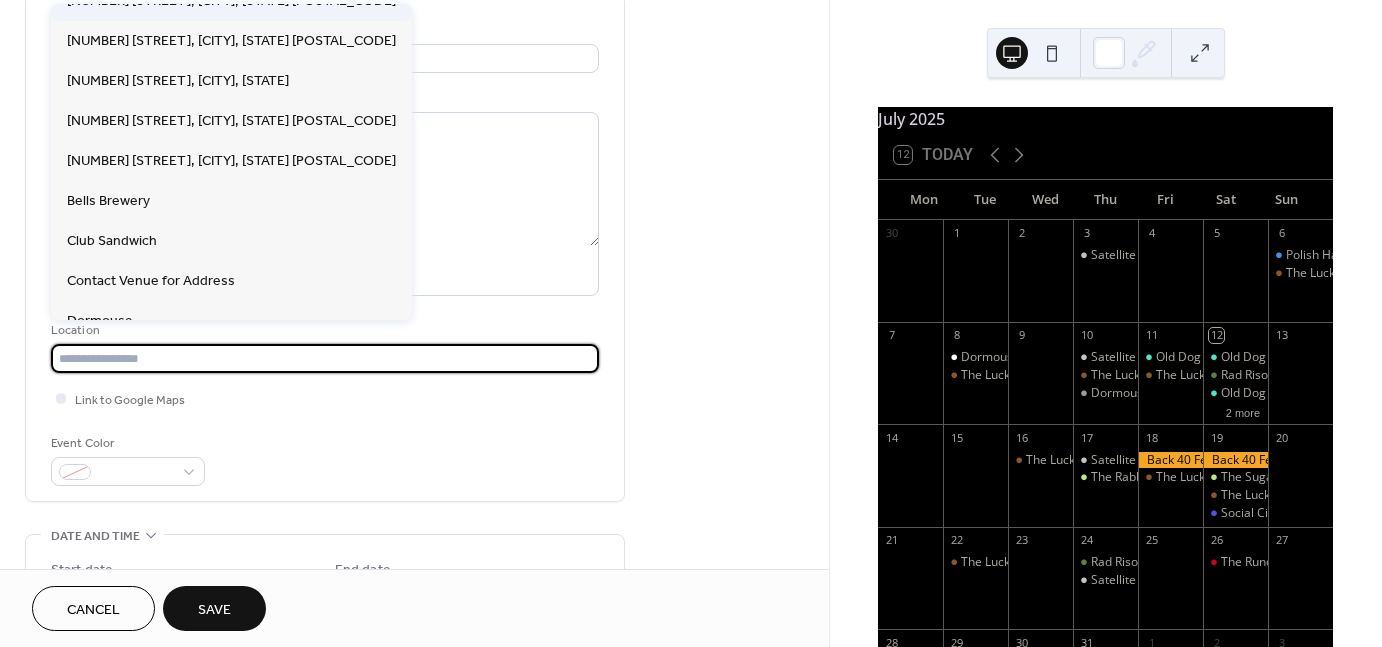 scroll, scrollTop: 248, scrollLeft: 0, axis: vertical 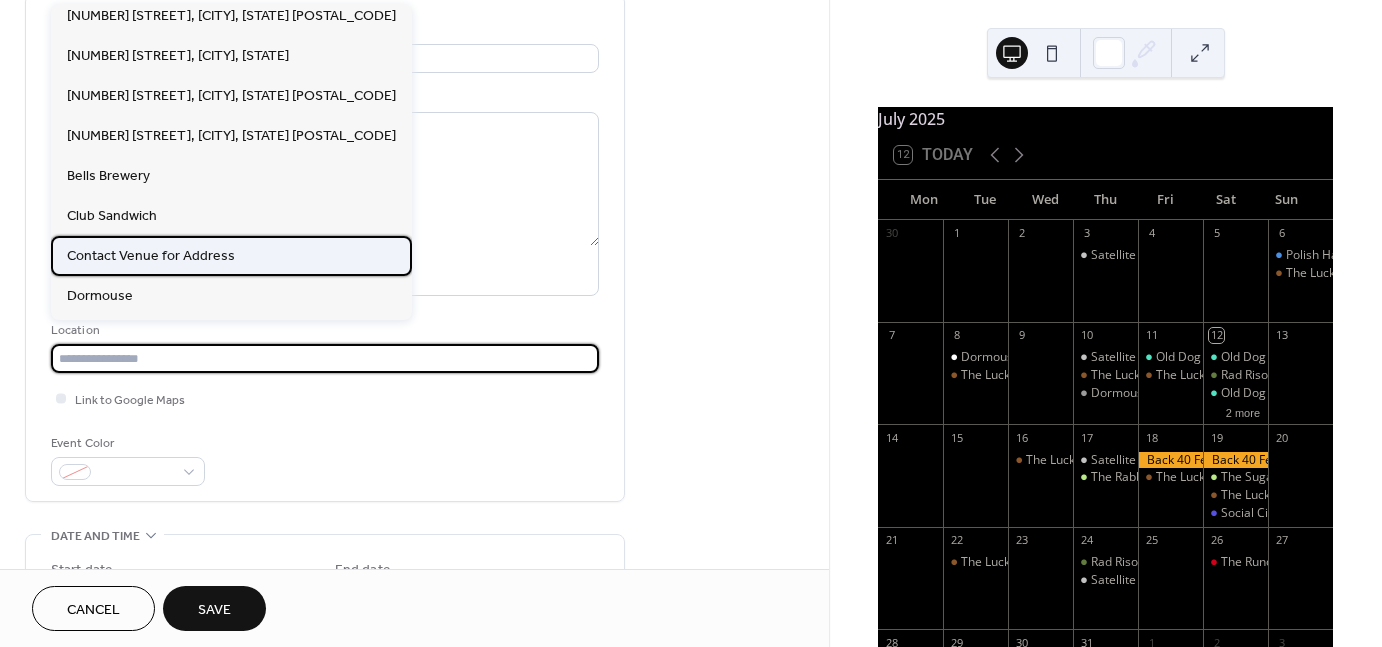 click on "Contact Venue for Address" at bounding box center [151, 256] 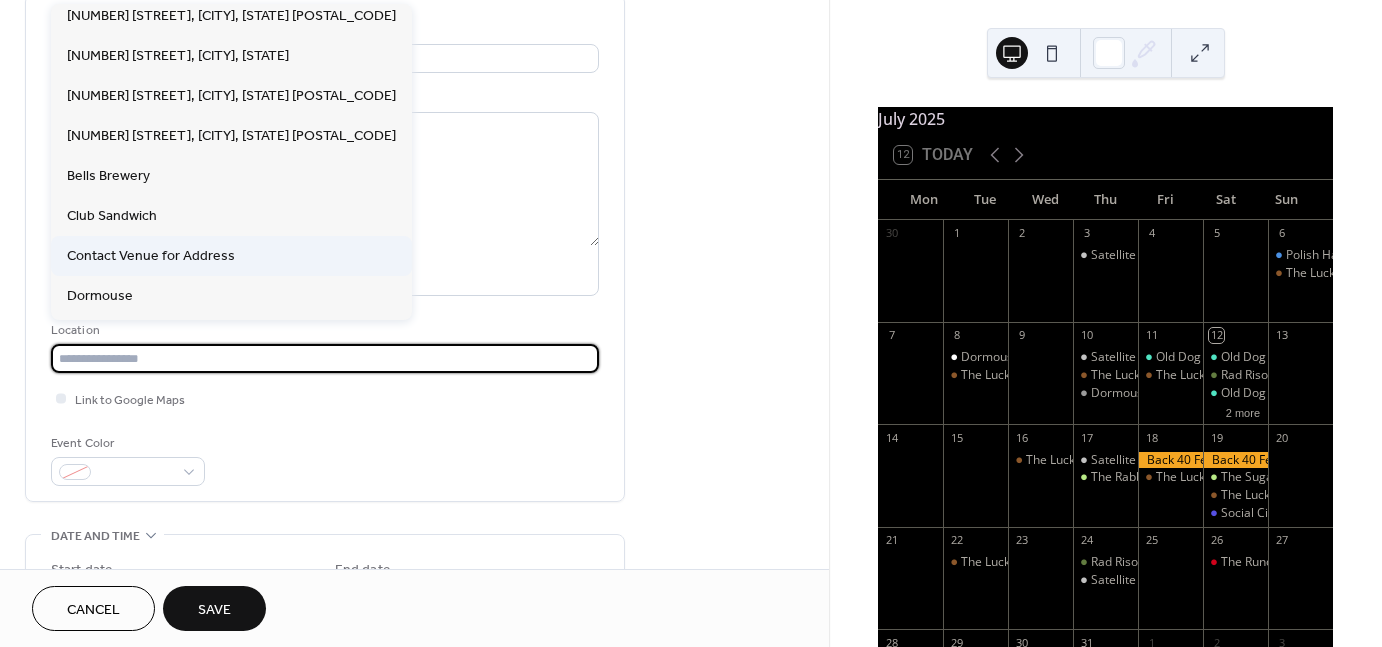 type on "**********" 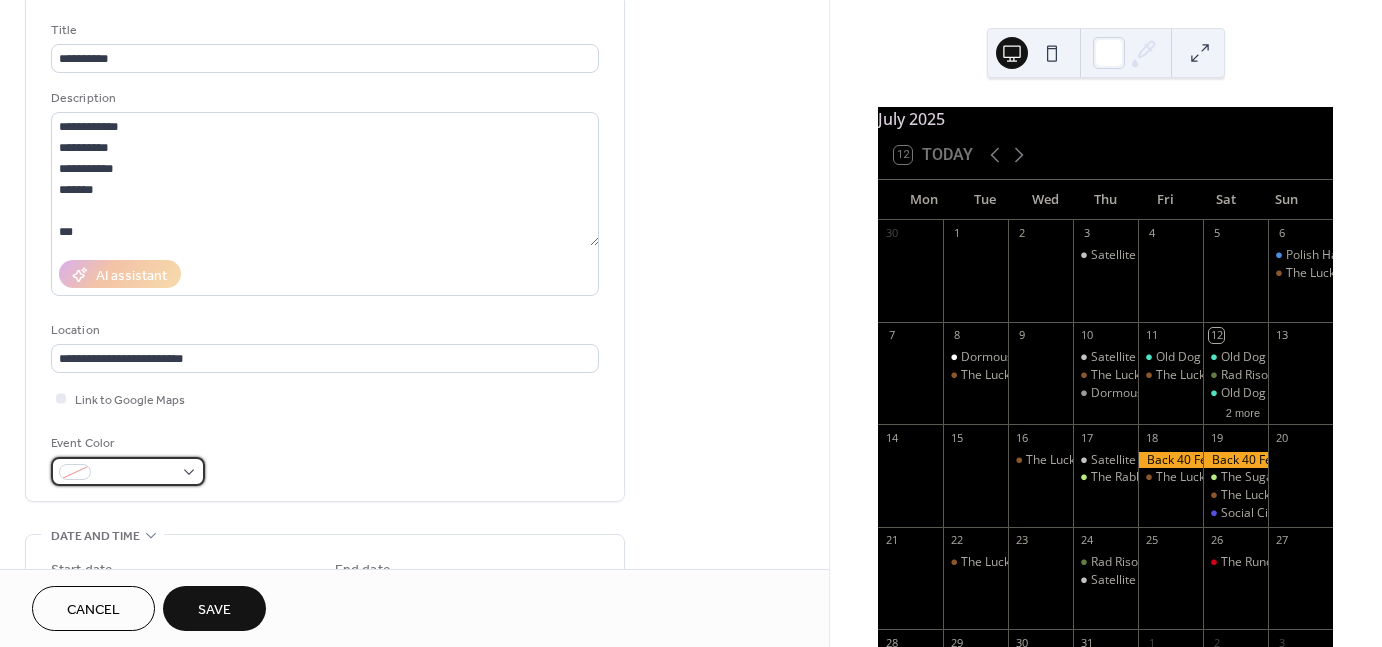 click at bounding box center (136, 473) 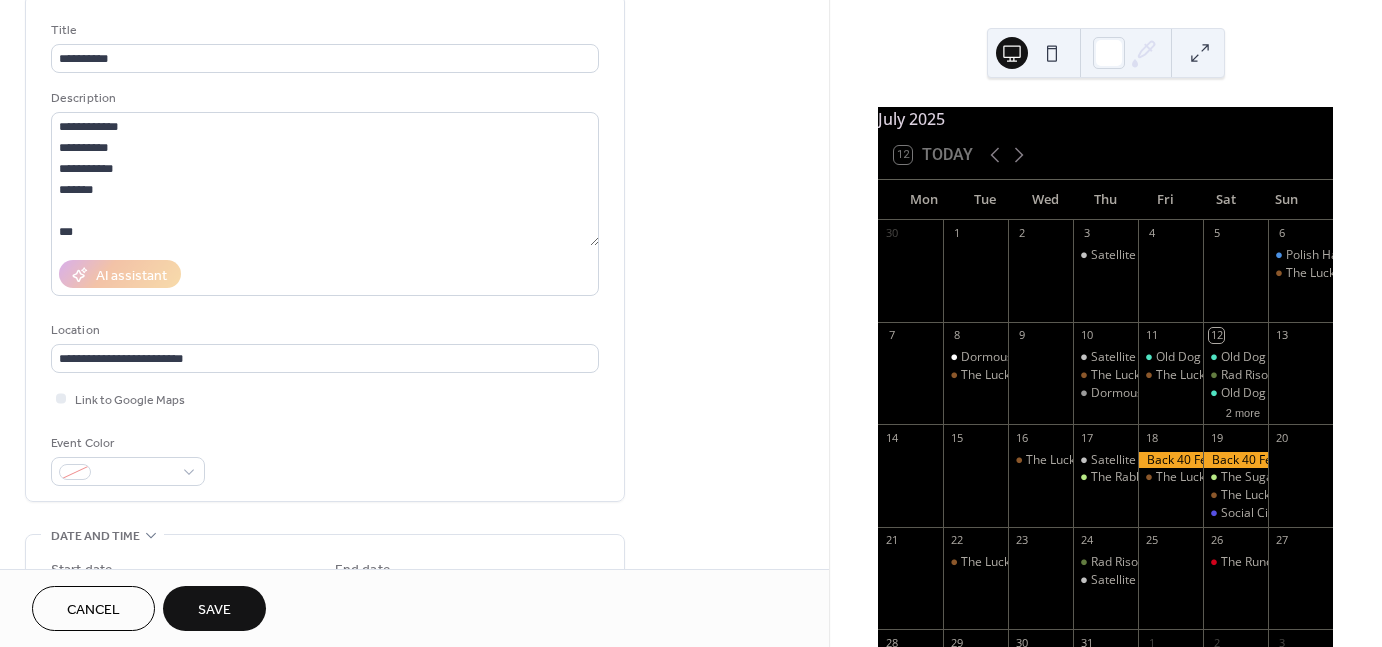 click on "**********" at bounding box center (325, 671) 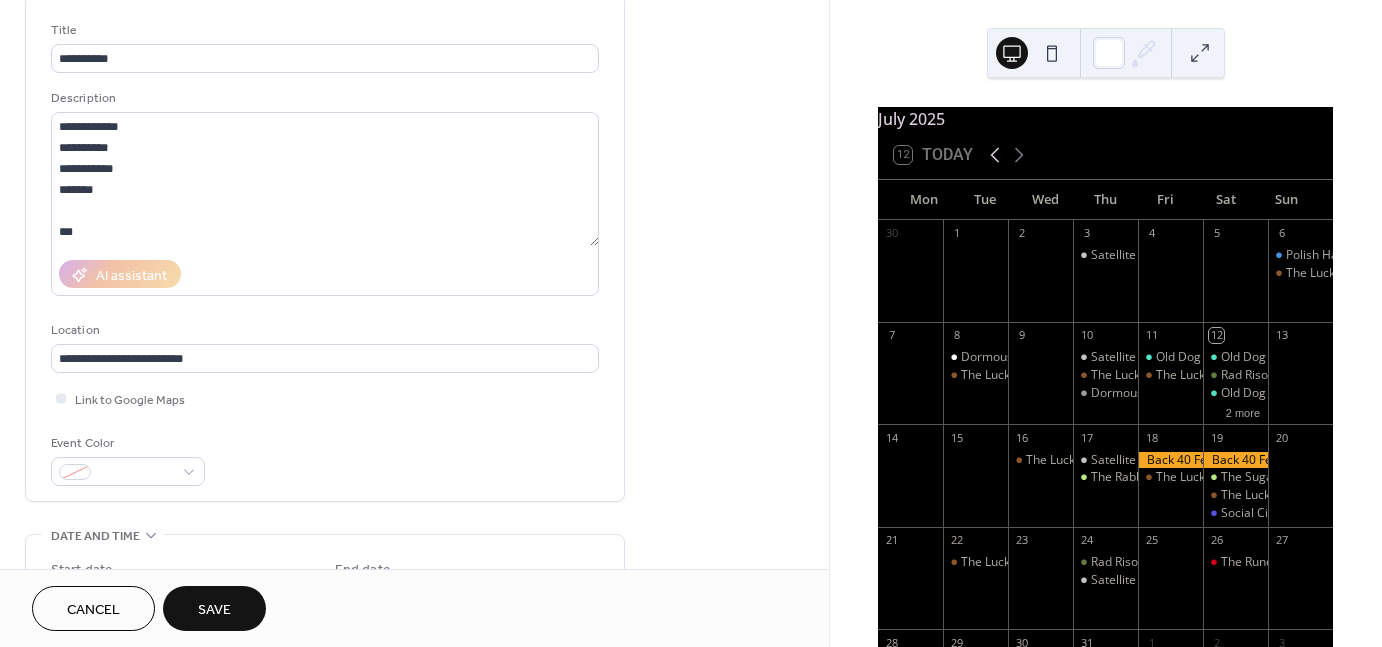click 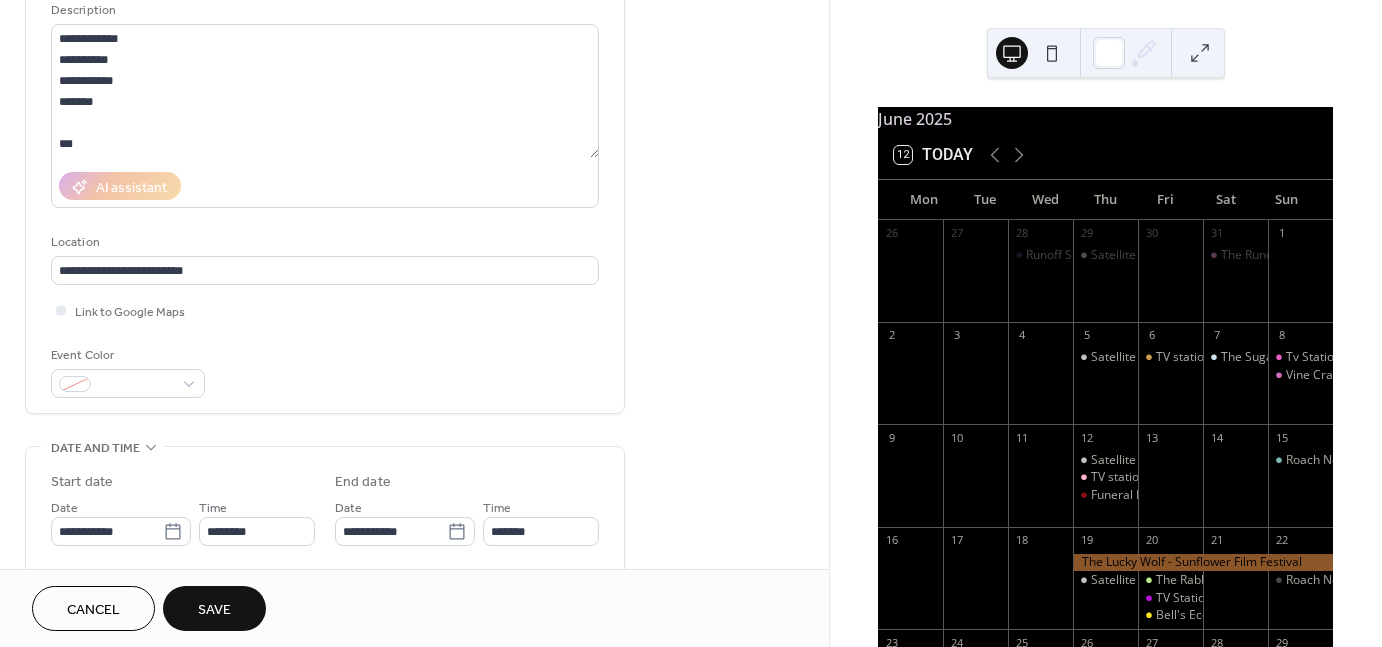 scroll, scrollTop: 207, scrollLeft: 0, axis: vertical 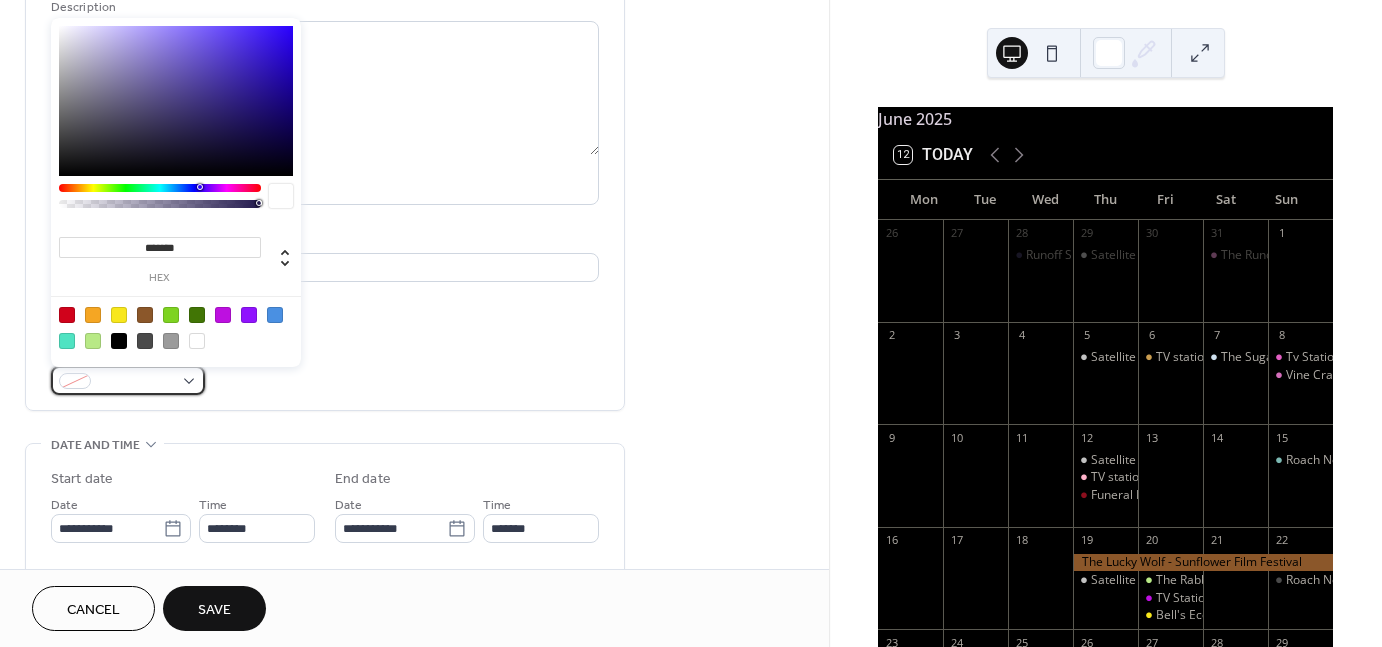 click at bounding box center [136, 382] 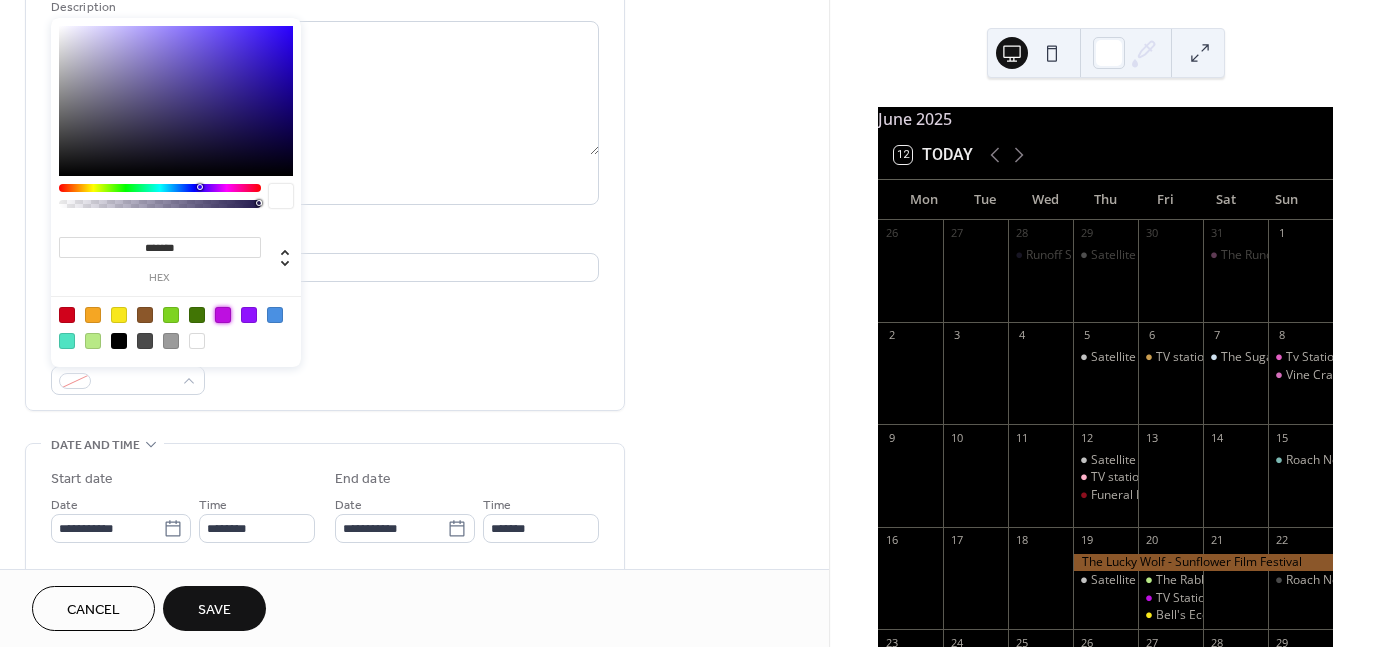click at bounding box center [223, 315] 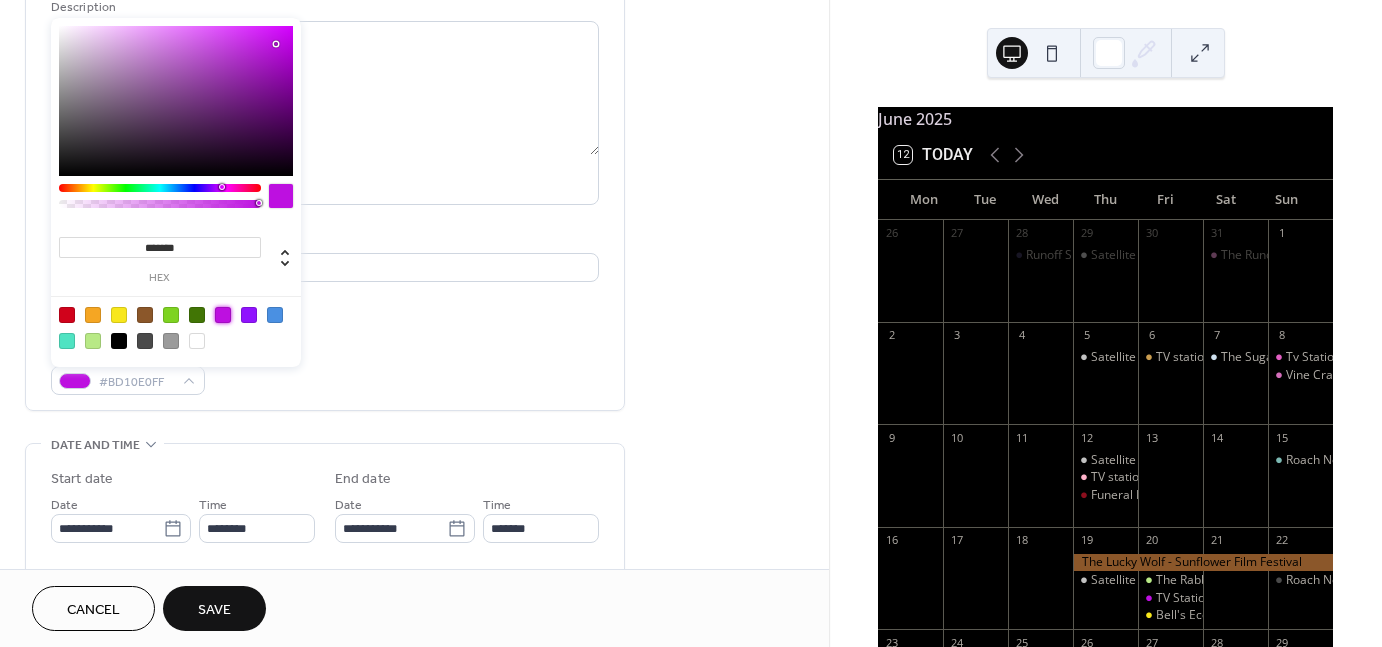 click on "**********" at bounding box center [325, 580] 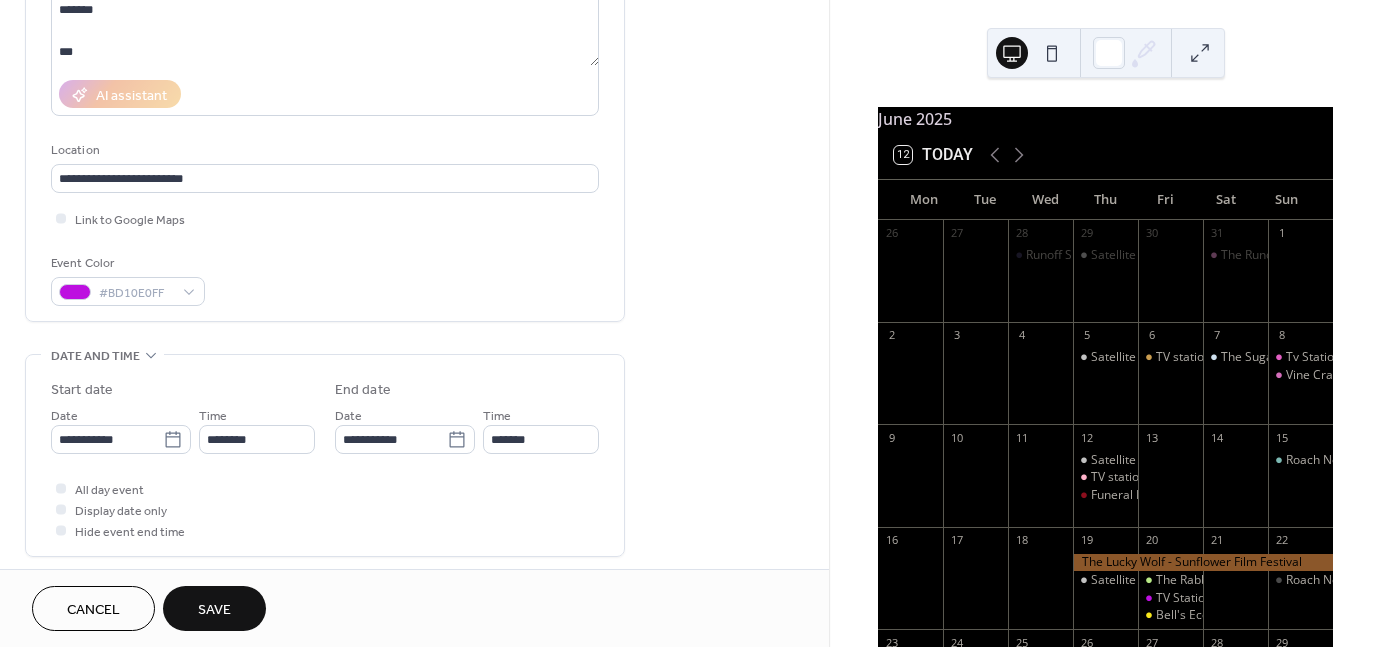 scroll, scrollTop: 299, scrollLeft: 0, axis: vertical 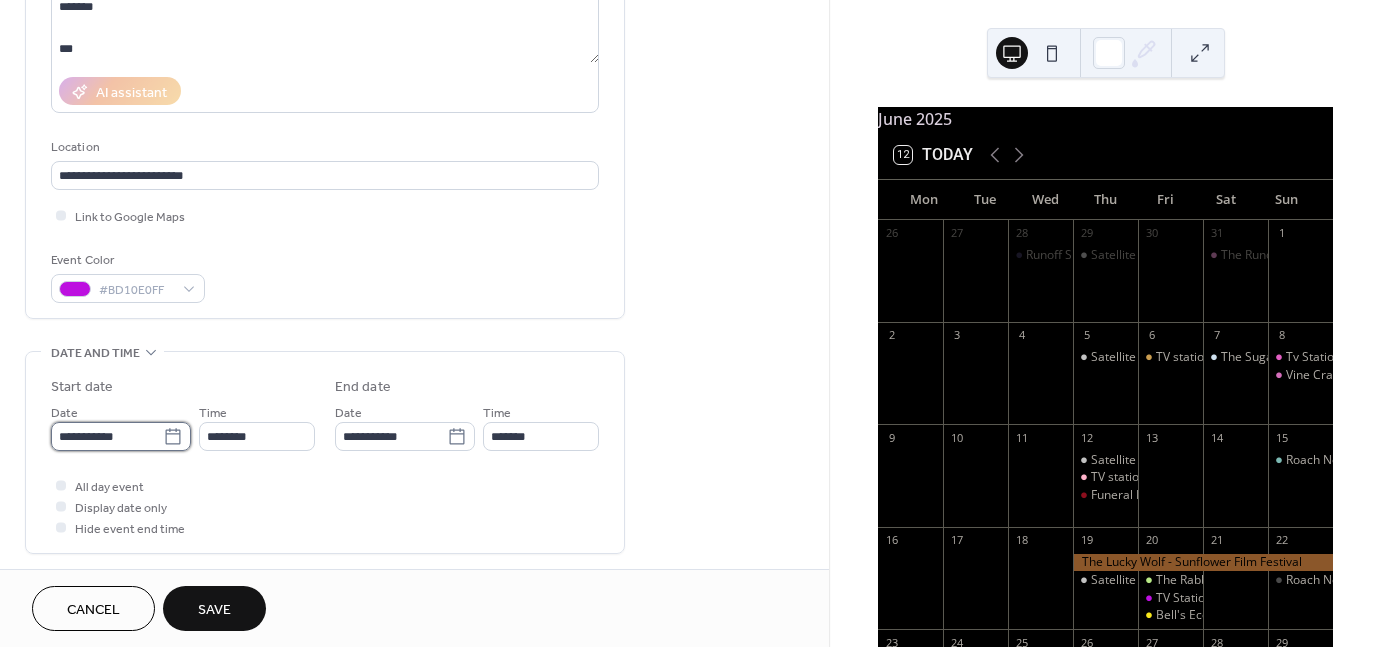 click on "**********" at bounding box center [107, 436] 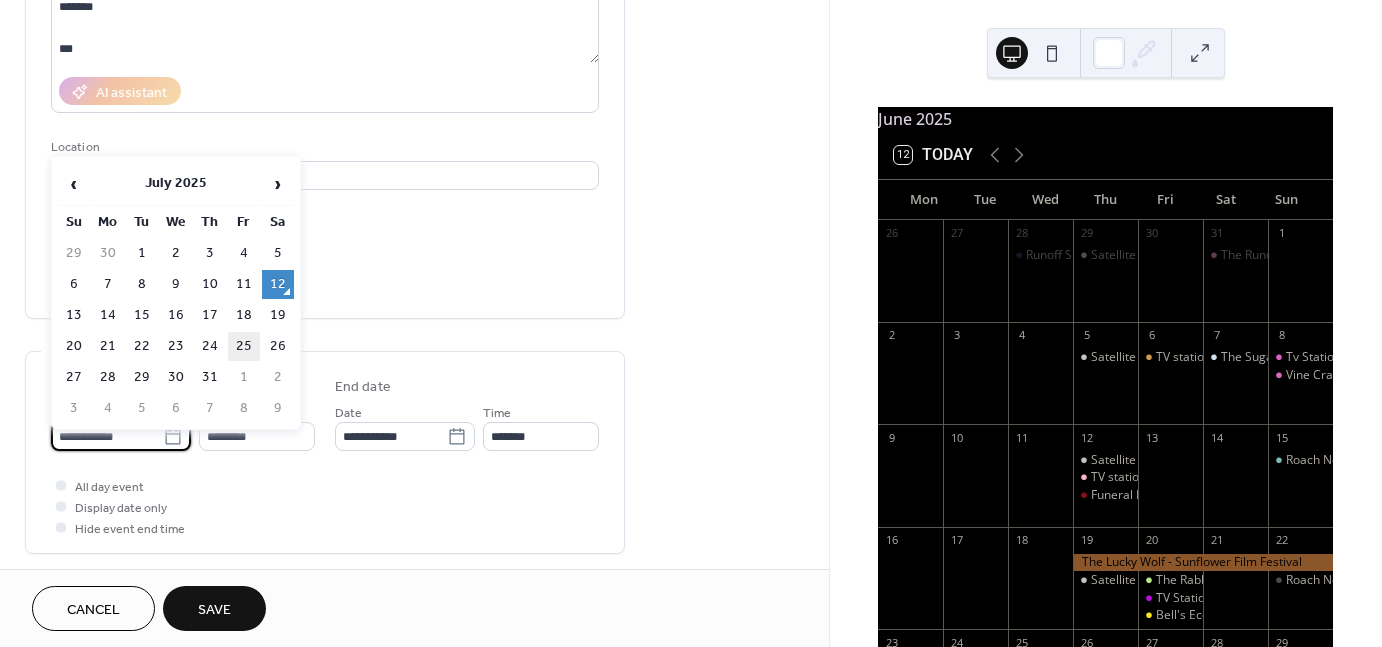 click on "25" at bounding box center (244, 346) 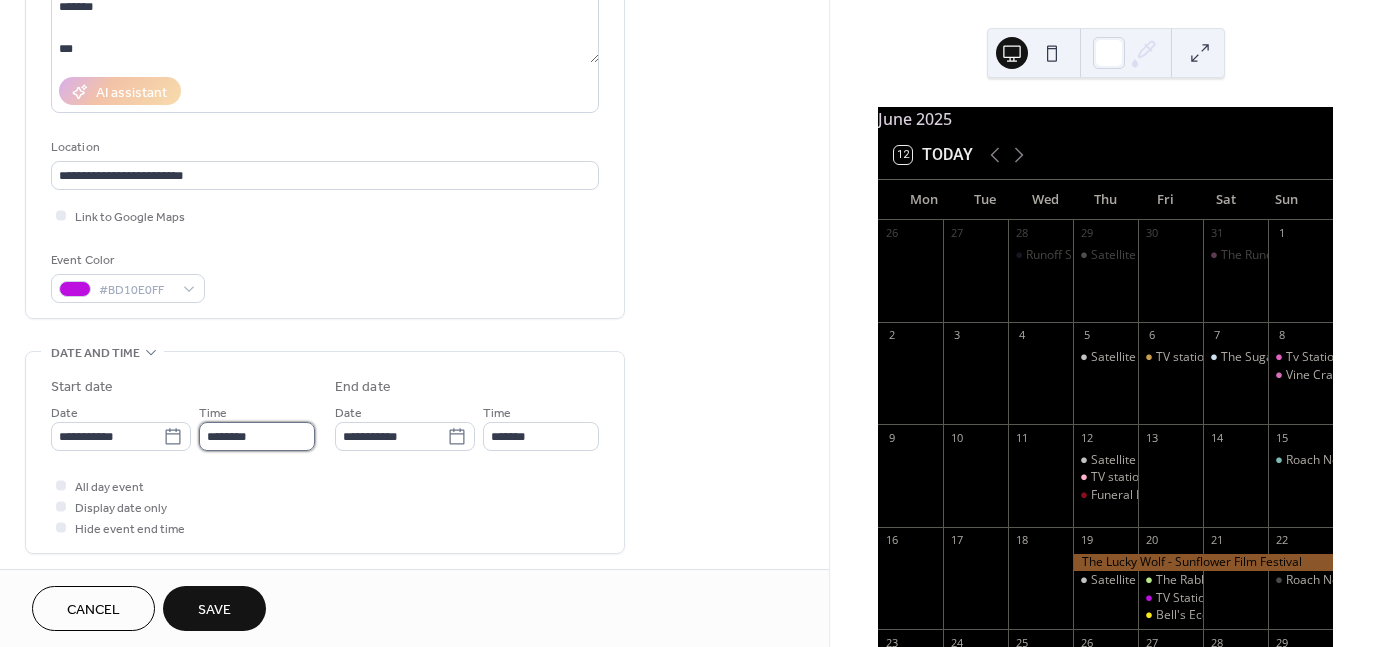 click on "********" at bounding box center (257, 436) 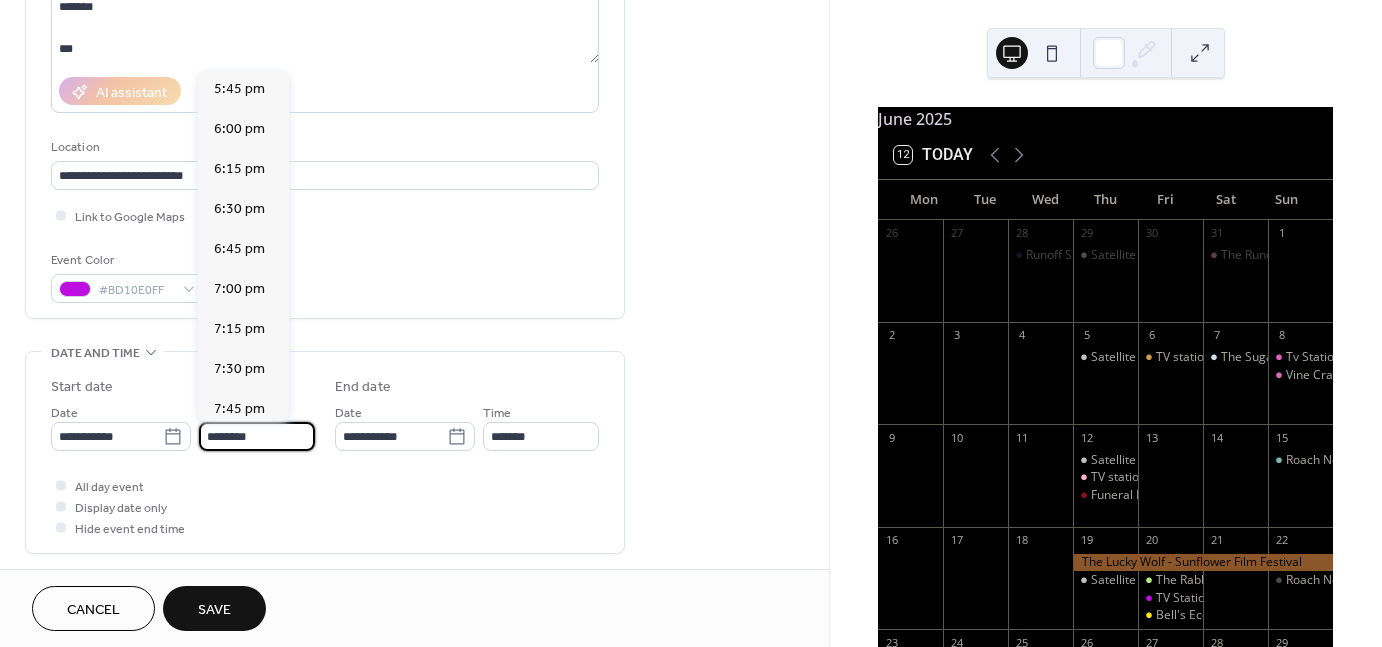 scroll, scrollTop: 2841, scrollLeft: 0, axis: vertical 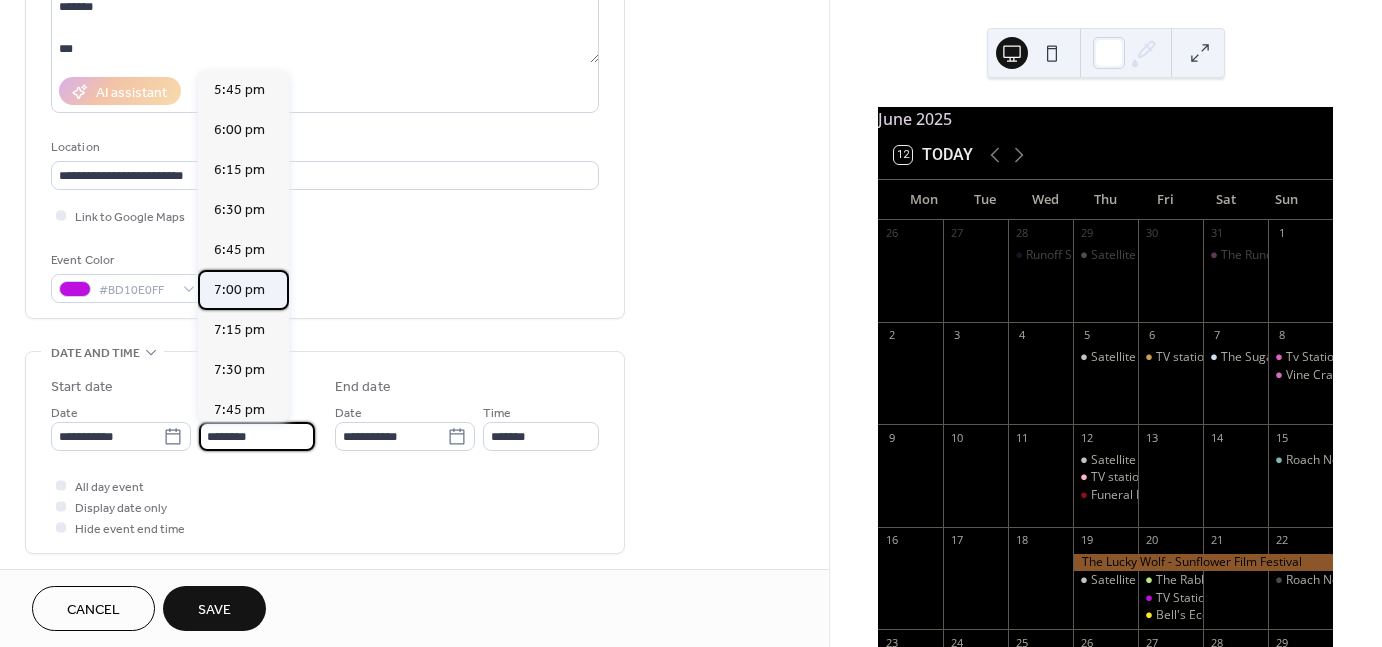 click on "7:00 pm" at bounding box center [239, 290] 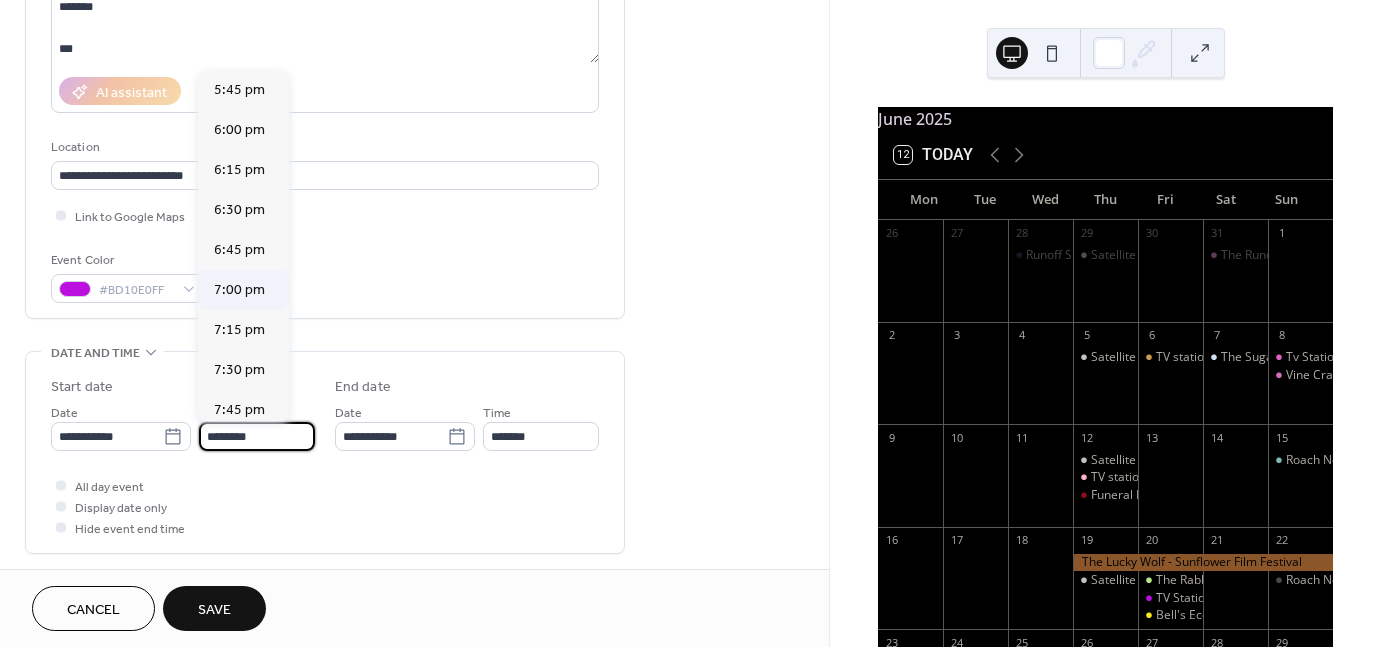 type on "*******" 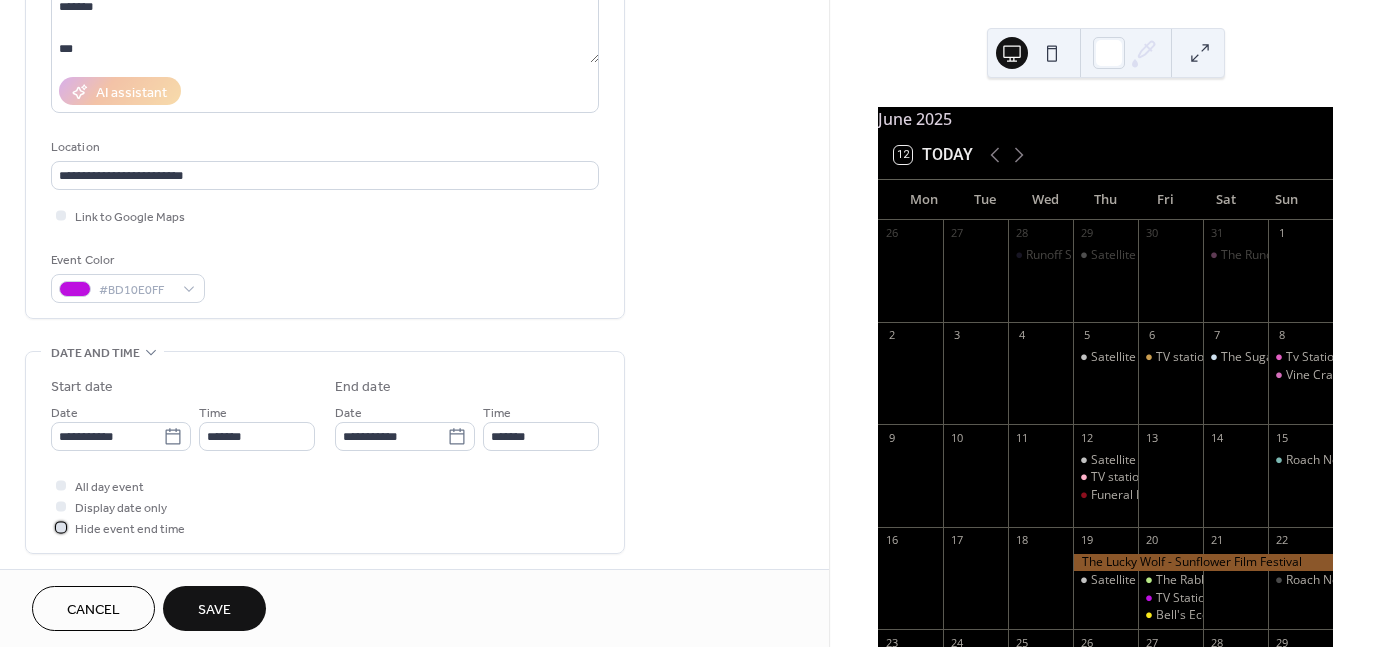 click on "Hide event end time" at bounding box center [130, 529] 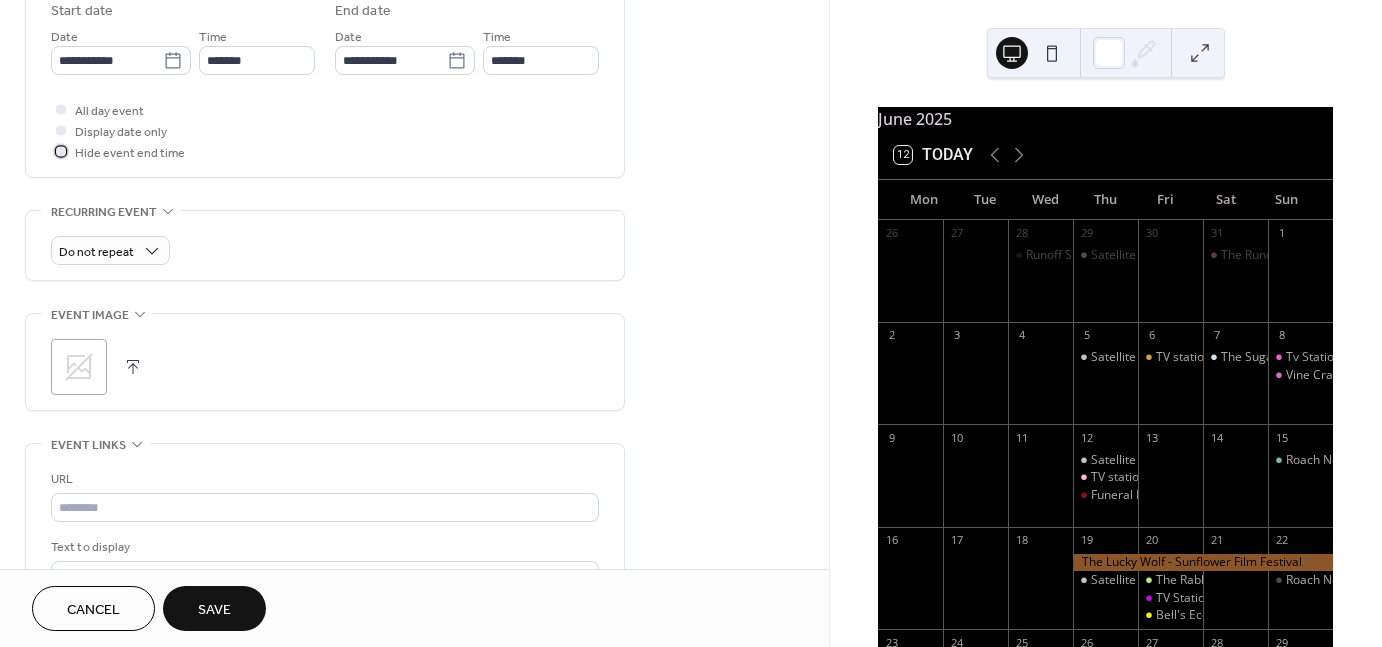 scroll, scrollTop: 676, scrollLeft: 0, axis: vertical 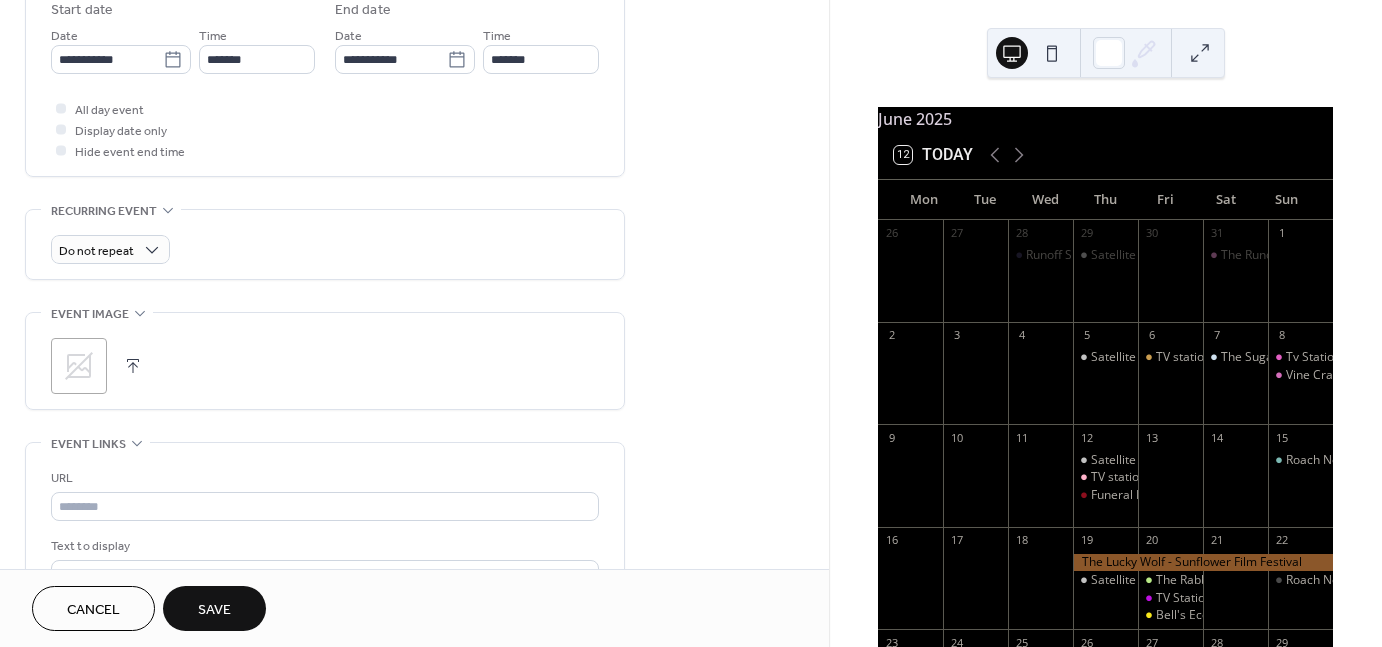 click 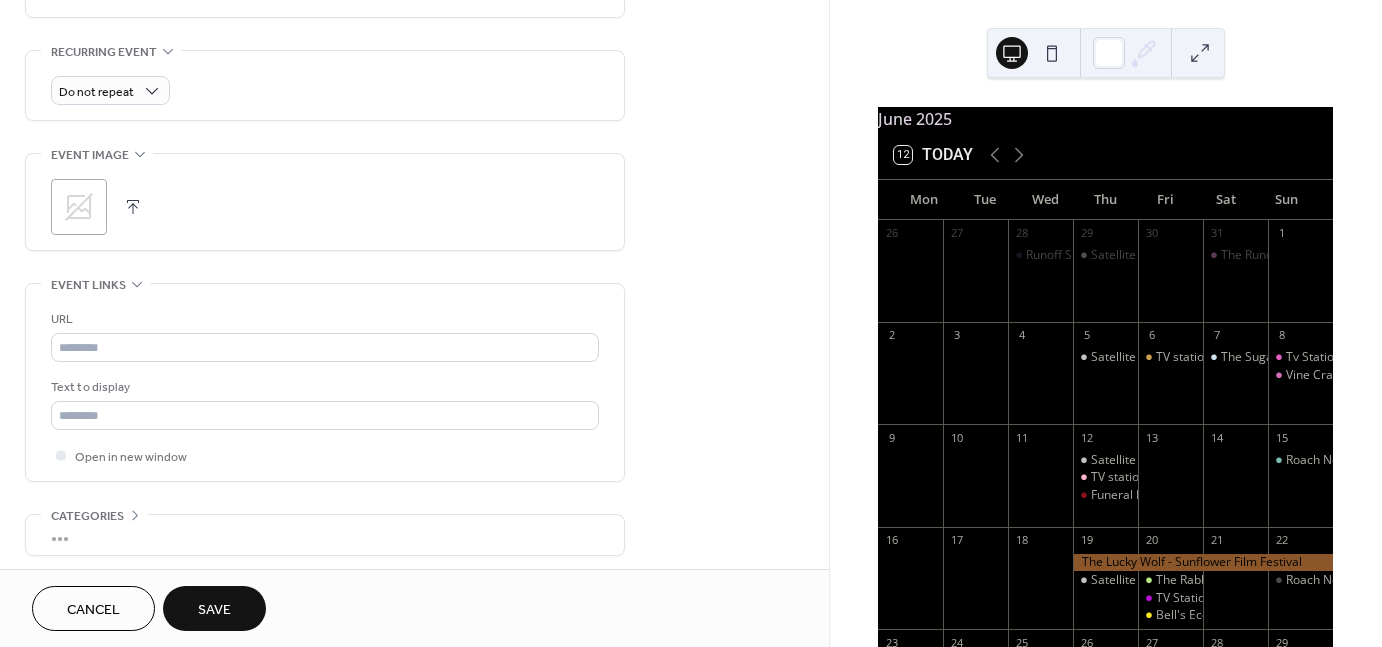 scroll, scrollTop: 838, scrollLeft: 0, axis: vertical 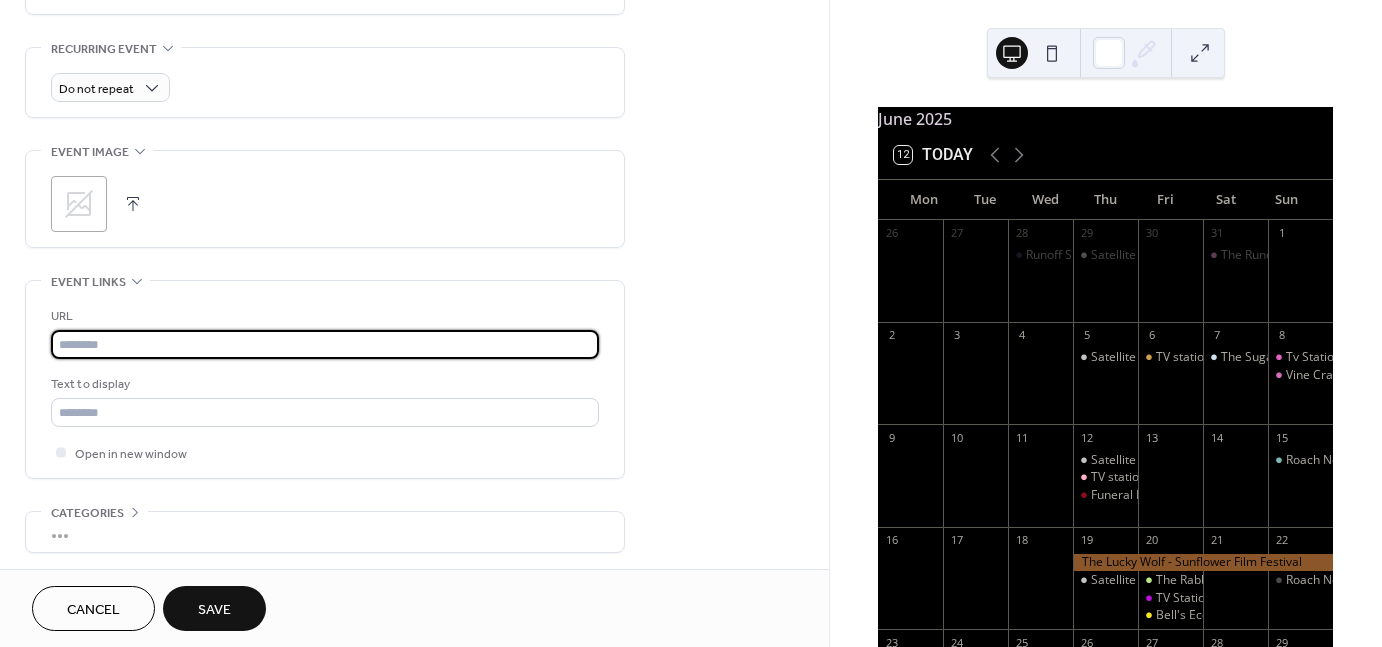 paste on "**********" 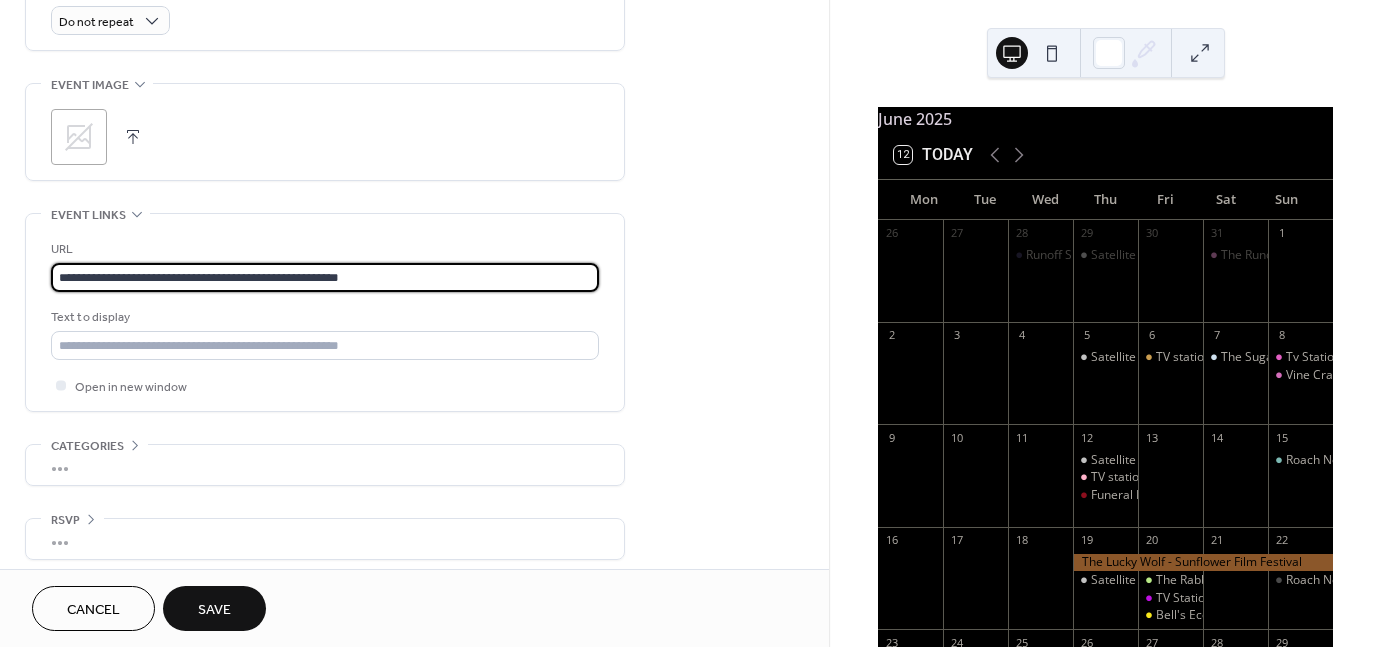 scroll, scrollTop: 908, scrollLeft: 0, axis: vertical 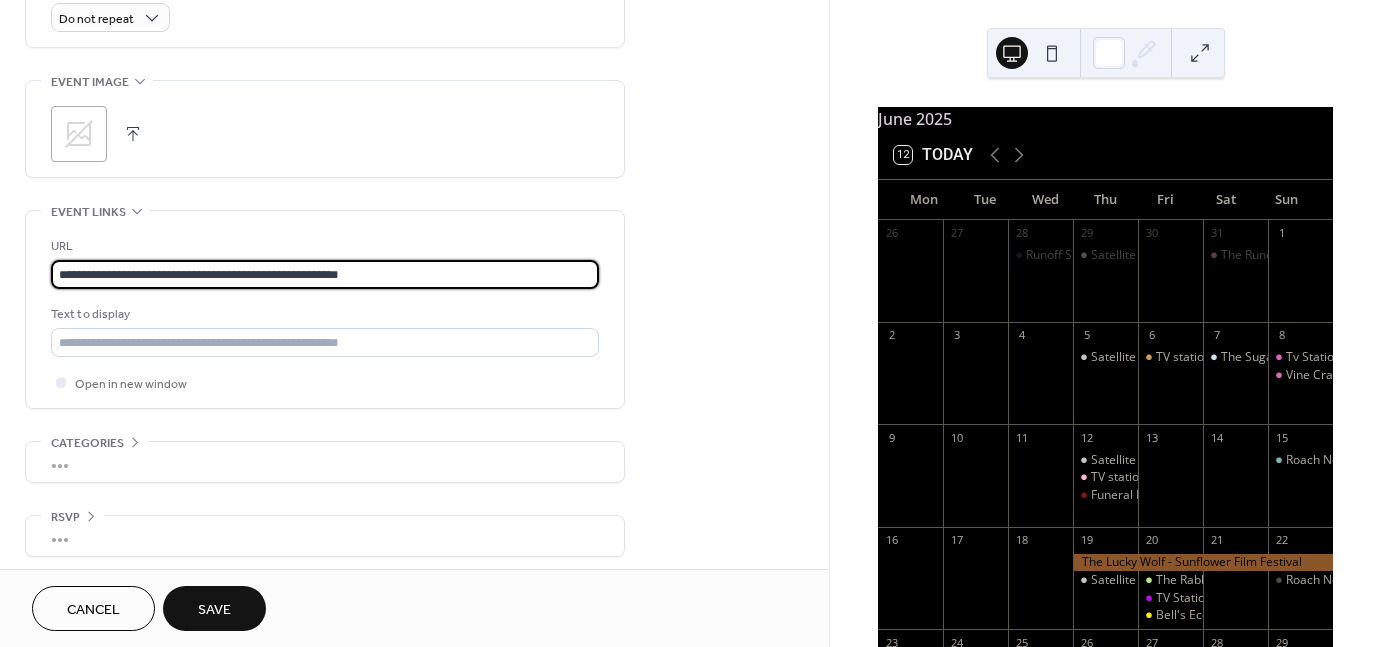 type on "**********" 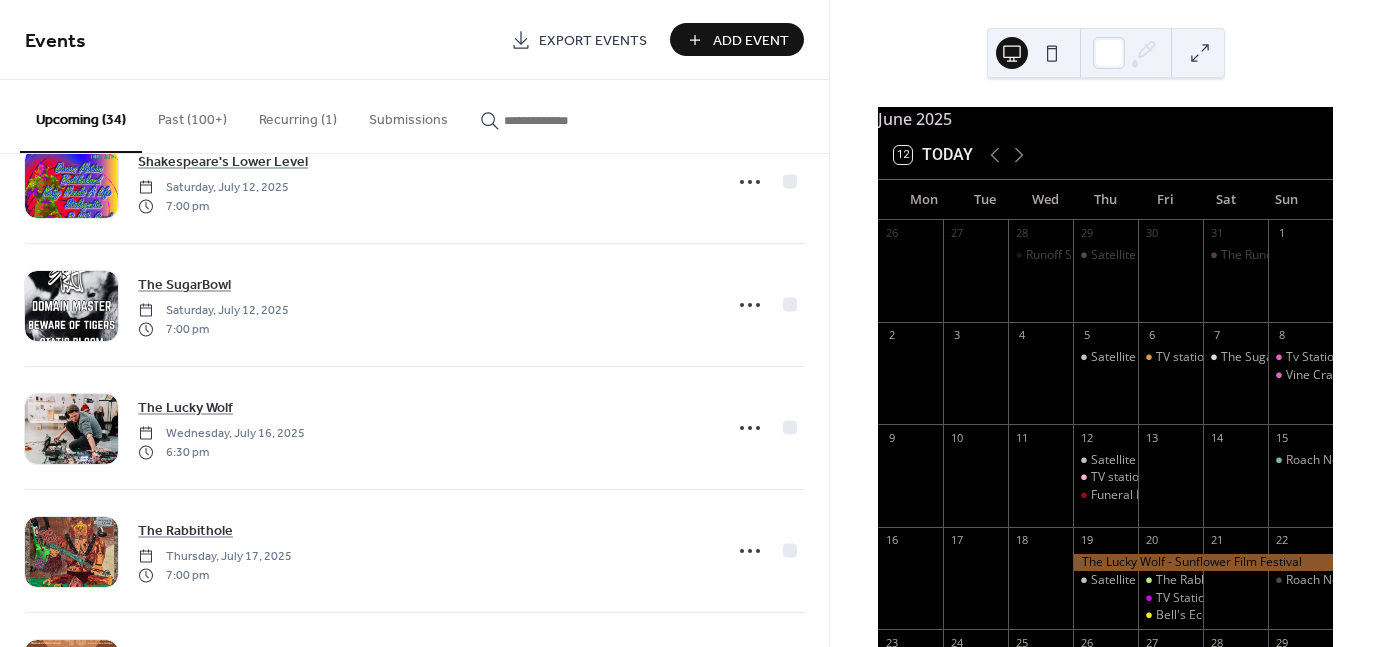 scroll, scrollTop: 434, scrollLeft: 0, axis: vertical 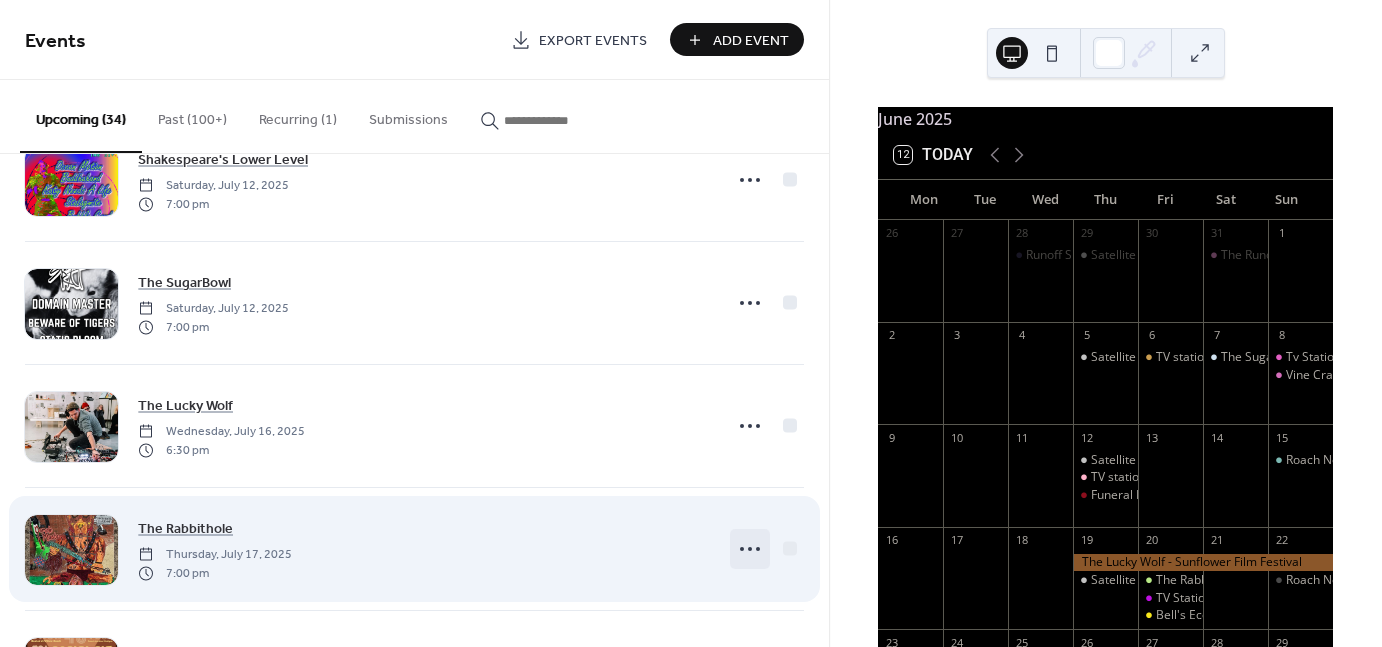 click at bounding box center [750, 549] 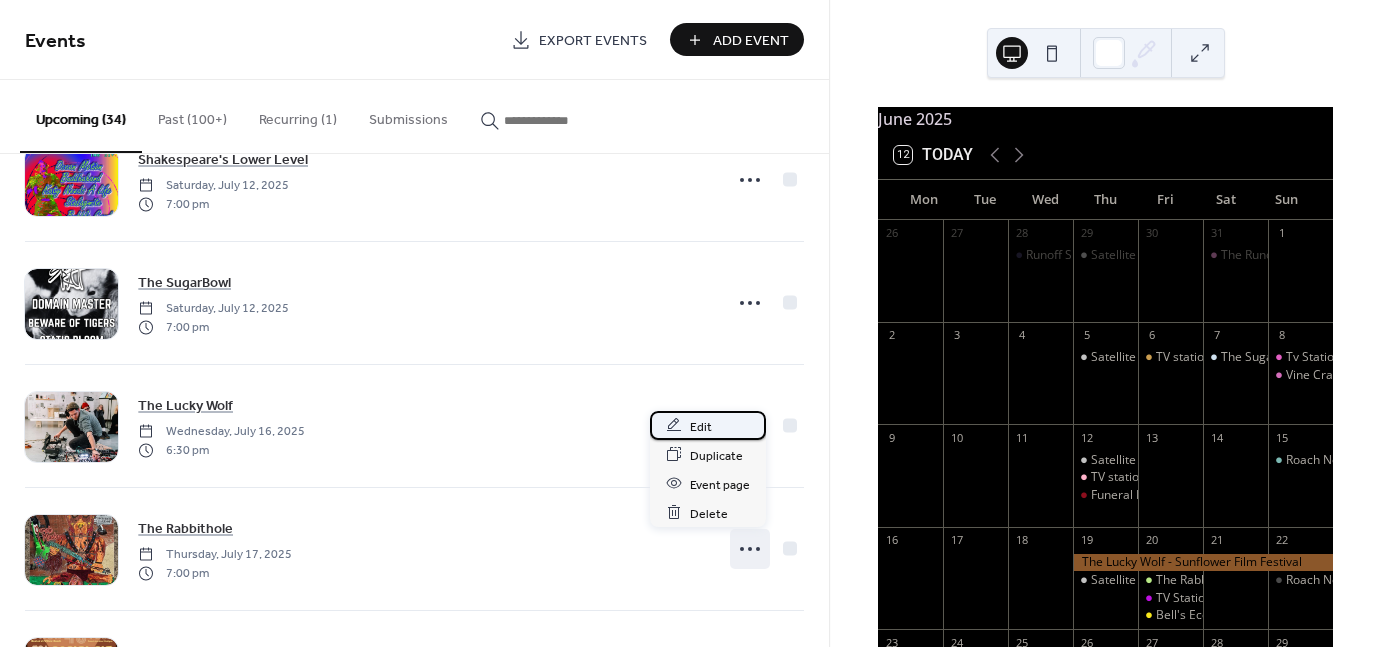 click on "Edit" at bounding box center (701, 426) 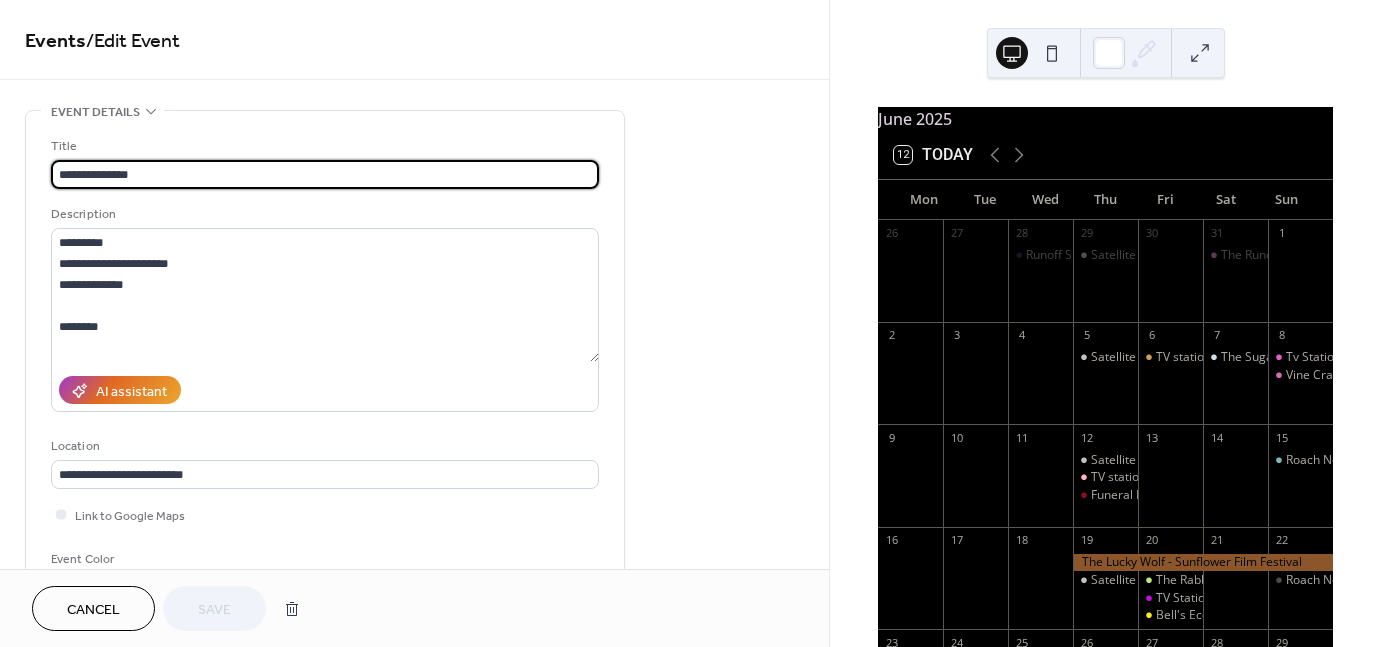 click on "**********" at bounding box center [325, 369] 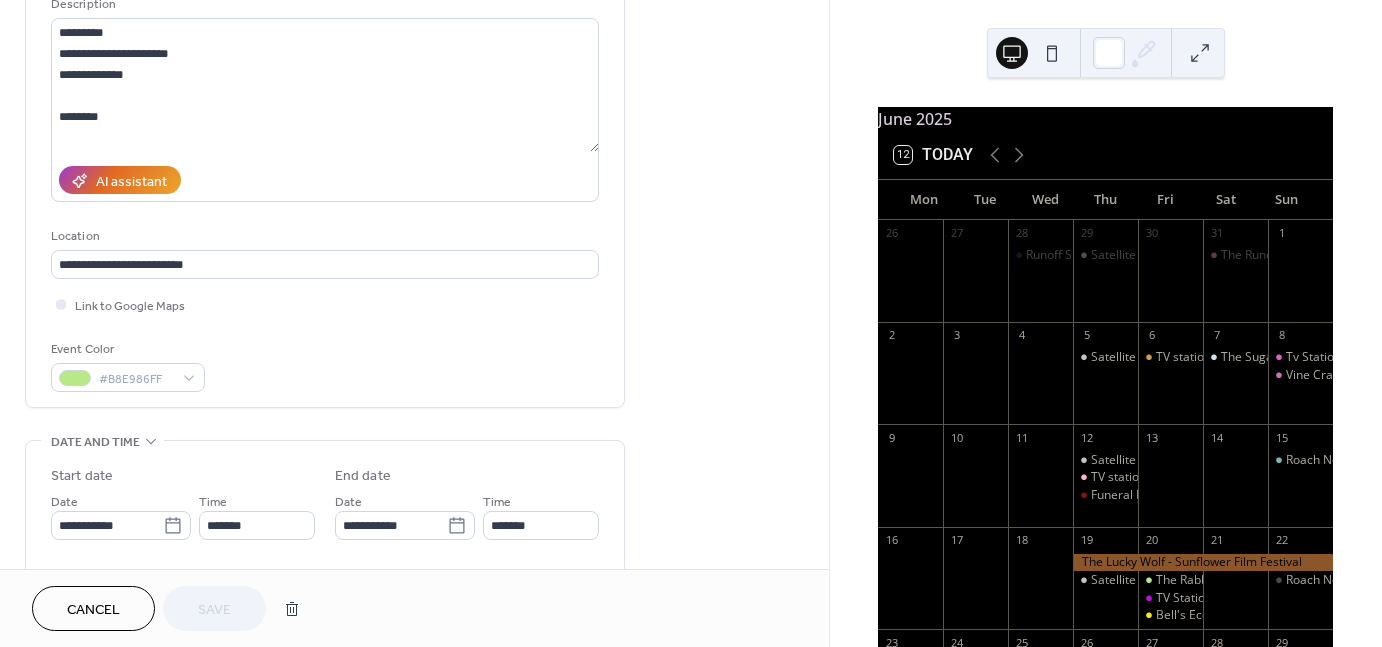 scroll, scrollTop: 208, scrollLeft: 0, axis: vertical 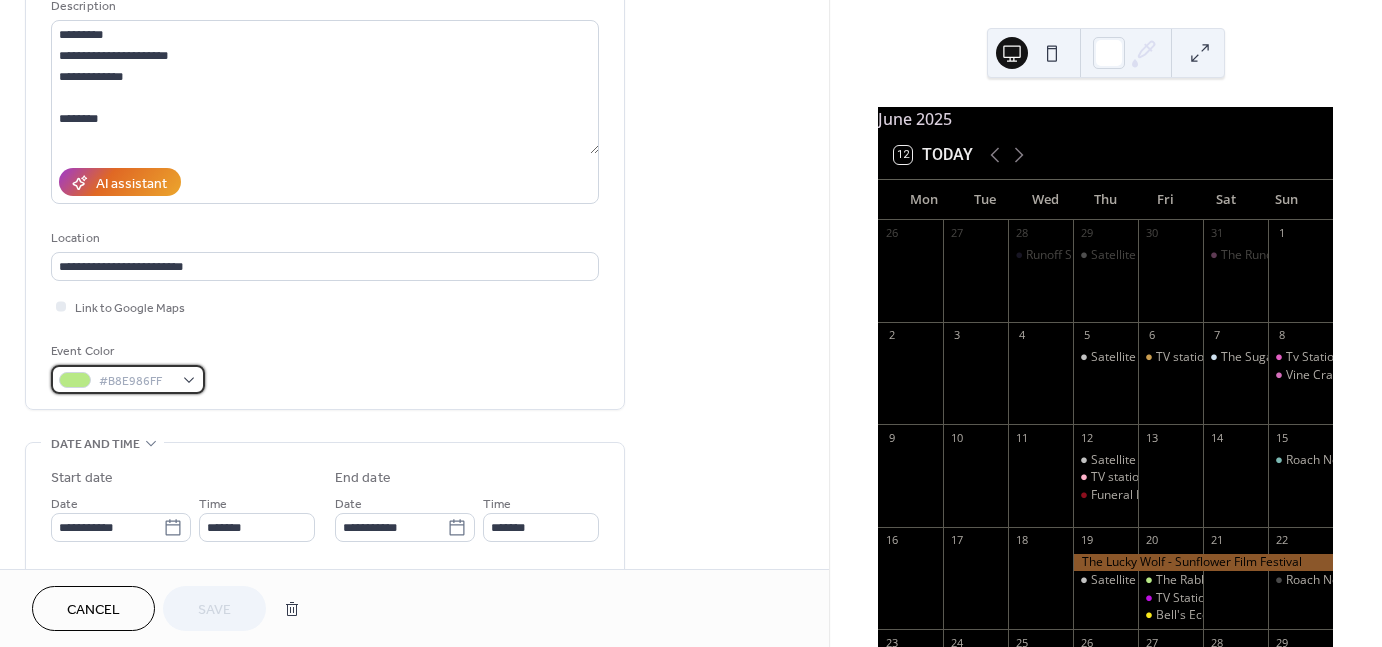 click on "#B8E986FF" at bounding box center [136, 381] 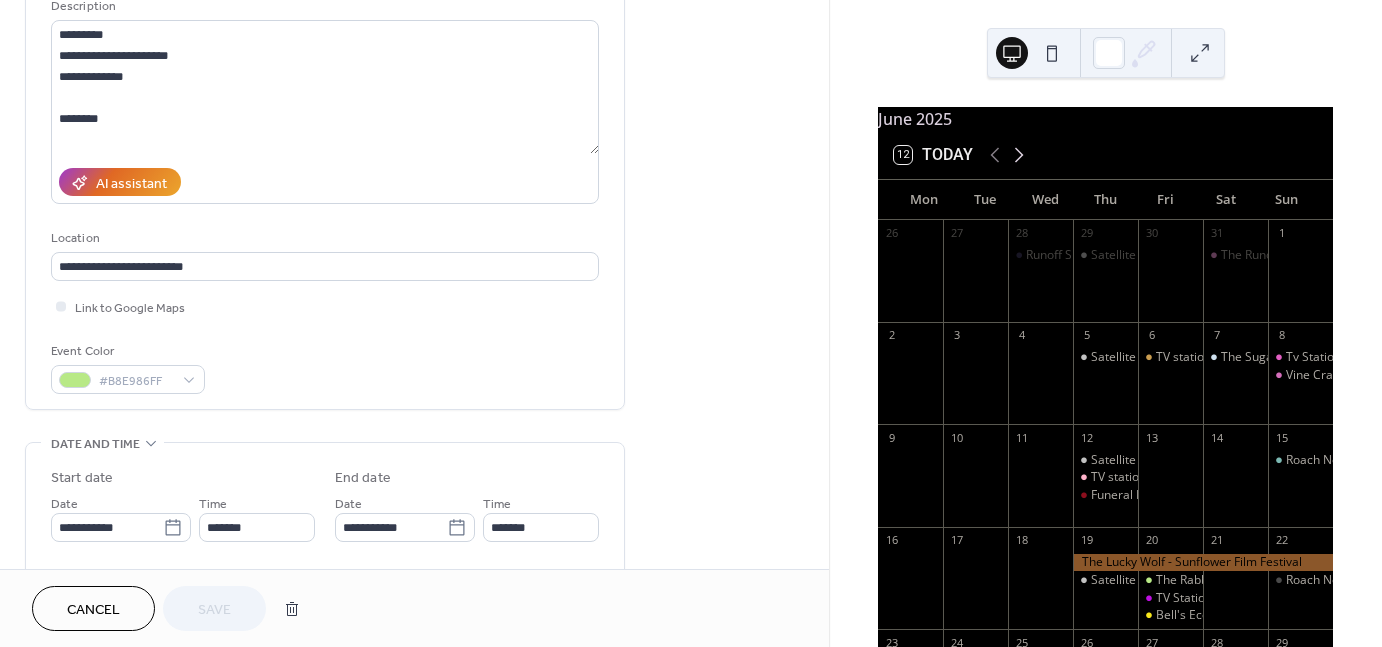 click 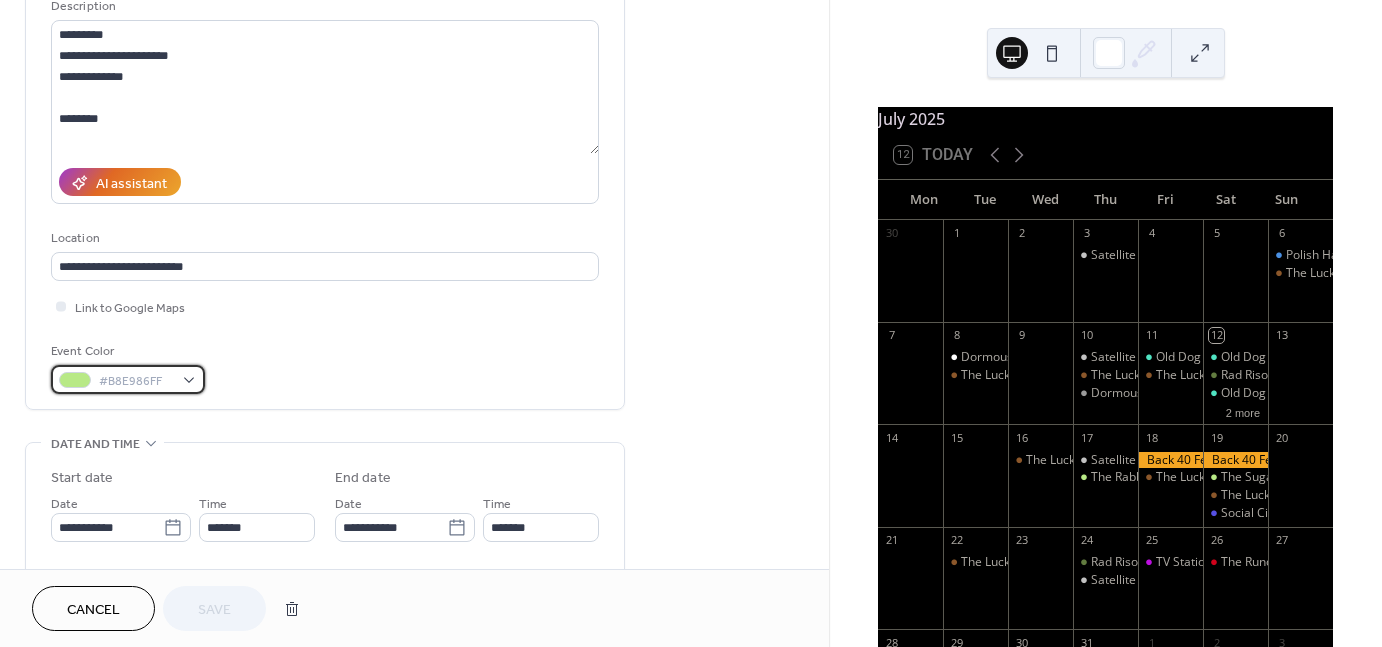 click on "#B8E986FF" at bounding box center [128, 379] 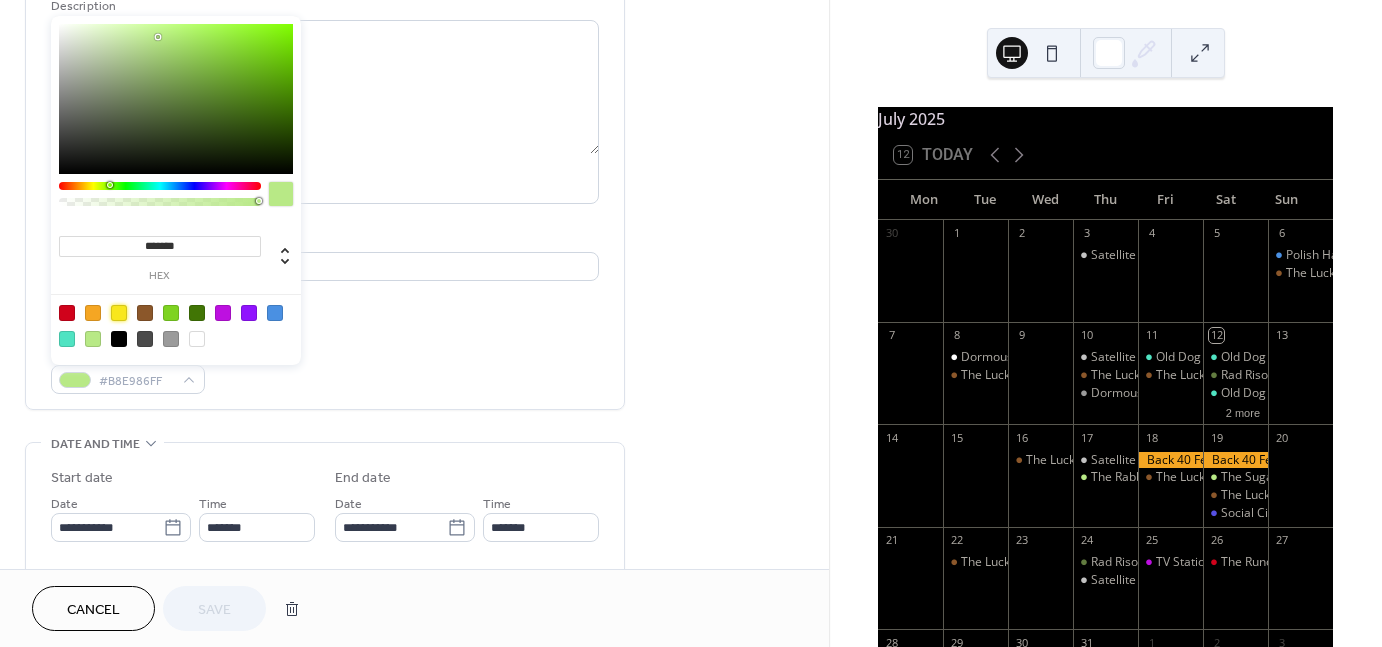 click at bounding box center (119, 313) 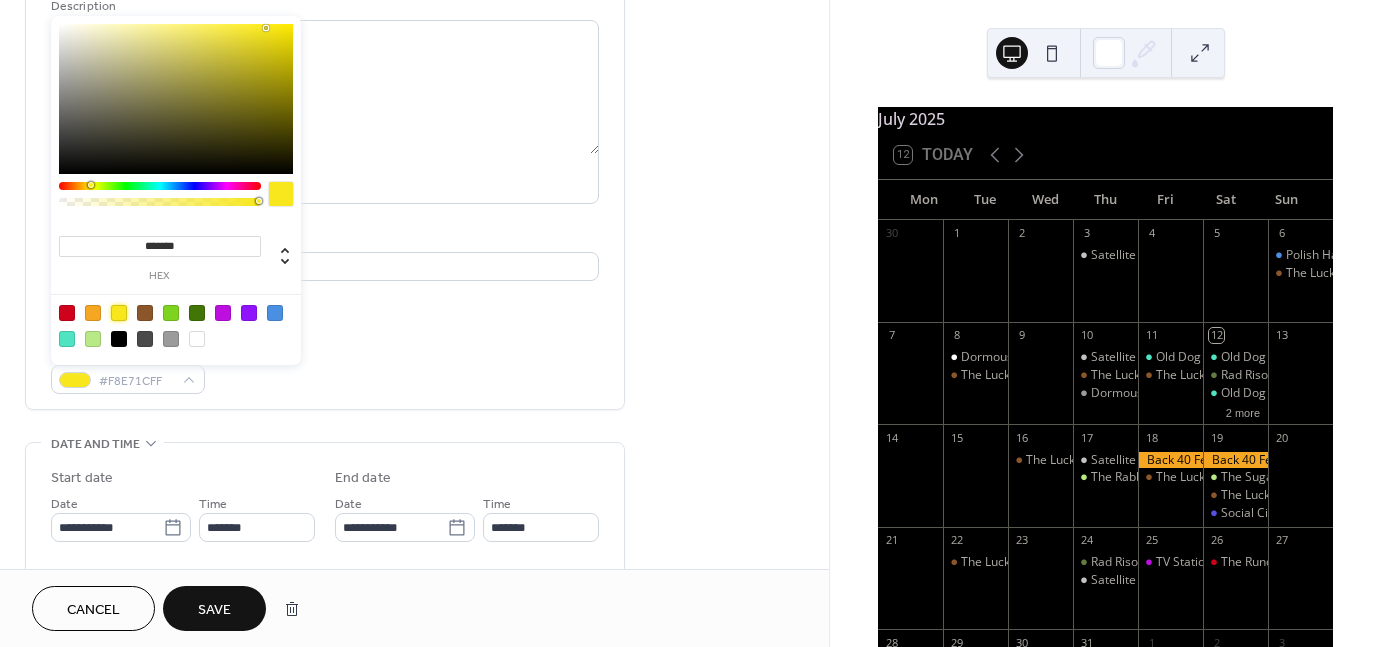 click on "Save" at bounding box center [214, 608] 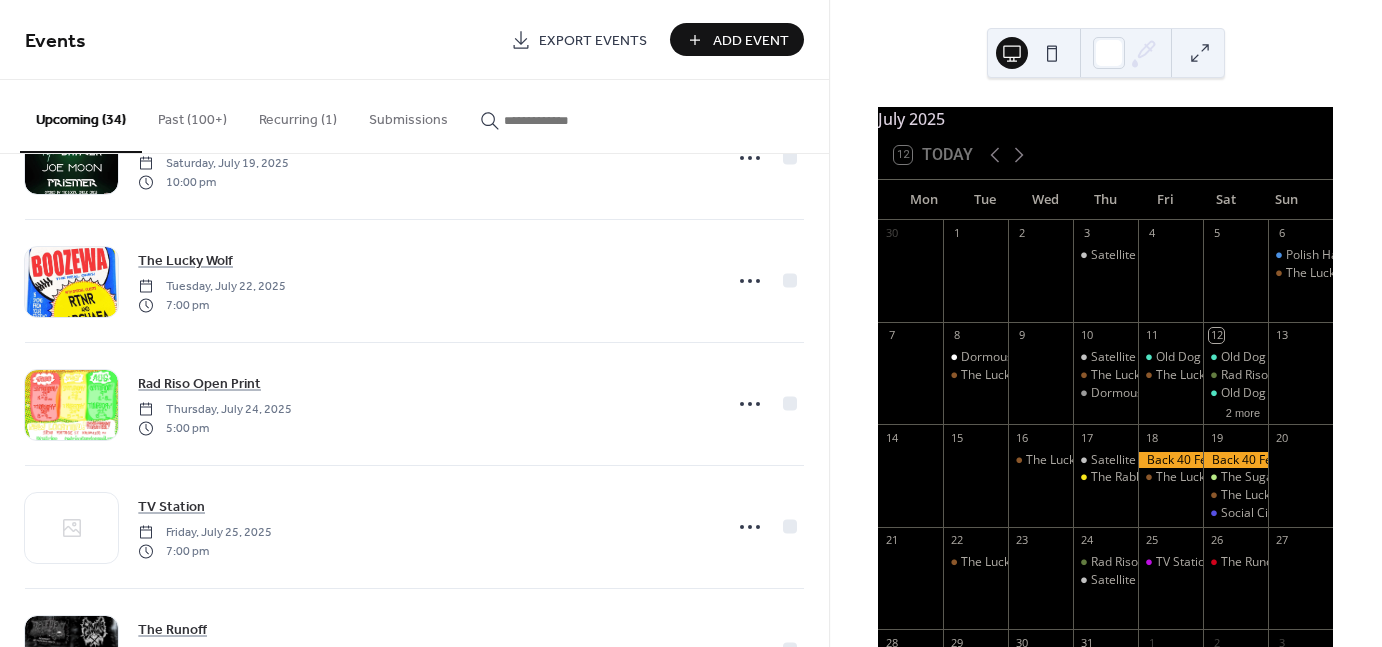 scroll, scrollTop: 1559, scrollLeft: 0, axis: vertical 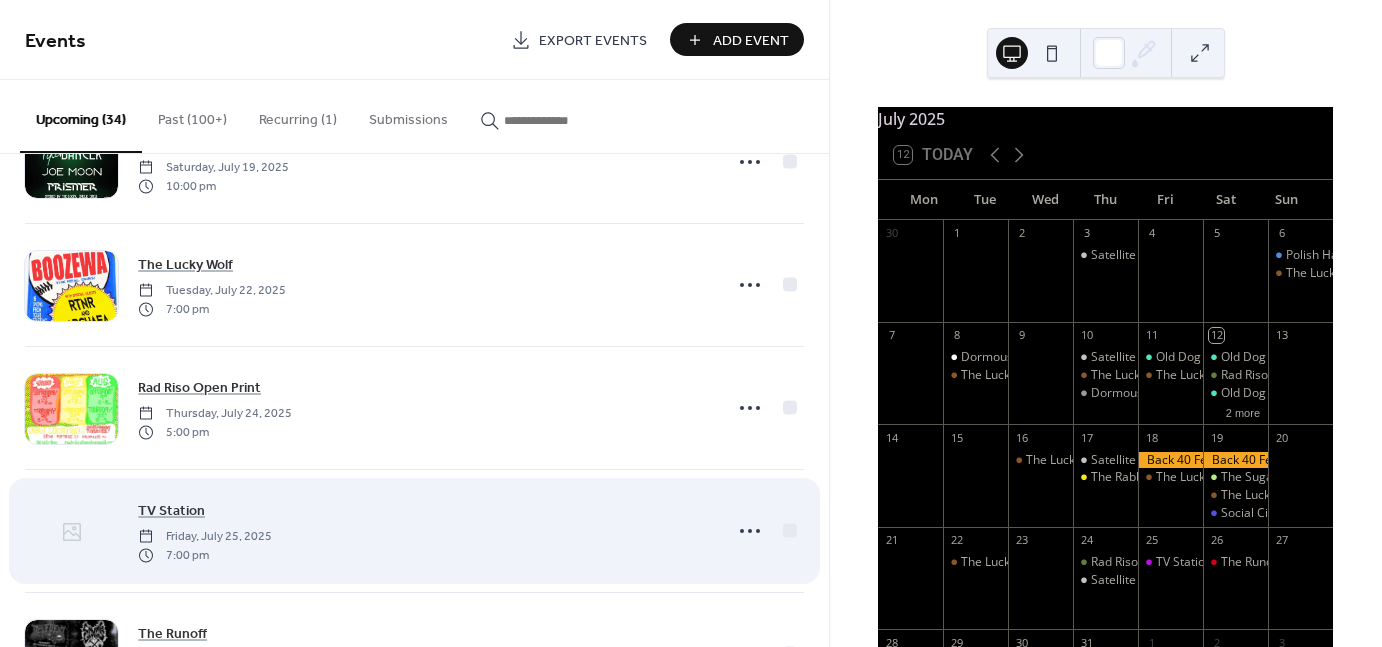 click 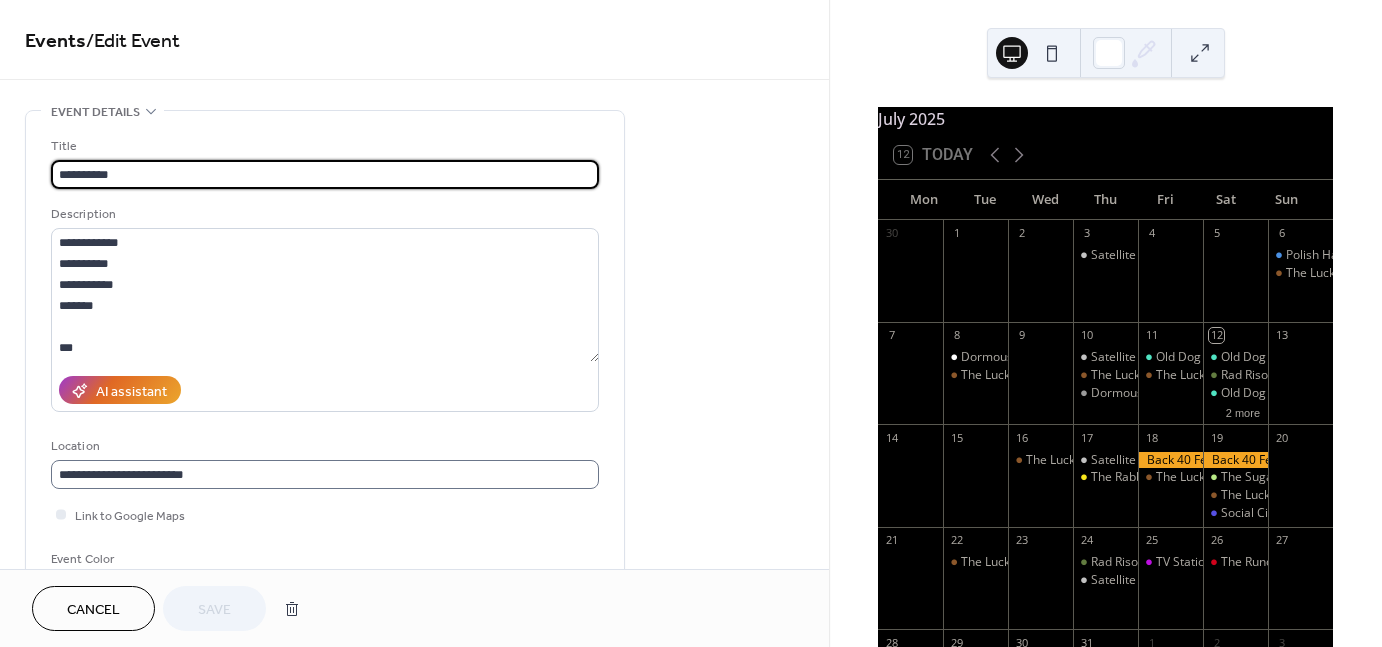 scroll, scrollTop: 1, scrollLeft: 0, axis: vertical 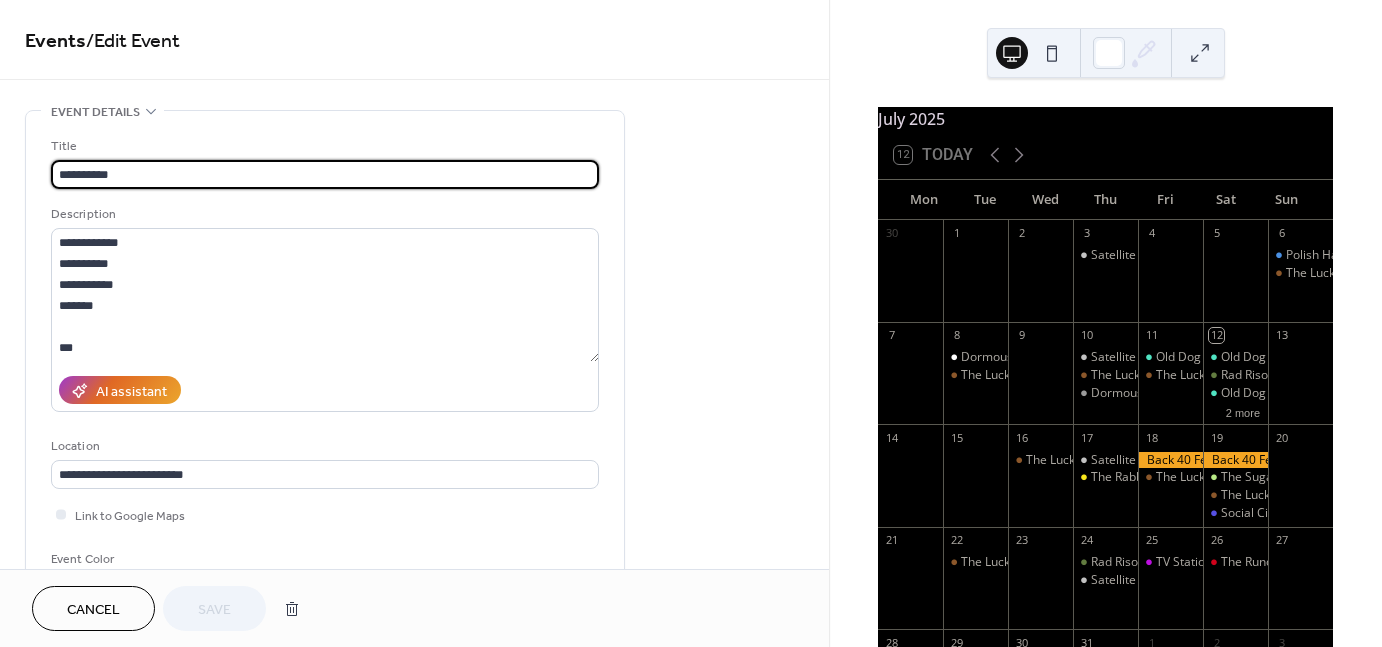 click on "**********" at bounding box center (414, 797) 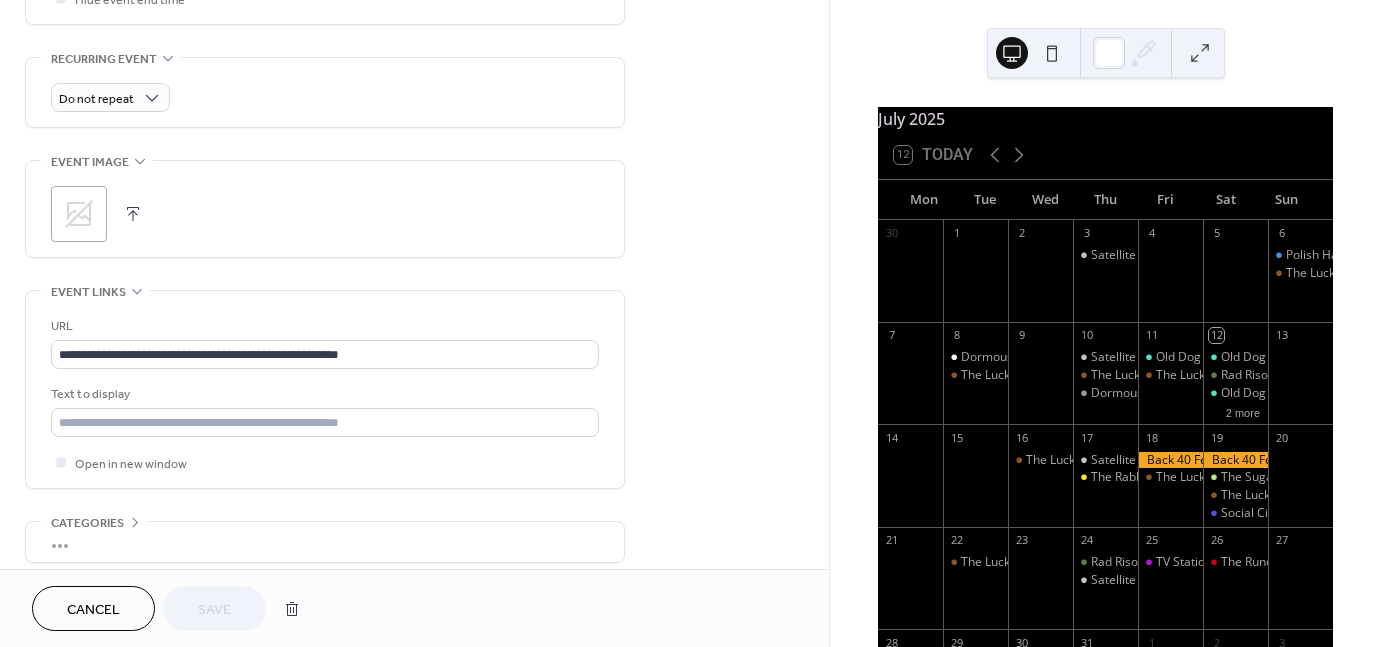 scroll, scrollTop: 832, scrollLeft: 0, axis: vertical 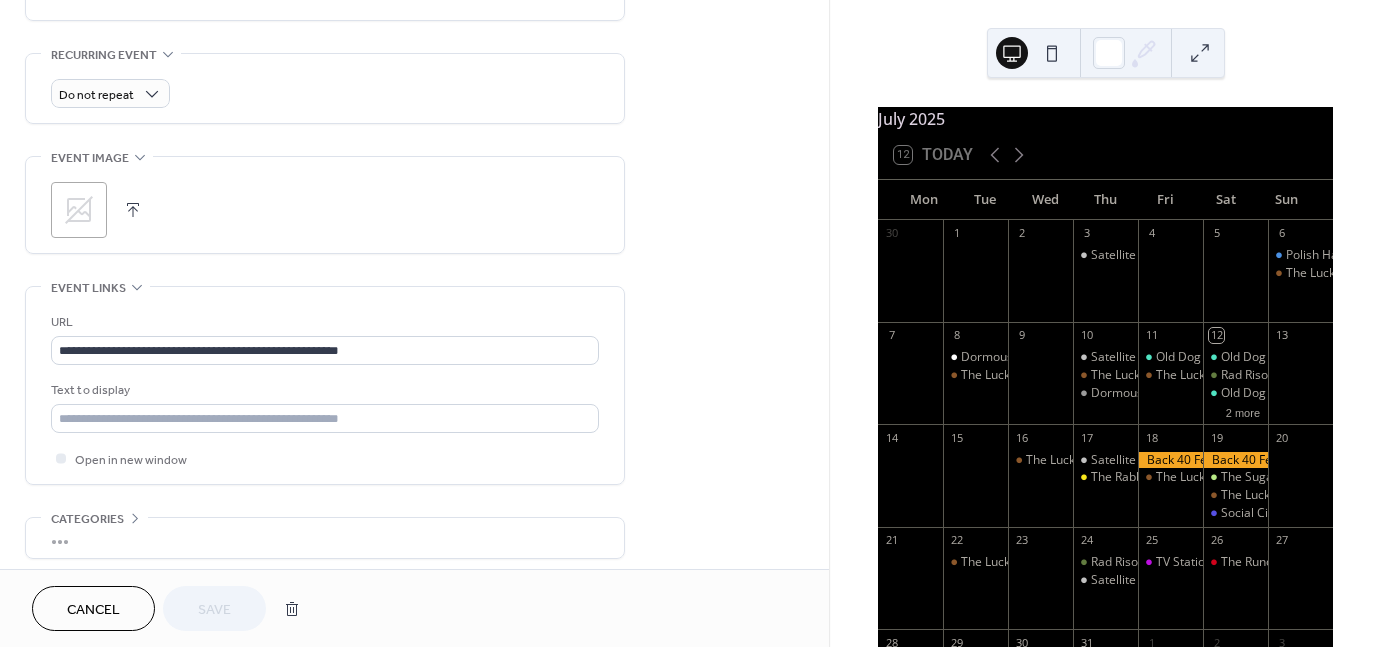 click on ";" at bounding box center [79, 210] 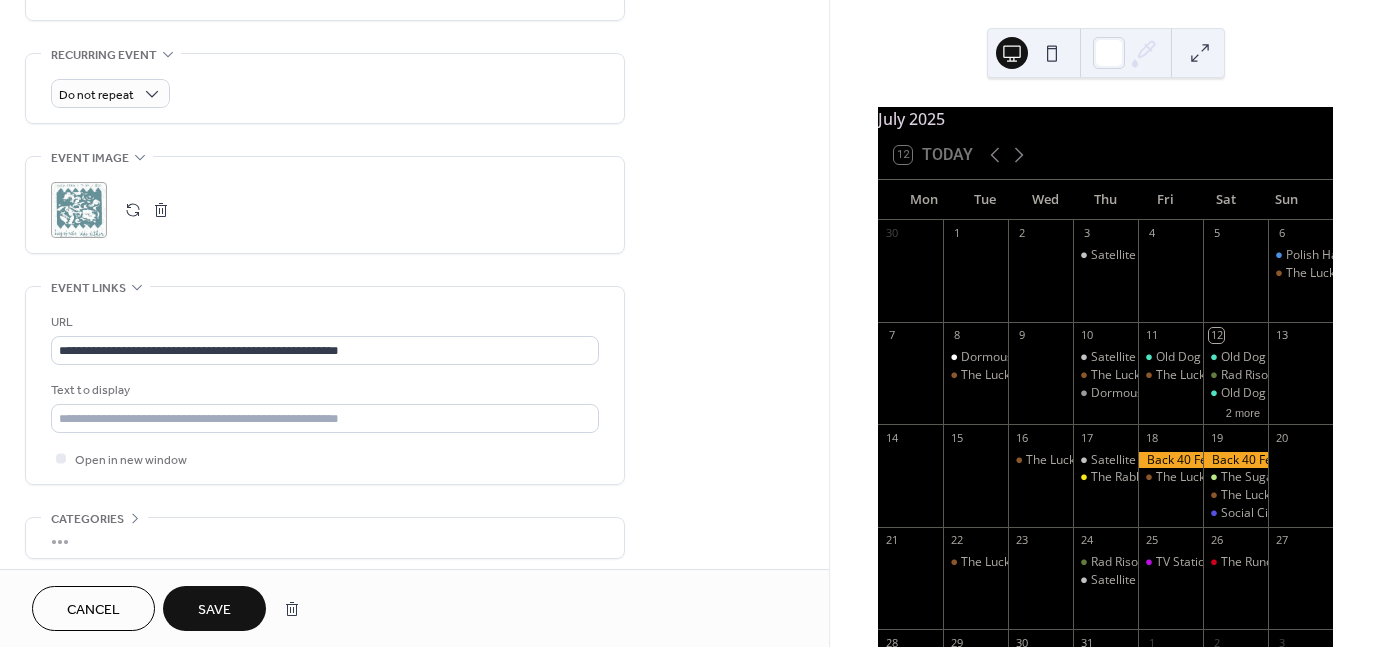 click on "Save" at bounding box center (214, 610) 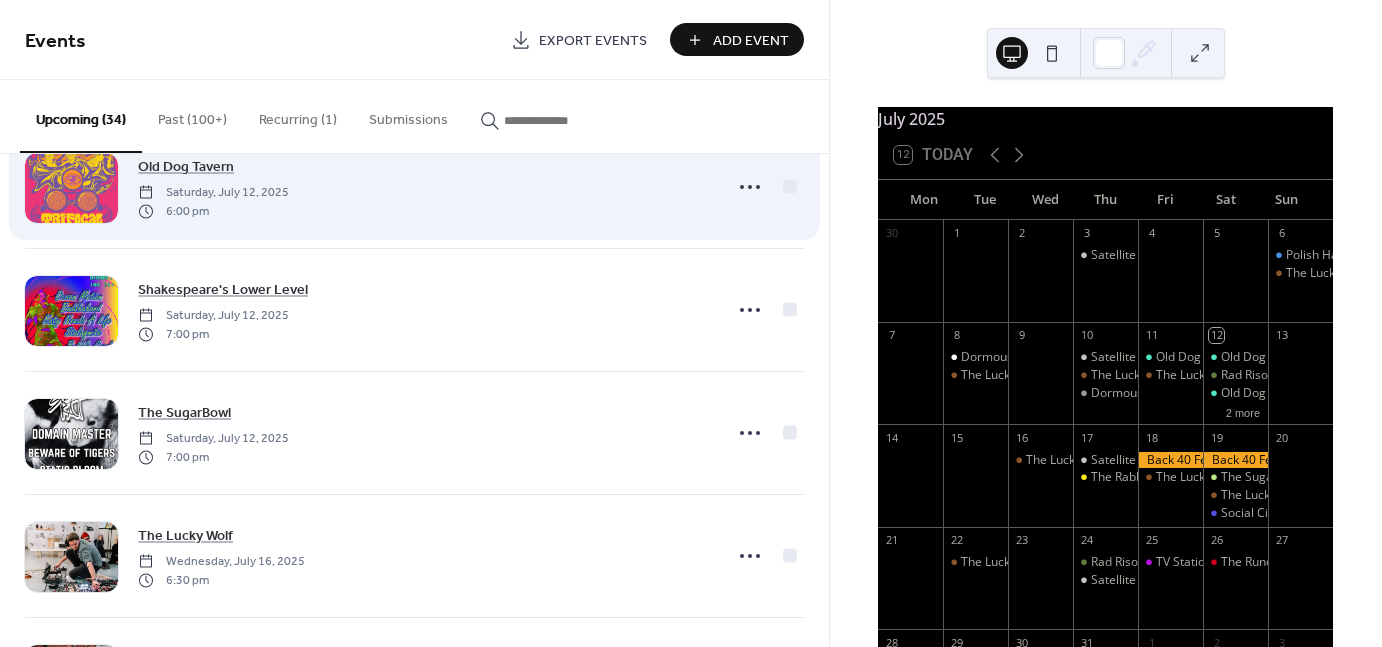 scroll, scrollTop: 304, scrollLeft: 0, axis: vertical 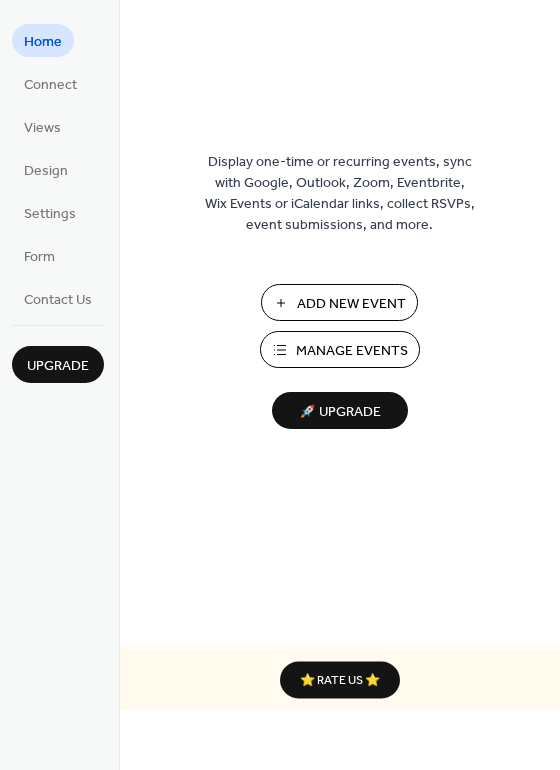 click on "Manage Events" at bounding box center [352, 351] 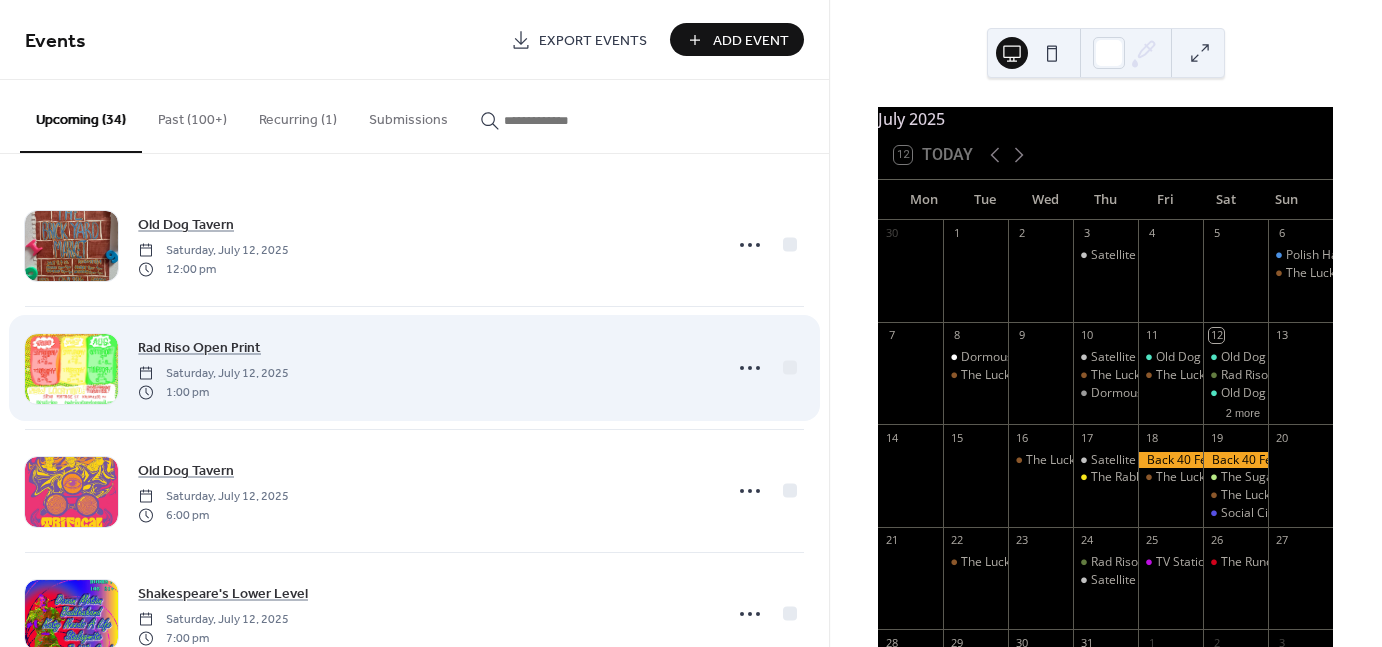scroll, scrollTop: 0, scrollLeft: 0, axis: both 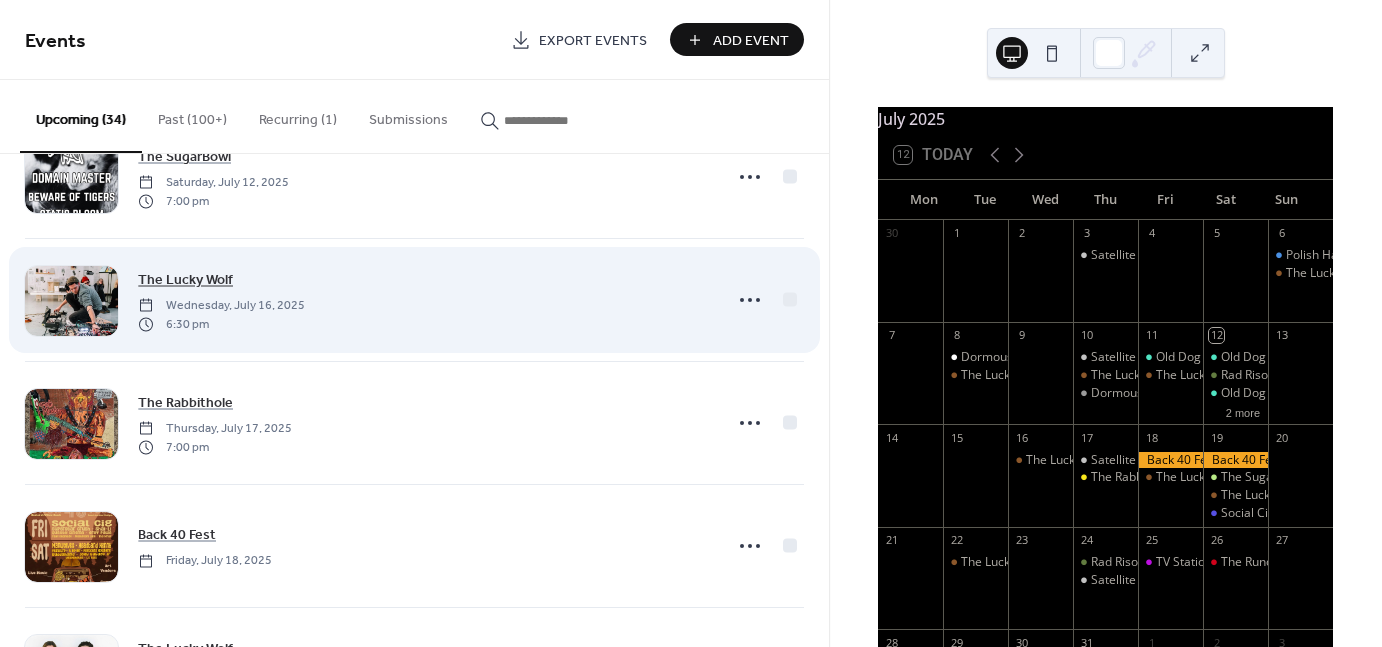 click on "The Lucky Wolf" at bounding box center (185, 280) 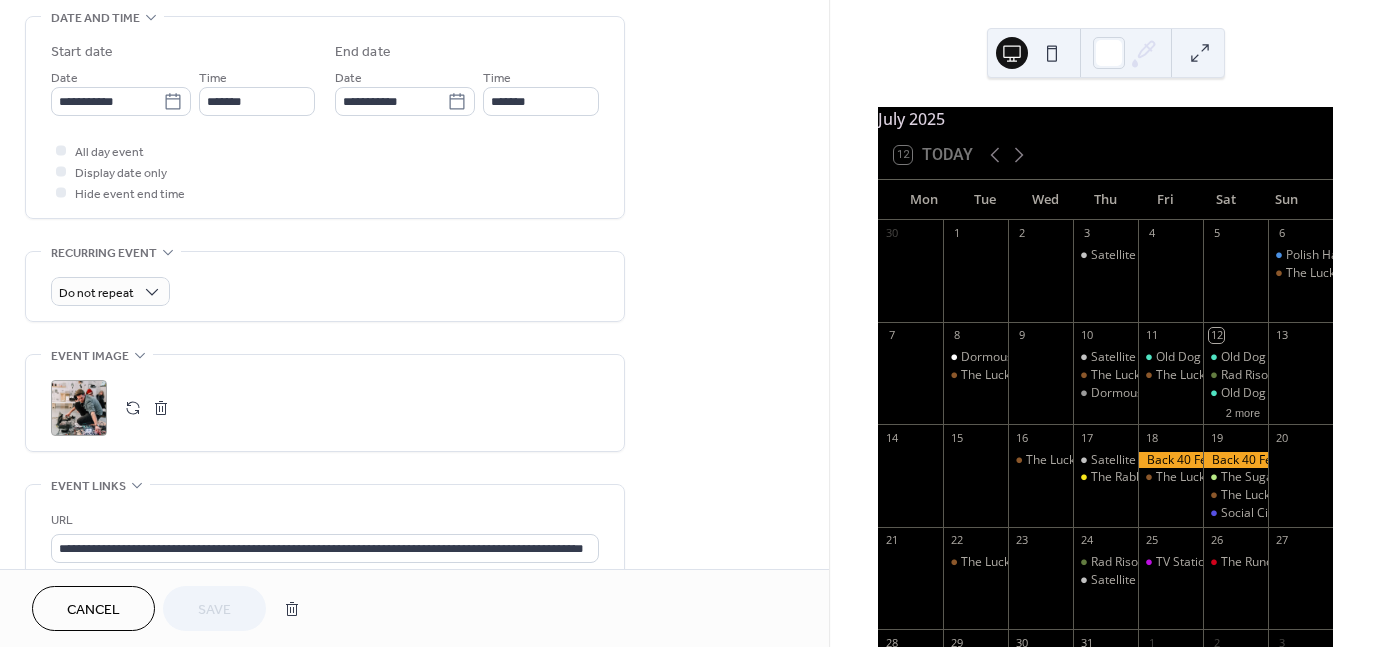scroll, scrollTop: 631, scrollLeft: 0, axis: vertical 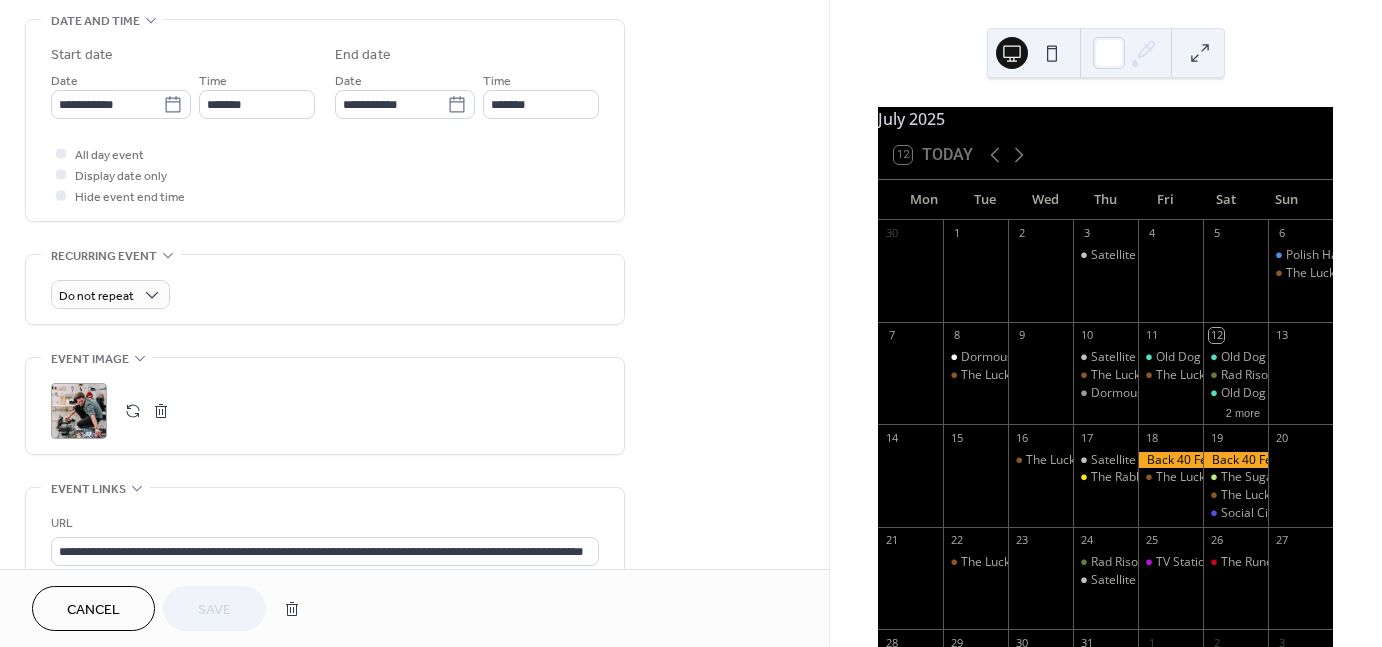 click at bounding box center (133, 411) 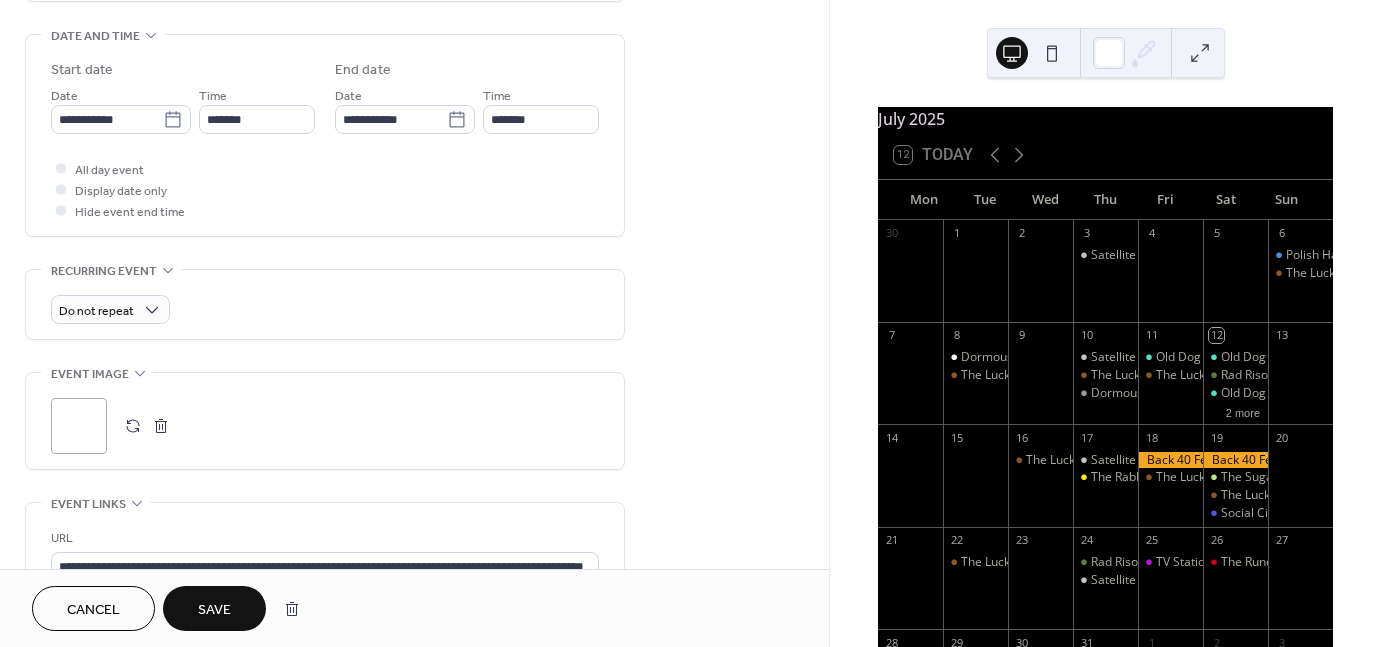 scroll, scrollTop: 616, scrollLeft: 0, axis: vertical 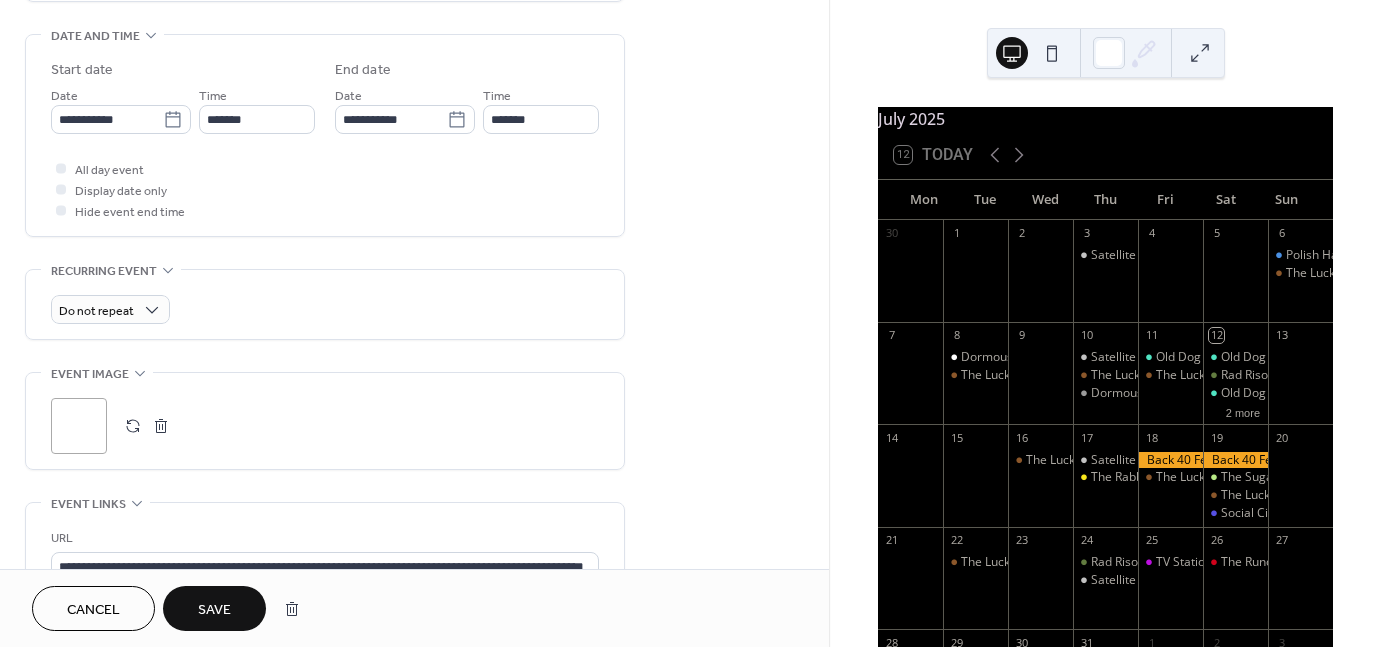 click on "Save" at bounding box center (214, 608) 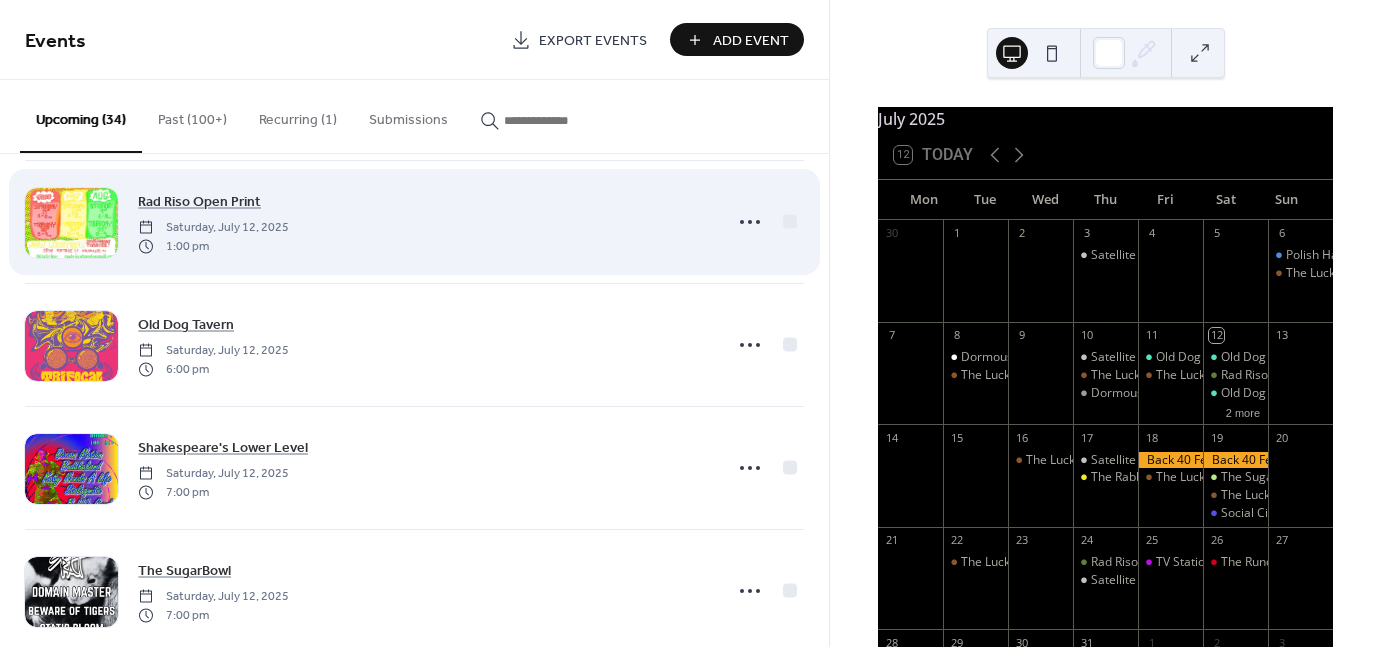 scroll, scrollTop: 147, scrollLeft: 0, axis: vertical 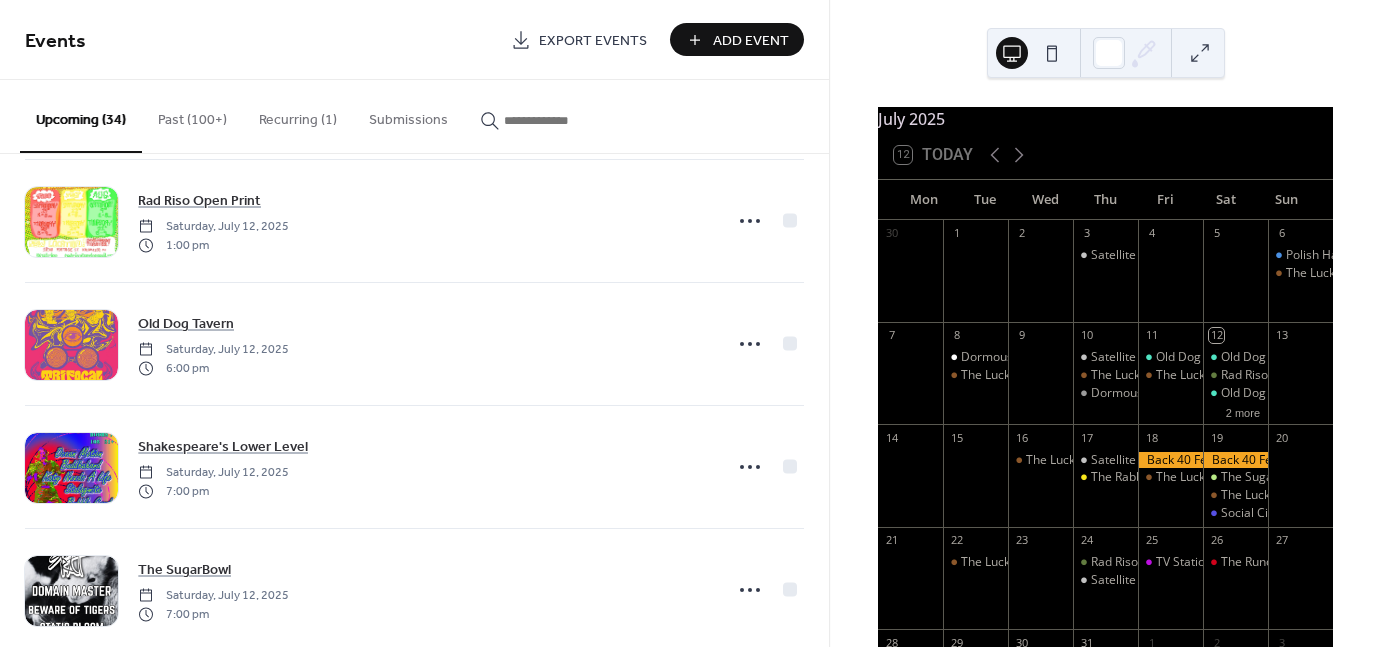 click on "Add Event" at bounding box center (751, 41) 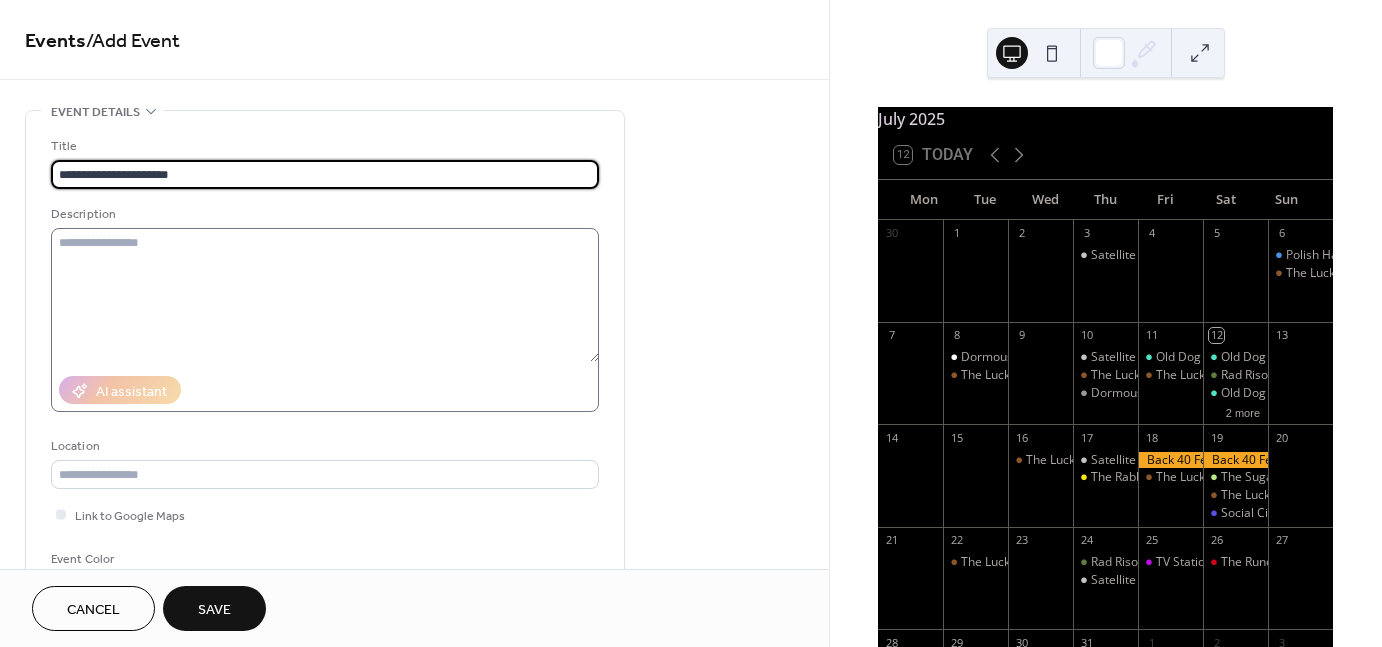 type on "**********" 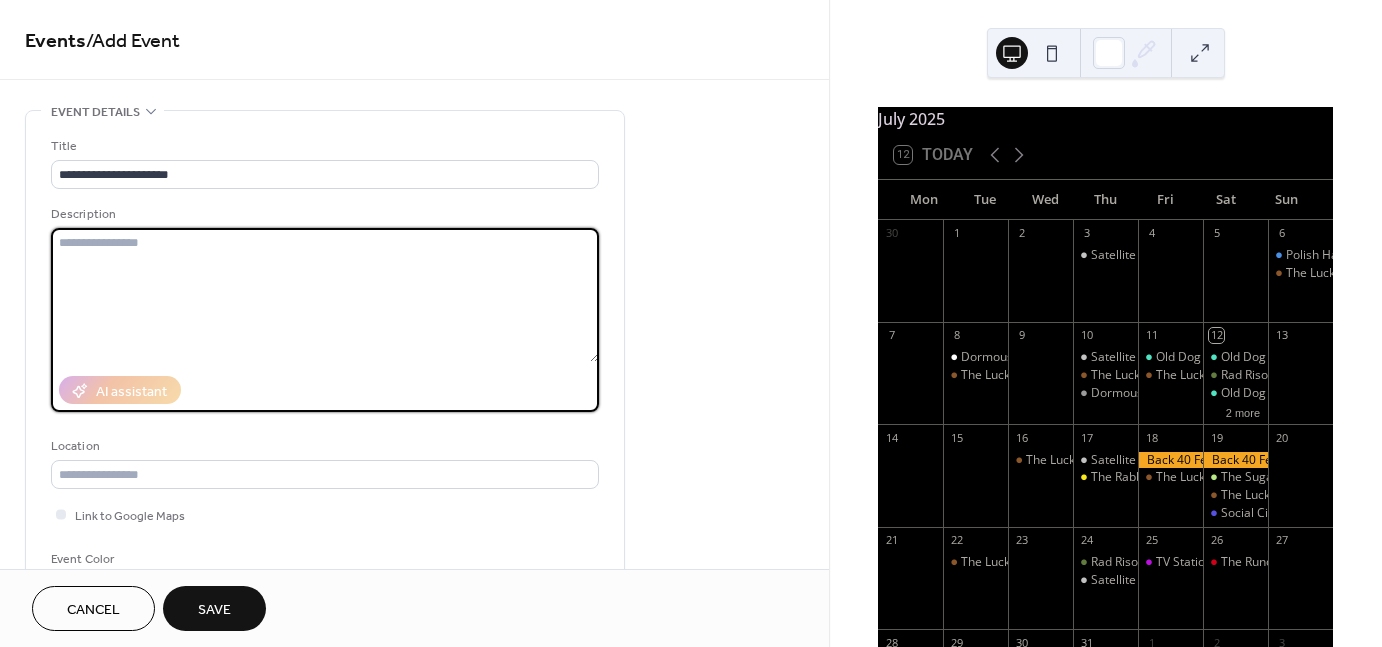 click at bounding box center (325, 295) 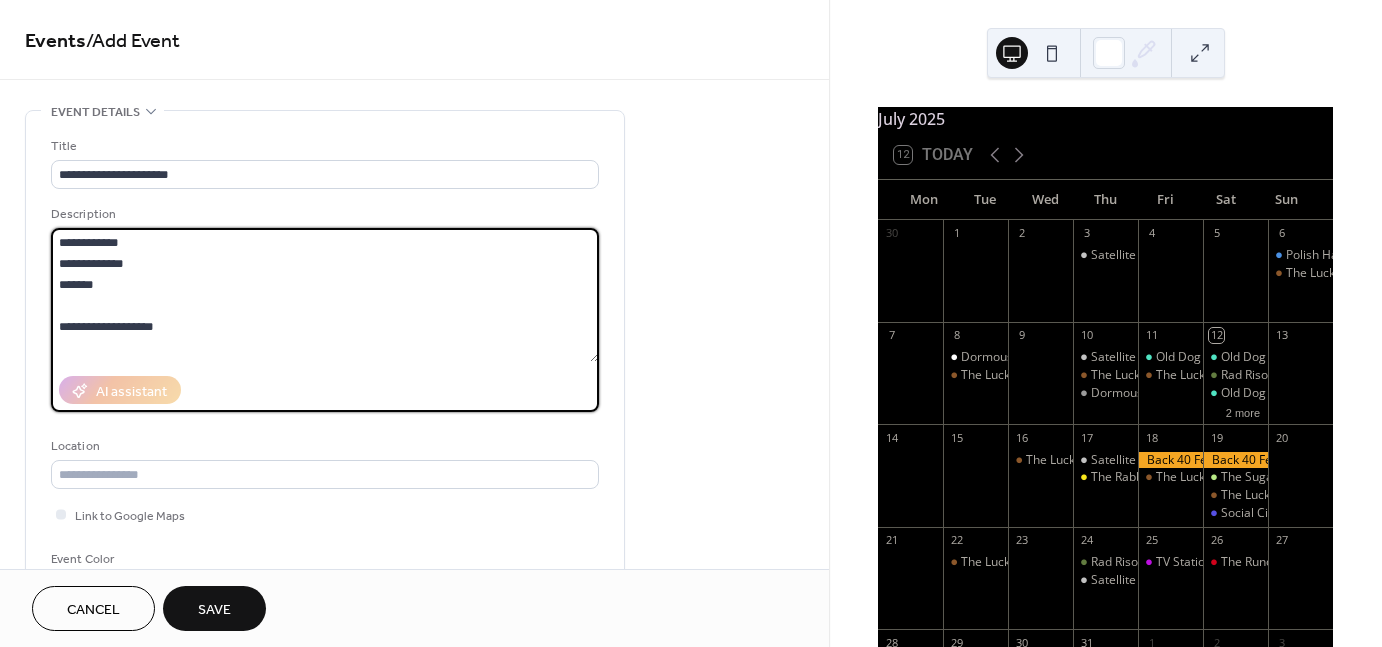 drag, startPoint x: 176, startPoint y: 329, endPoint x: 130, endPoint y: 325, distance: 46.173584 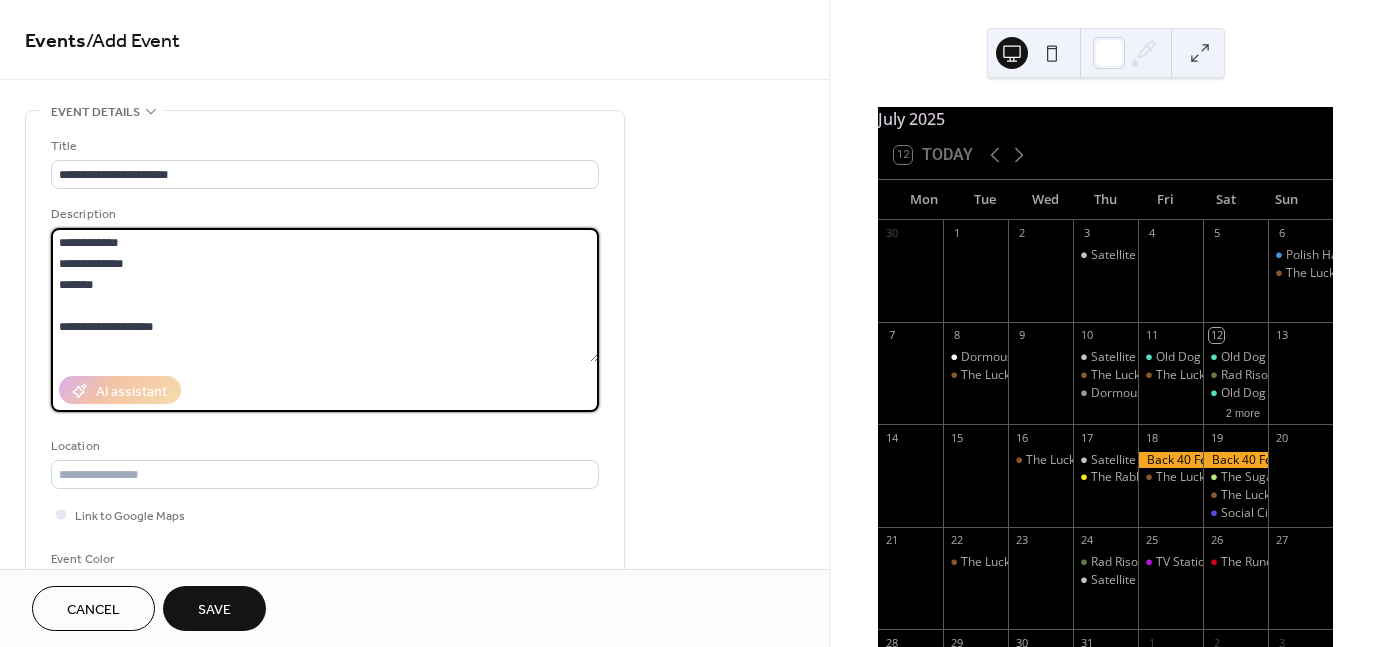 click on "**********" at bounding box center [325, 295] 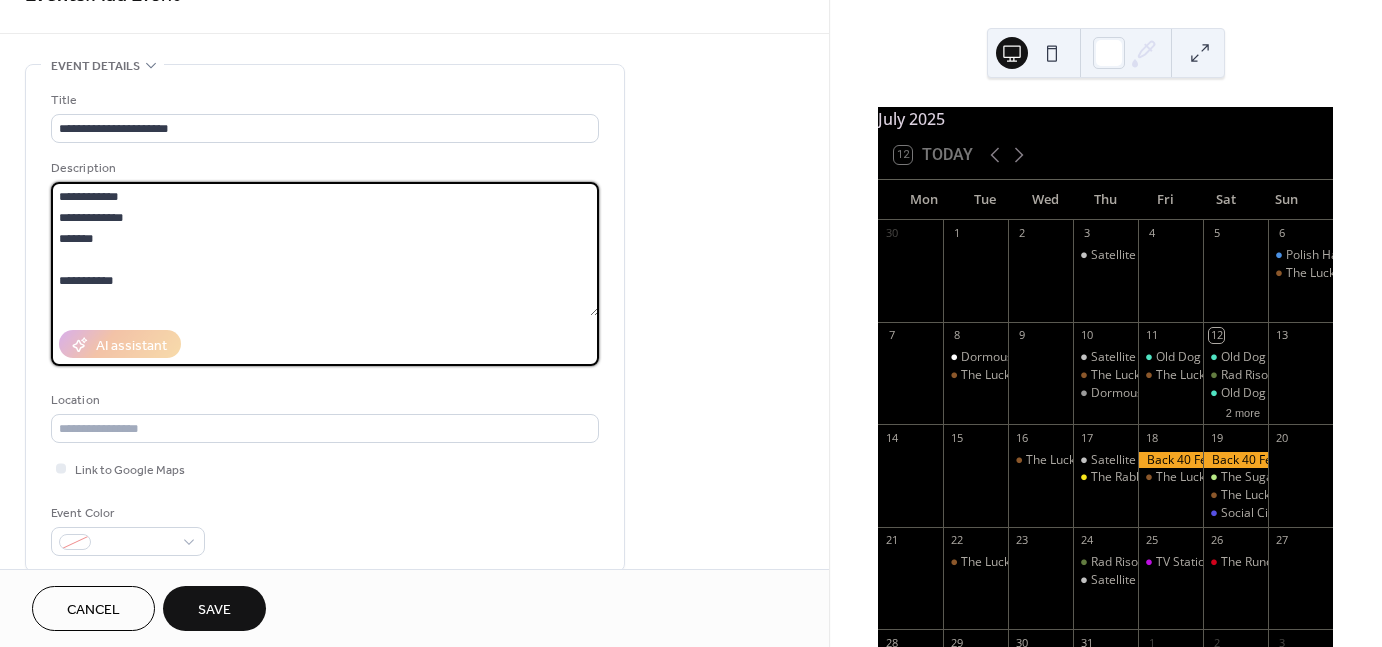 scroll, scrollTop: 51, scrollLeft: 0, axis: vertical 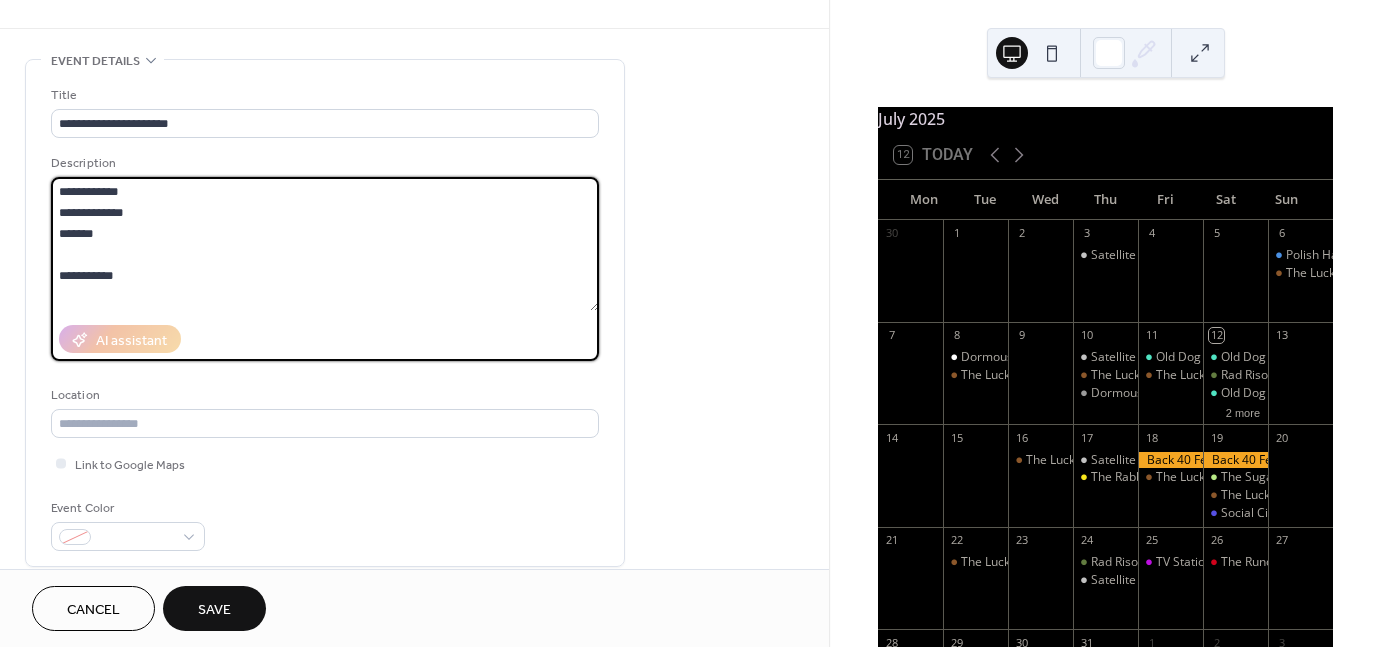 type on "**********" 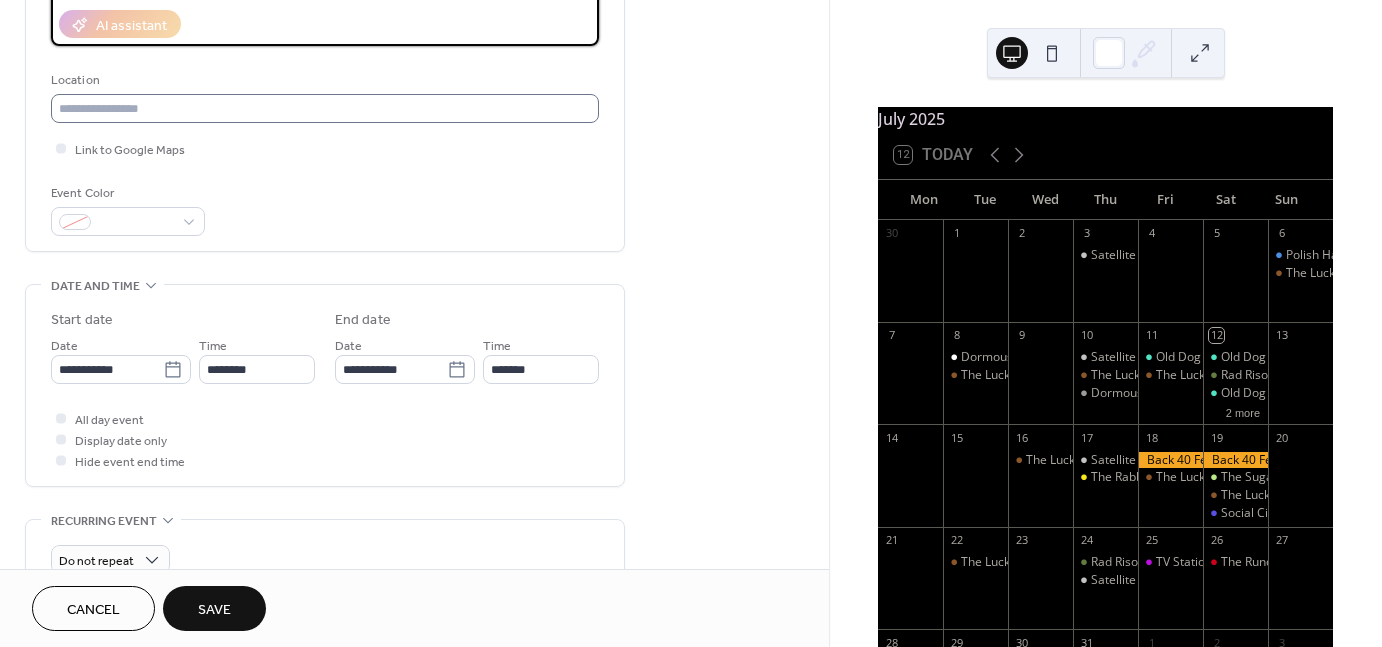scroll, scrollTop: 367, scrollLeft: 0, axis: vertical 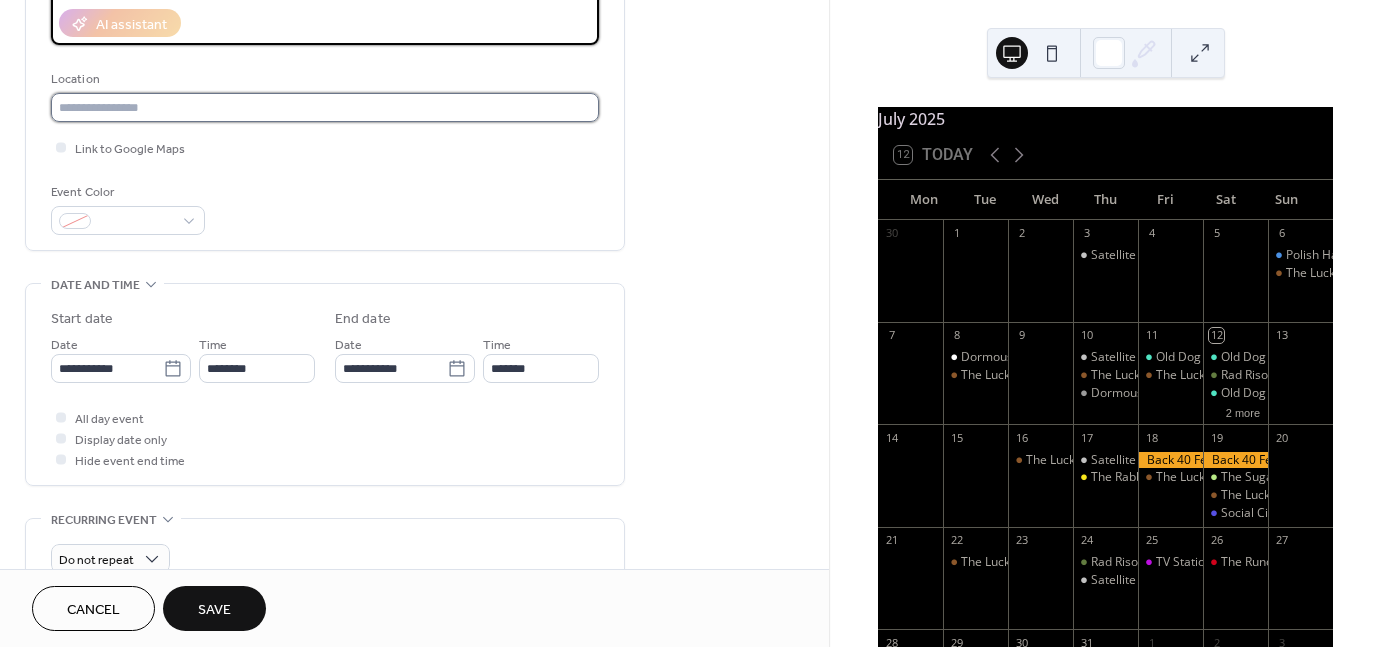 click at bounding box center (325, 107) 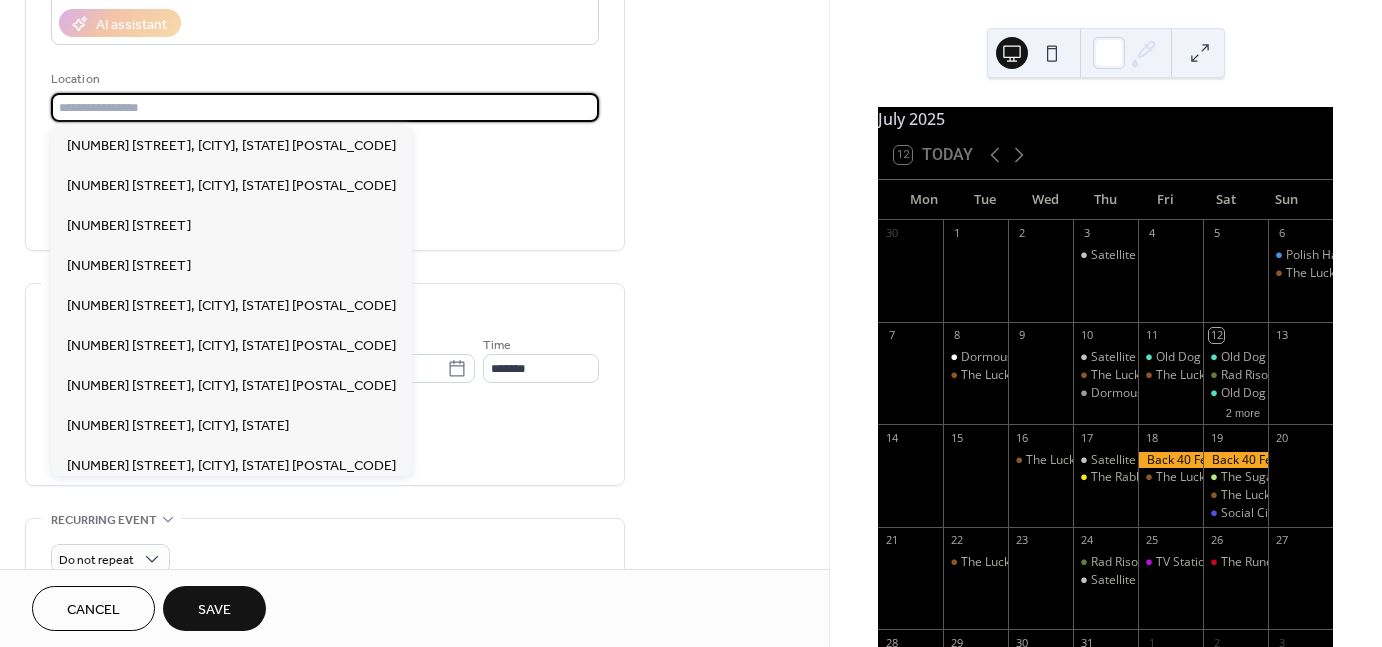 paste on "**********" 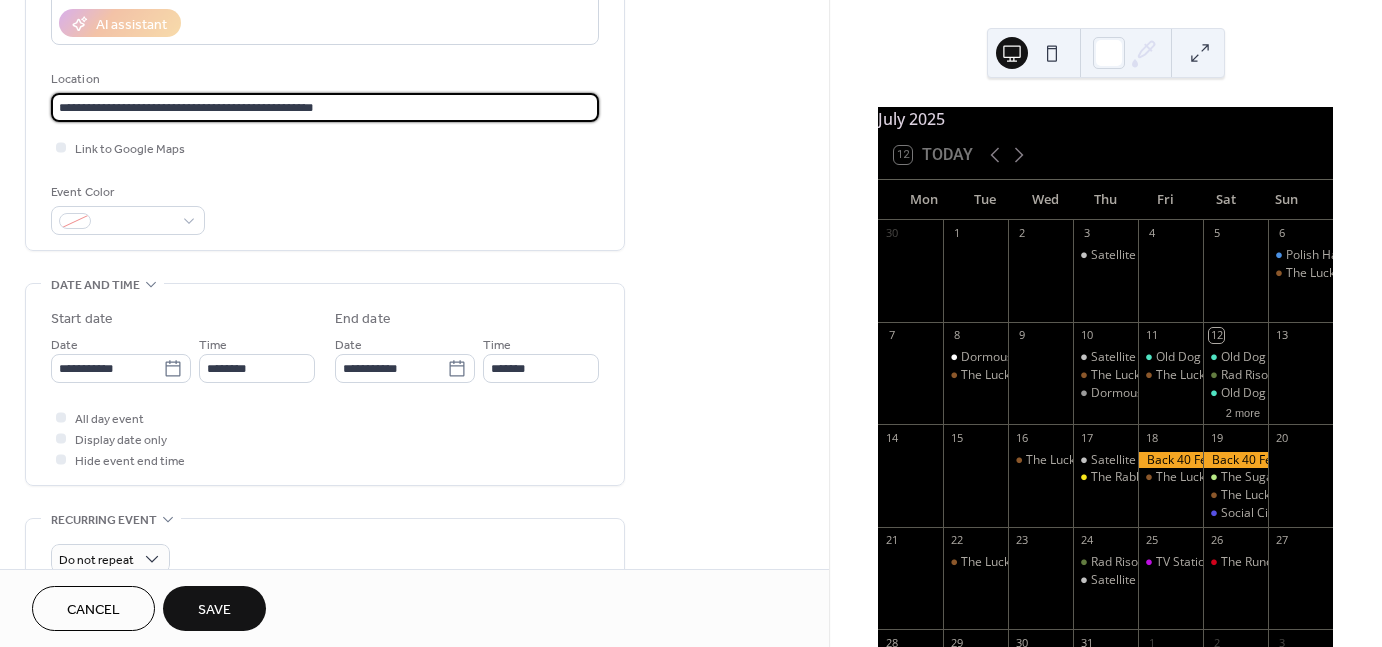 click on "**********" at bounding box center [325, 107] 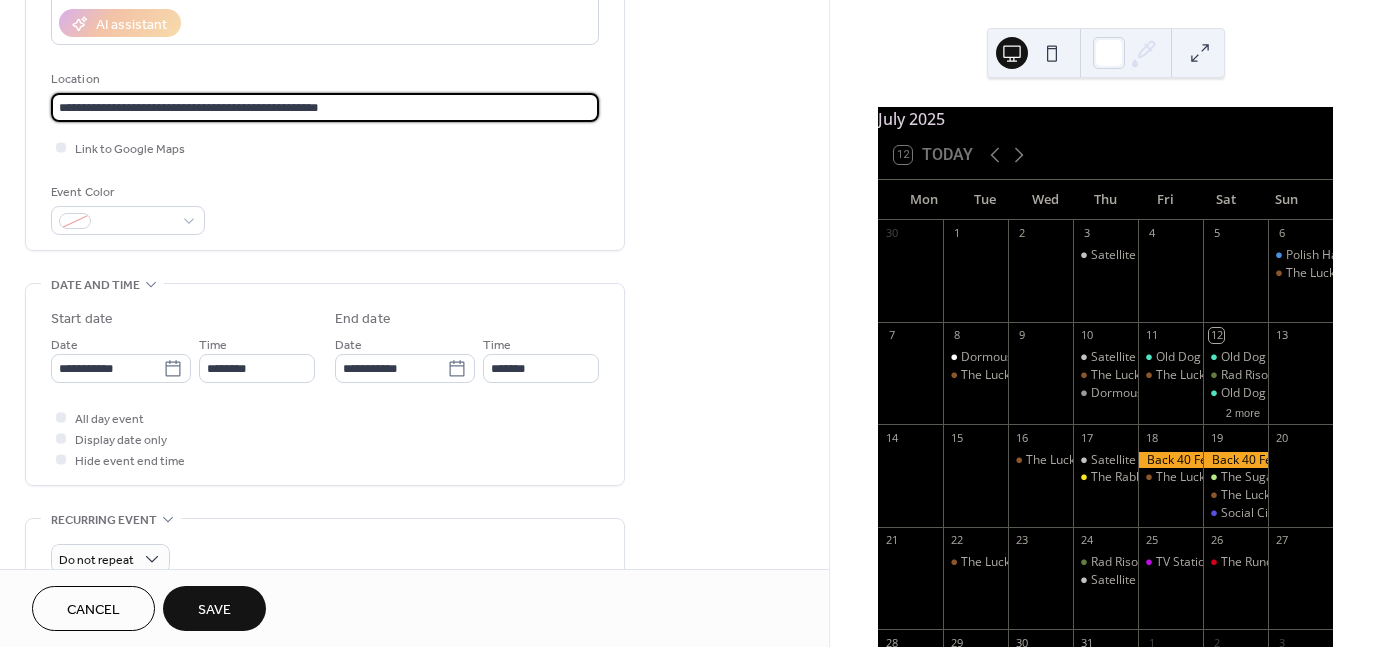 click on "**********" at bounding box center [325, 107] 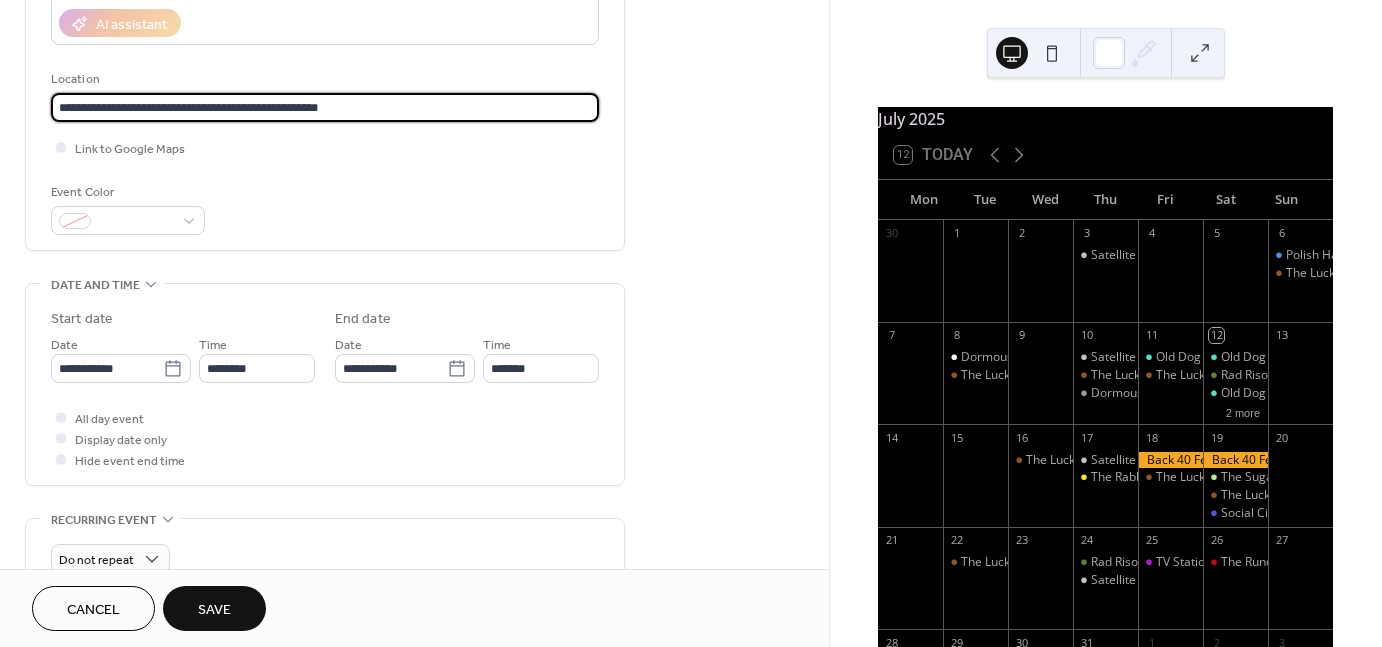 click on "**********" at bounding box center (325, 107) 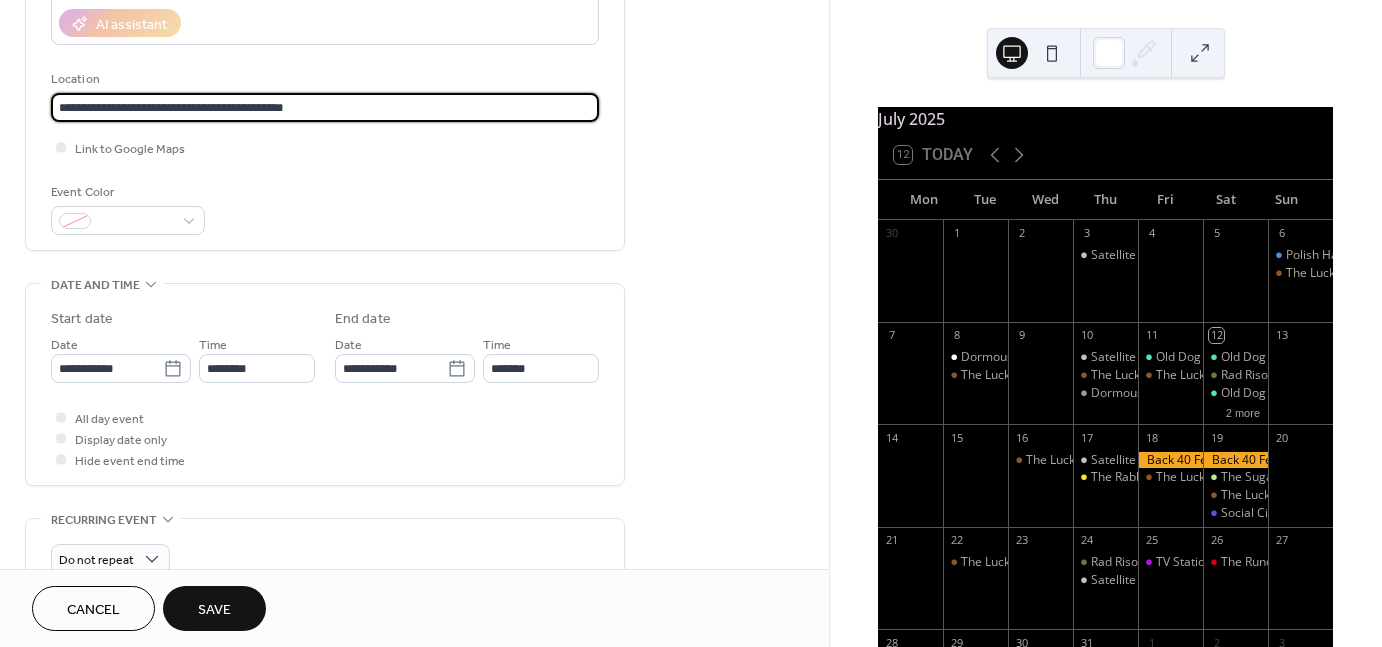 click on "**********" at bounding box center (325, 107) 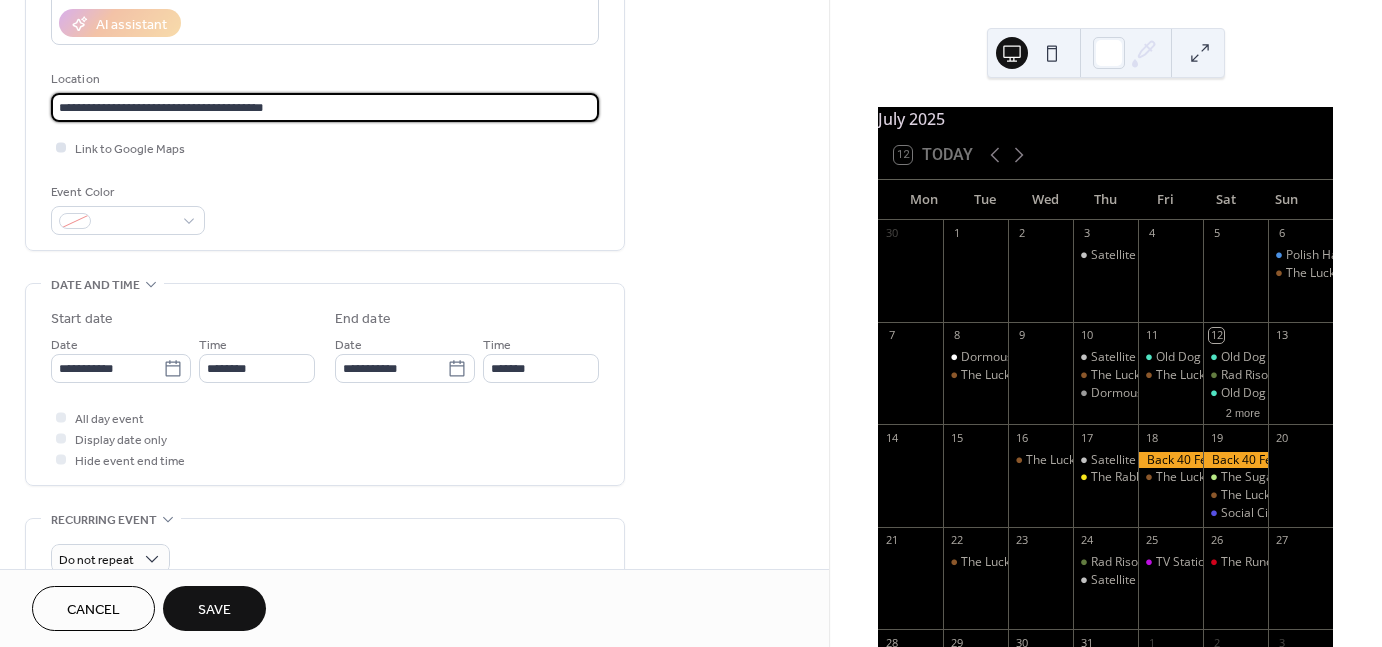 type on "**********" 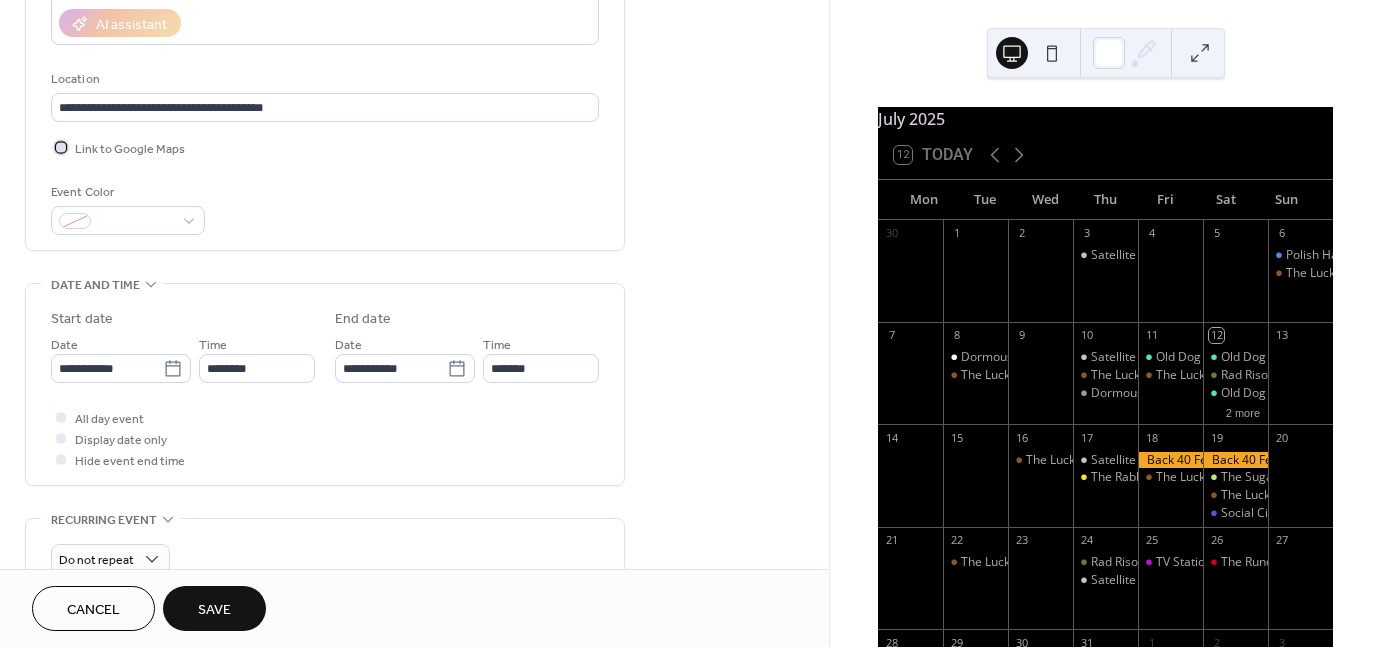 click on "Link to Google Maps" at bounding box center (130, 149) 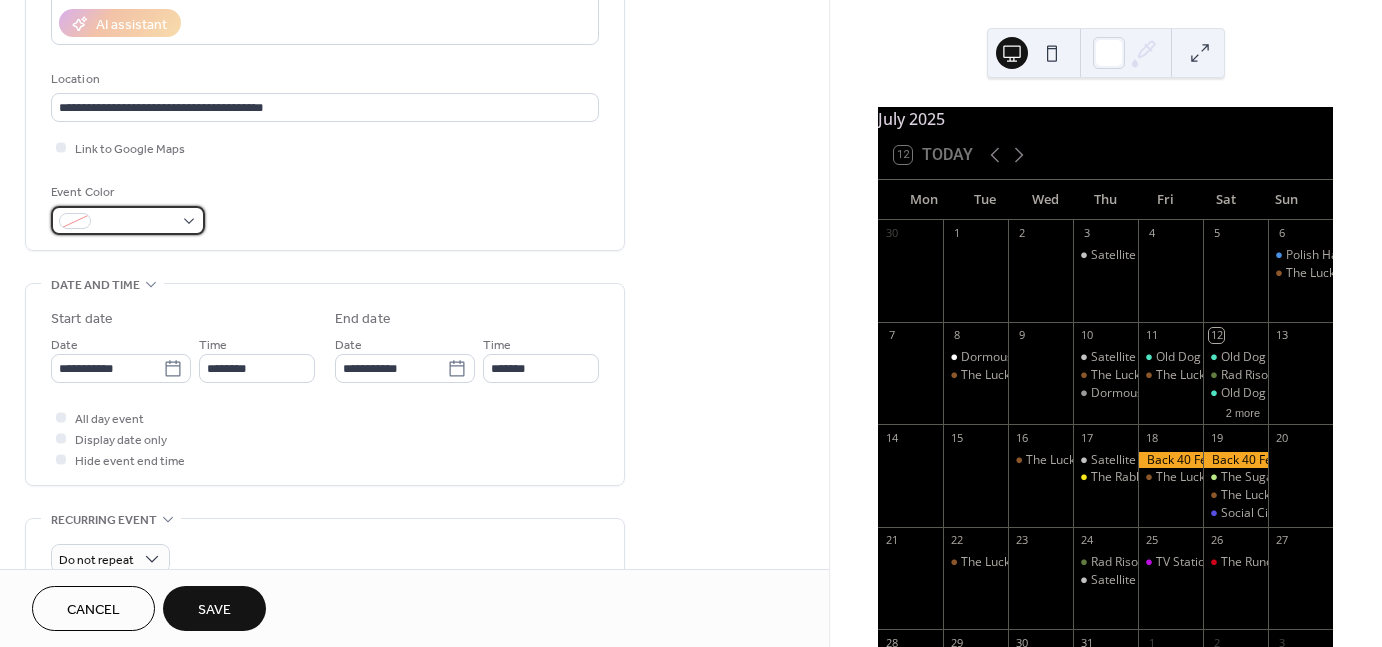 click at bounding box center [128, 220] 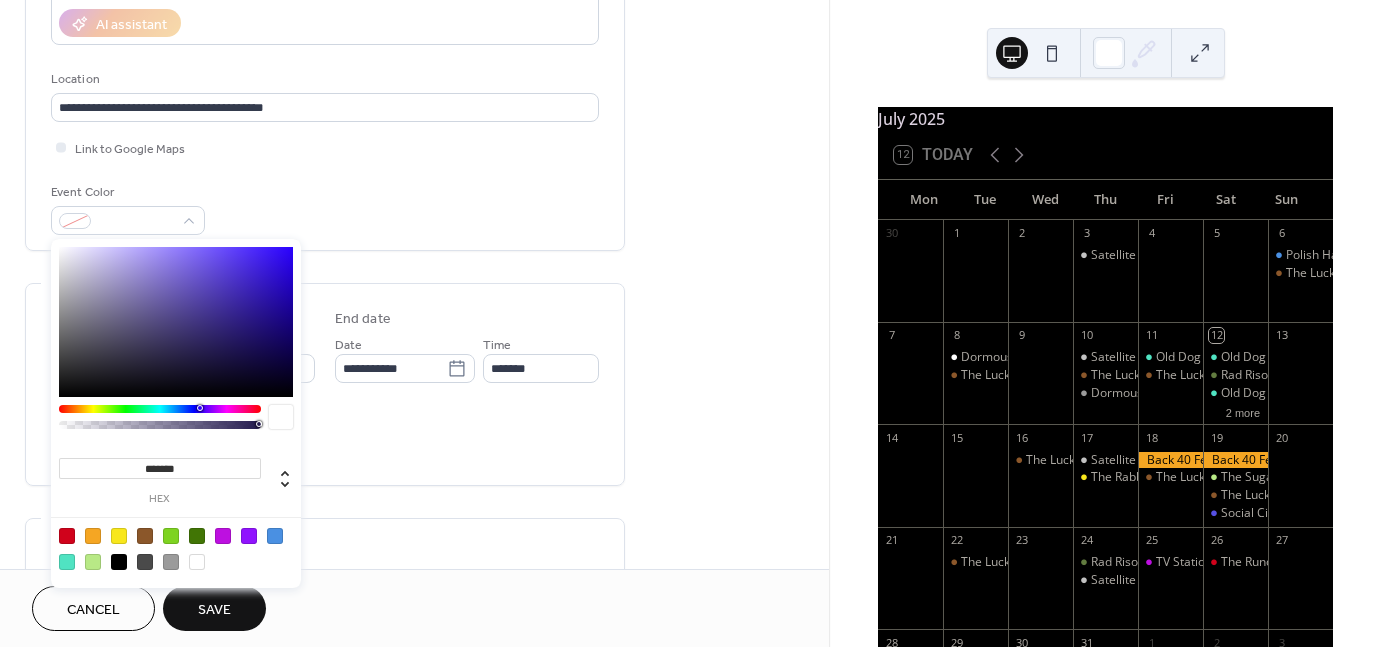 click at bounding box center (197, 536) 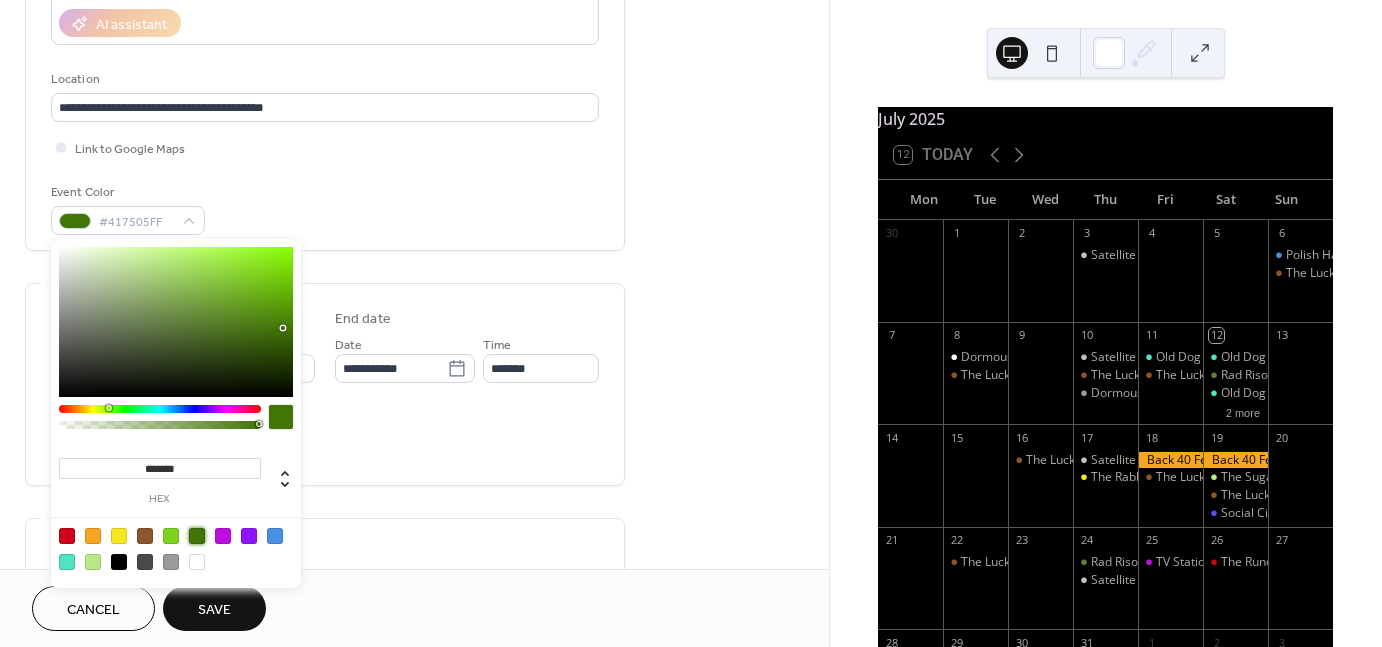 click at bounding box center (67, 536) 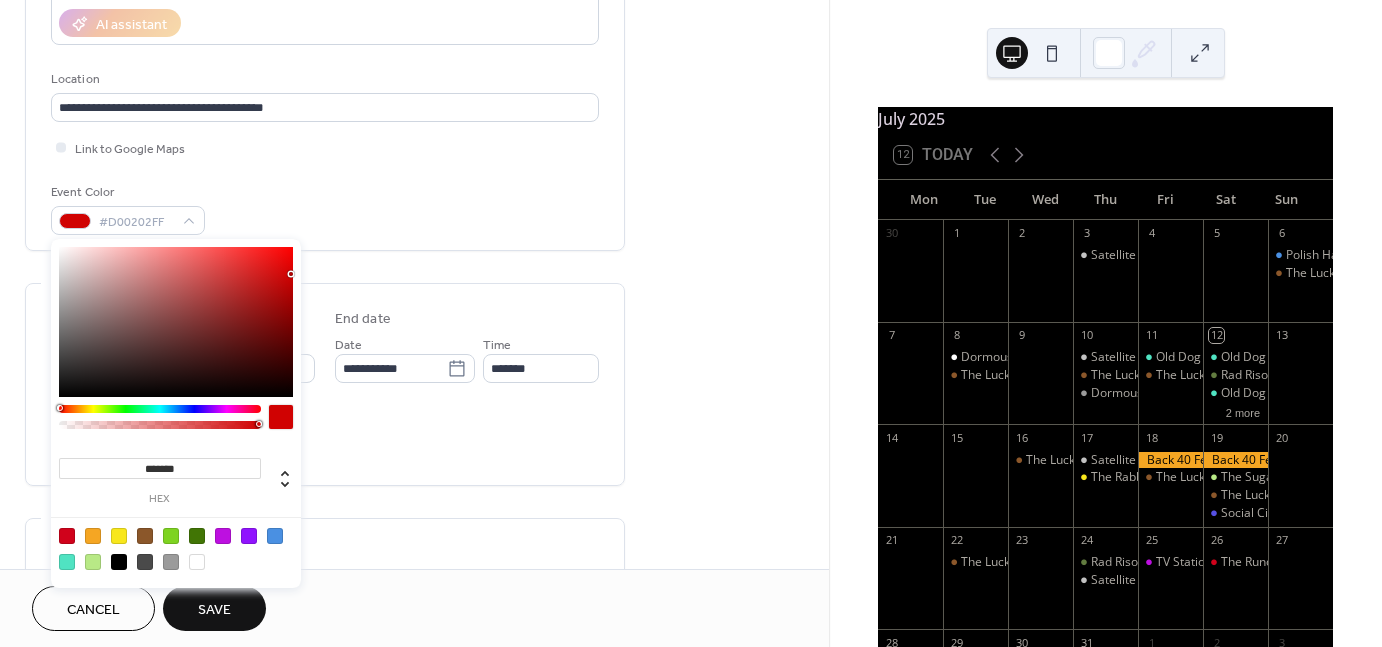 drag, startPoint x: 72, startPoint y: 409, endPoint x: -13, endPoint y: 395, distance: 86.145226 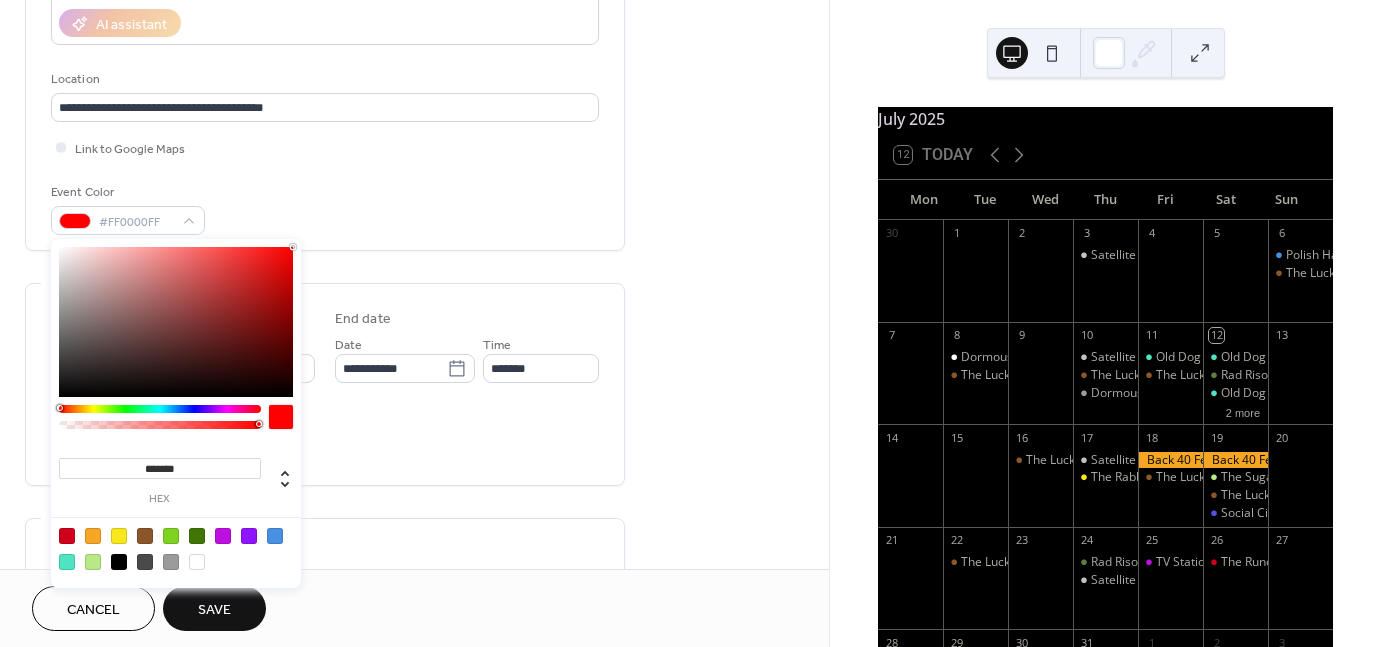 drag, startPoint x: 284, startPoint y: 261, endPoint x: 340, endPoint y: 208, distance: 77.10383 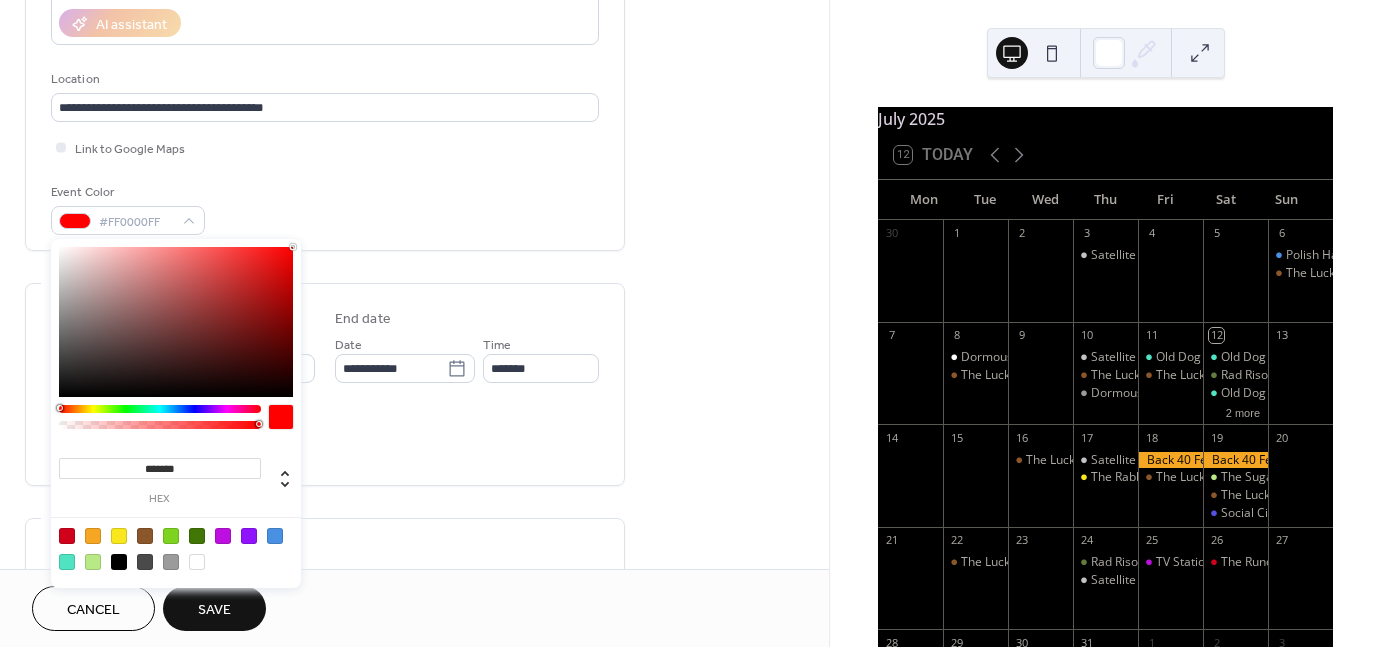 click on "**********" at bounding box center (691, 323) 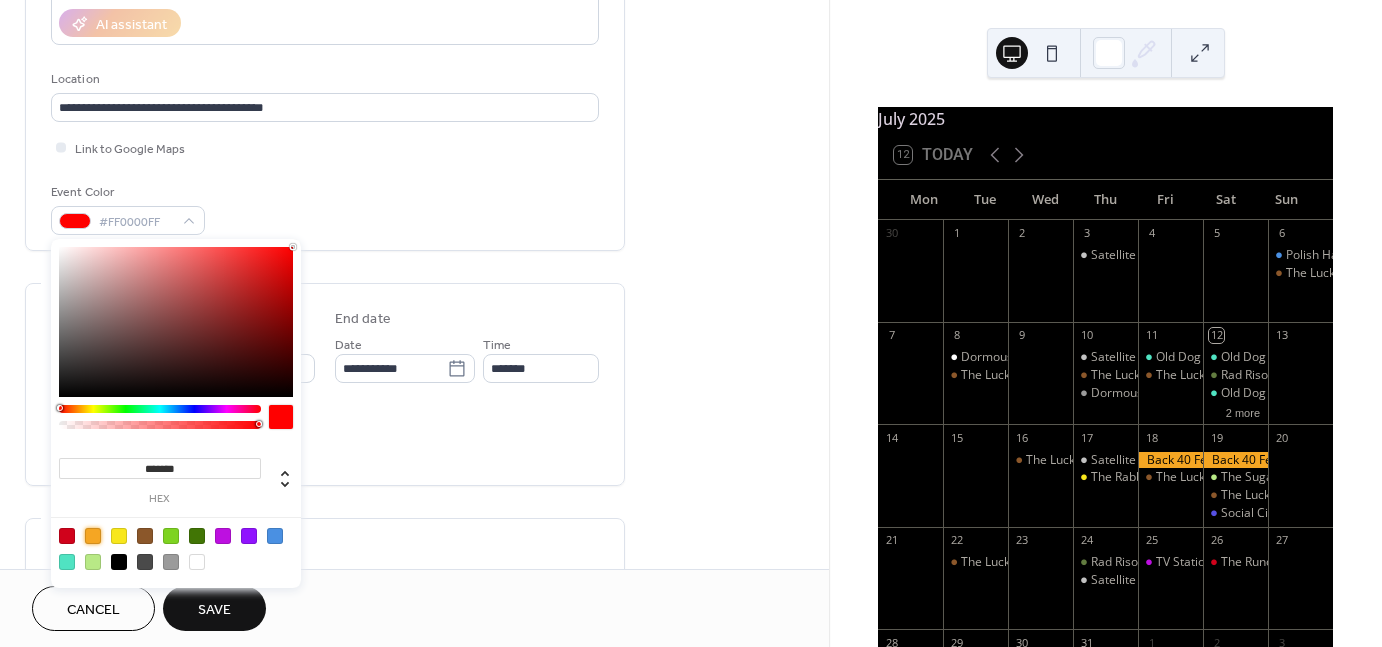 click at bounding box center (93, 536) 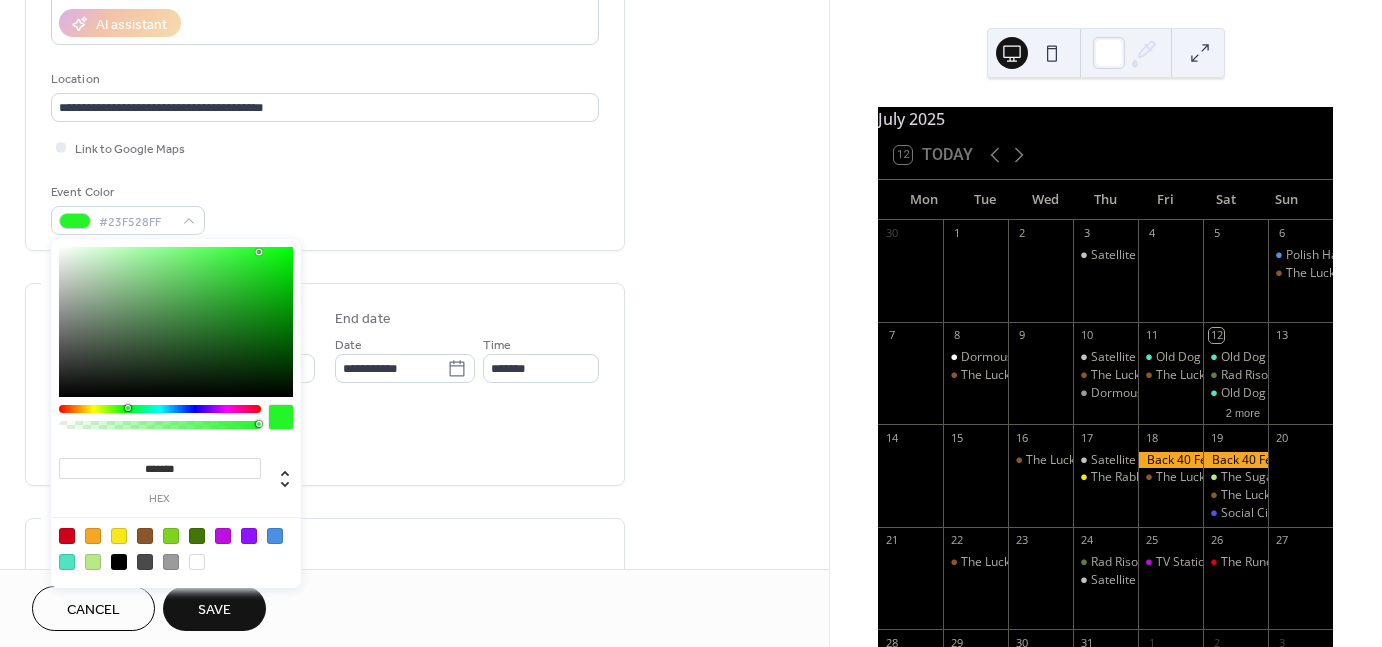click at bounding box center (160, 409) 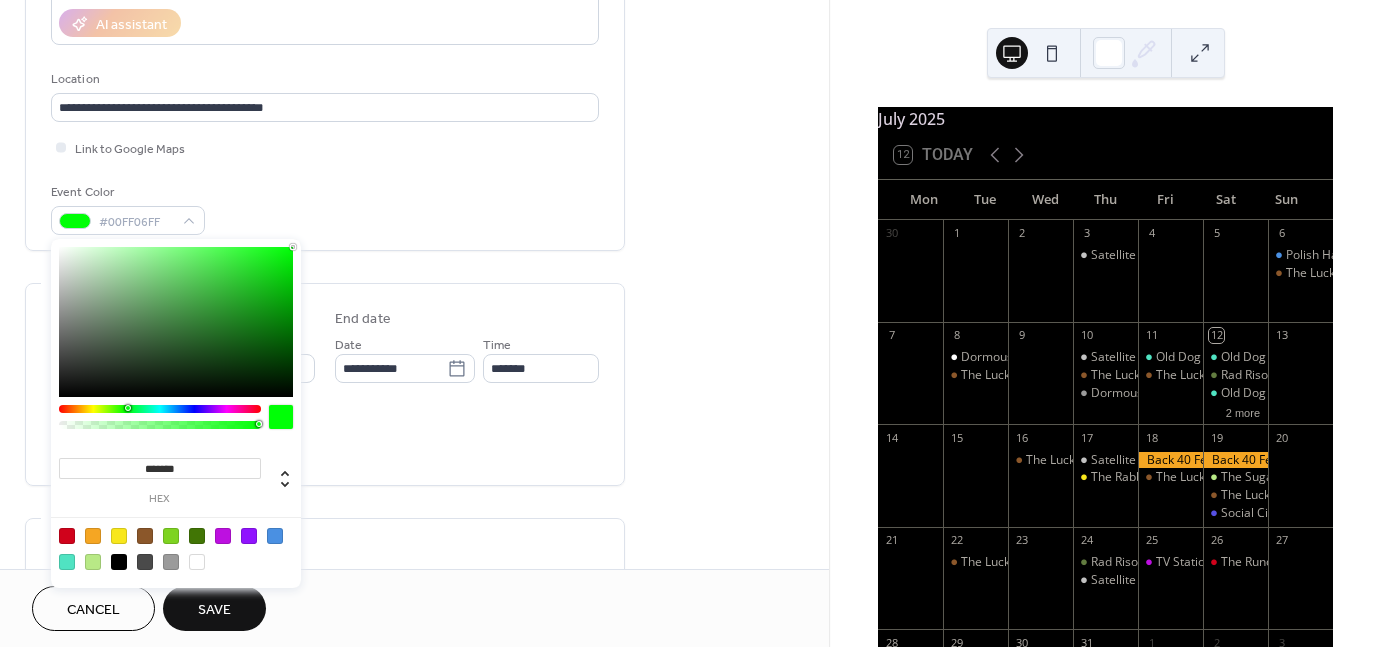 drag, startPoint x: 278, startPoint y: 261, endPoint x: 337, endPoint y: 189, distance: 93.08598 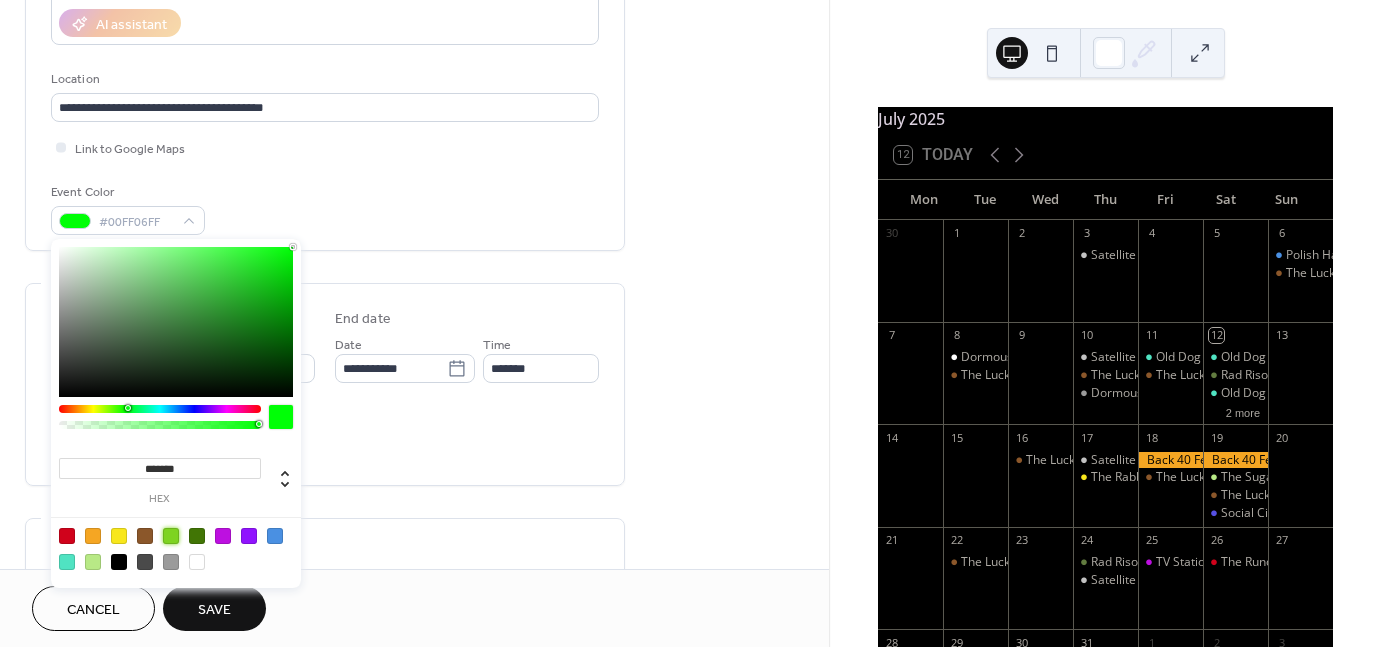 click at bounding box center (171, 536) 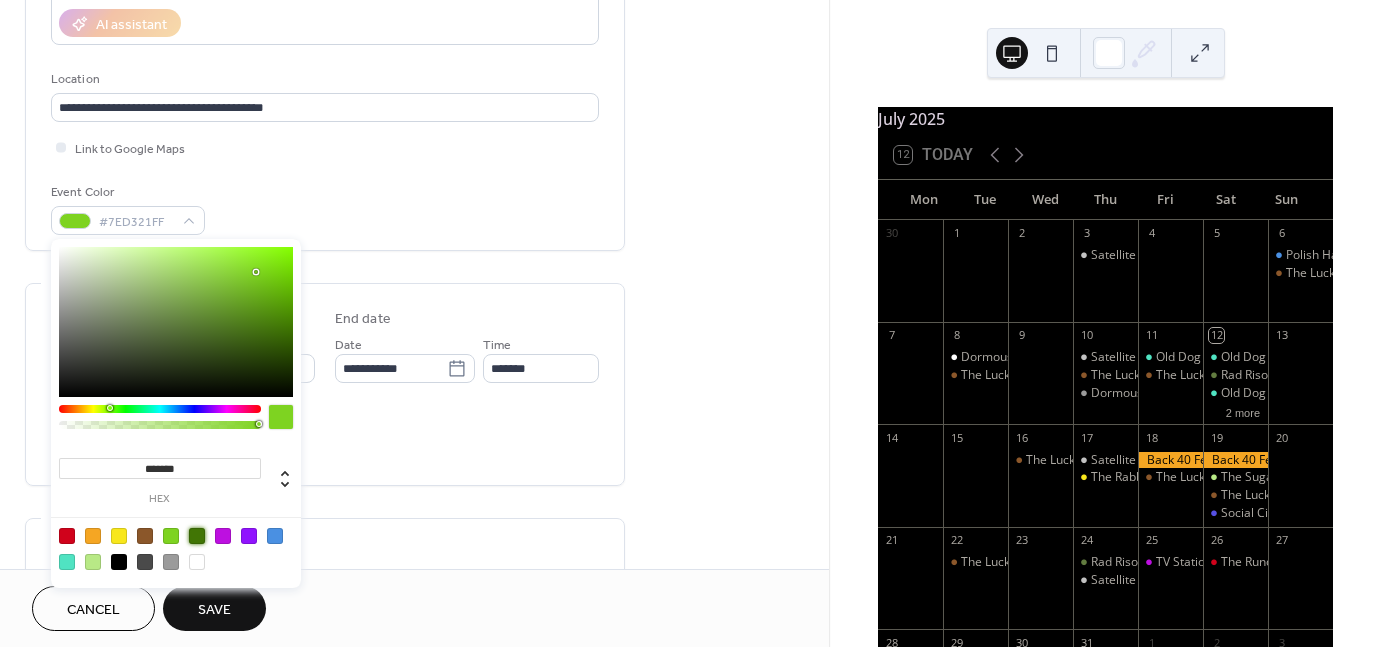 click at bounding box center (197, 536) 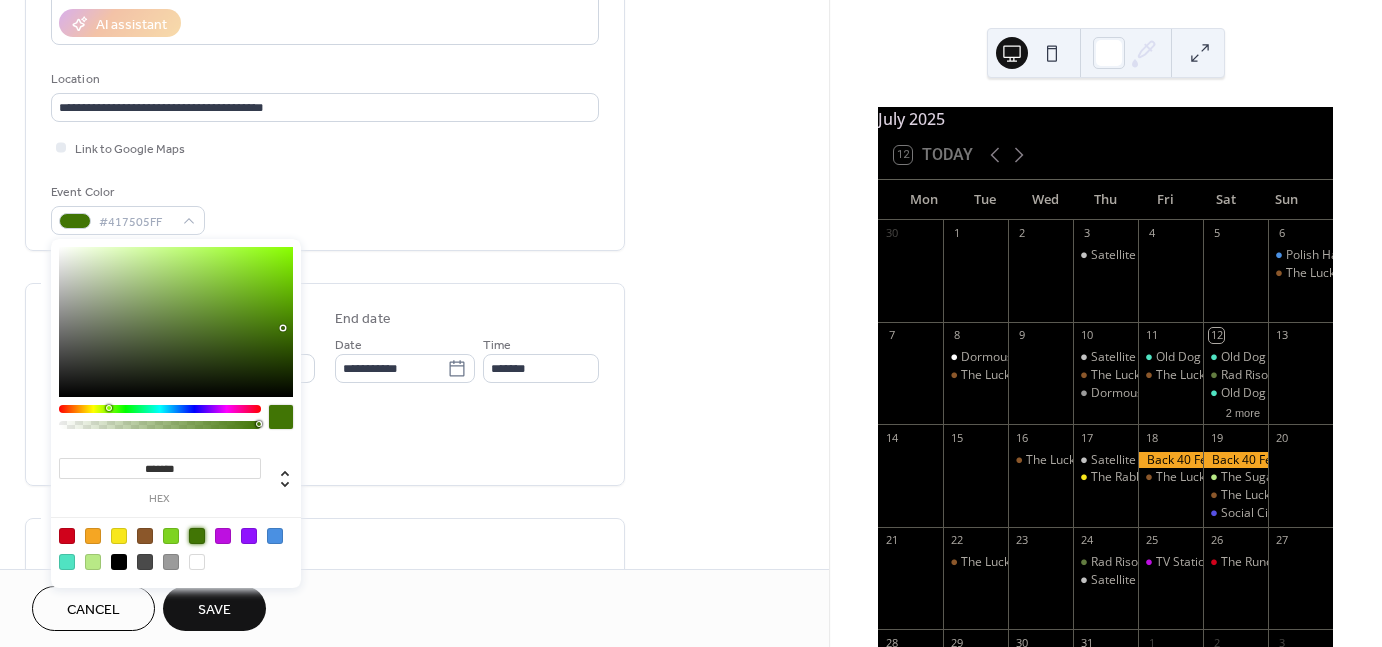 click at bounding box center (93, 562) 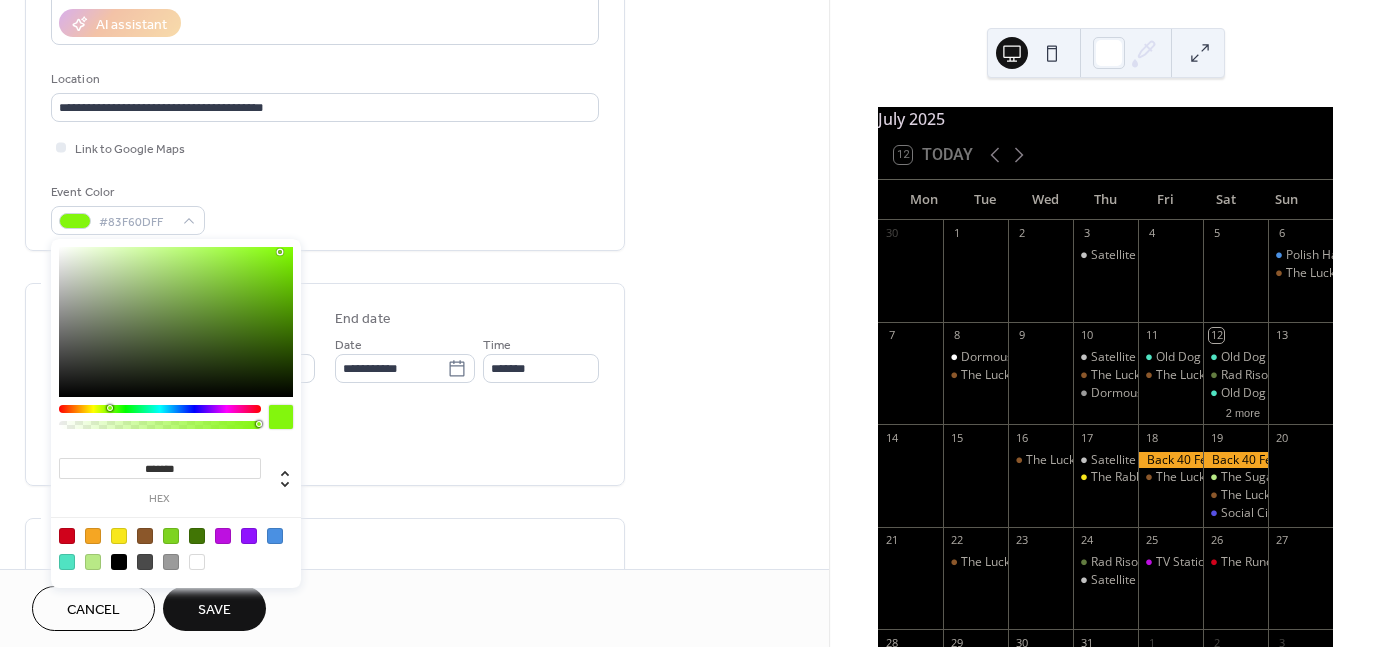 type on "*******" 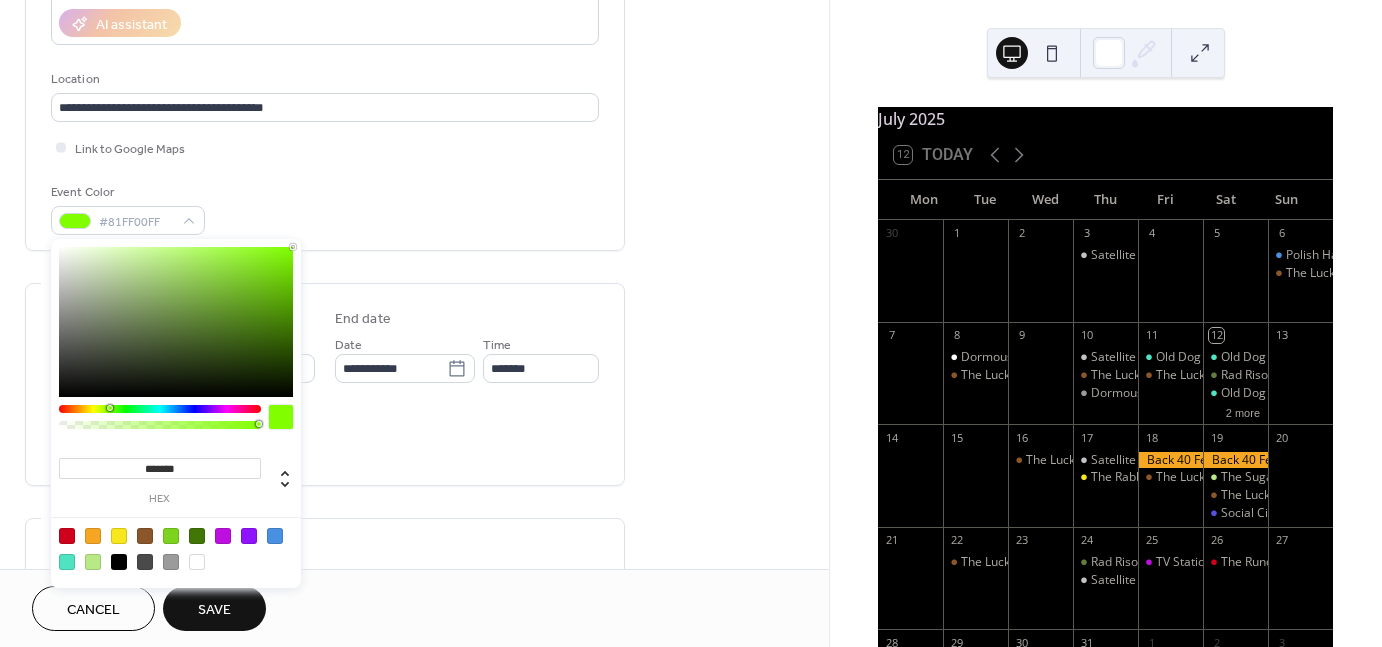 drag, startPoint x: 260, startPoint y: 268, endPoint x: 336, endPoint y: 192, distance: 107.48023 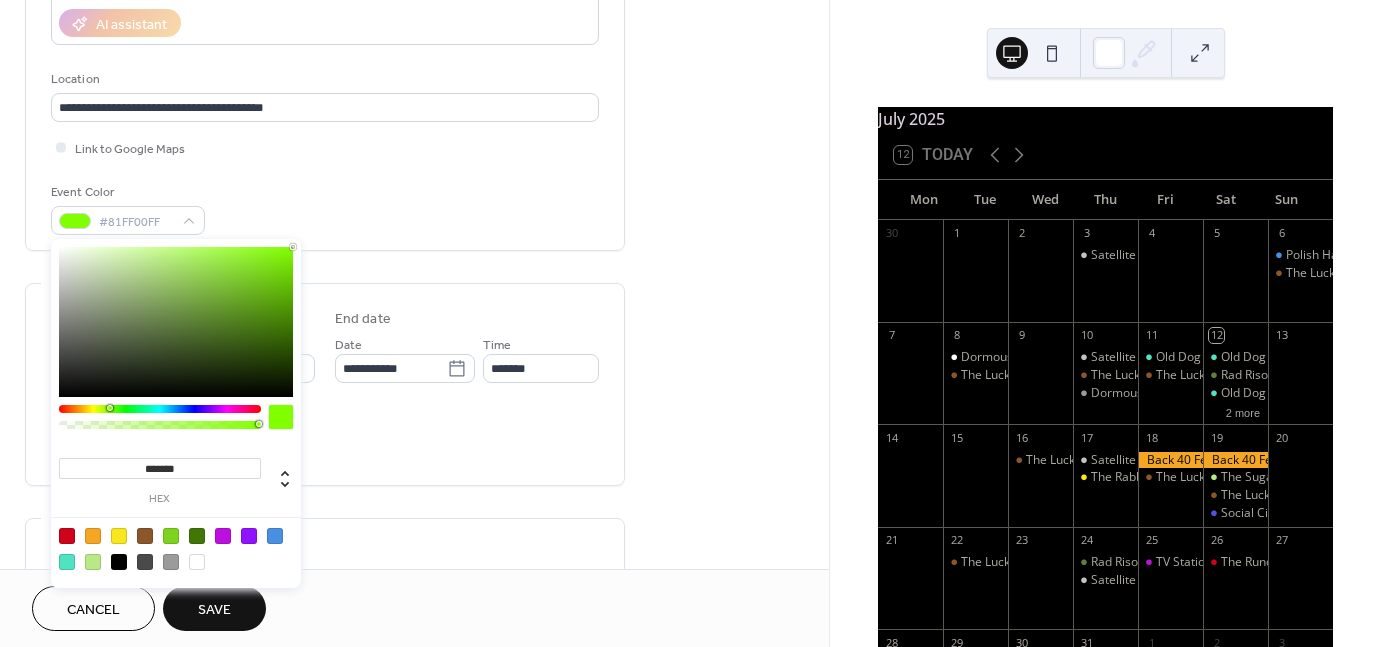 click on "**********" at bounding box center (691, 323) 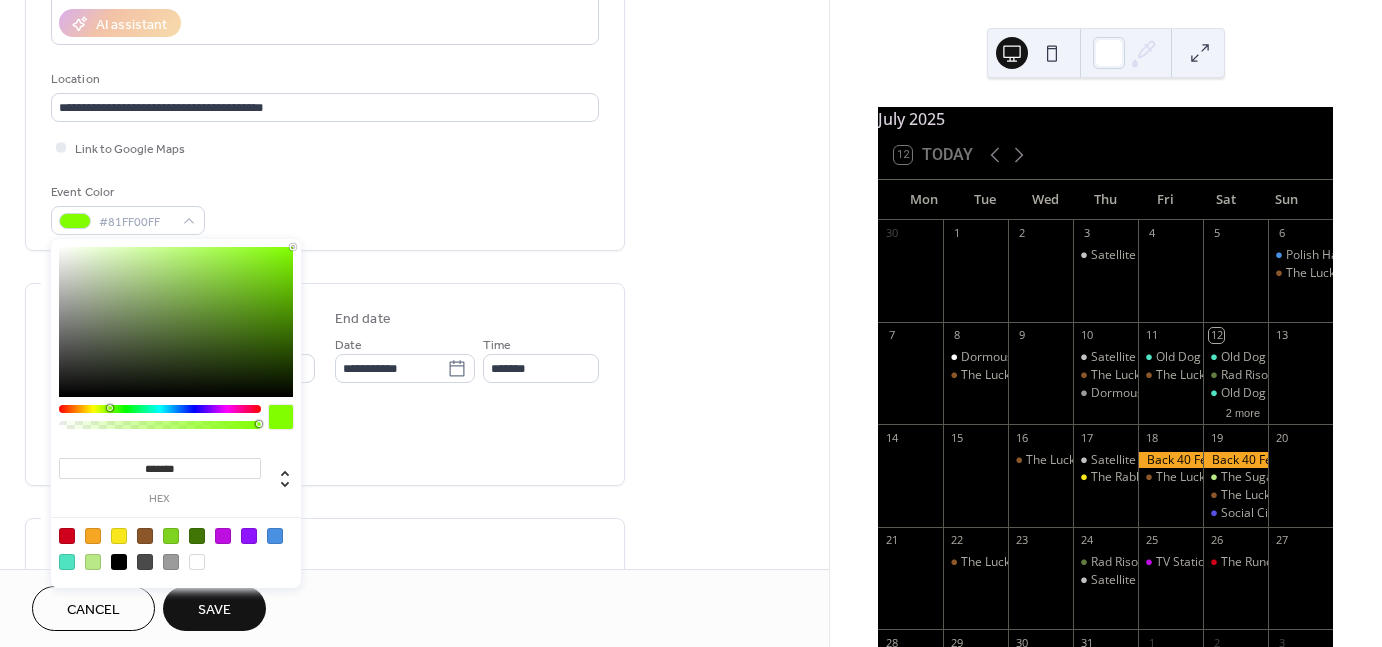 click on "Save" at bounding box center [214, 608] 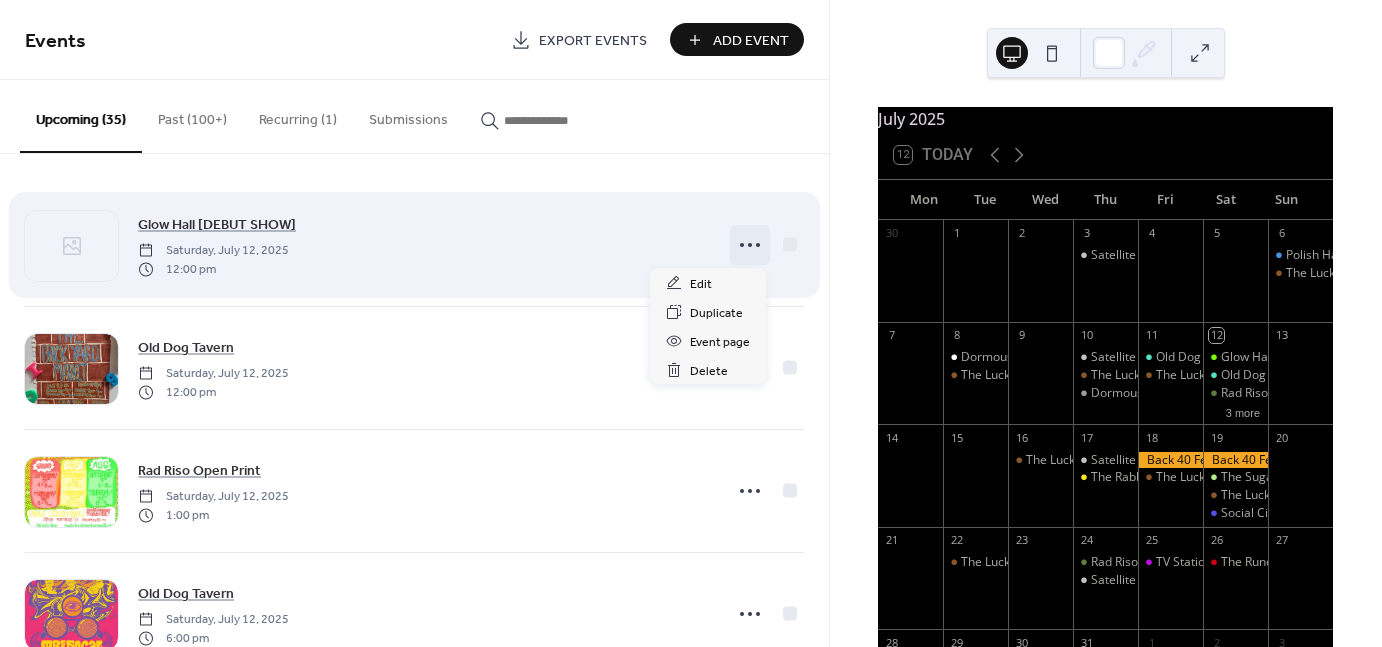 click 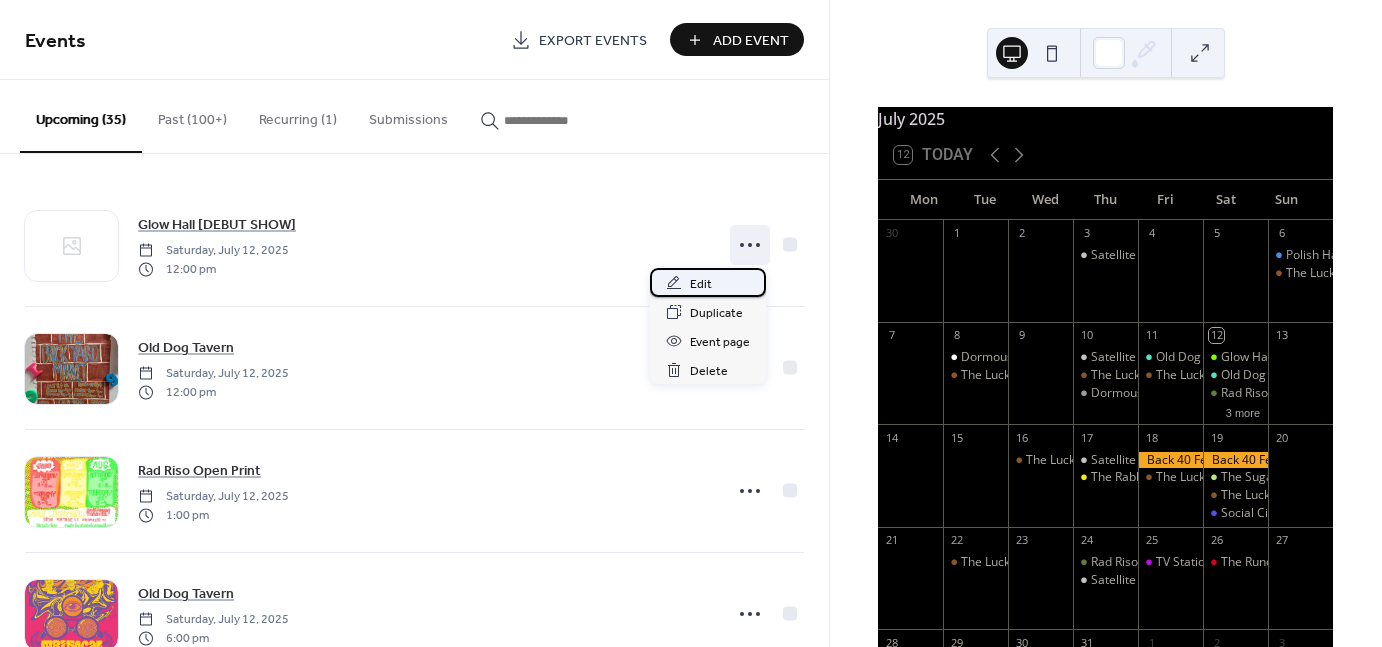 click on "Edit" at bounding box center [701, 284] 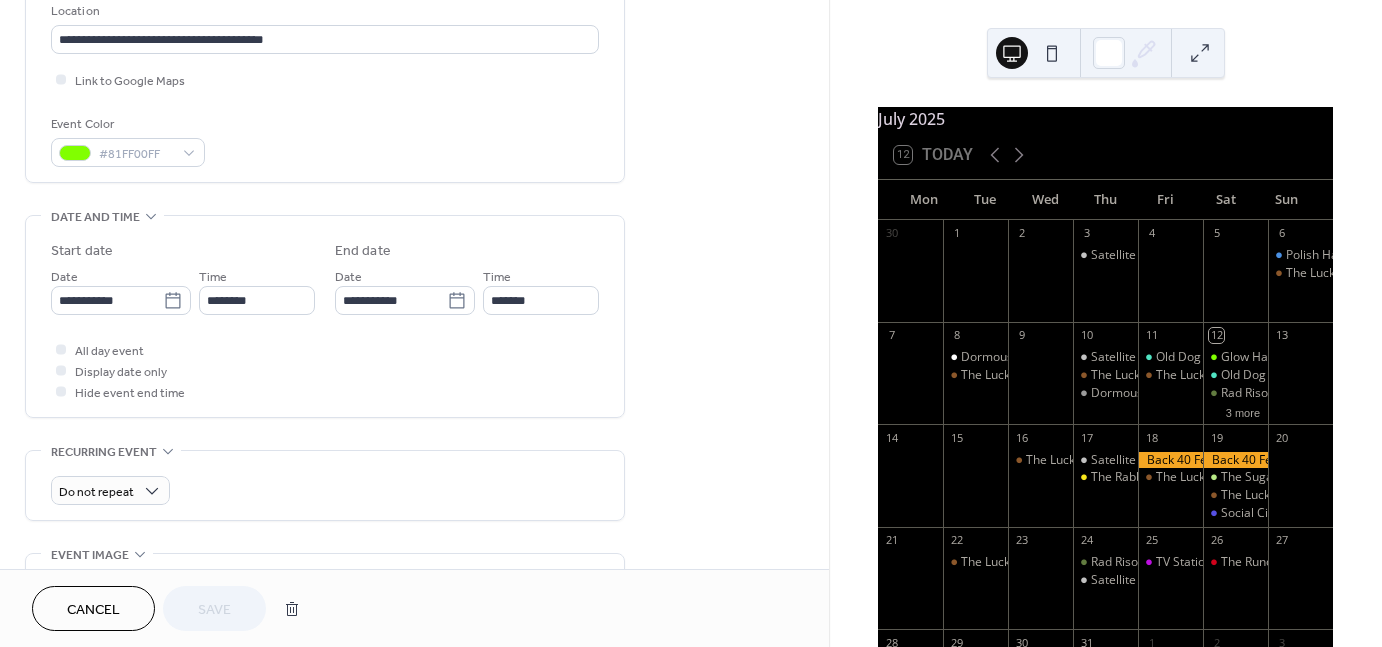 scroll, scrollTop: 436, scrollLeft: 0, axis: vertical 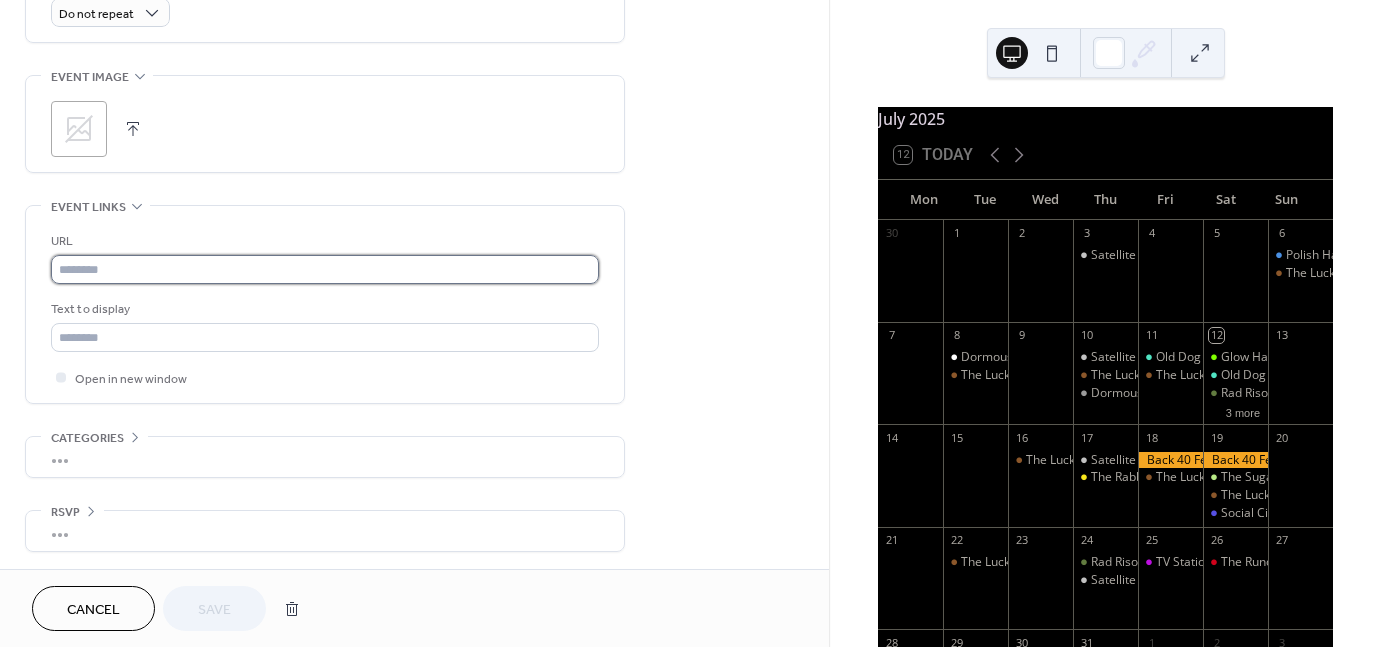 click at bounding box center (325, 269) 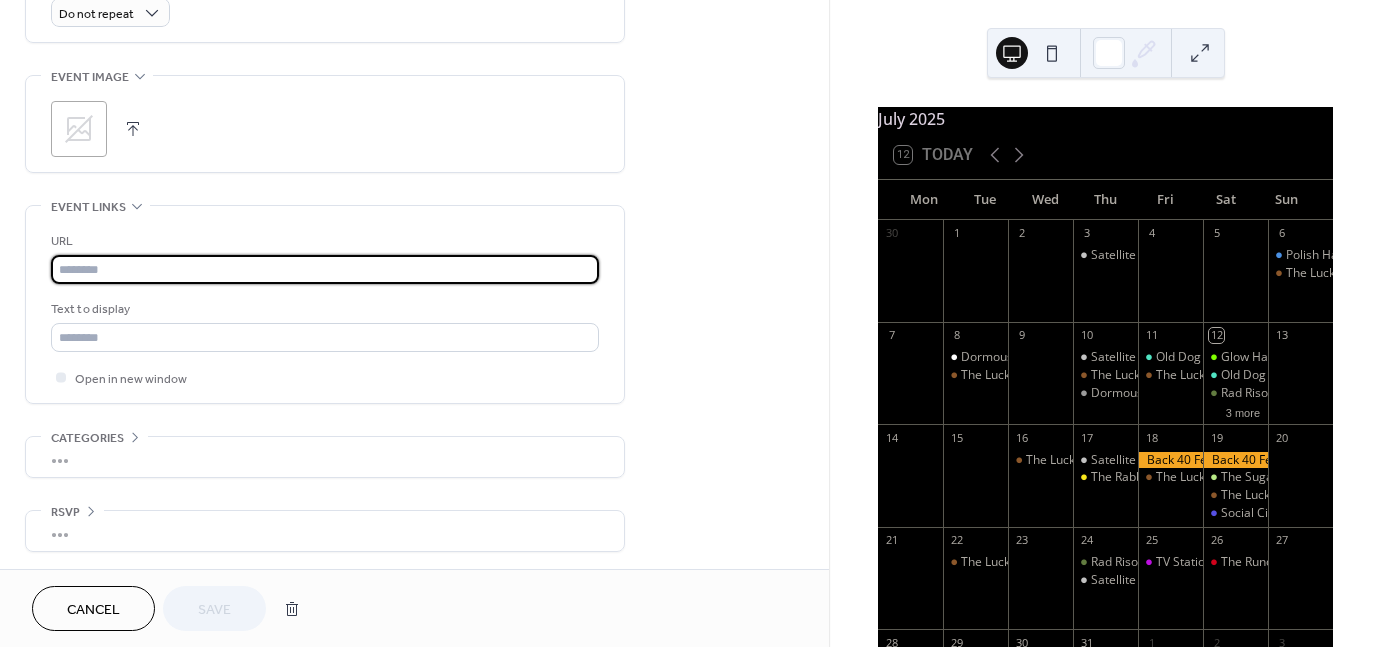 paste on "**********" 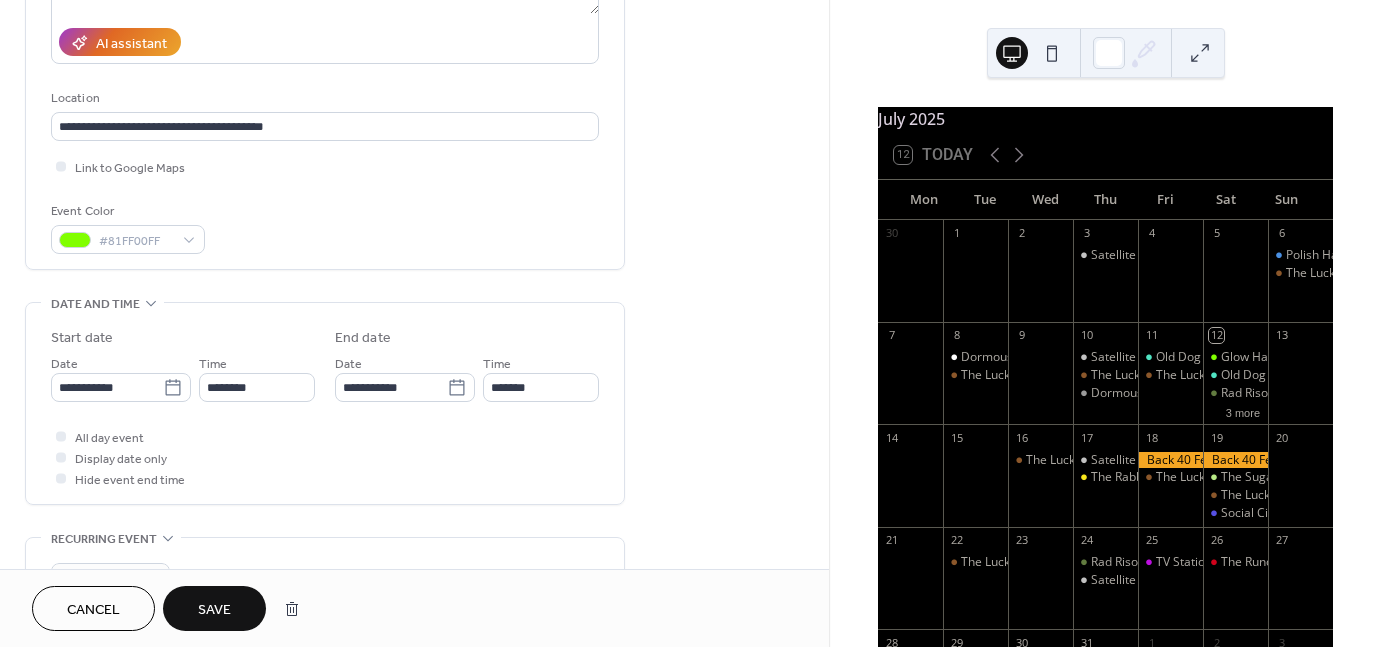 scroll, scrollTop: 350, scrollLeft: 0, axis: vertical 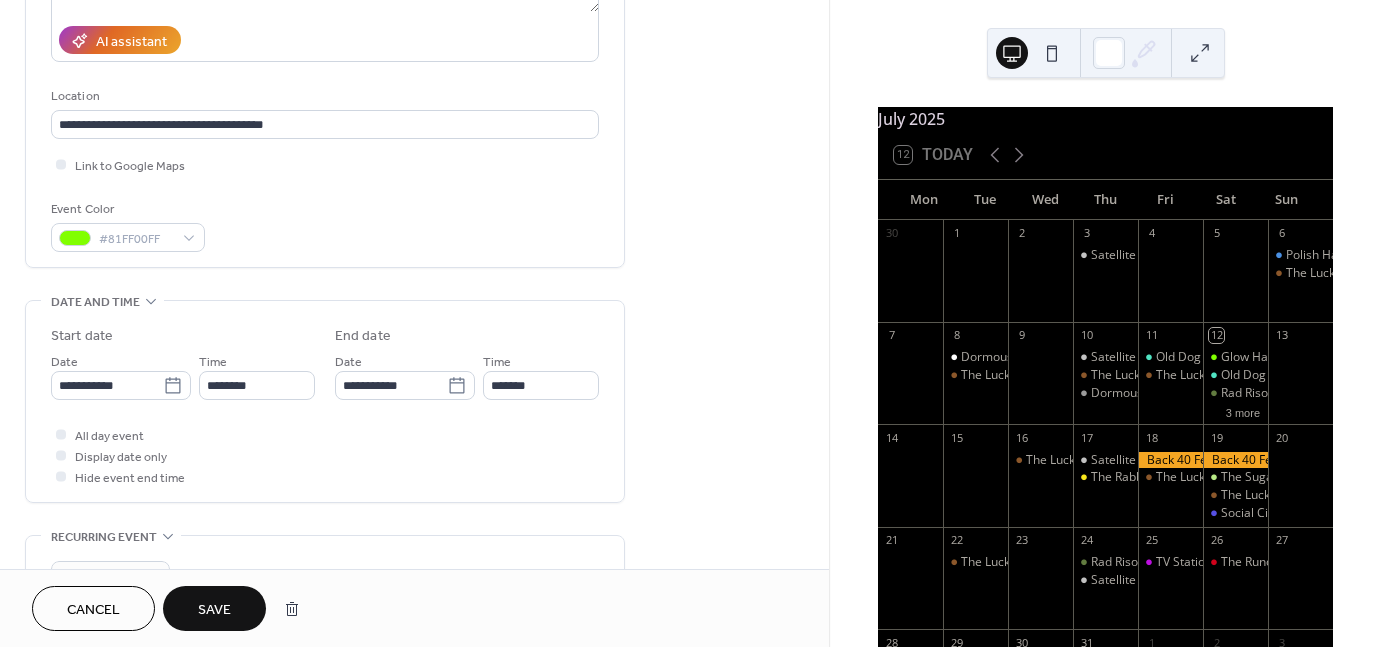 type on "**********" 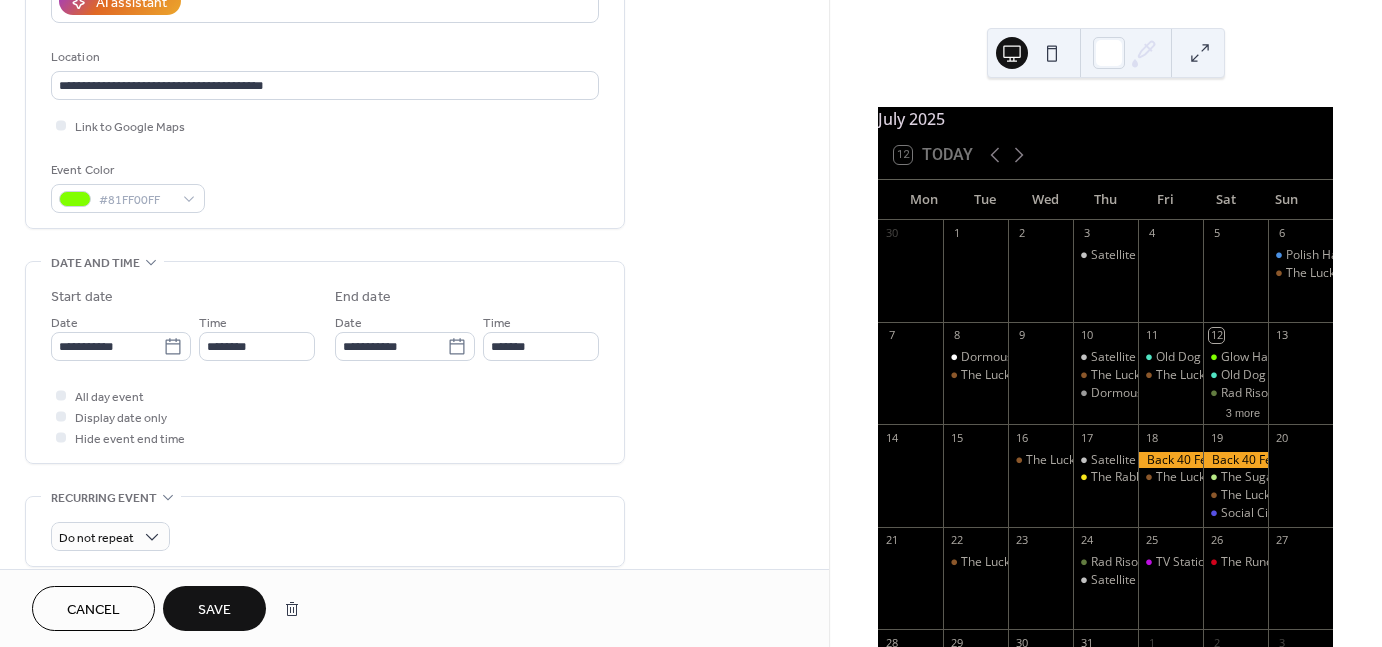 scroll, scrollTop: 390, scrollLeft: 0, axis: vertical 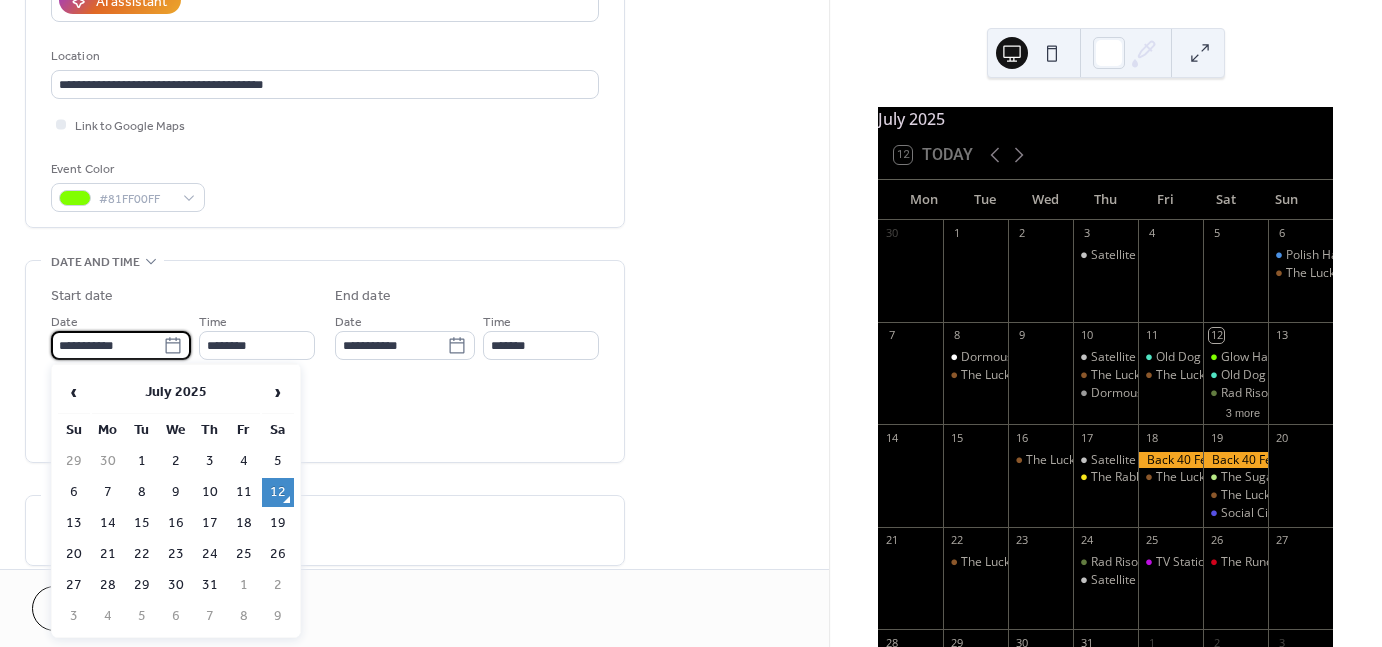 click on "**********" at bounding box center (107, 345) 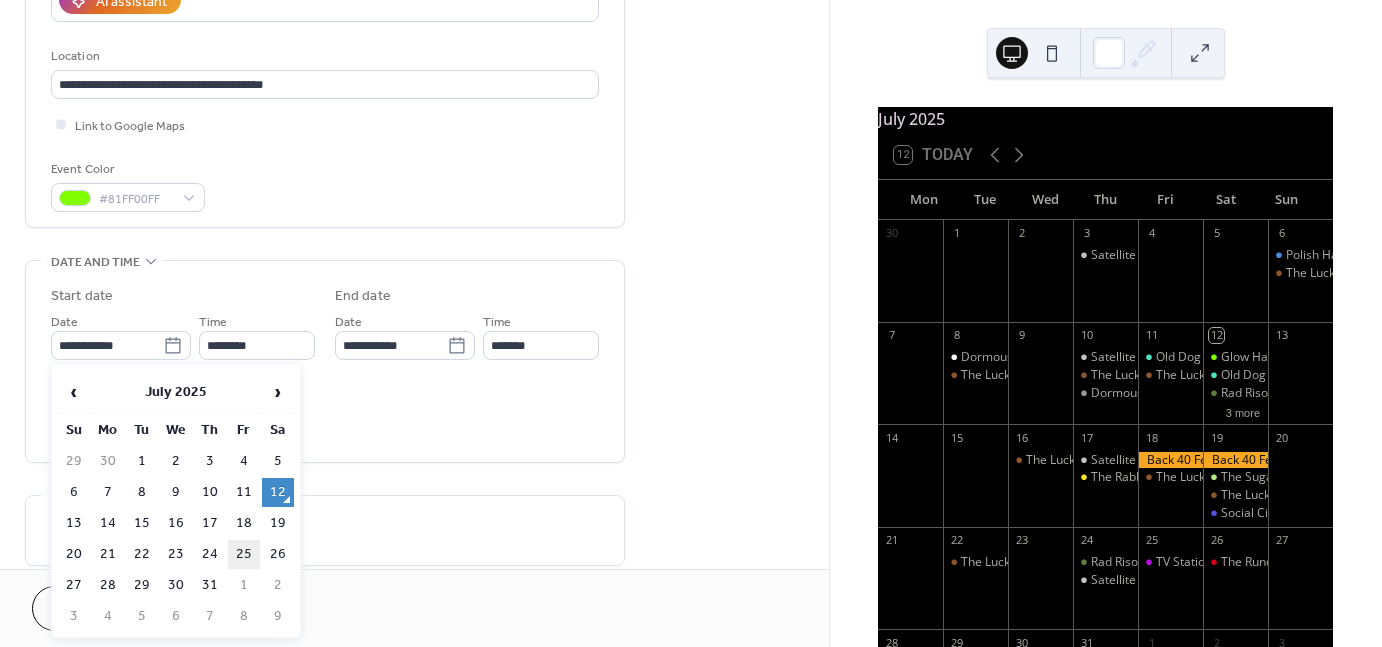 click on "25" at bounding box center (244, 554) 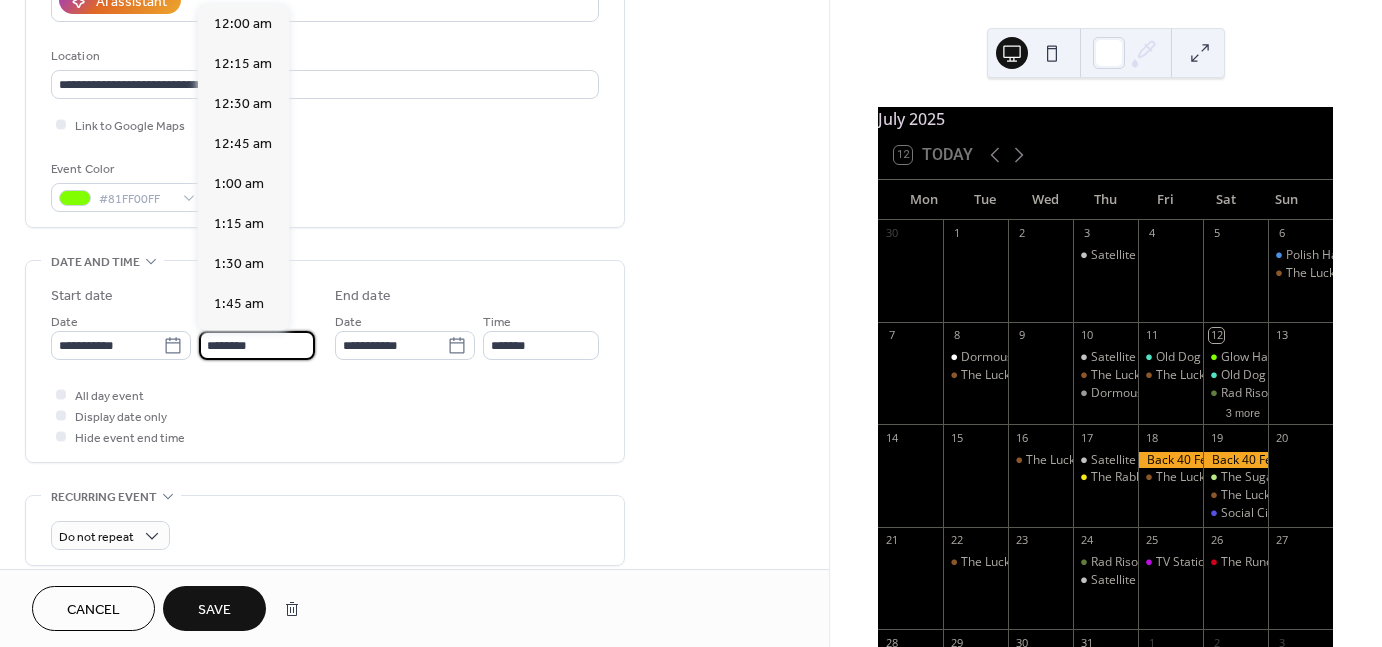 click on "********" at bounding box center [257, 345] 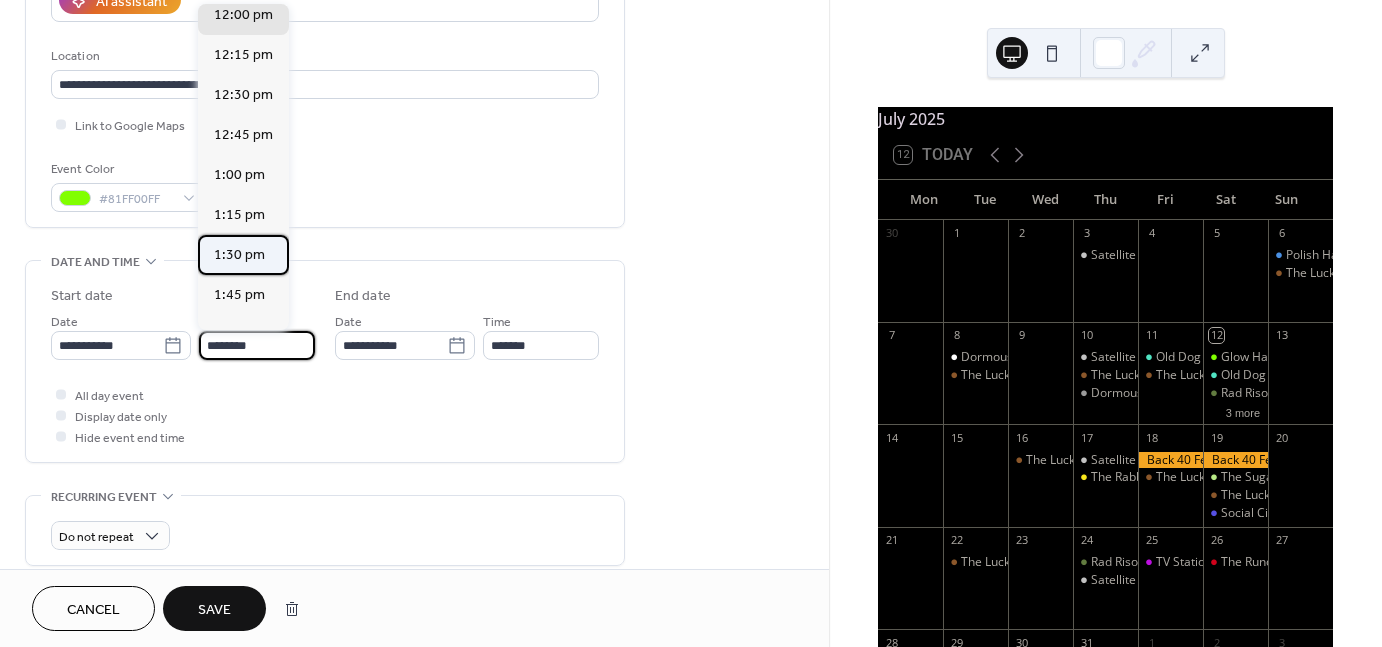 click on "1:30 pm" at bounding box center (243, 255) 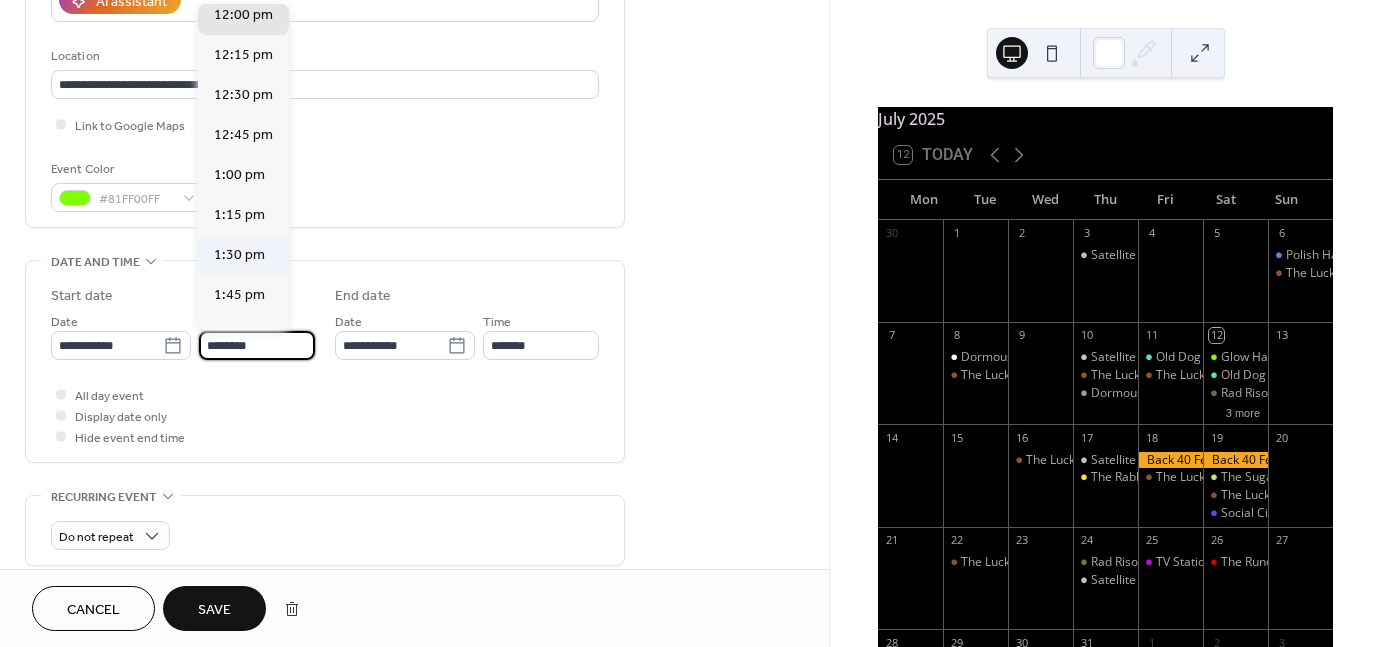 type on "*******" 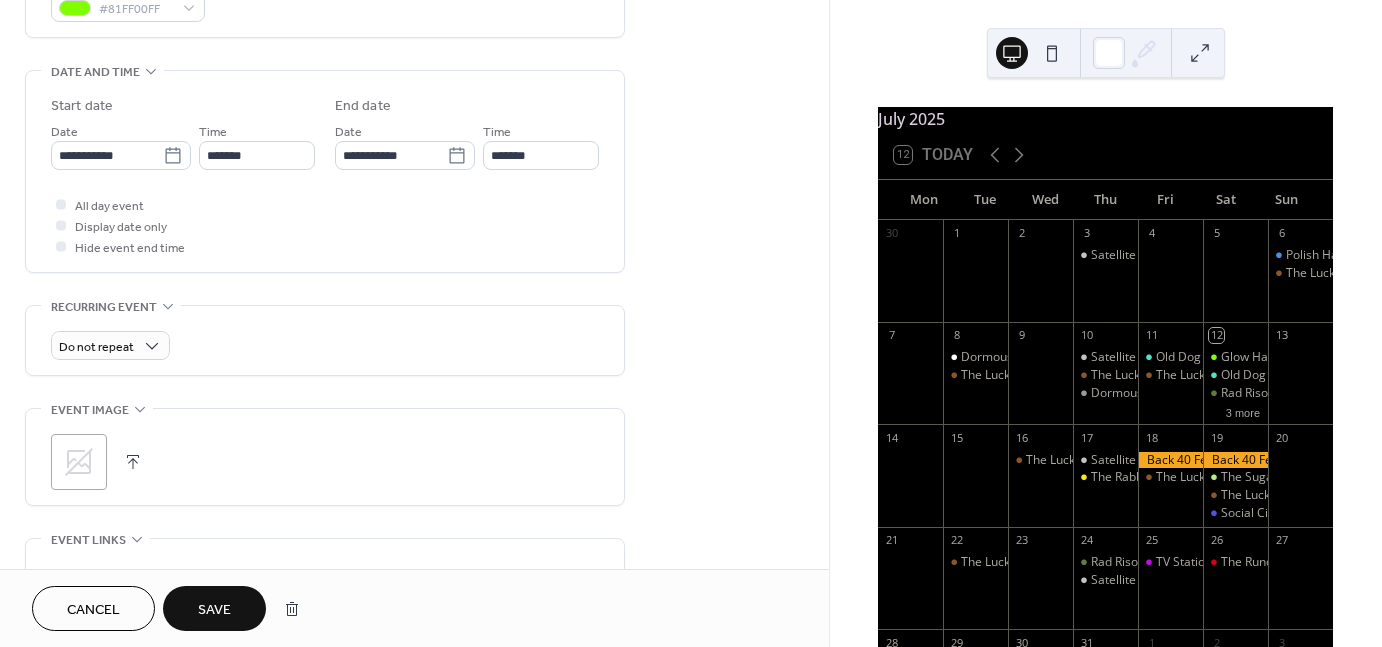 scroll, scrollTop: 585, scrollLeft: 0, axis: vertical 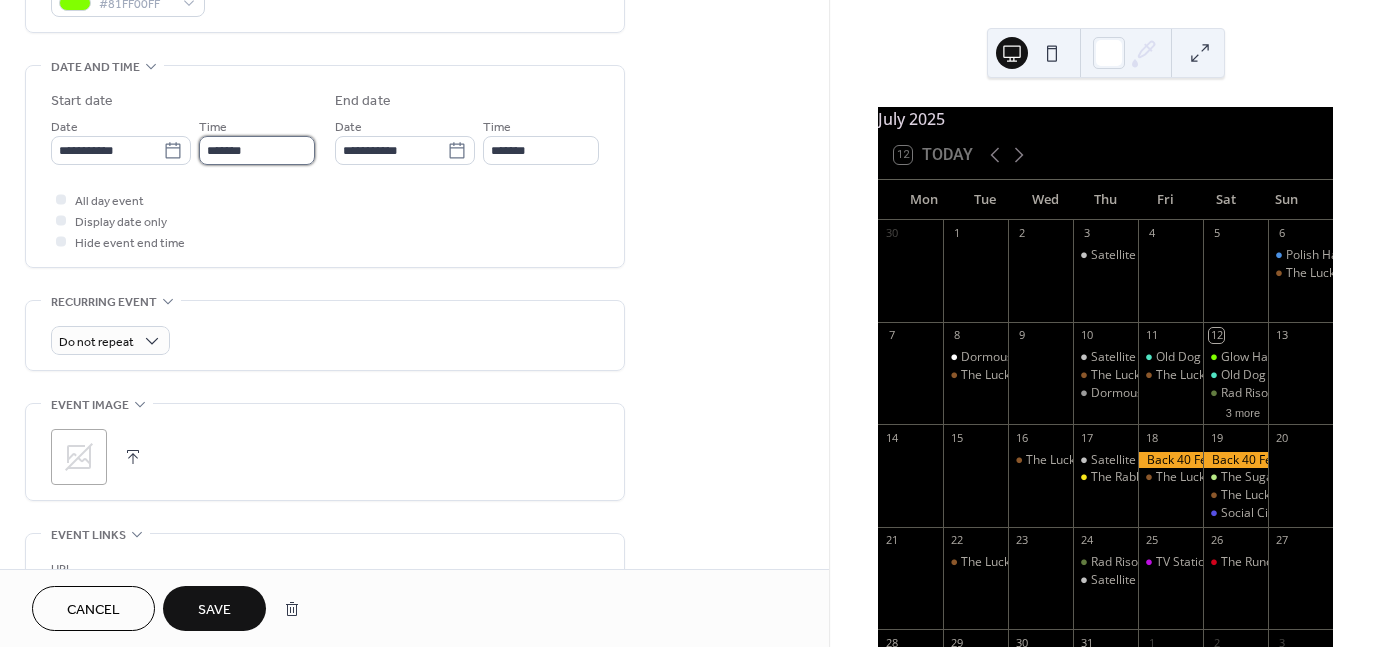 click on "*******" at bounding box center [257, 150] 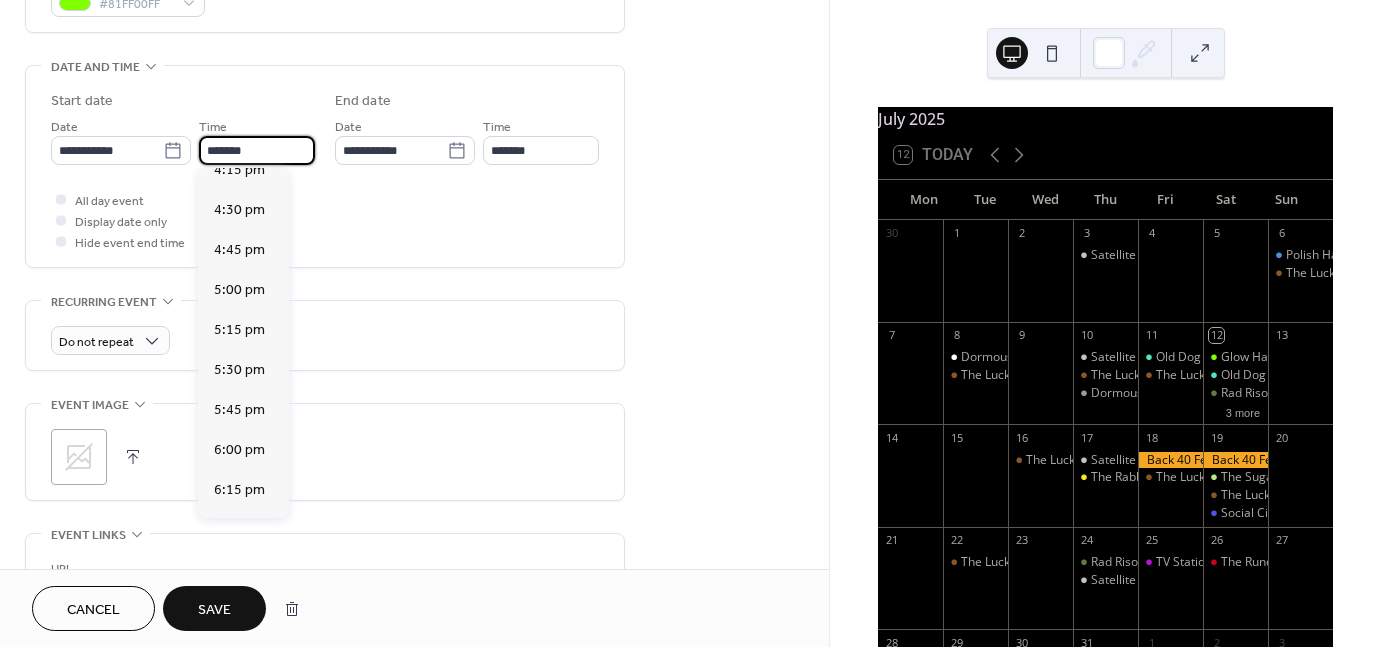 scroll, scrollTop: 2619, scrollLeft: 0, axis: vertical 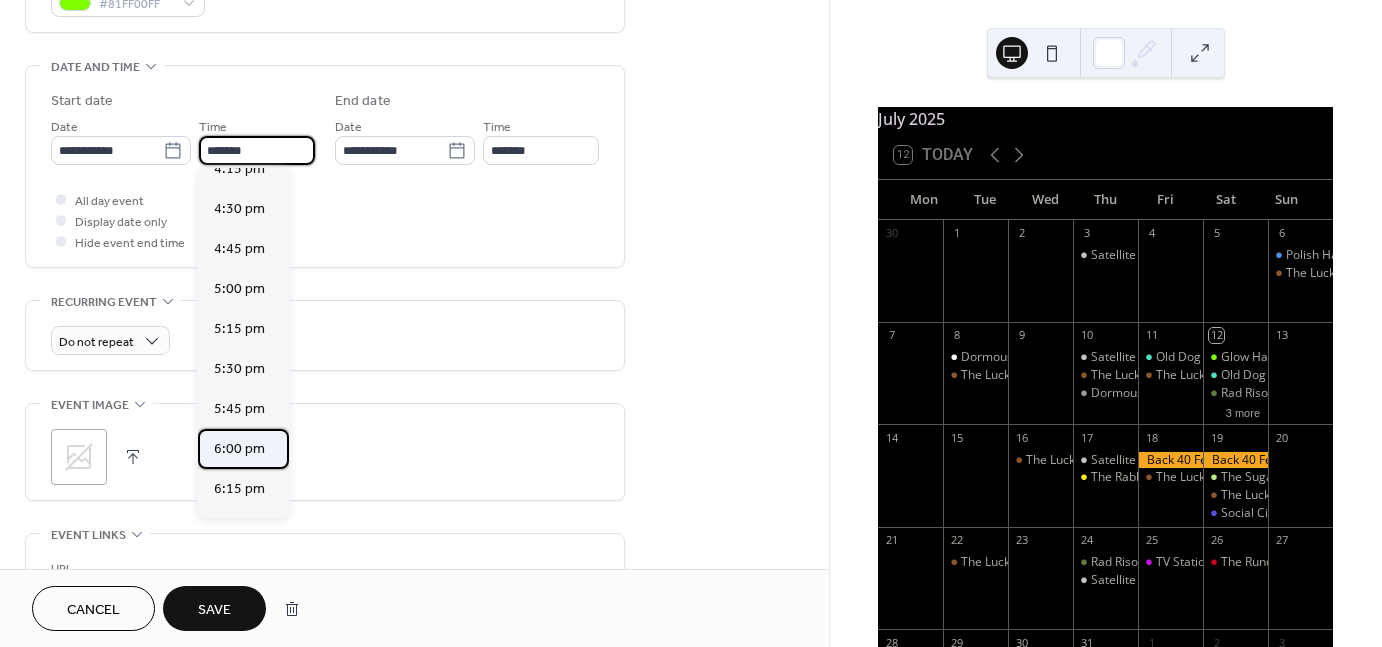 click on "6:00 pm" at bounding box center (239, 448) 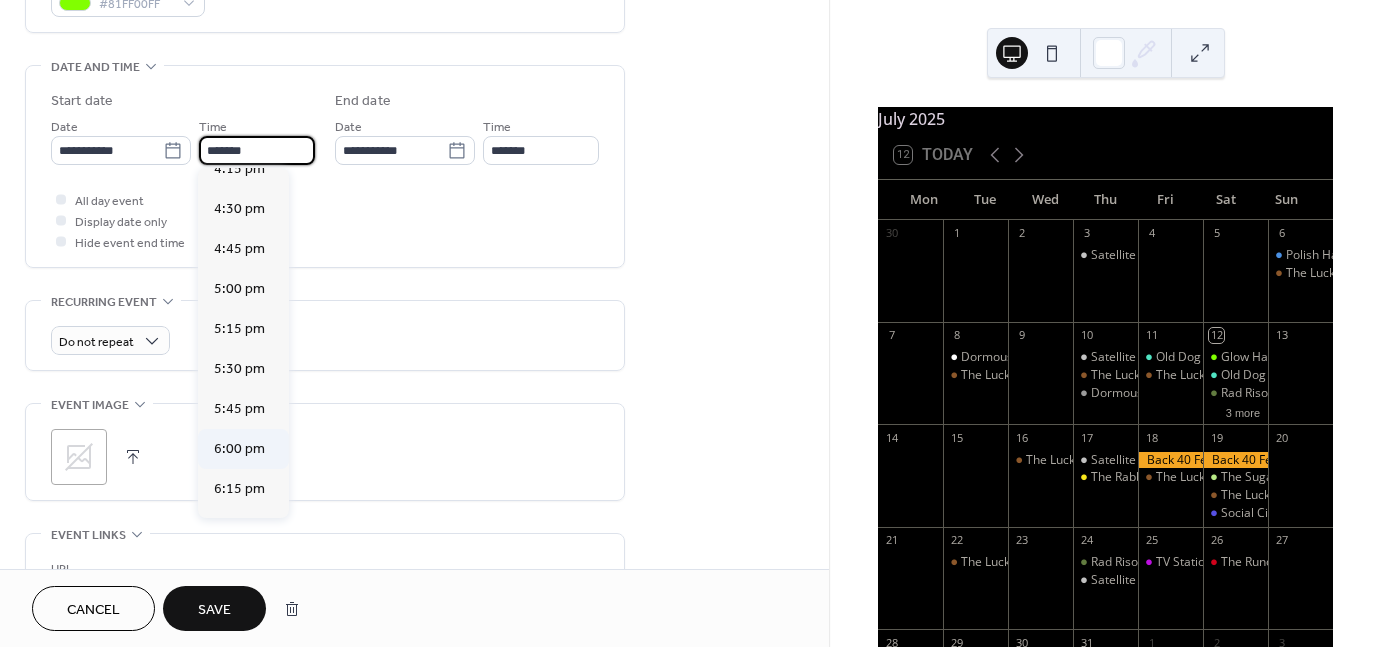 type on "*******" 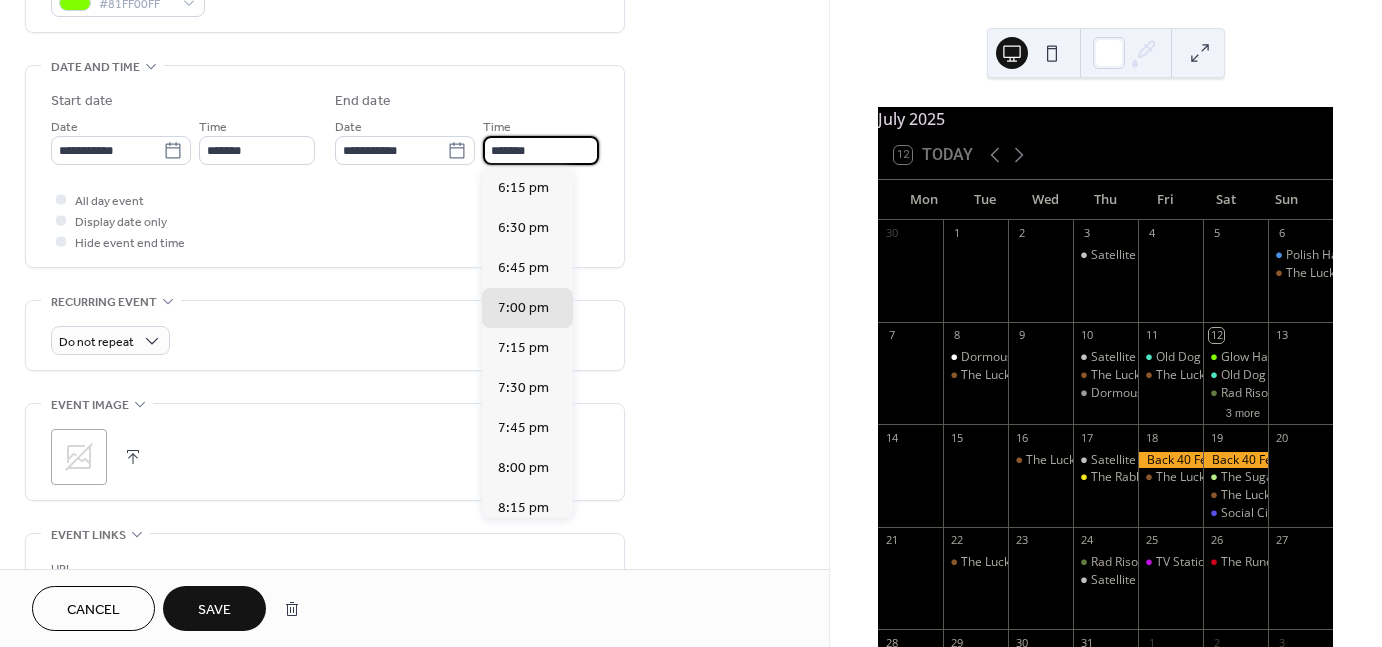 click on "*******" at bounding box center [541, 150] 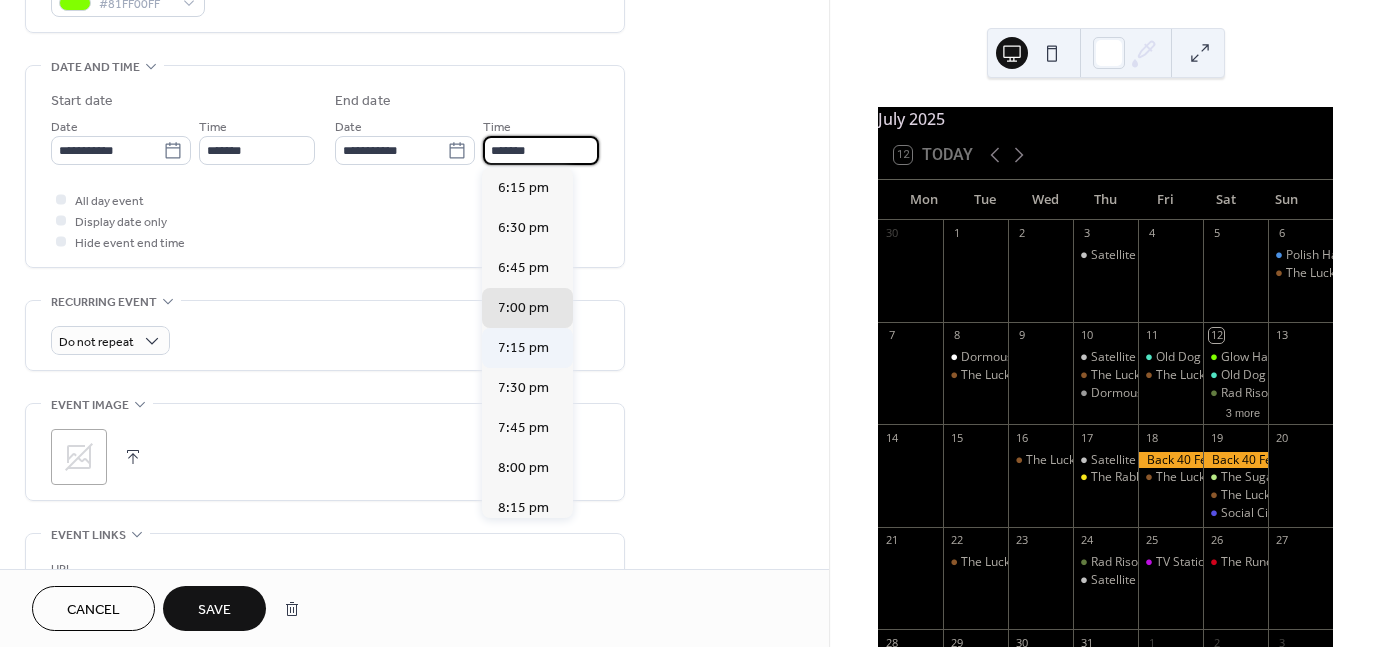 scroll, scrollTop: 574, scrollLeft: 0, axis: vertical 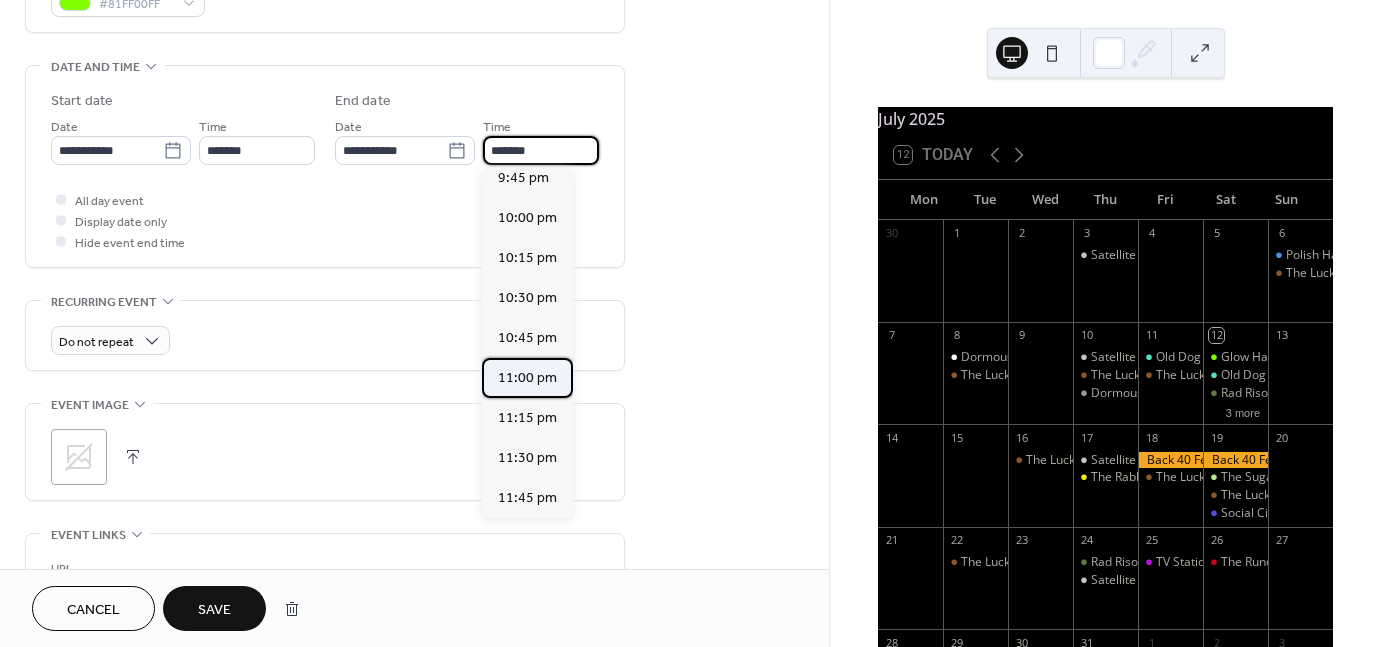 click on "11:00 pm" at bounding box center (527, 377) 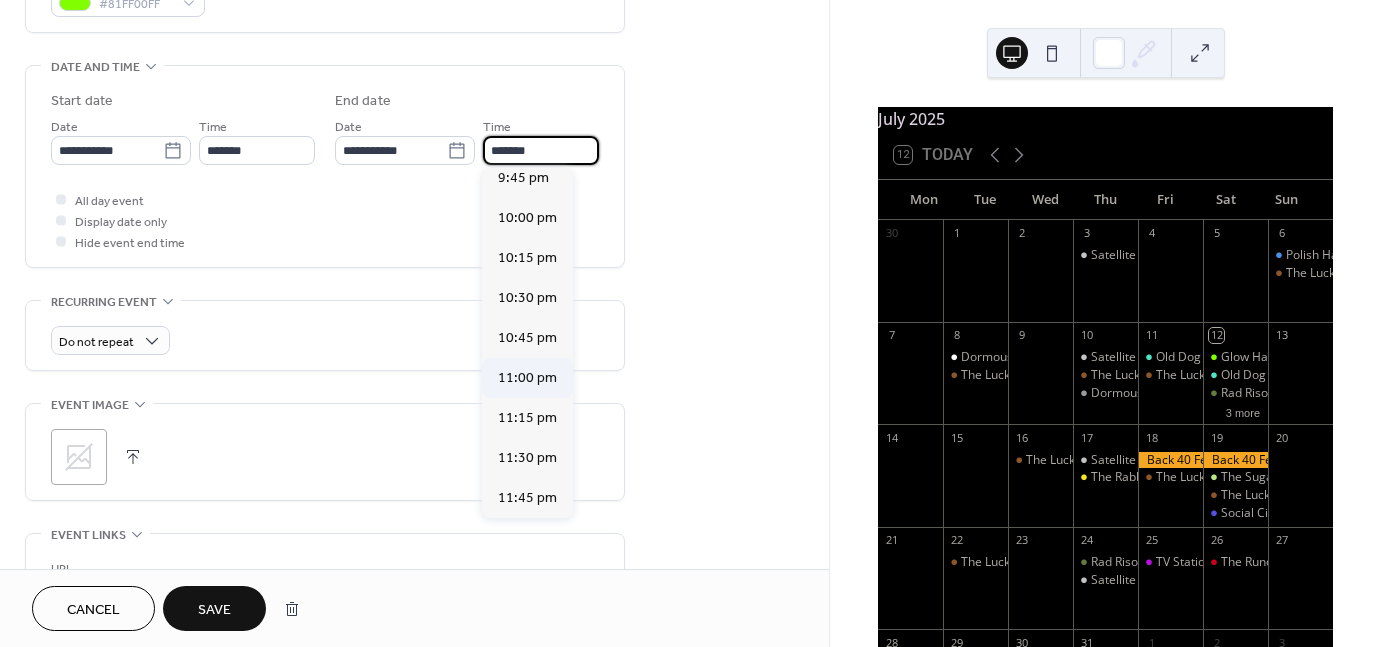 type on "********" 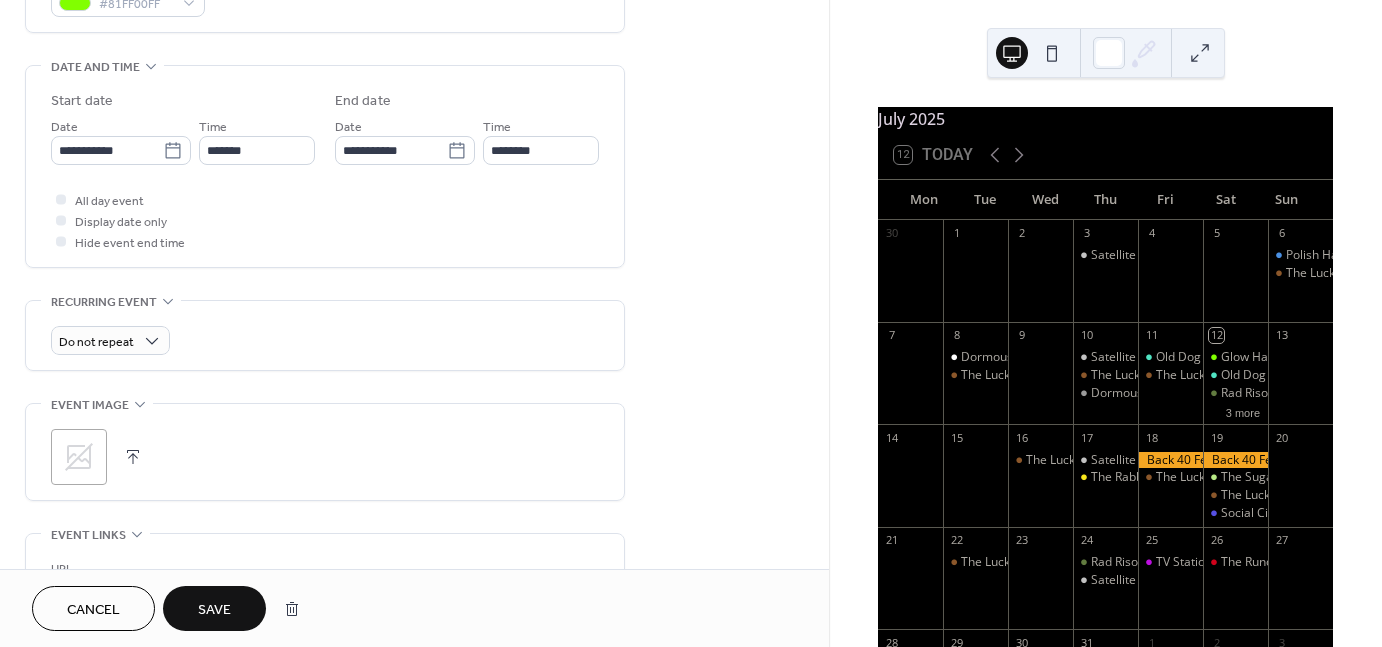 click 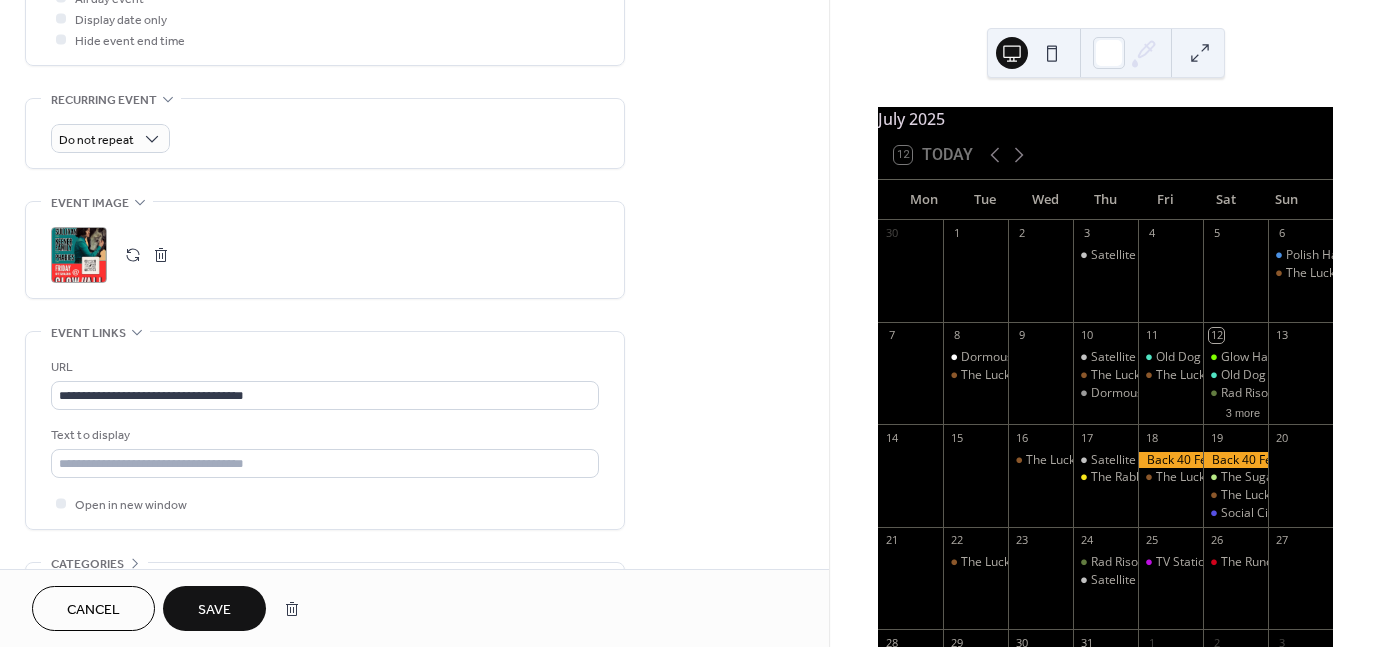 scroll, scrollTop: 788, scrollLeft: 0, axis: vertical 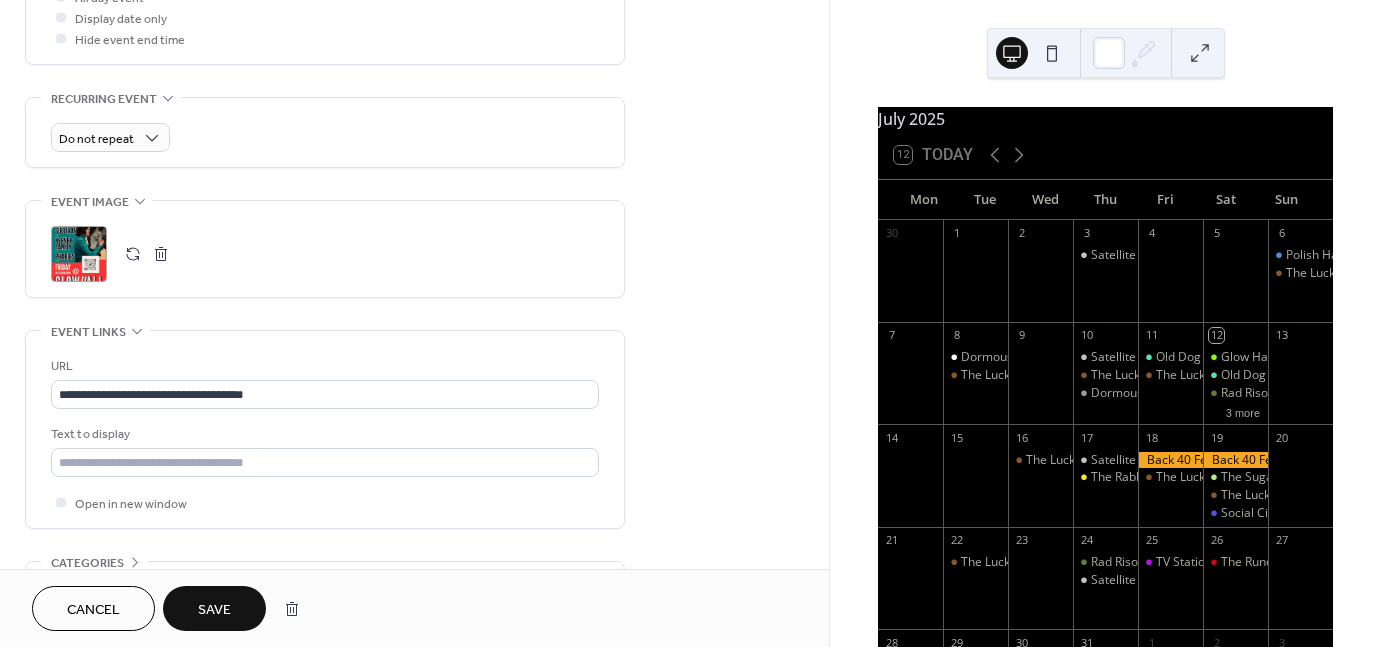 click on "Save" at bounding box center (214, 610) 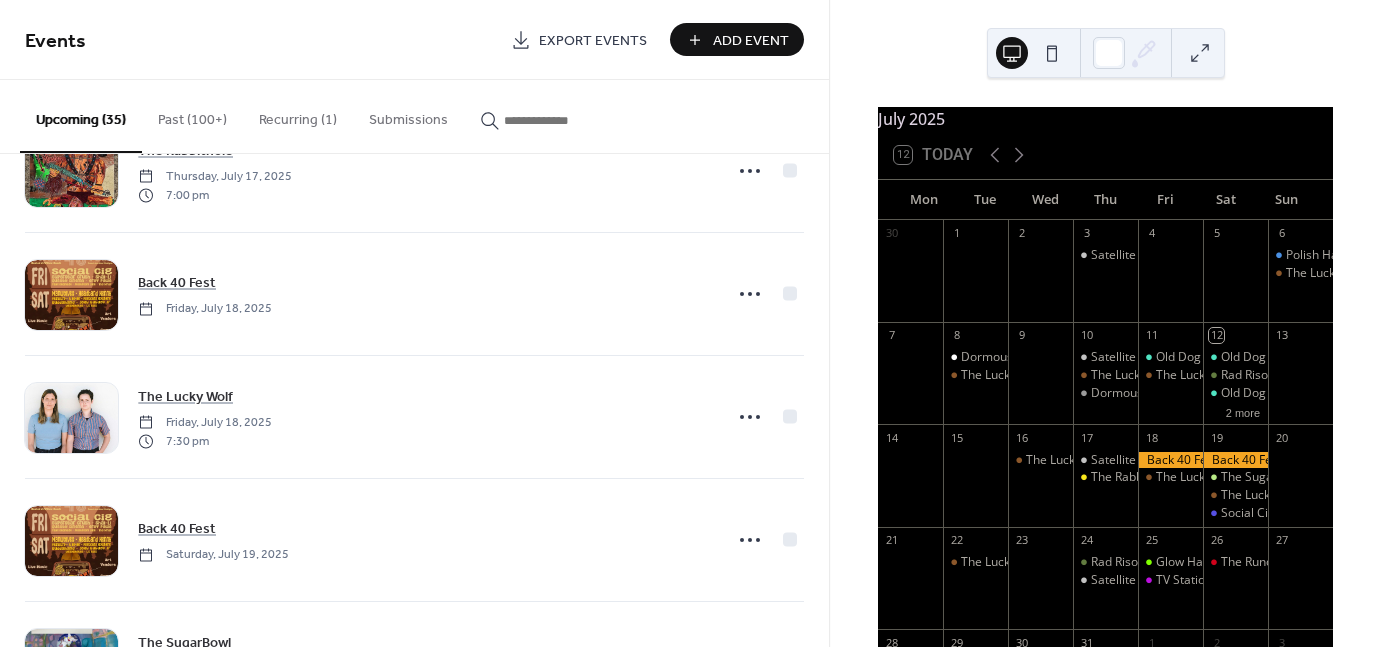 scroll, scrollTop: 812, scrollLeft: 0, axis: vertical 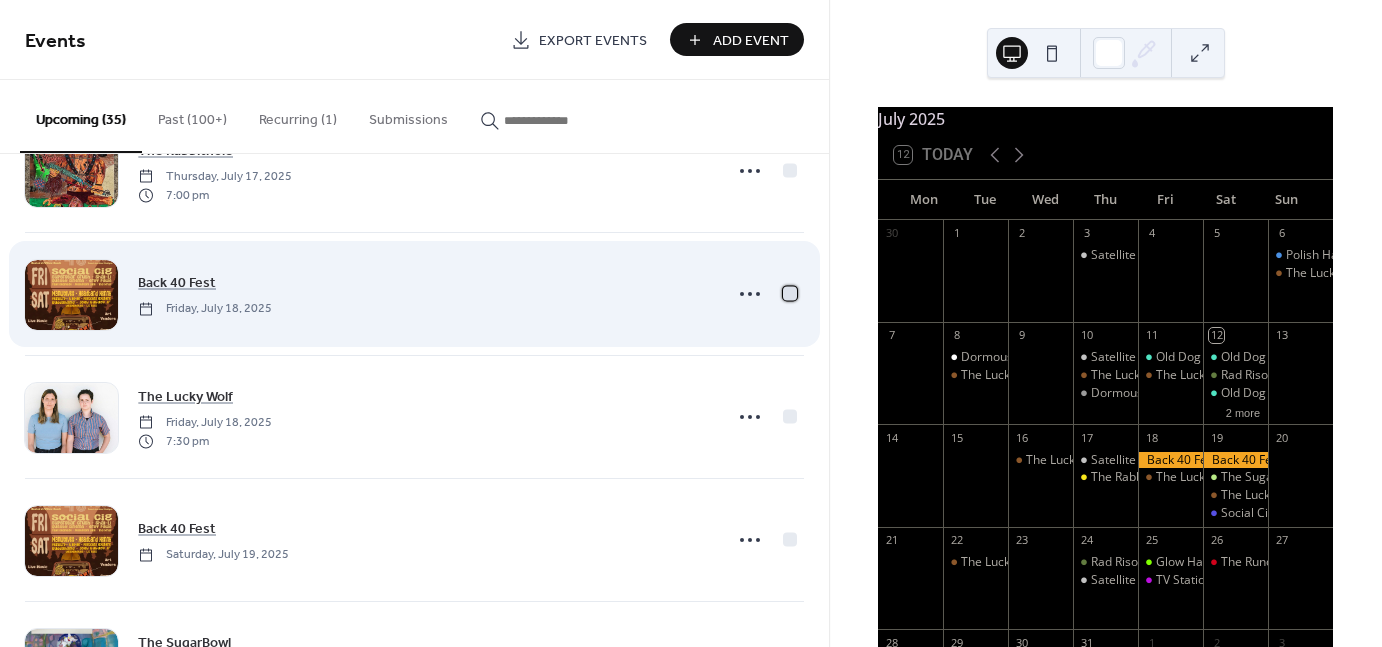 click at bounding box center (790, 293) 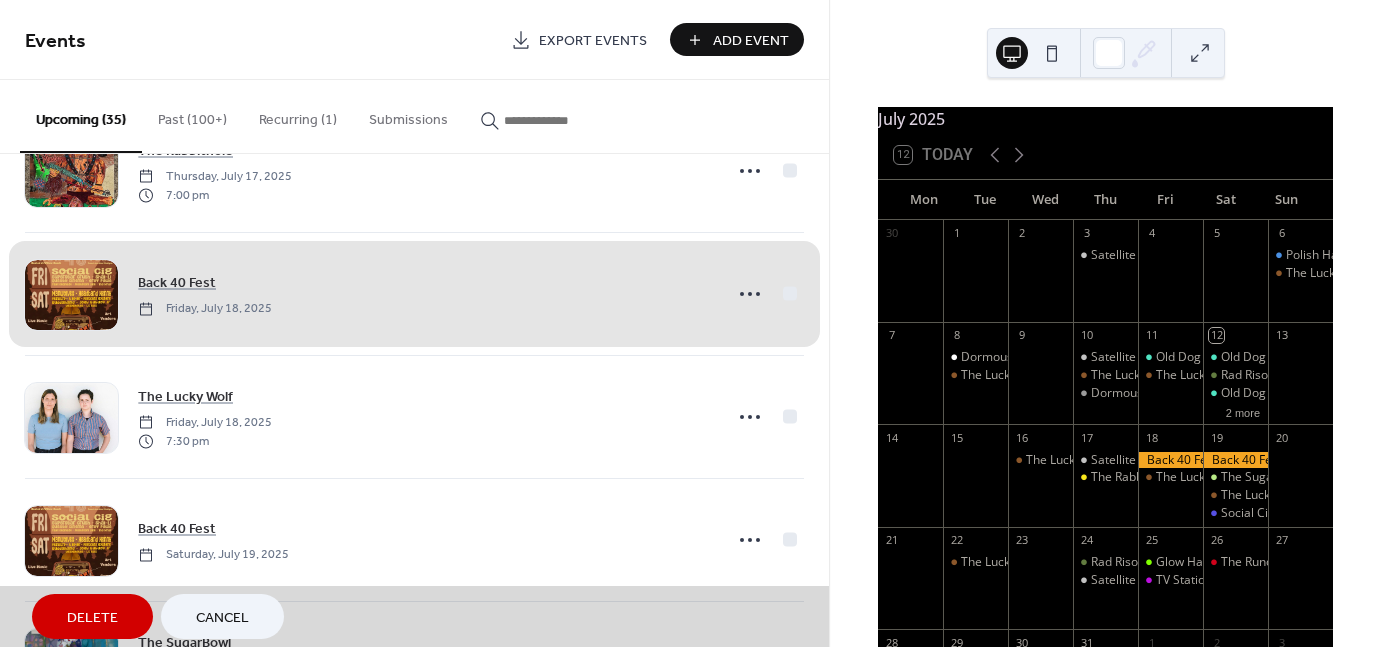 click on "[DATE]" at bounding box center (414, 293) 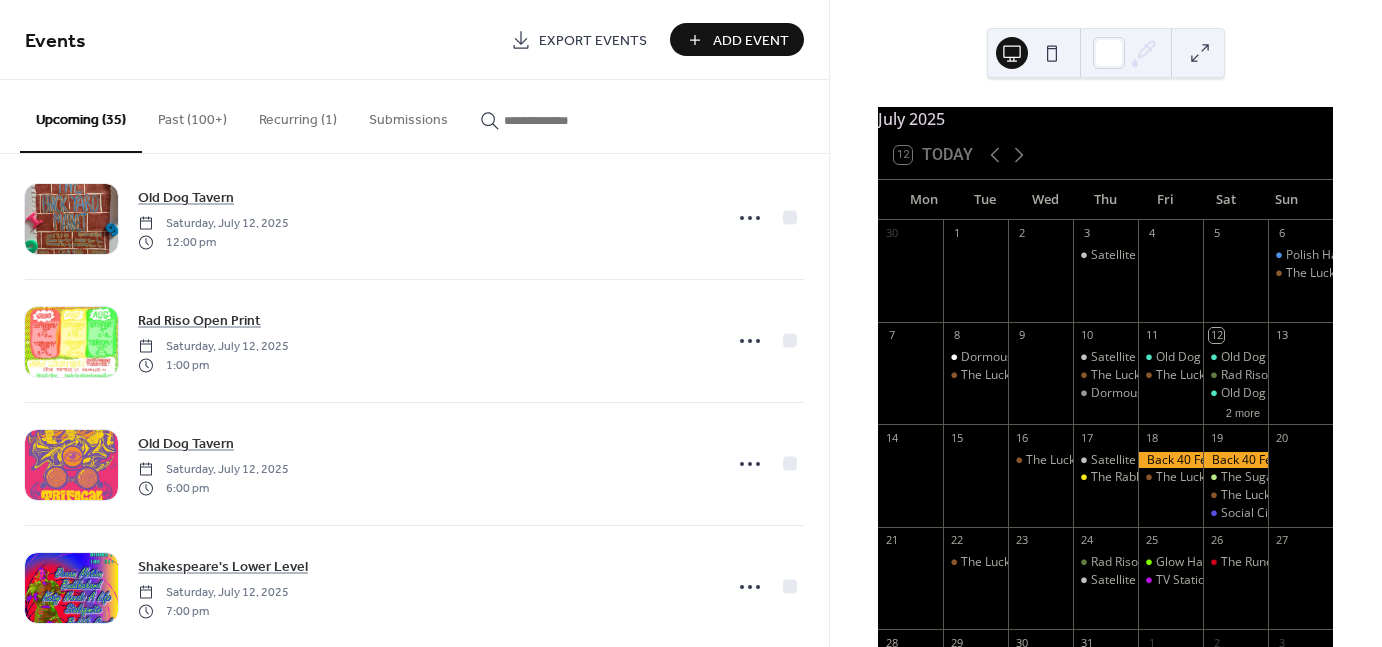 scroll, scrollTop: 0, scrollLeft: 0, axis: both 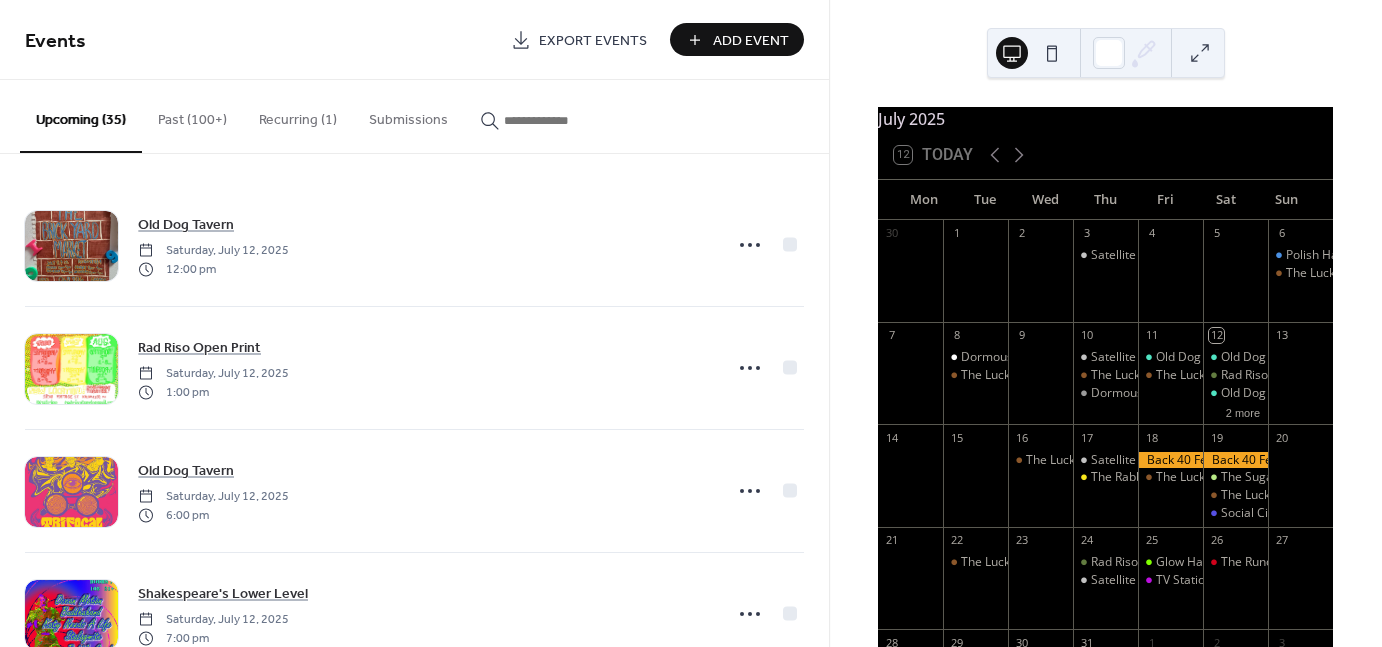 click on "Add Event" at bounding box center [751, 41] 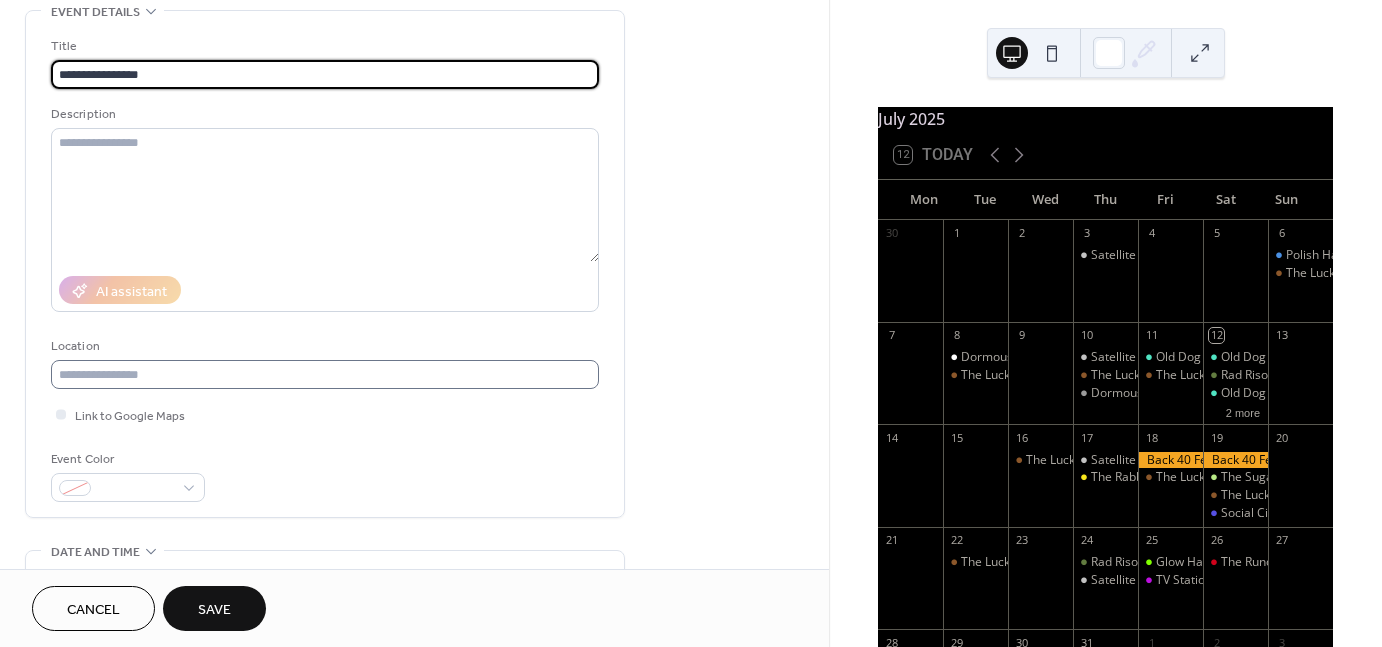 scroll, scrollTop: 100, scrollLeft: 0, axis: vertical 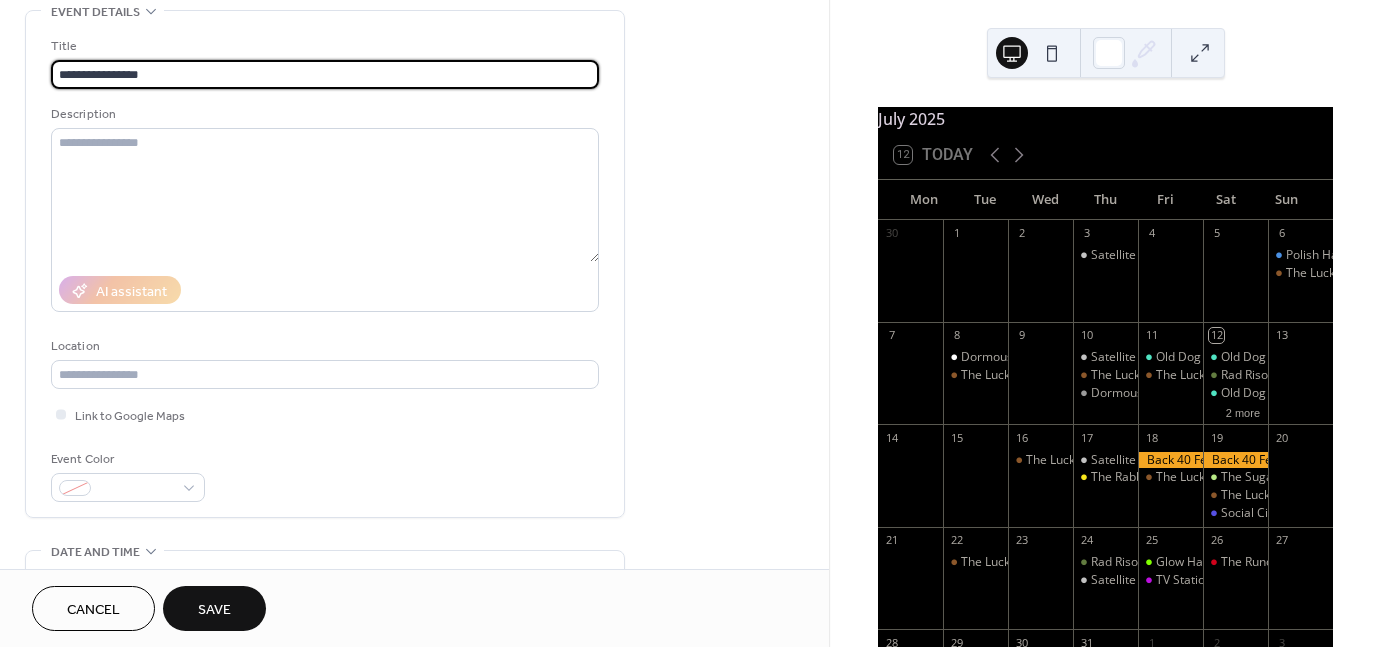 type on "**********" 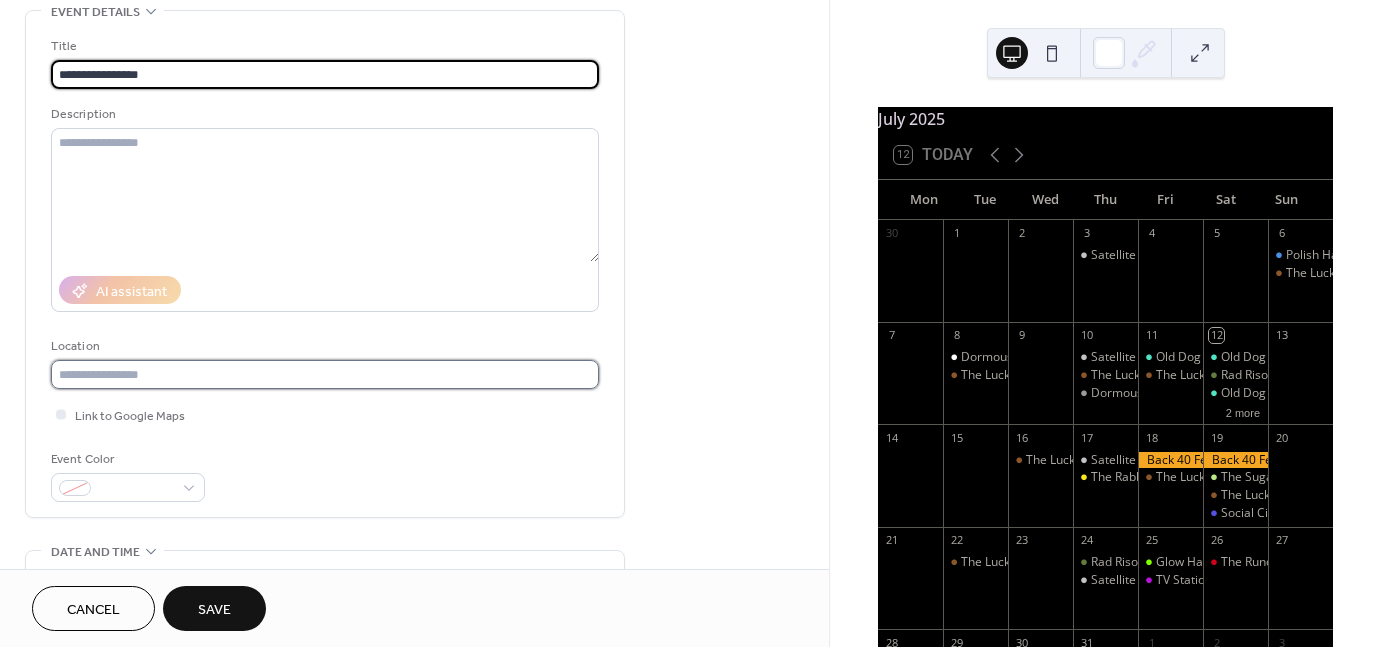 click at bounding box center (325, 374) 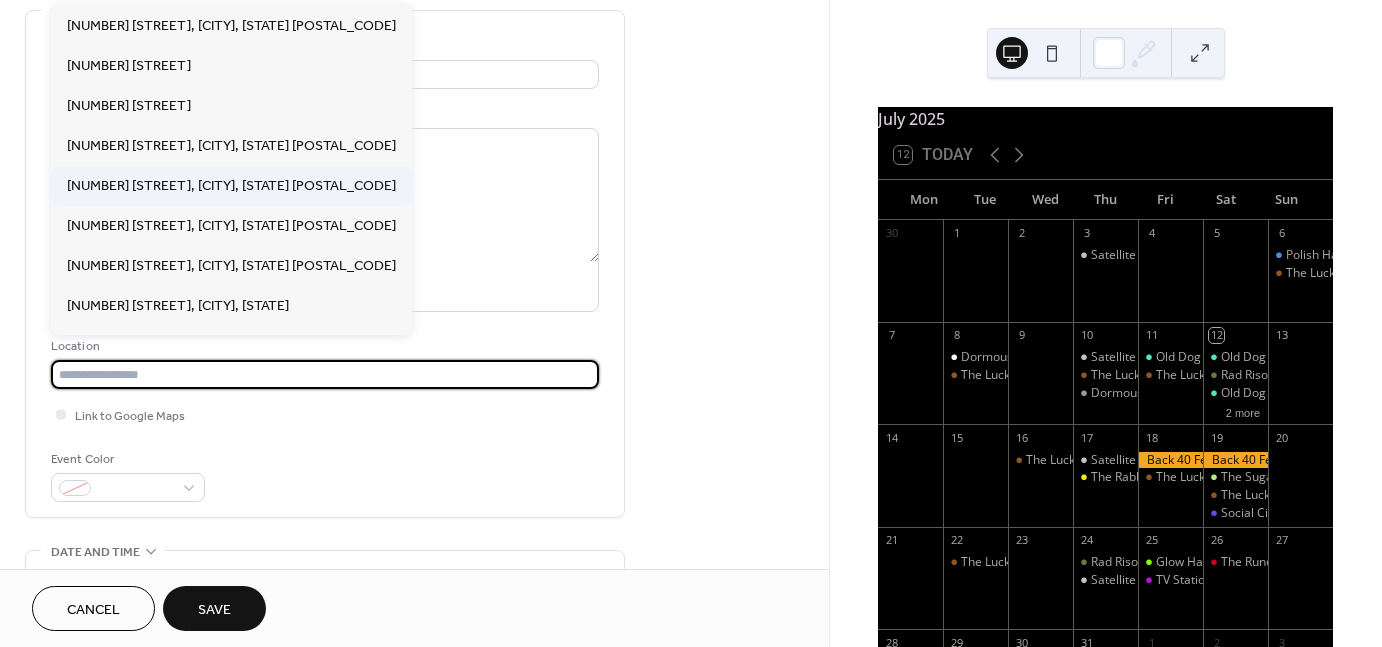 scroll, scrollTop: 0, scrollLeft: 0, axis: both 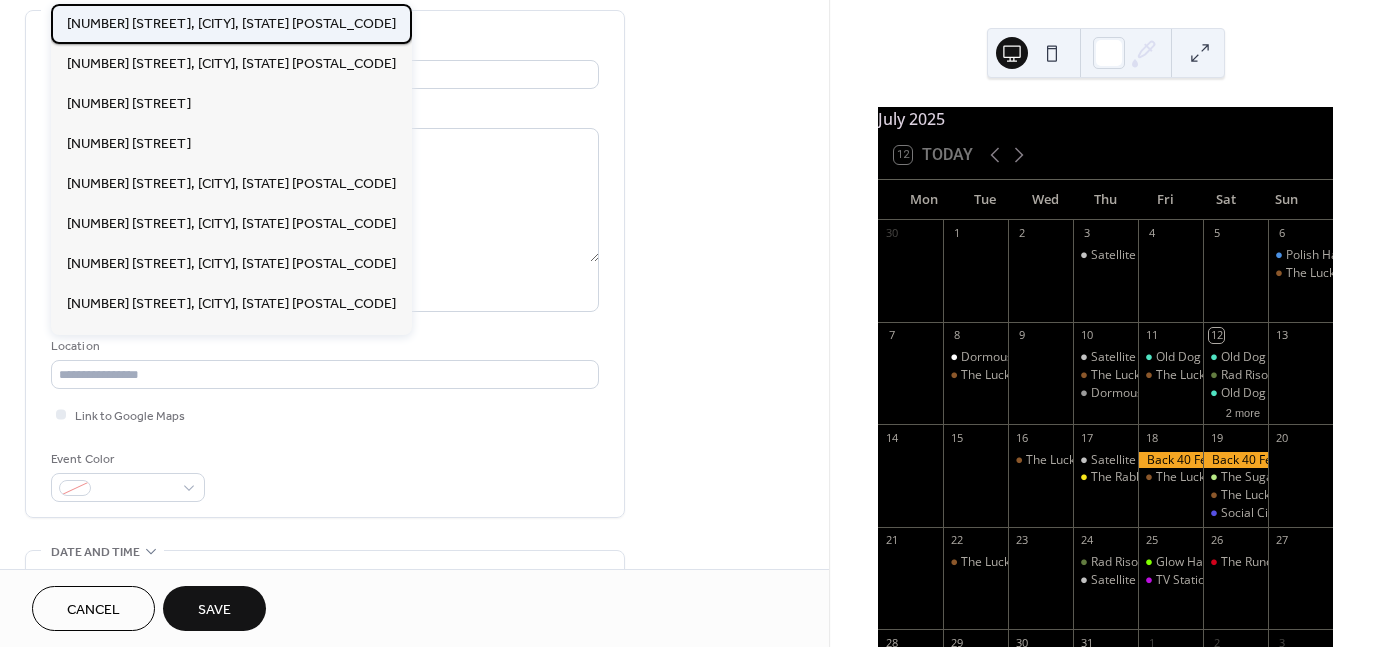 click on "[NUMBER] [STREET], [CITY], [STATE] [POSTAL_CODE]" at bounding box center [231, 24] 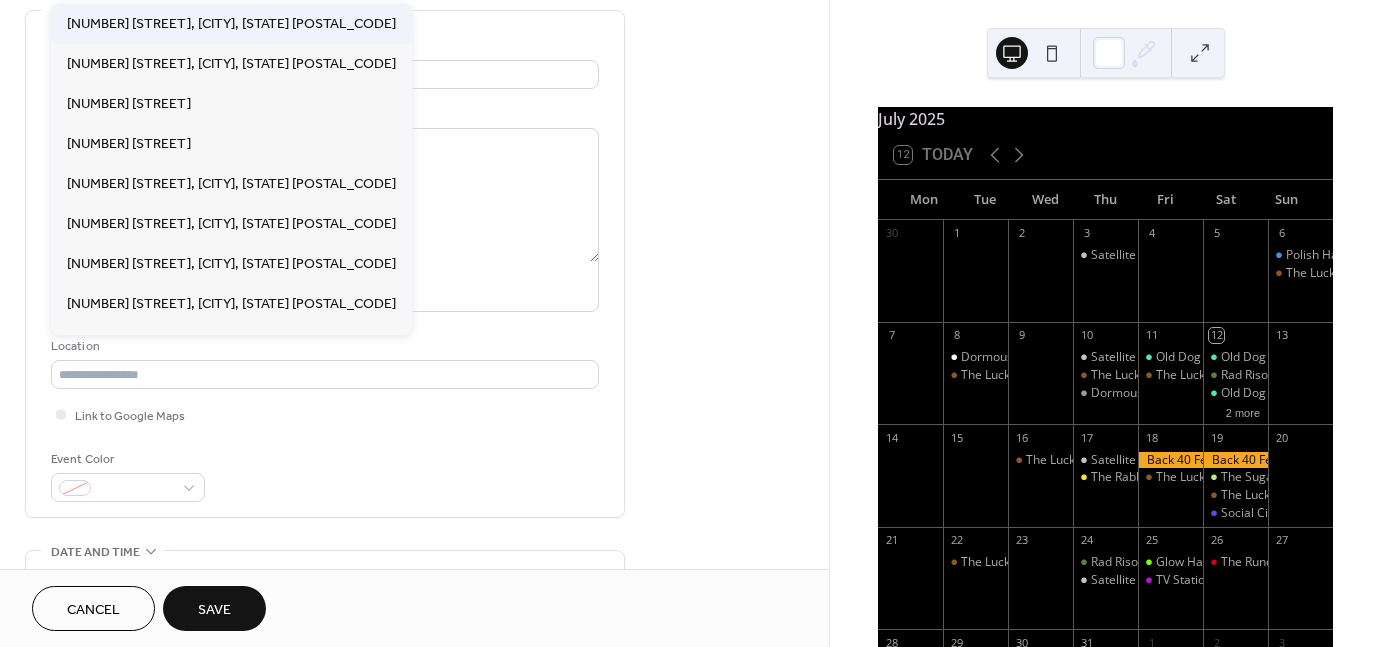type on "**********" 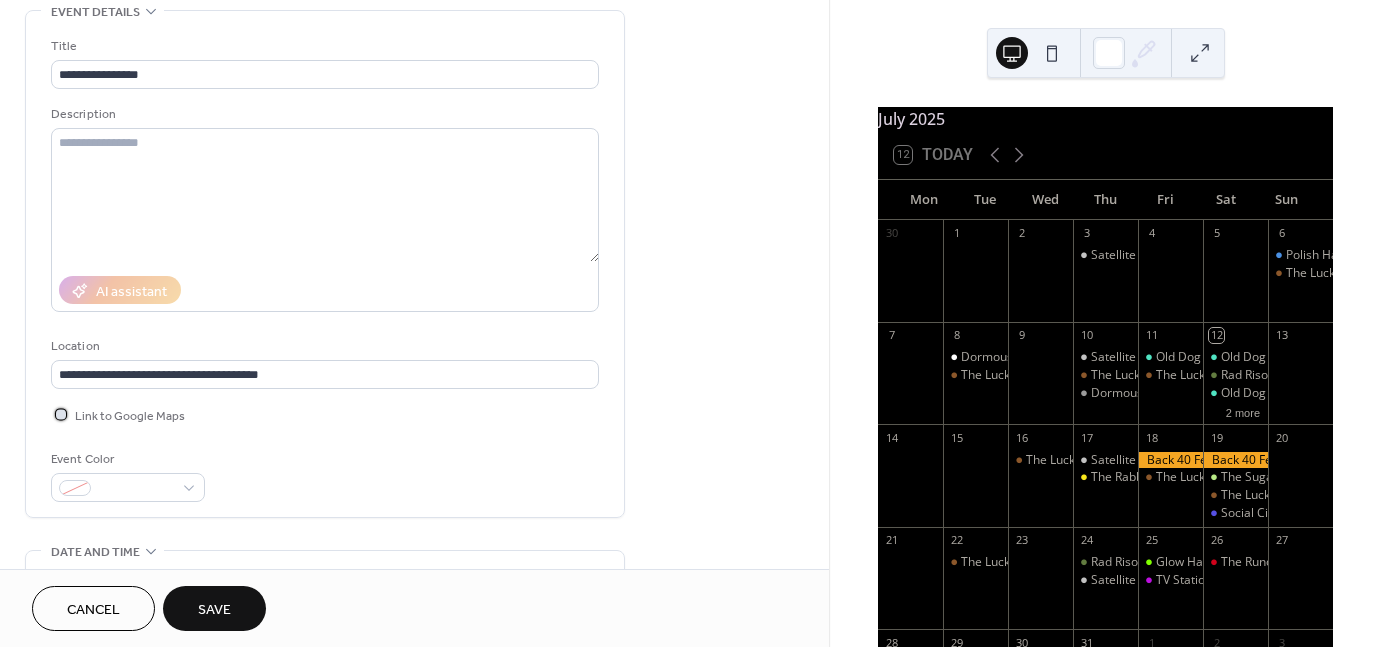 click on "Link to Google Maps" at bounding box center [130, 416] 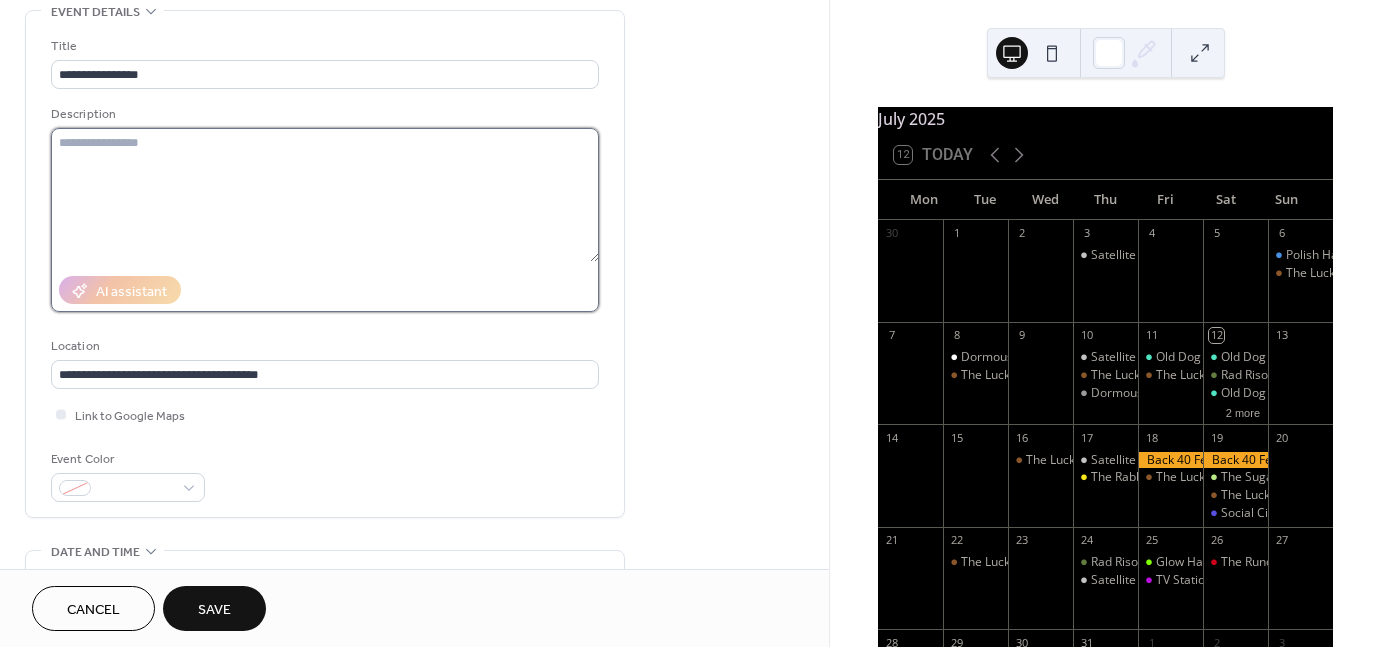 click at bounding box center (325, 195) 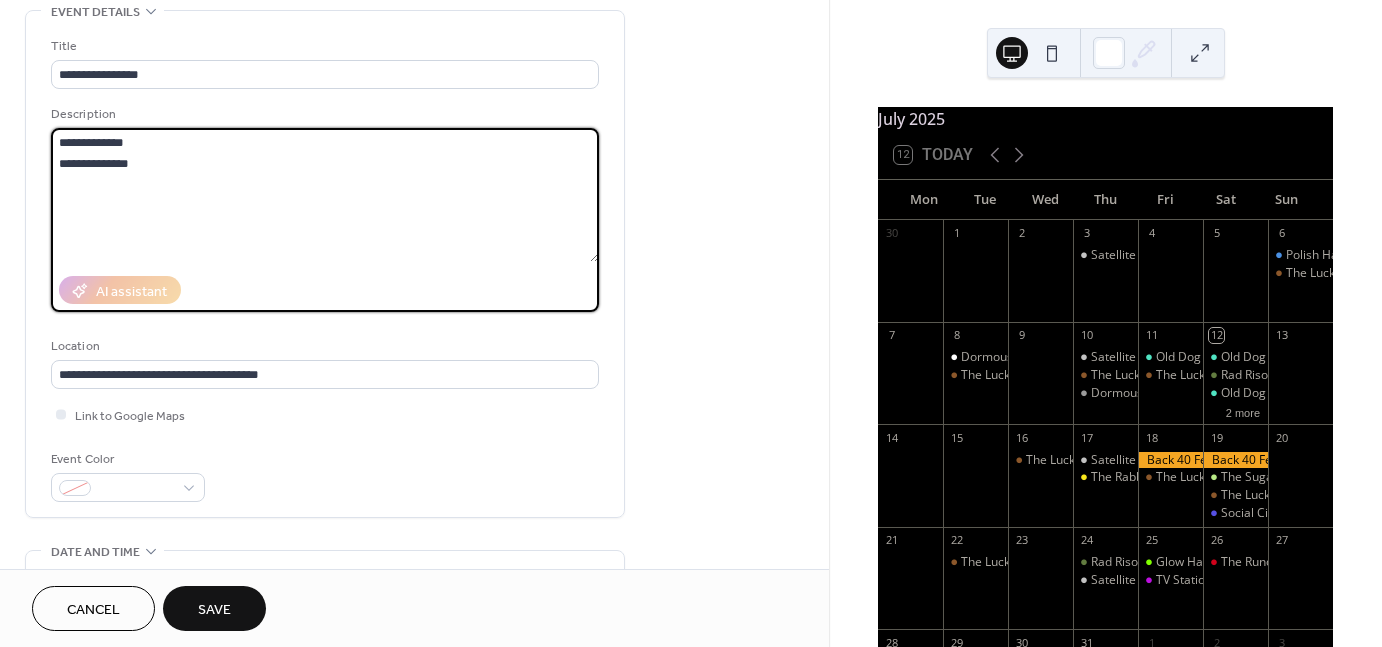 click on "**********" at bounding box center [325, 195] 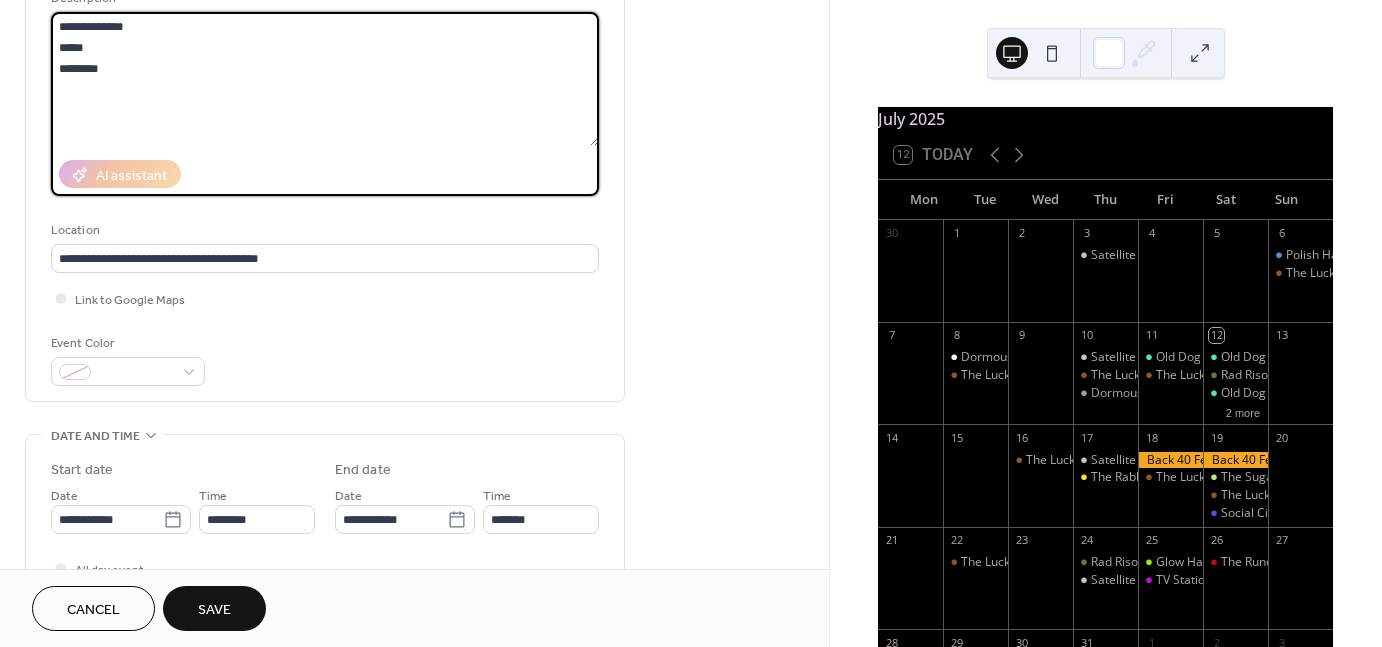 scroll, scrollTop: 219, scrollLeft: 0, axis: vertical 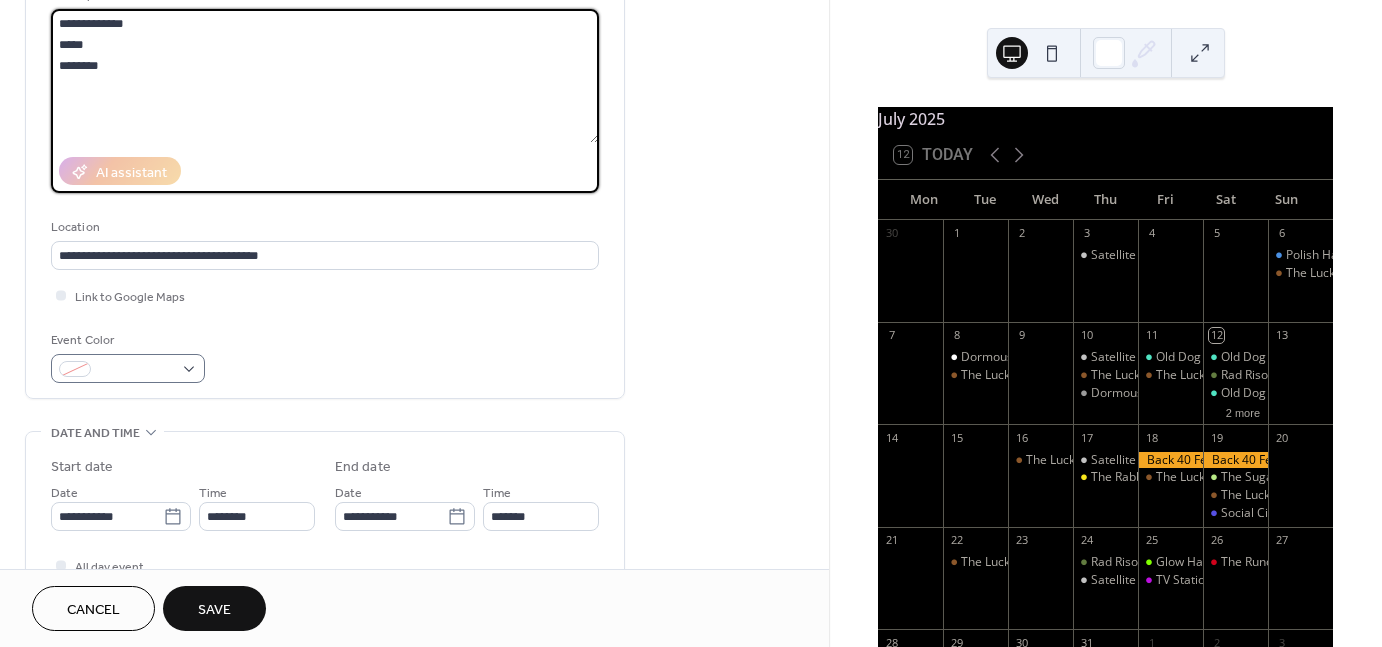 type on "**********" 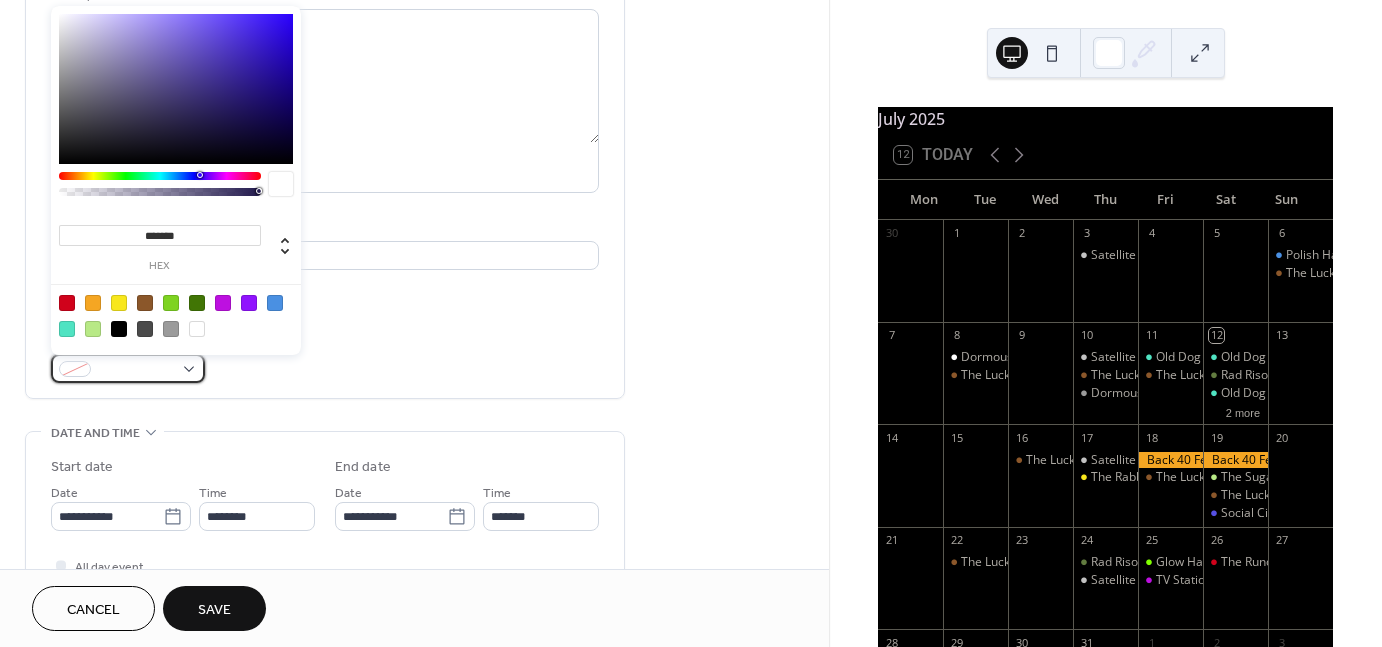 click at bounding box center (128, 368) 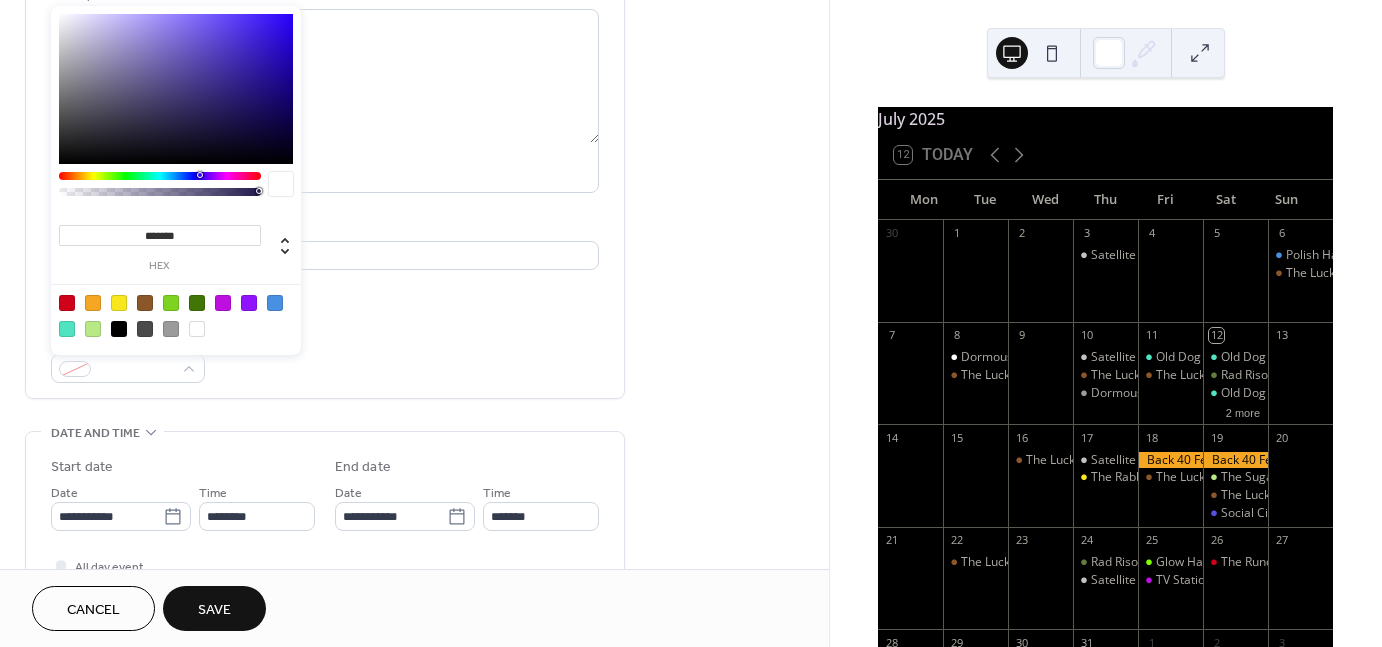 click at bounding box center [145, 303] 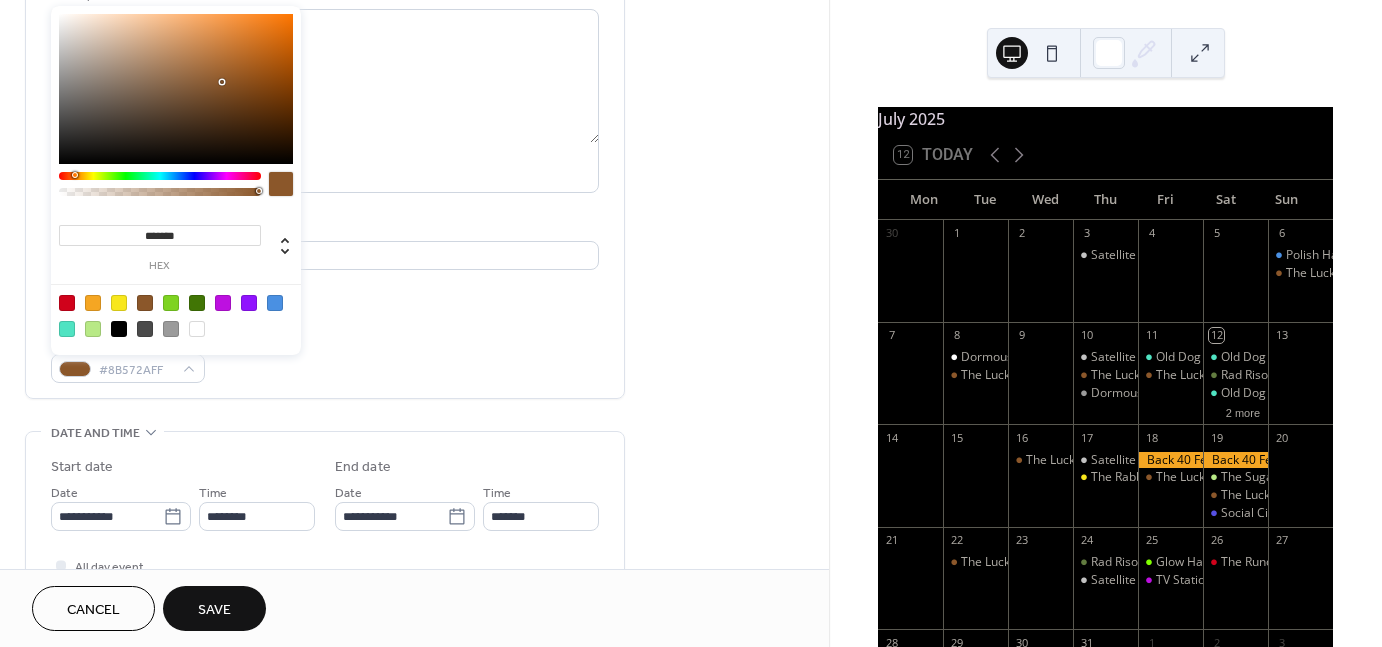 click at bounding box center [176, 315] 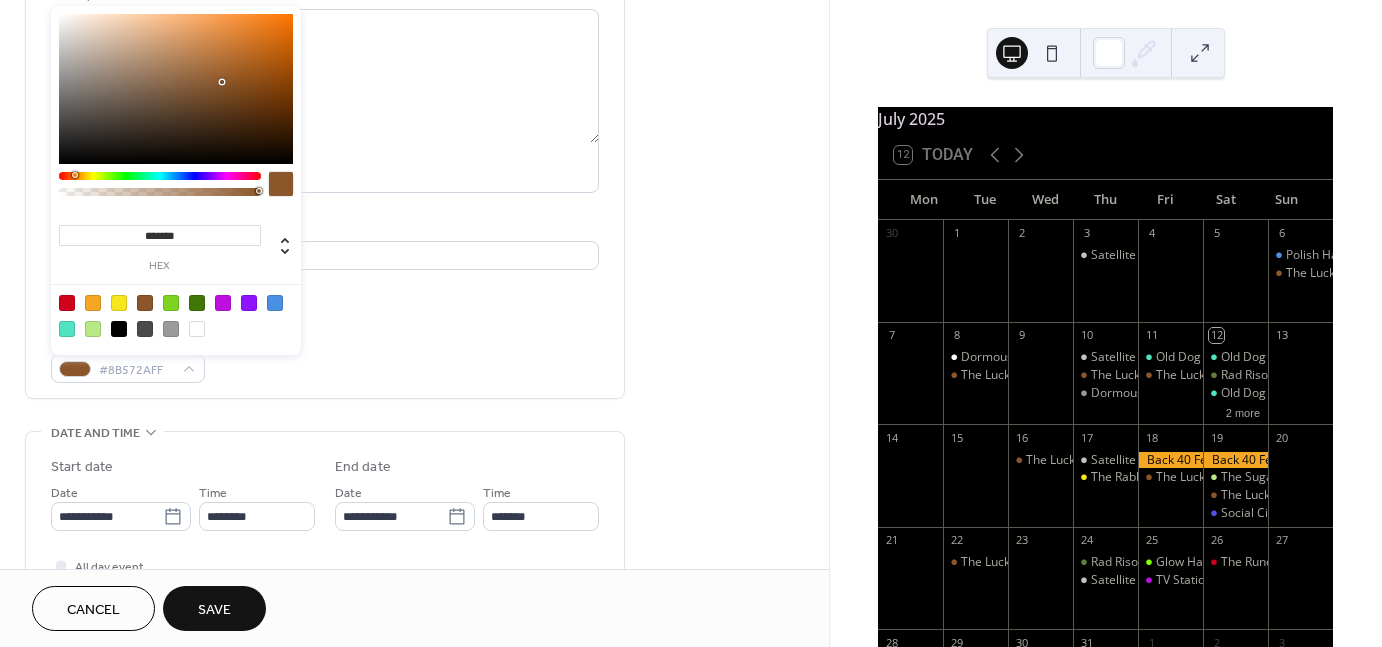 click at bounding box center (197, 329) 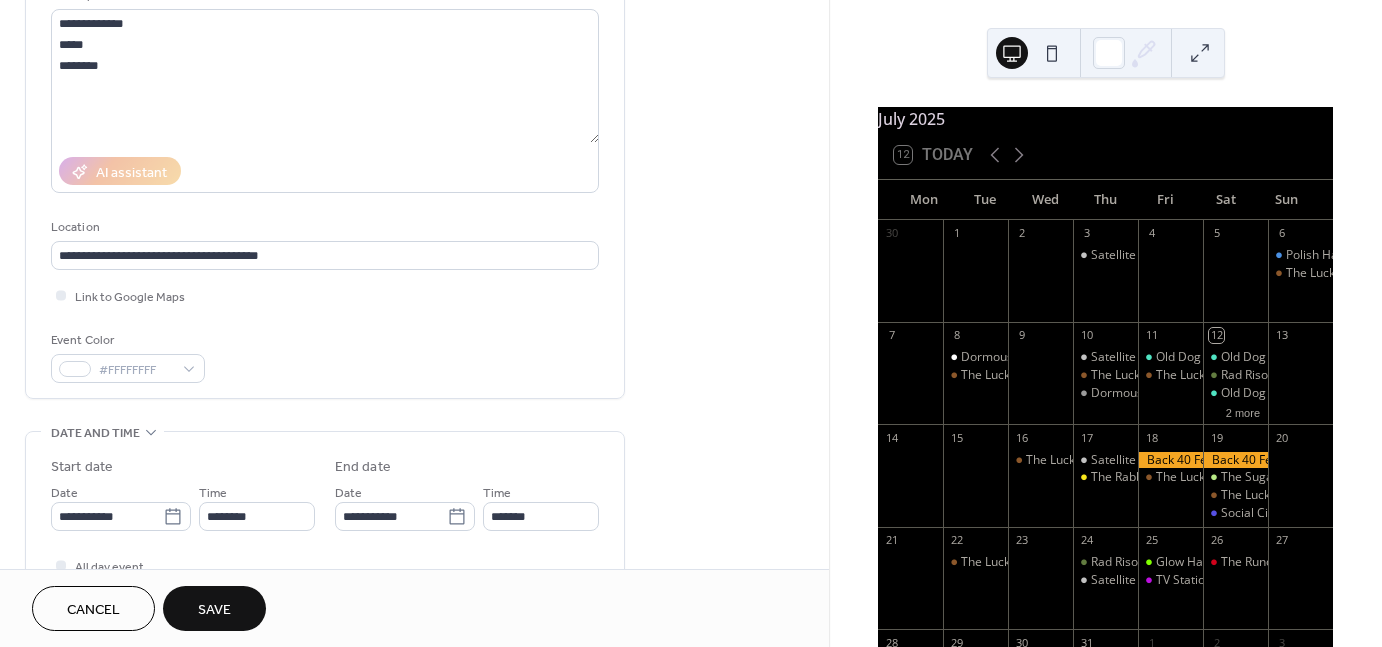 click on "**********" at bounding box center (325, 568) 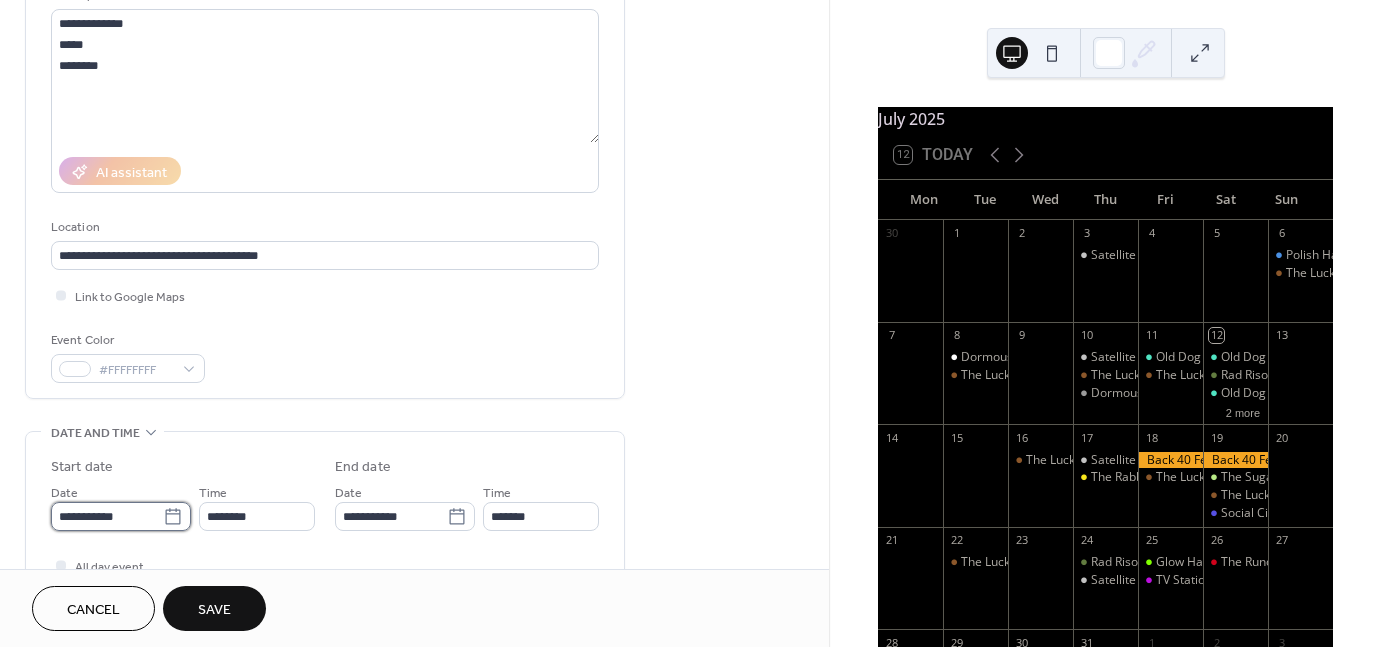 click on "**********" at bounding box center (107, 516) 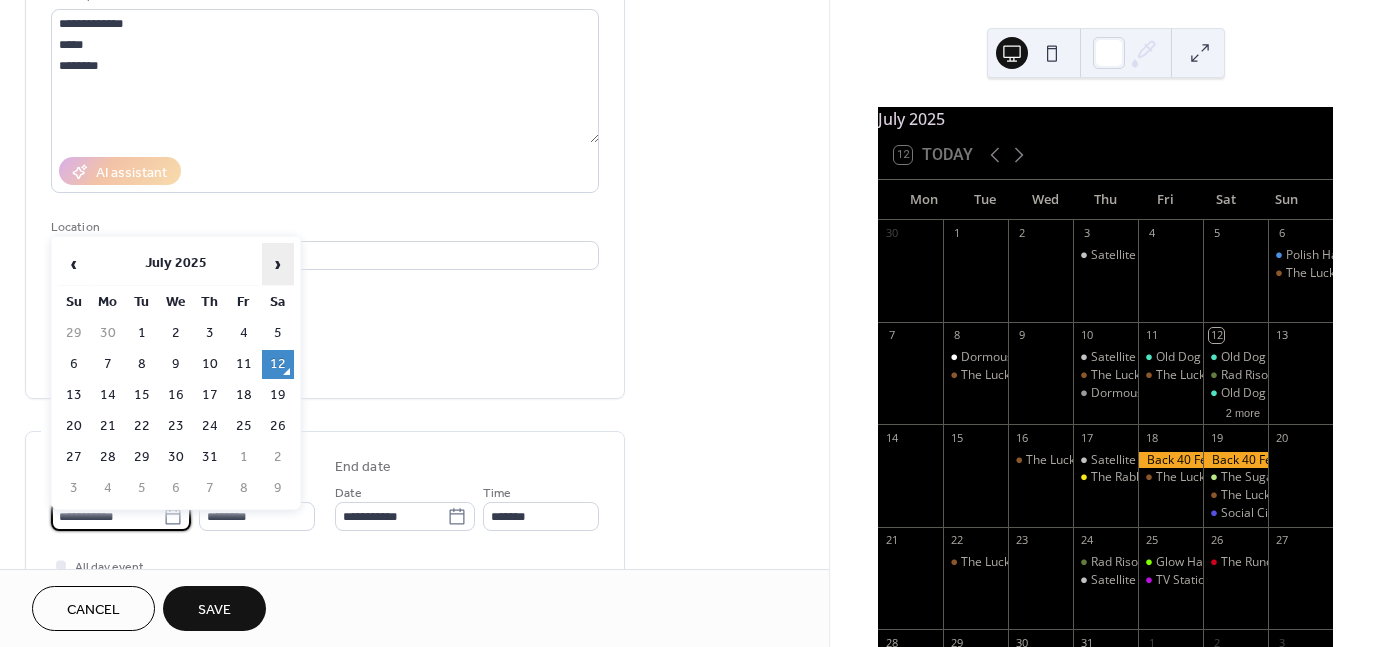 click on "›" at bounding box center (278, 264) 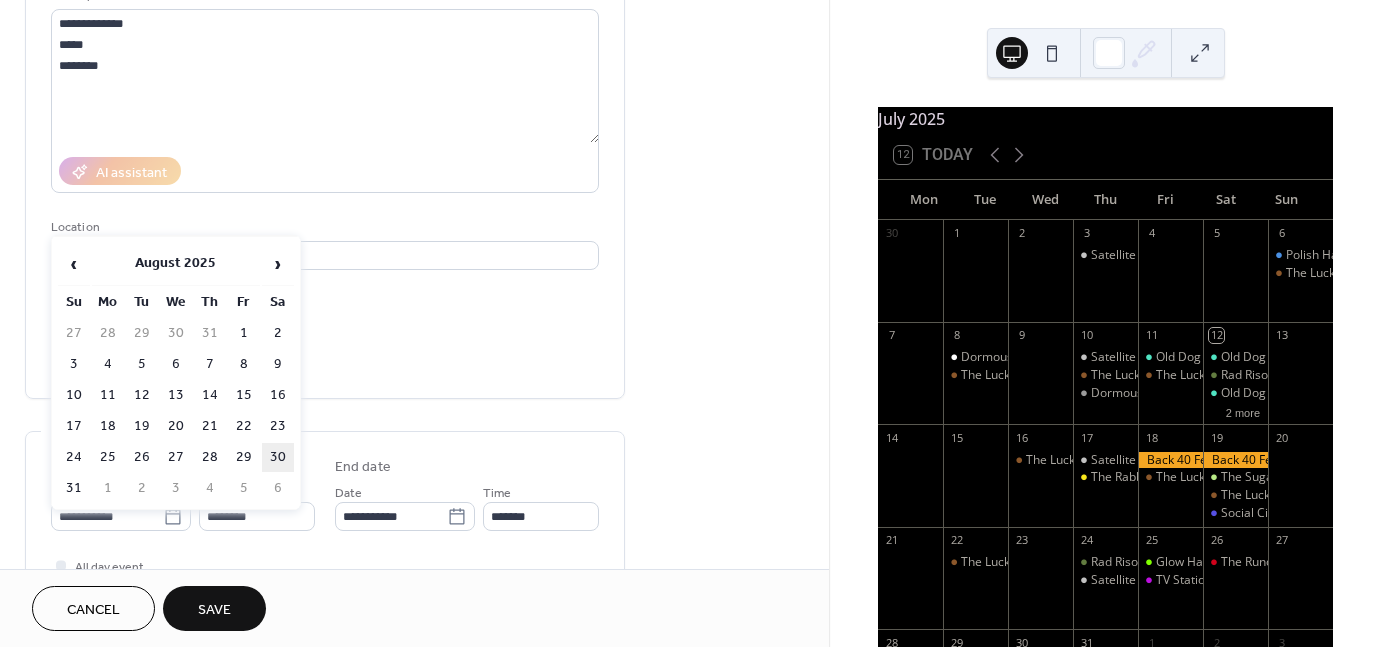 click on "30" at bounding box center (278, 457) 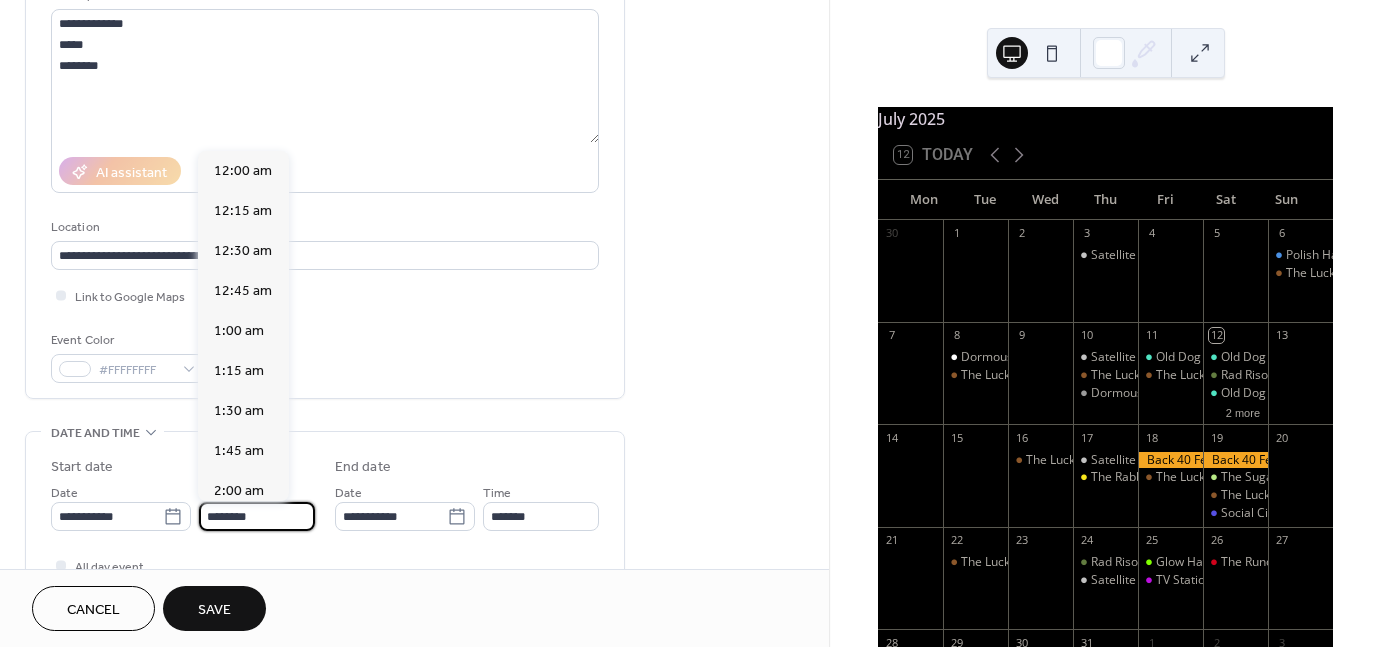 click on "********" at bounding box center (257, 516) 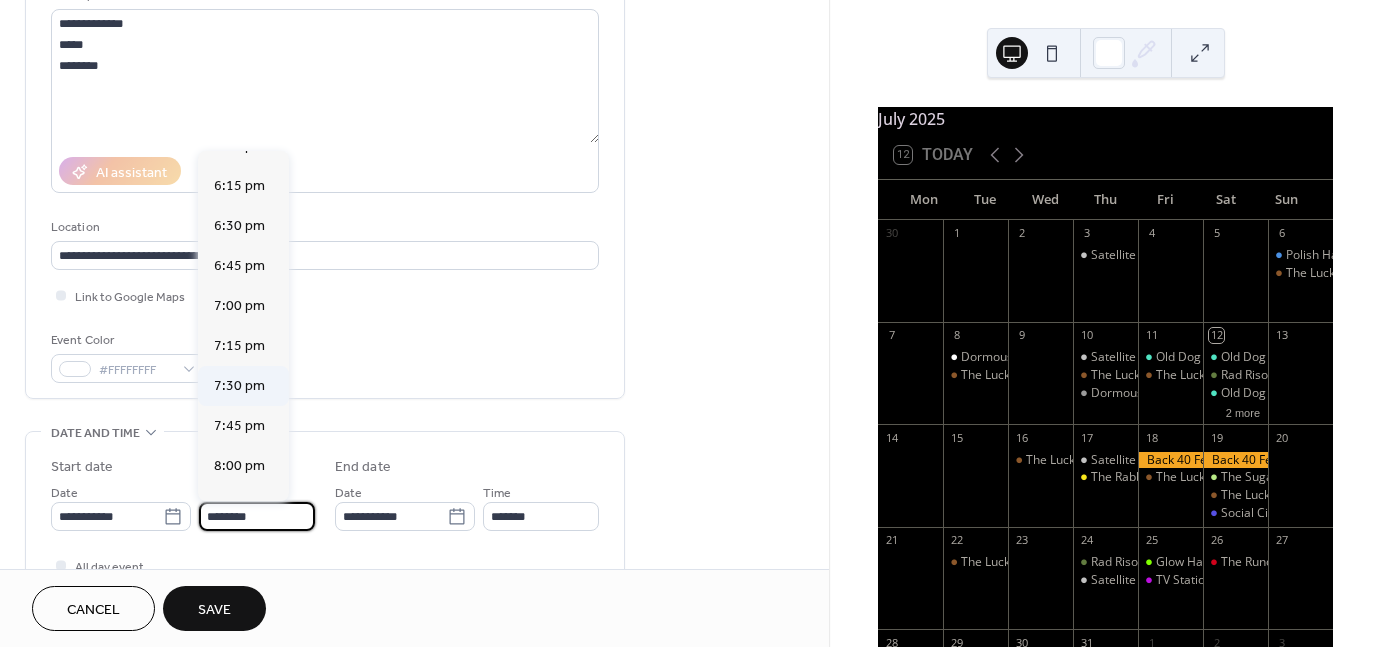 scroll, scrollTop: 2922, scrollLeft: 0, axis: vertical 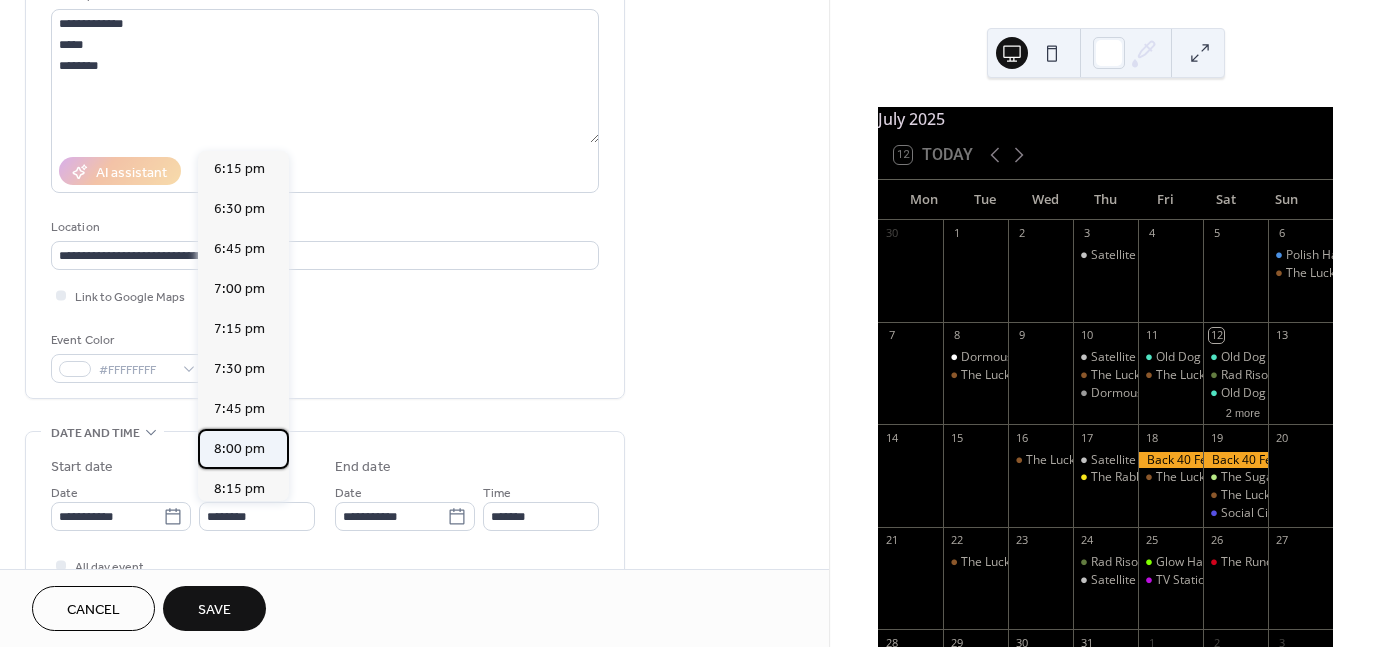 click on "8:00 pm" at bounding box center [239, 449] 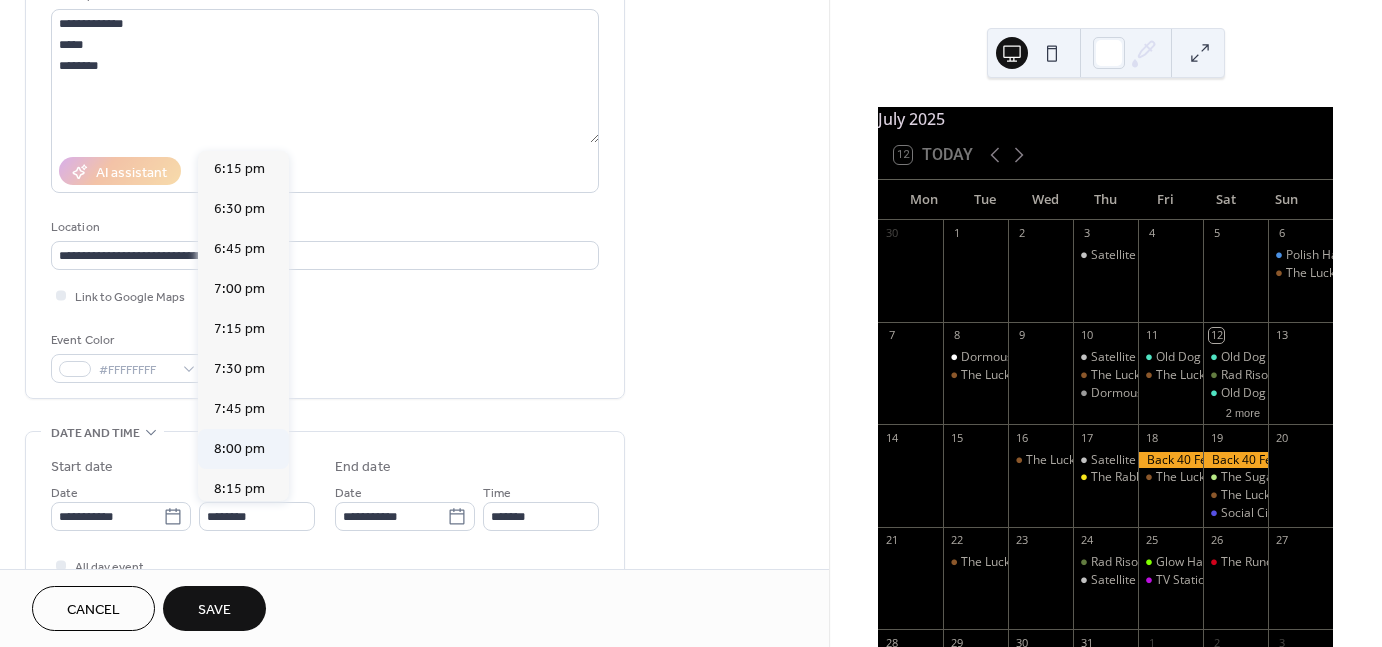 type on "*******" 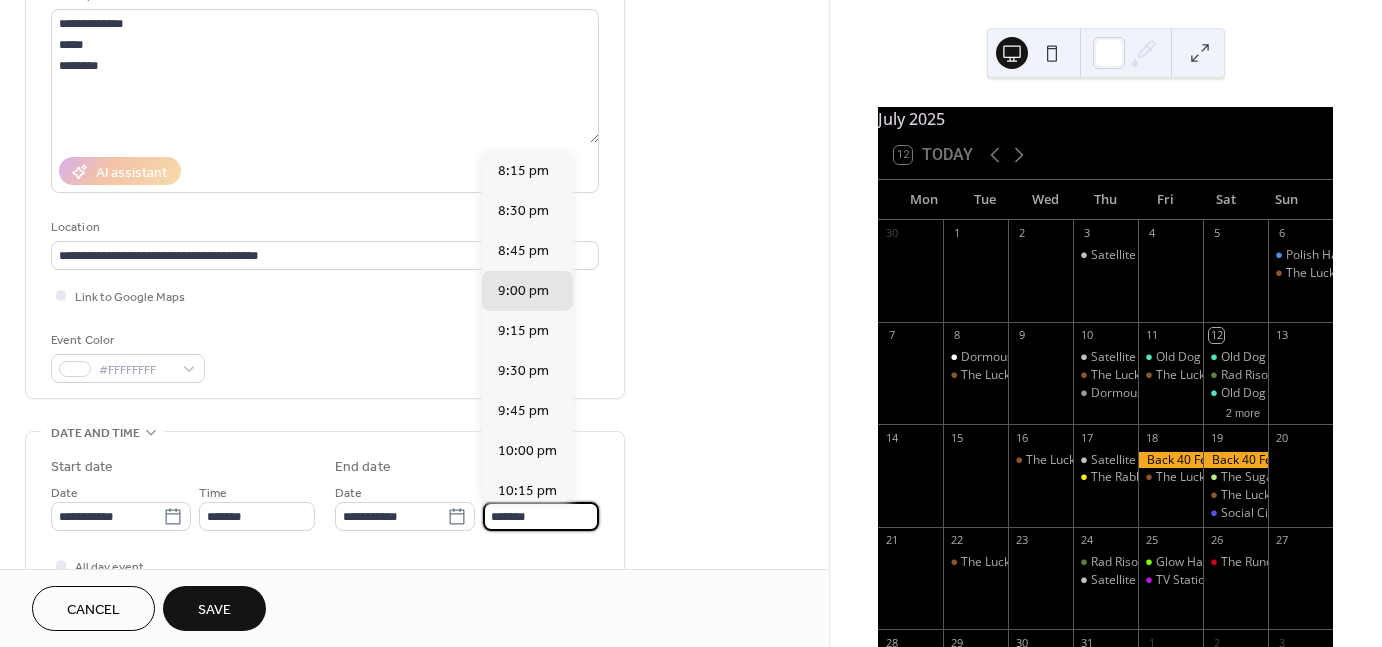 click on "*******" at bounding box center (541, 516) 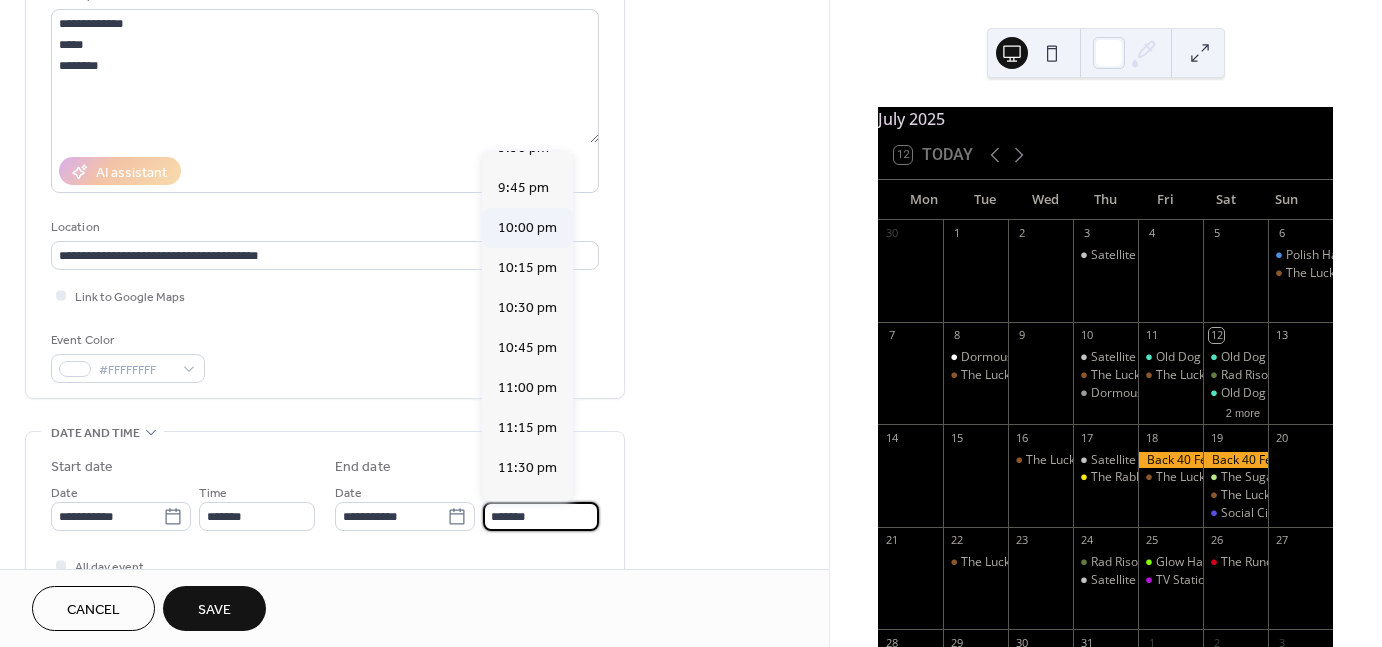scroll, scrollTop: 226, scrollLeft: 0, axis: vertical 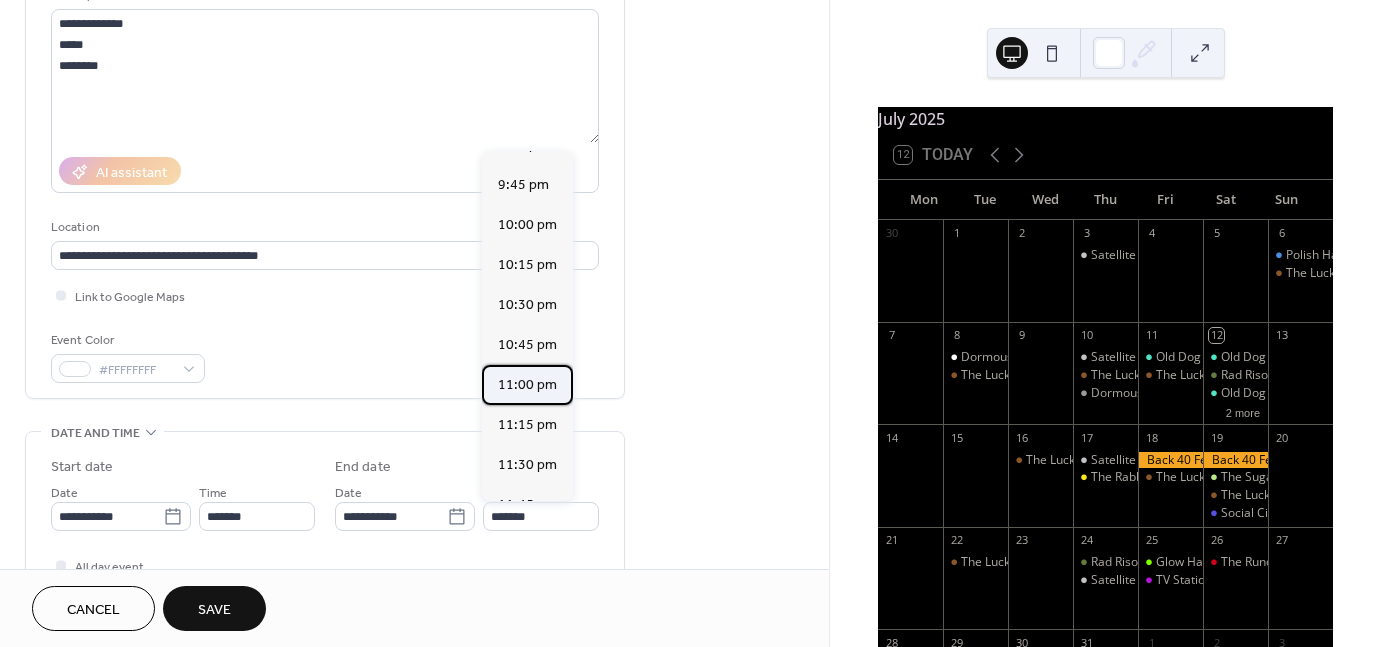 click on "11:00 pm" at bounding box center (527, 385) 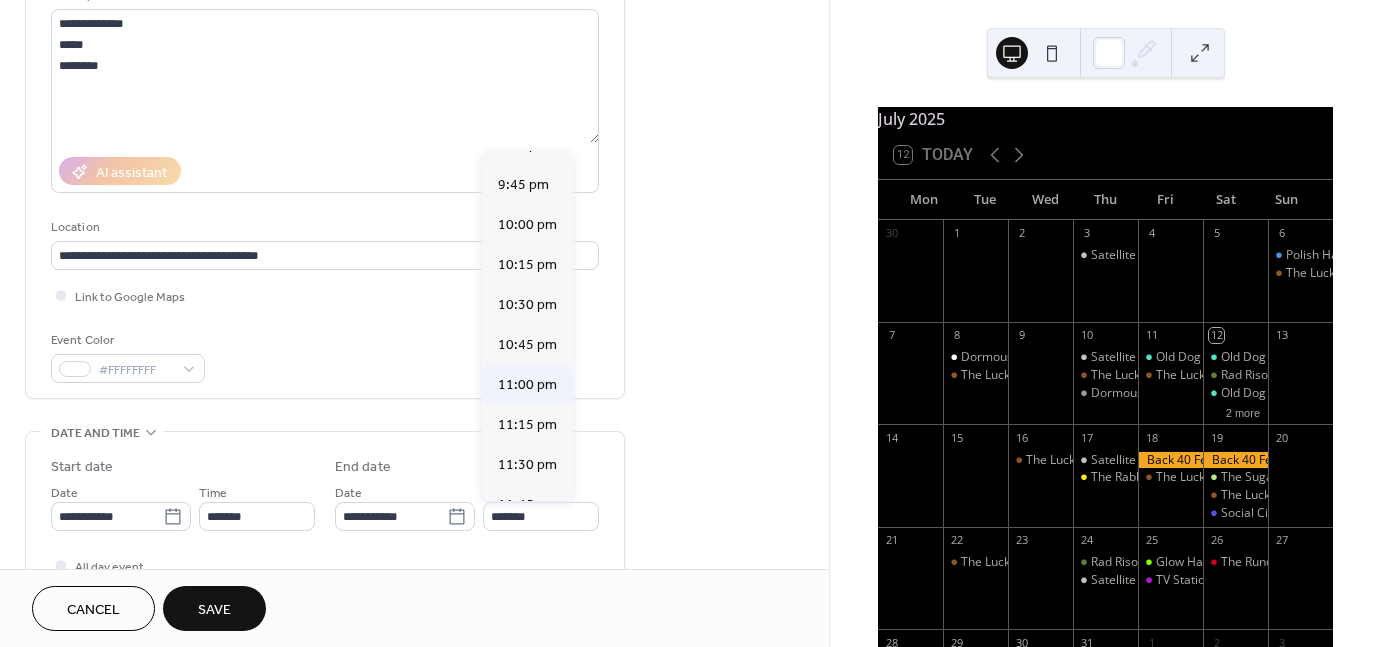 type on "********" 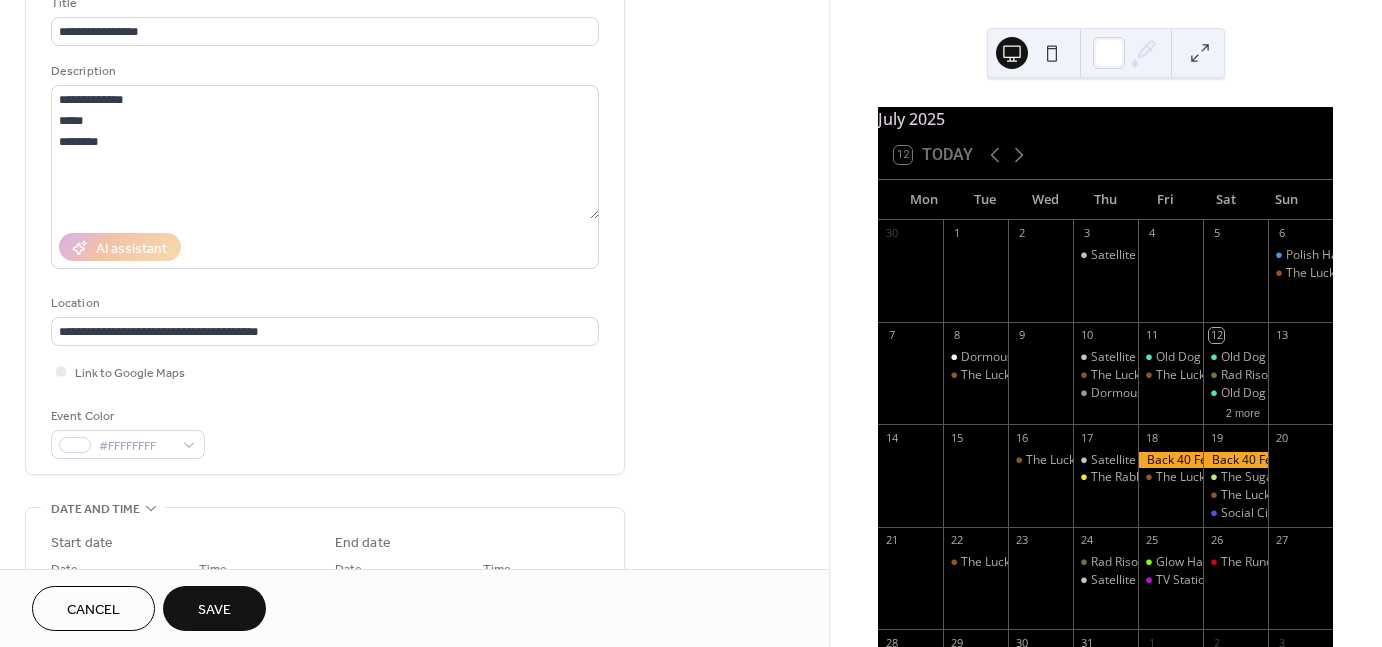 scroll, scrollTop: 154, scrollLeft: 0, axis: vertical 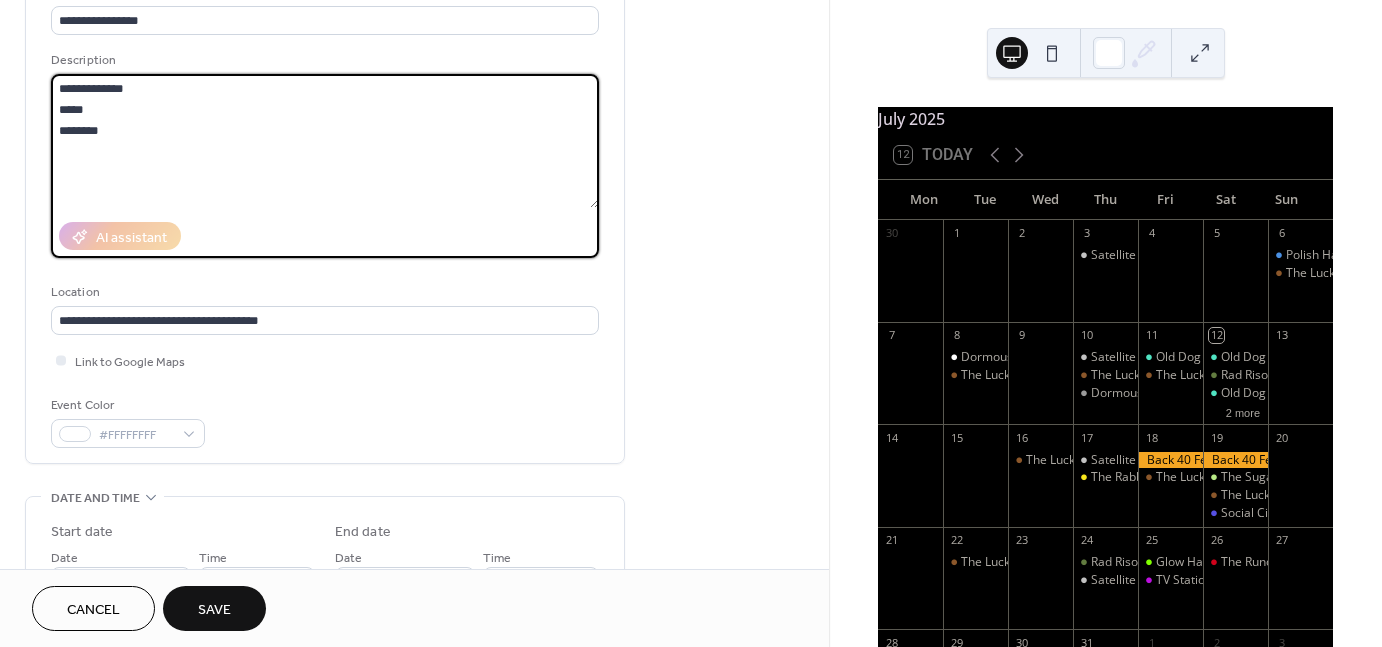 click on "**********" at bounding box center [325, 141] 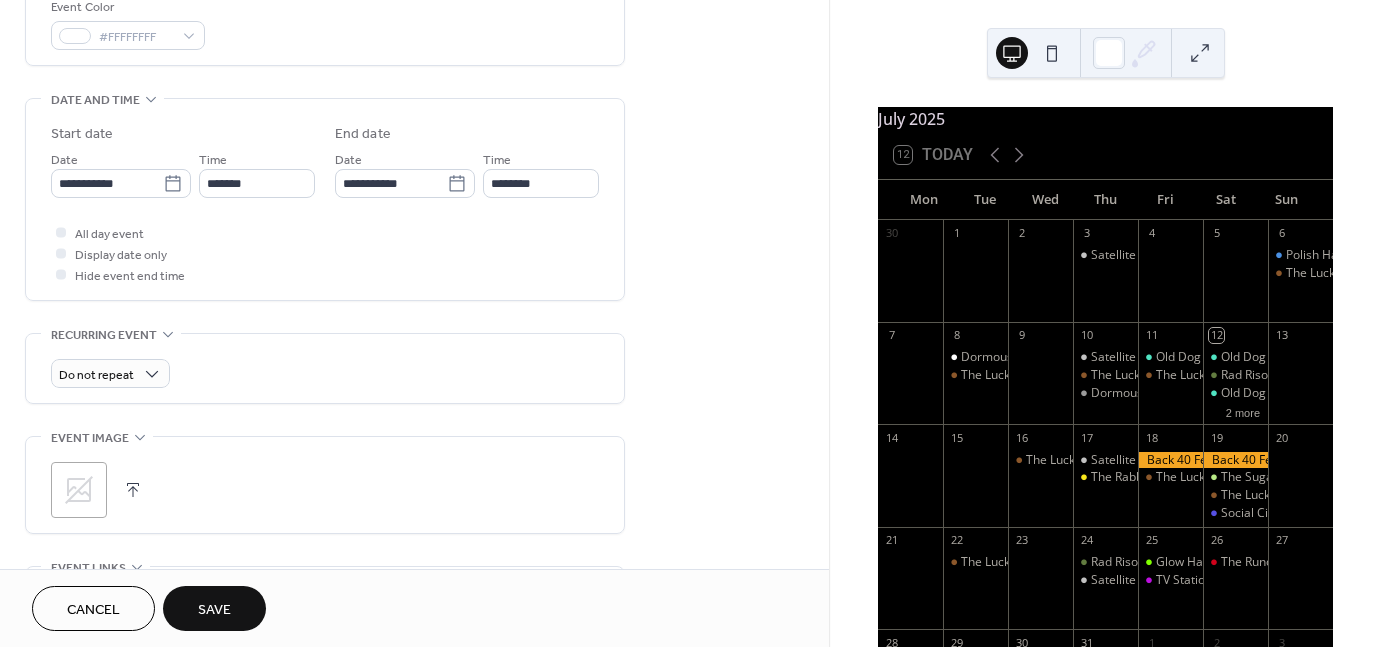 scroll, scrollTop: 556, scrollLeft: 0, axis: vertical 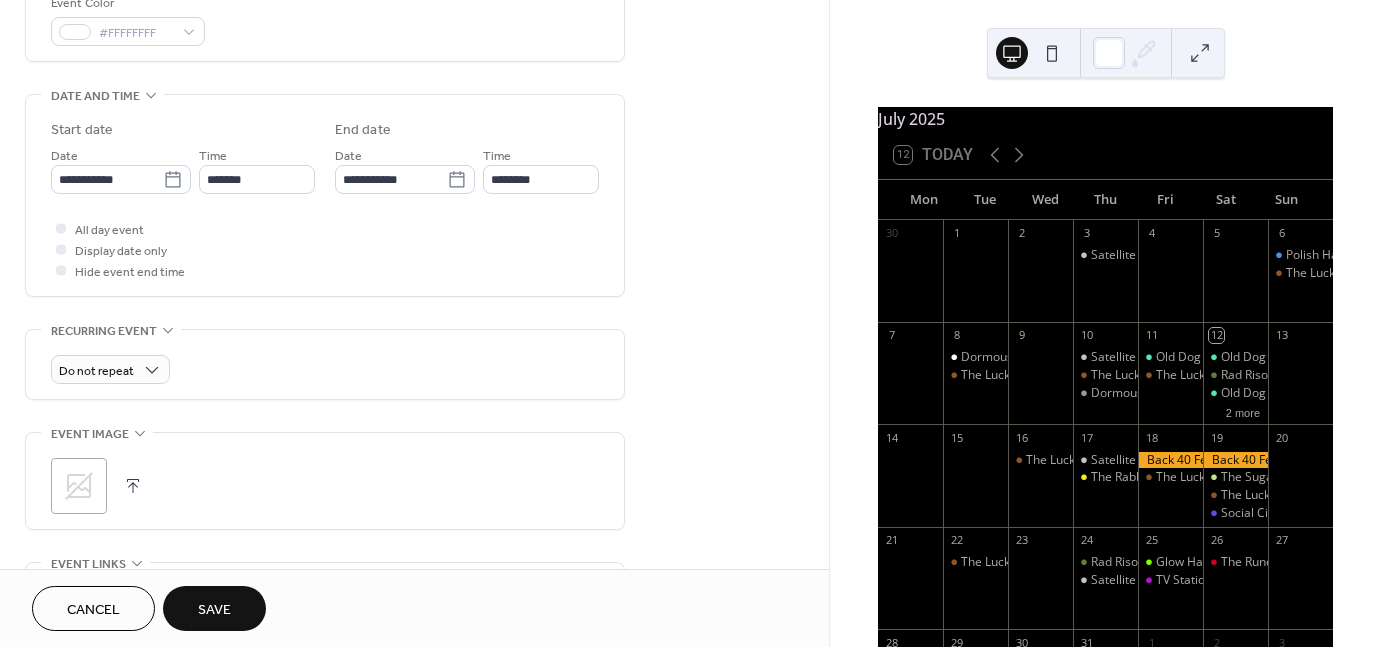 type on "**********" 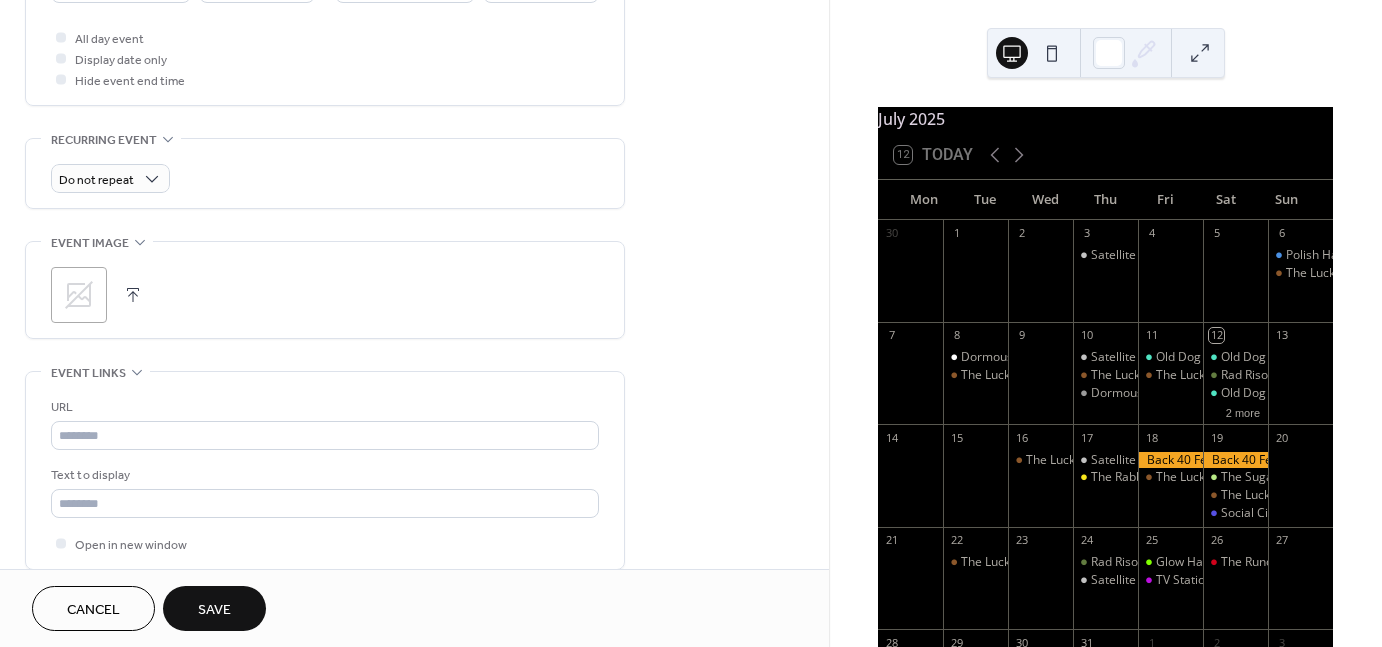 scroll, scrollTop: 748, scrollLeft: 0, axis: vertical 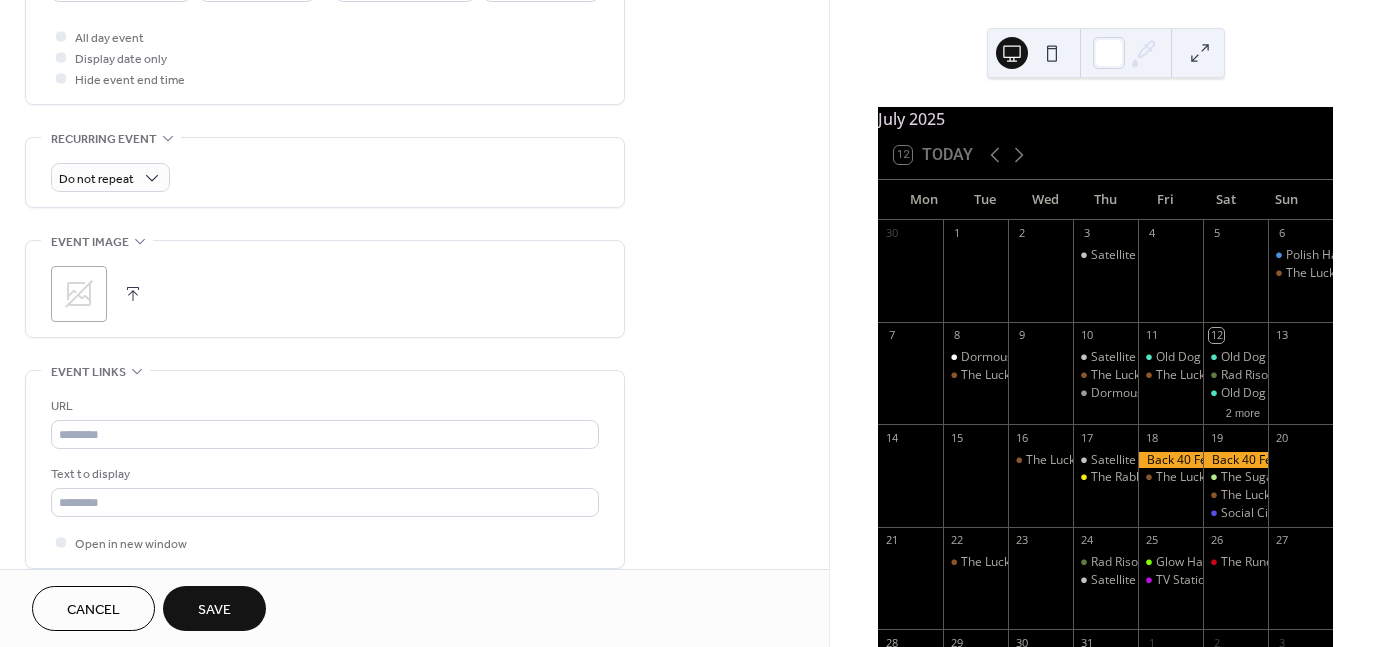 click on "URL Text to display Open in new window" at bounding box center [325, 474] 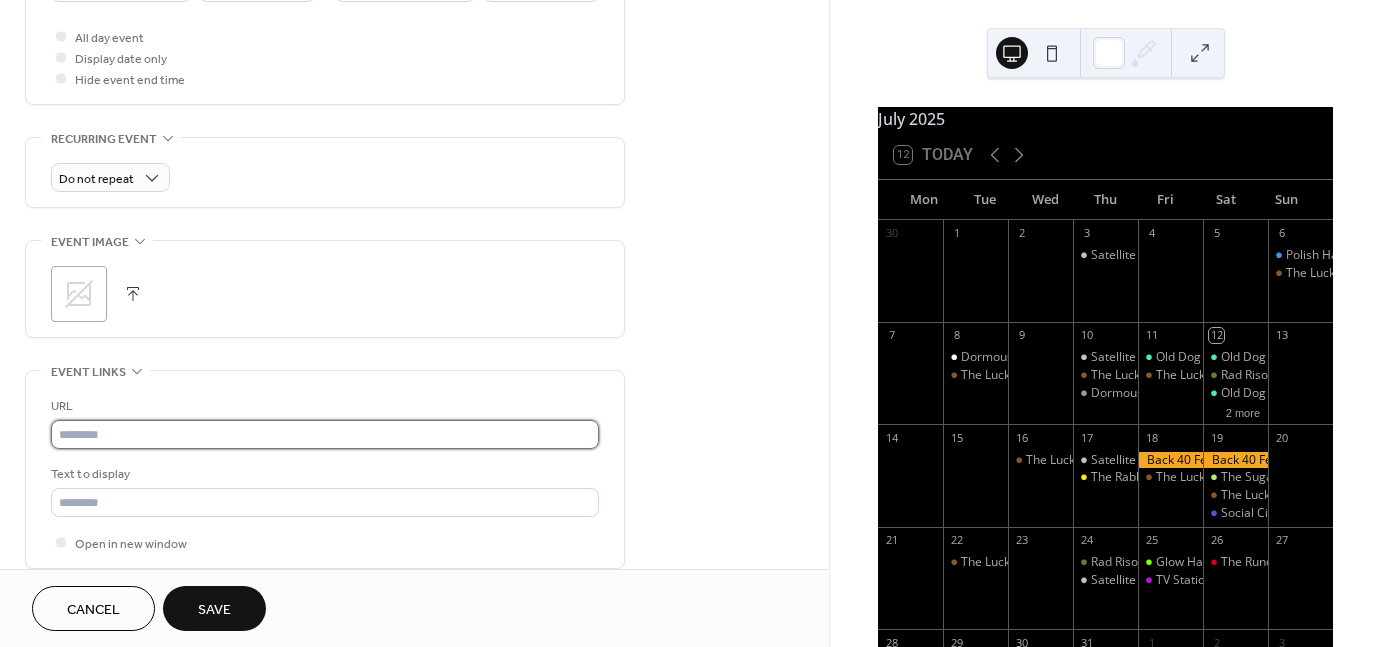 click at bounding box center (325, 434) 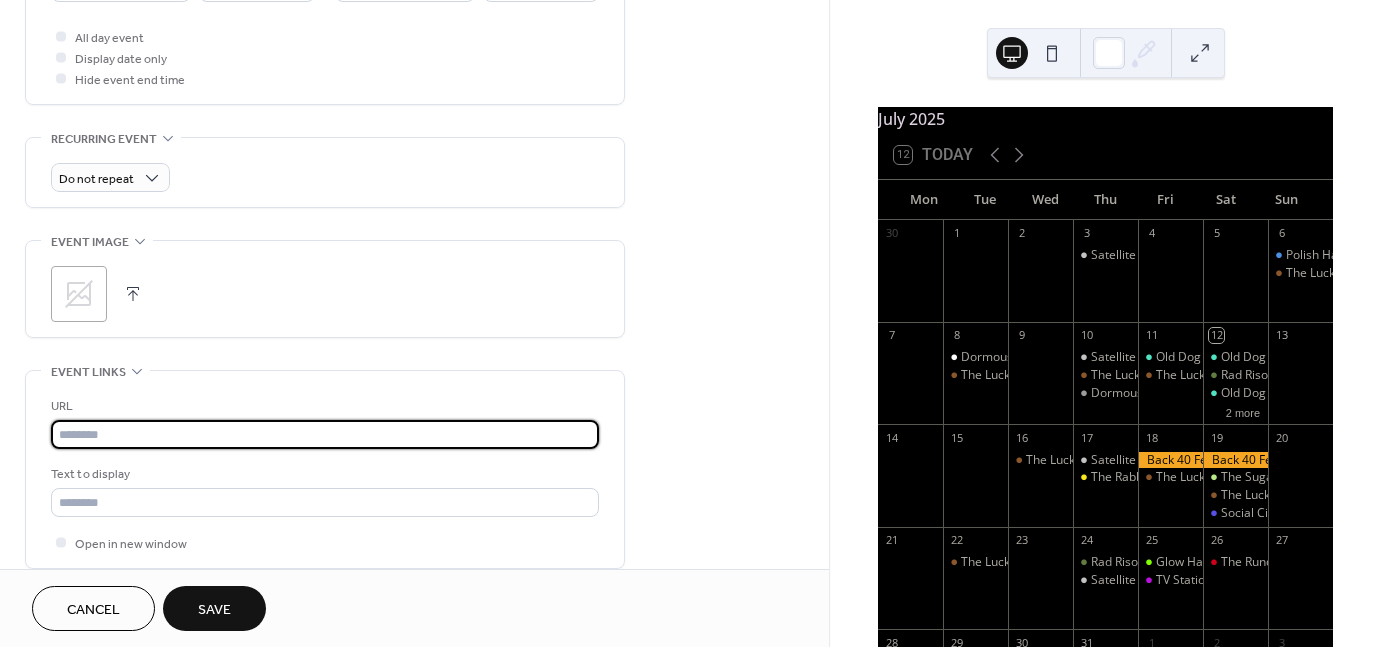 paste on "**********" 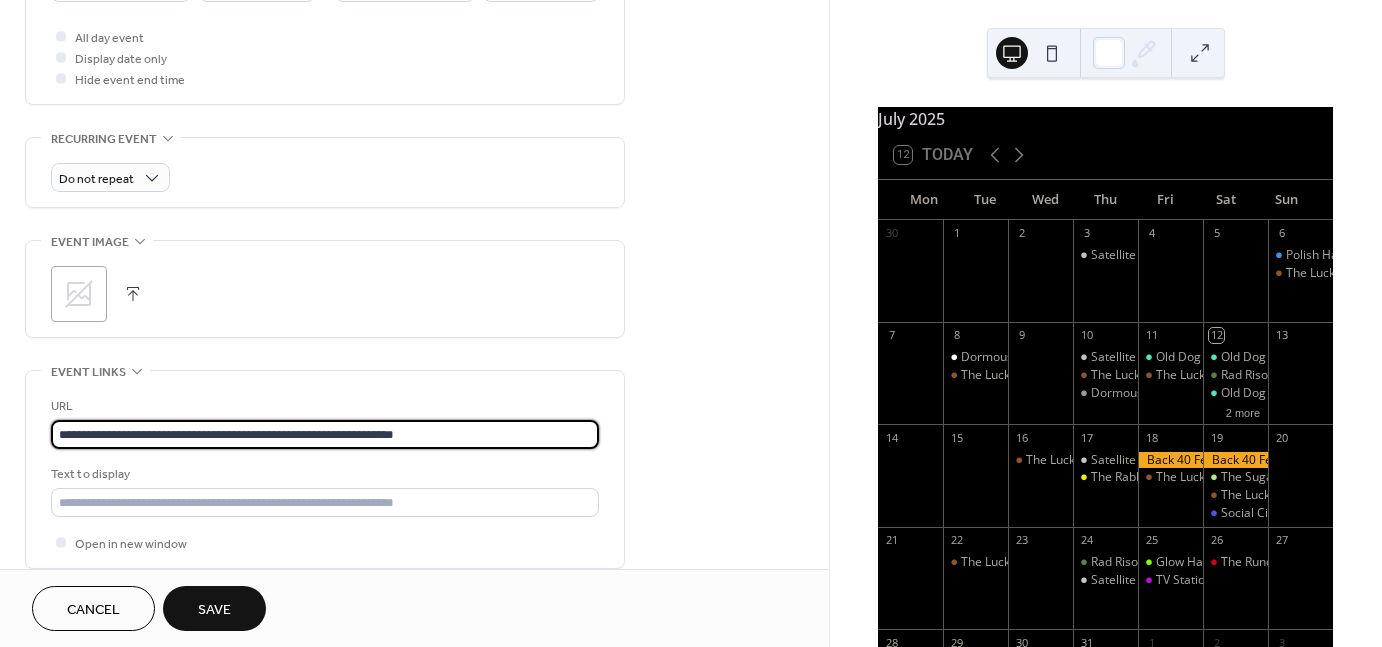 type on "**********" 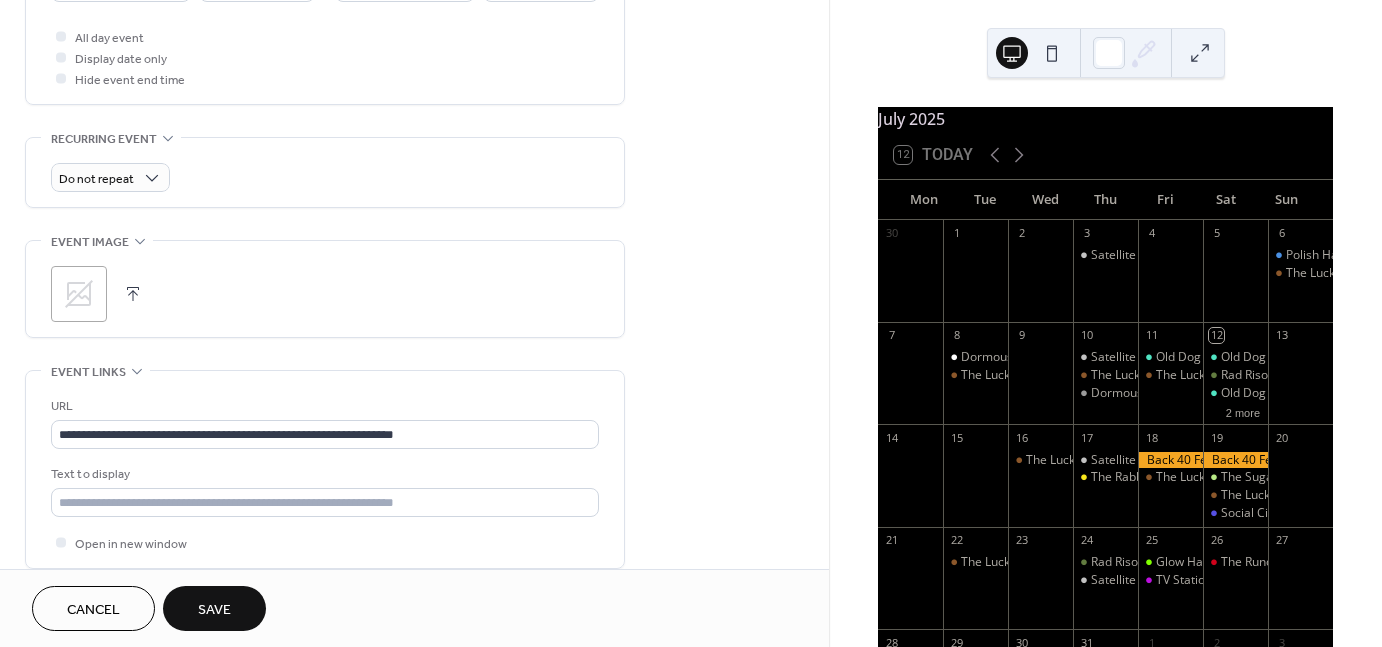 click 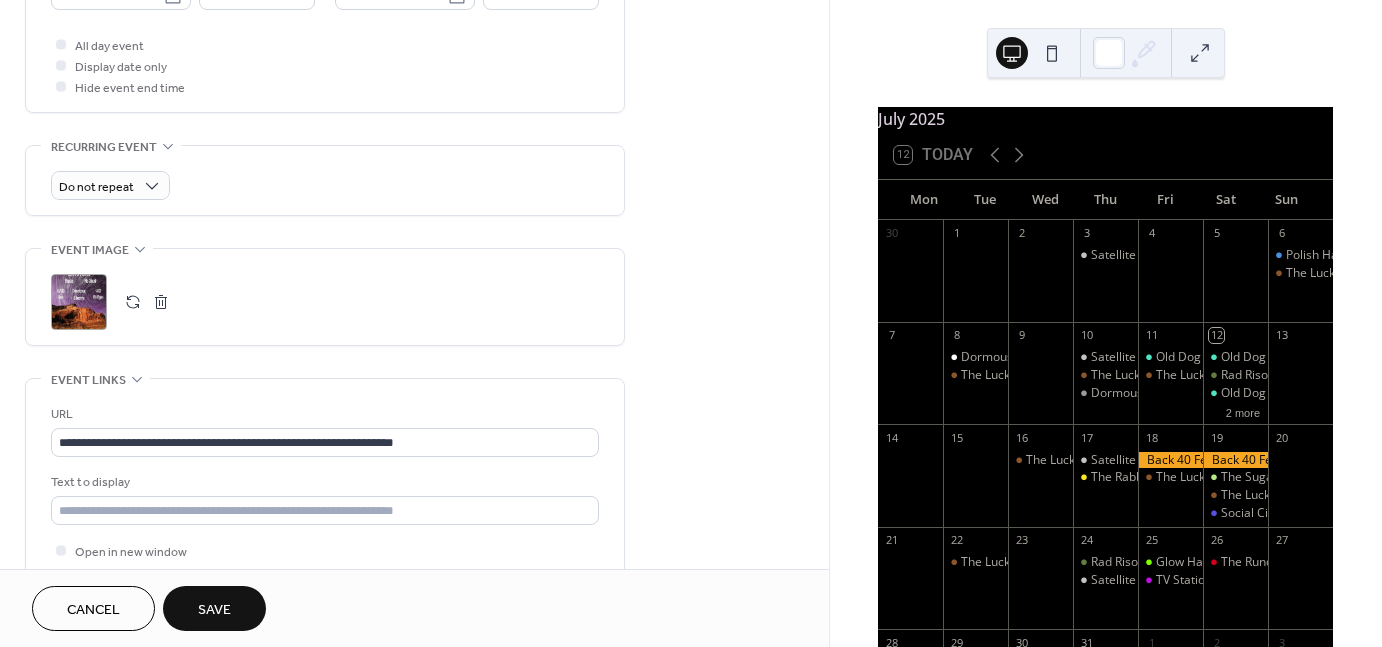 scroll, scrollTop: 913, scrollLeft: 0, axis: vertical 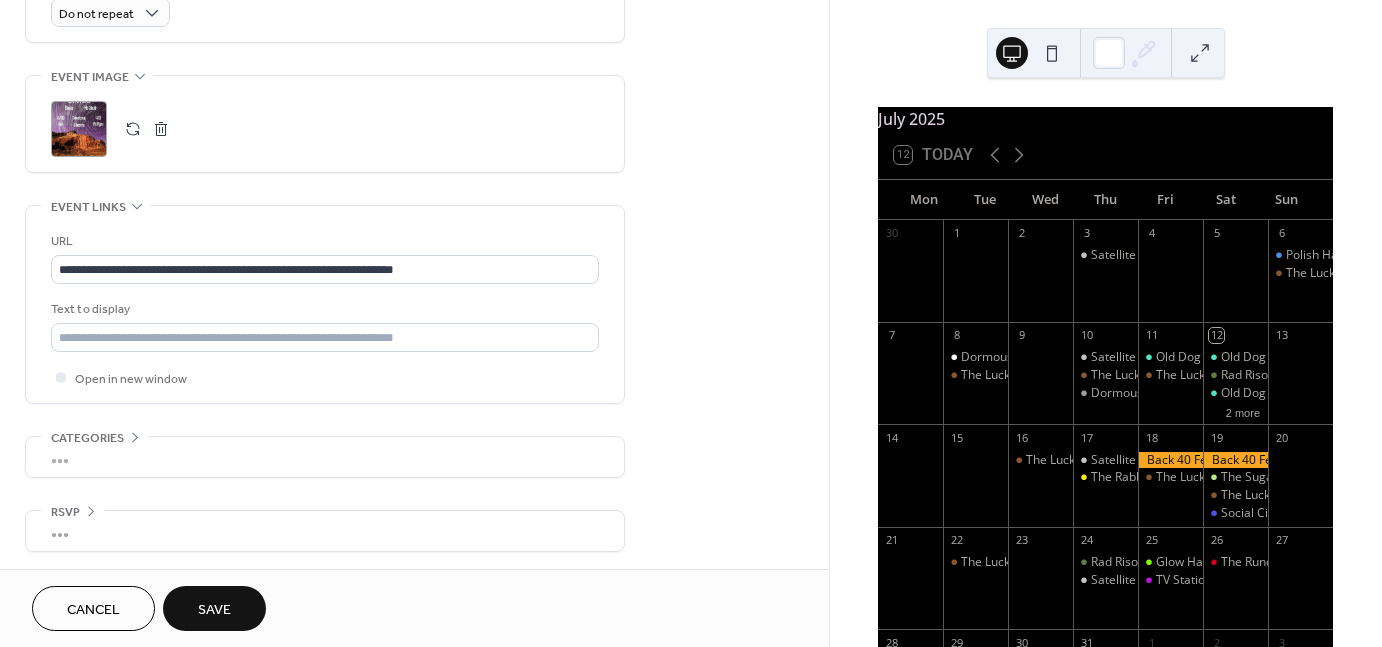 click on "Save" at bounding box center (214, 608) 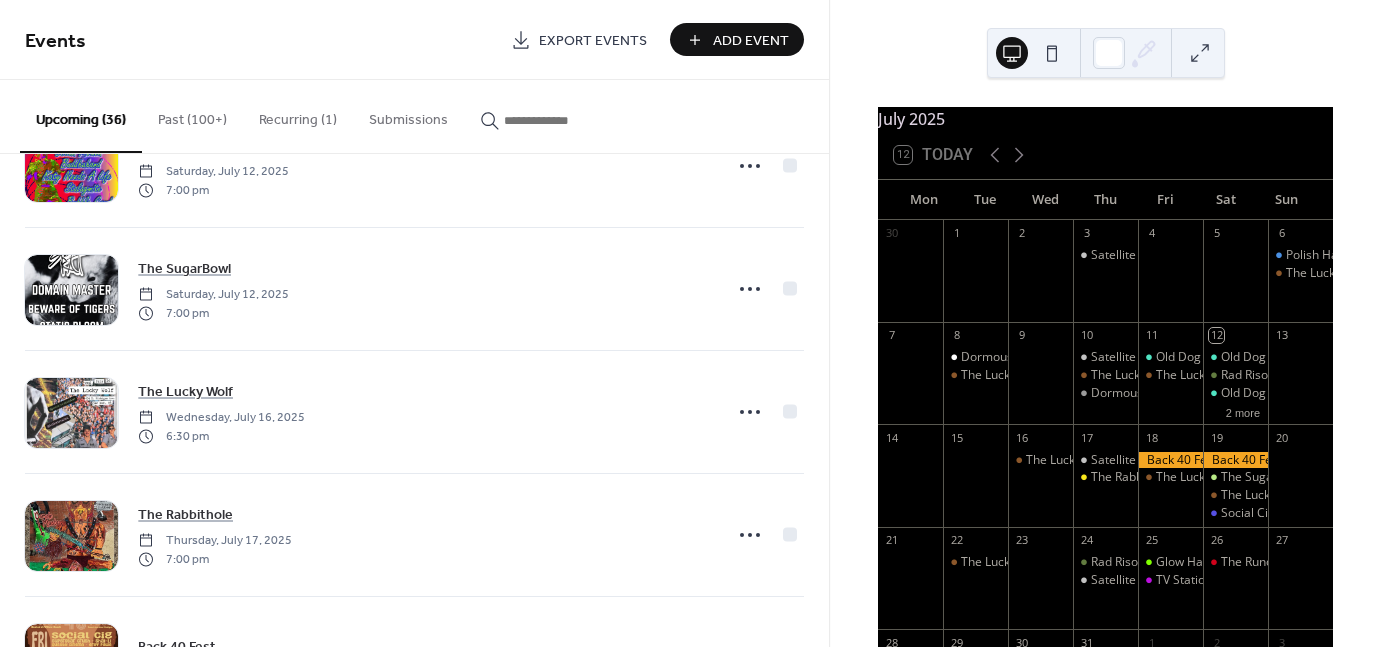 scroll, scrollTop: 446, scrollLeft: 0, axis: vertical 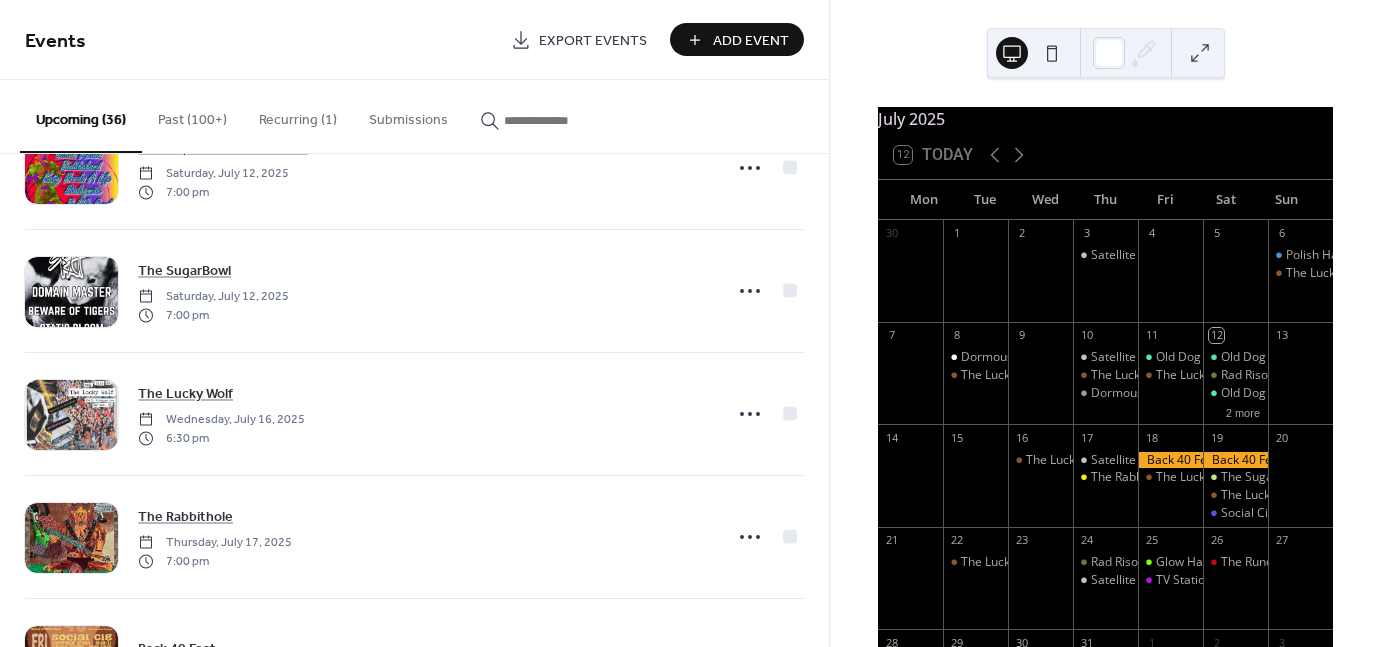 click on "Add Event" at bounding box center (751, 41) 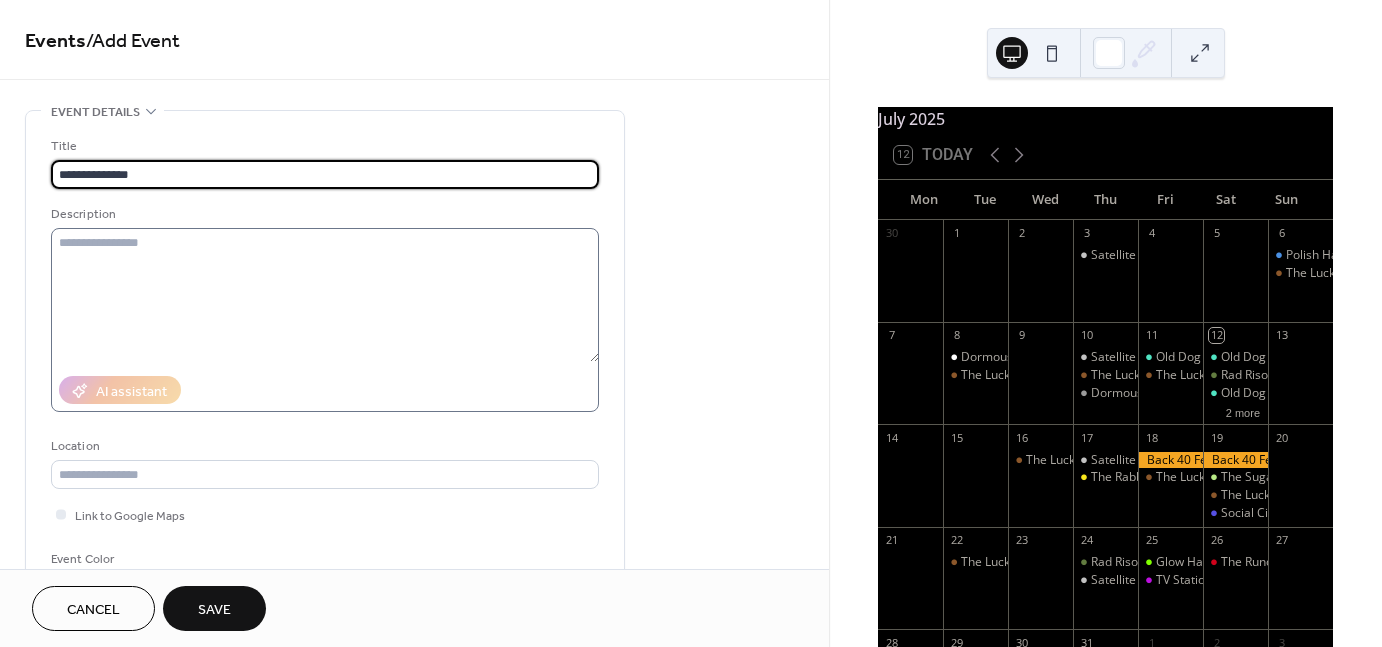 type on "**********" 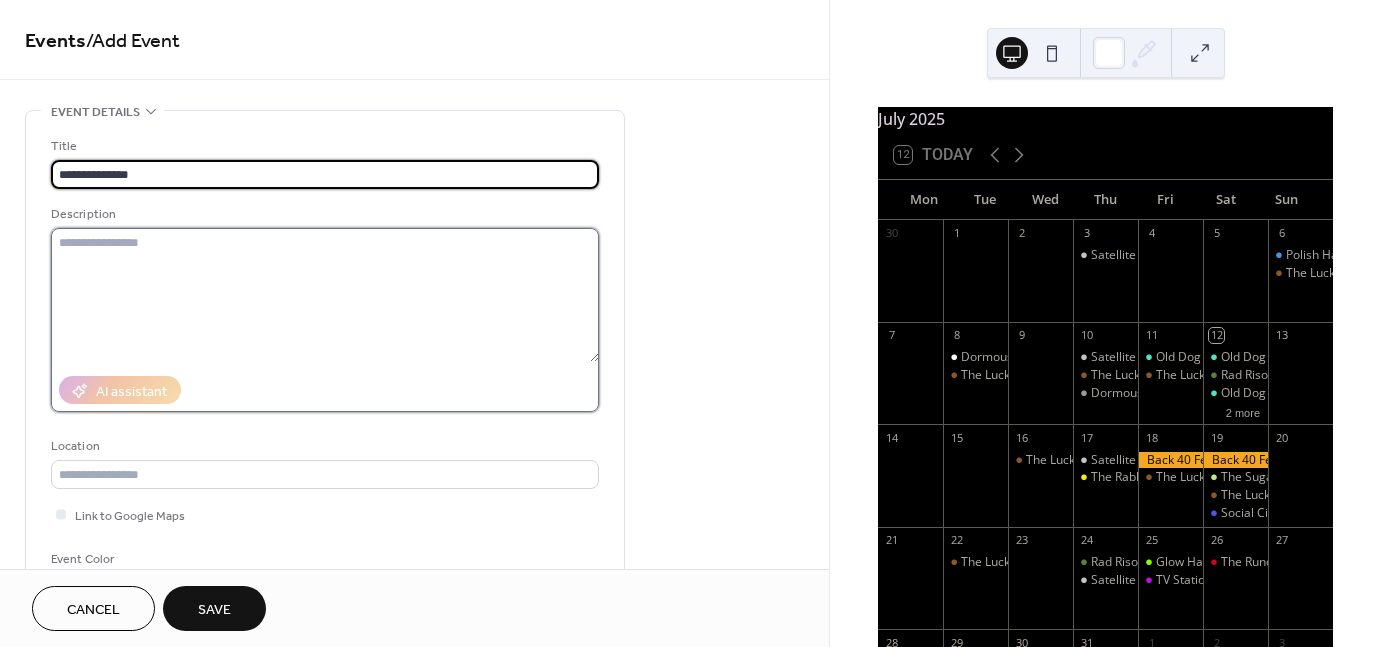 click at bounding box center [325, 295] 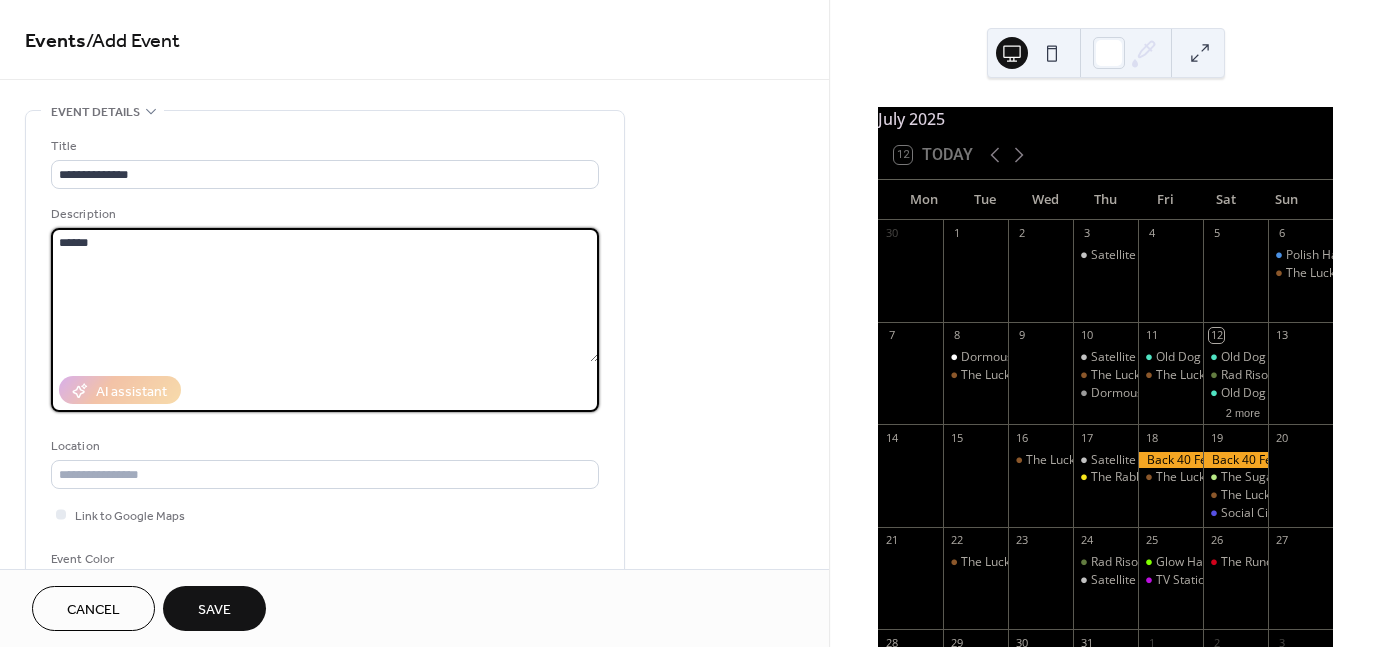 paste on "**" 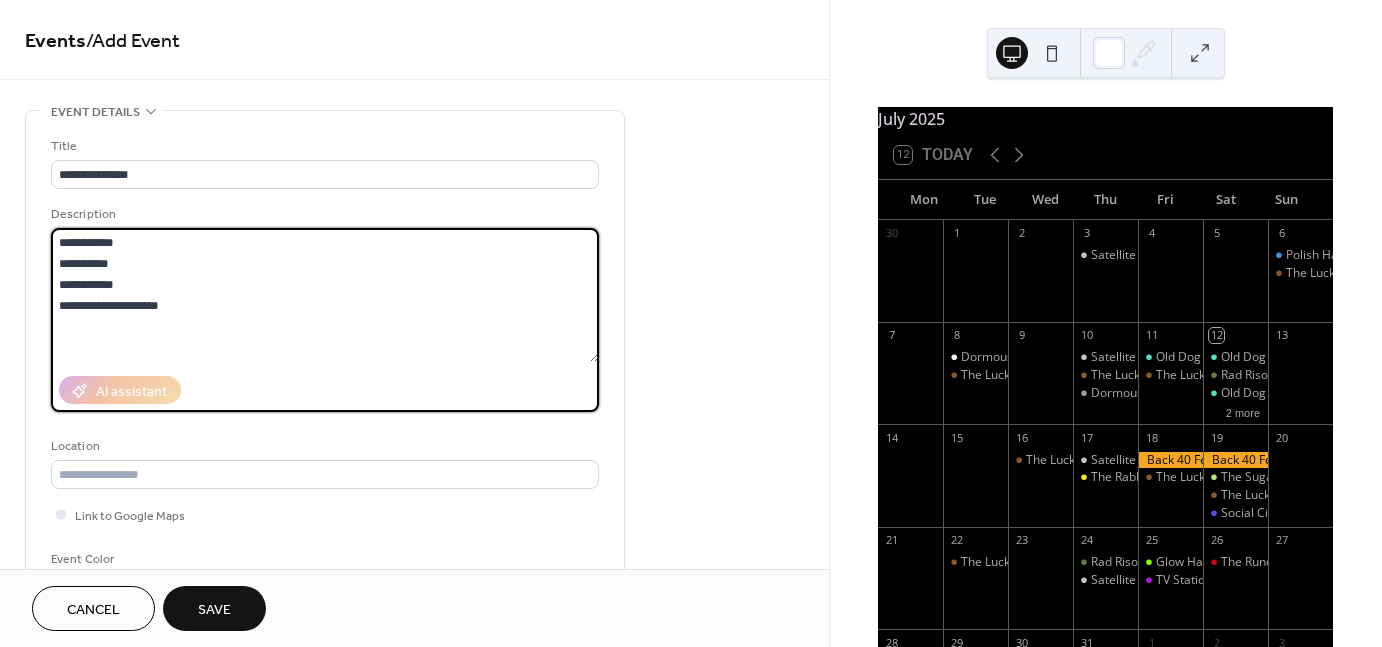 scroll, scrollTop: 70, scrollLeft: 0, axis: vertical 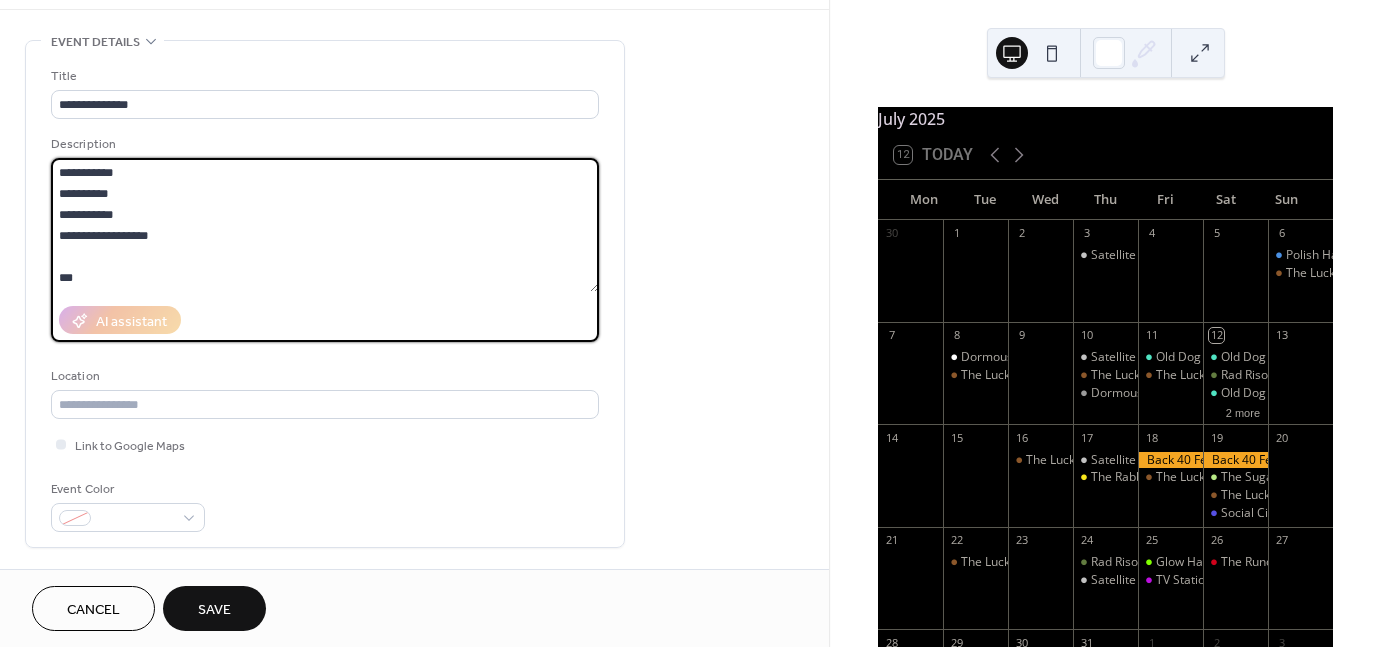 type on "**********" 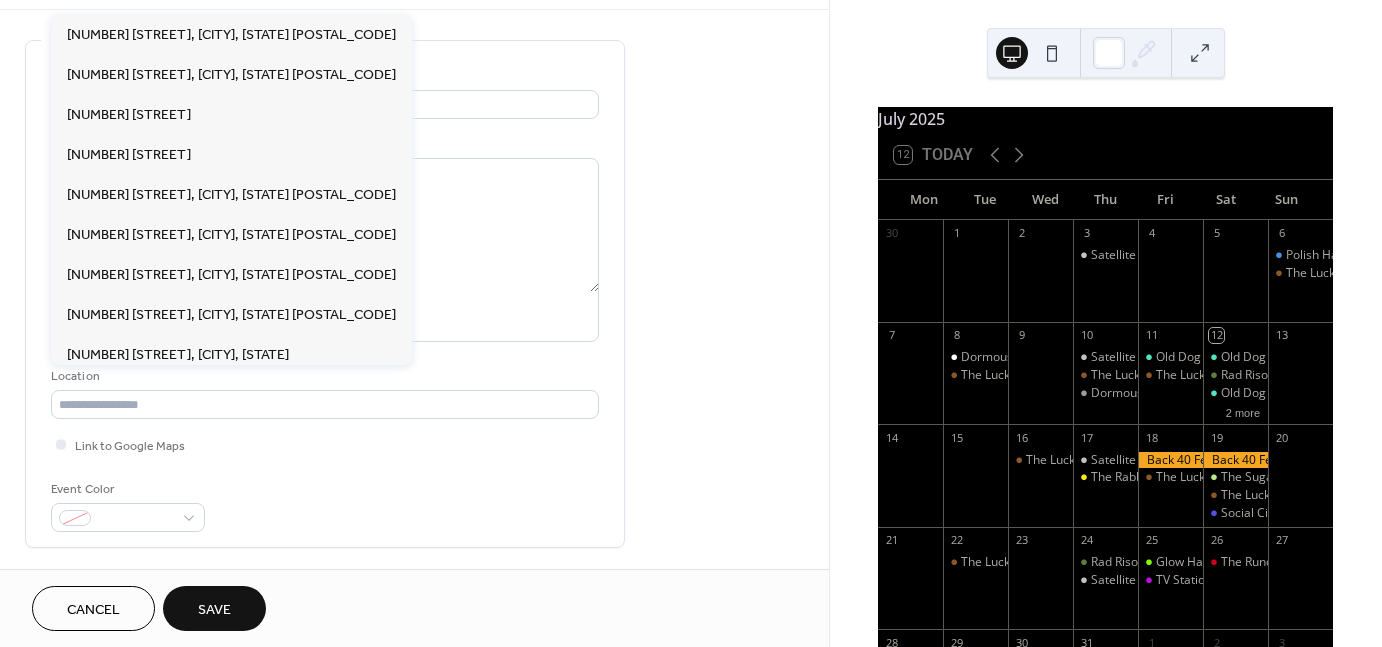 click on "Location" at bounding box center [323, 376] 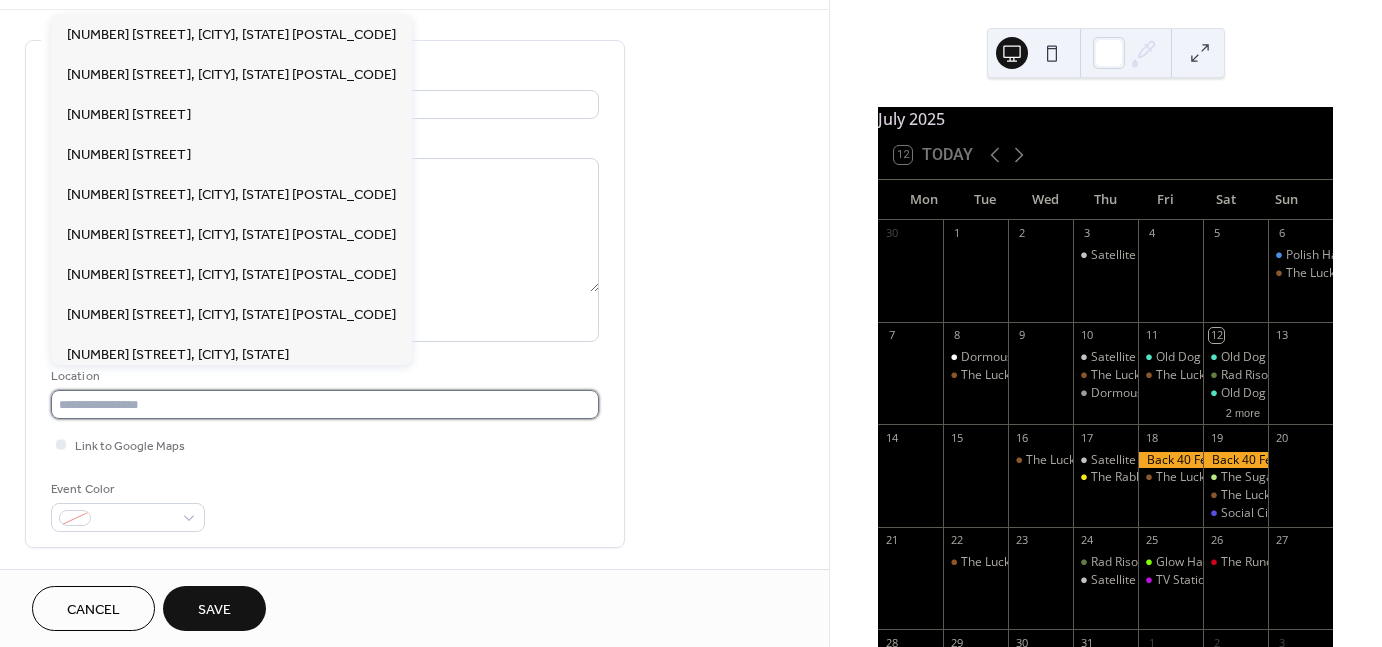 click at bounding box center [325, 404] 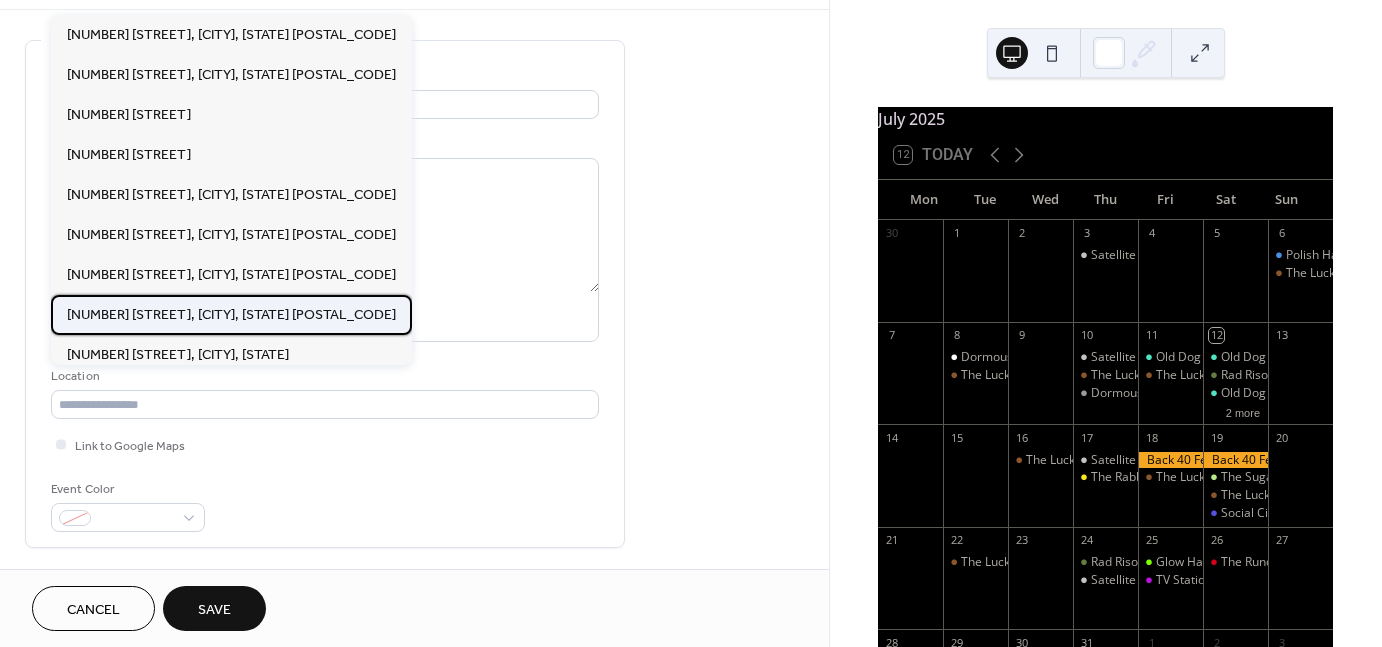 click on "[NUMBER] [STREET], [CITY], [STATE] [POSTAL_CODE]" at bounding box center [231, 315] 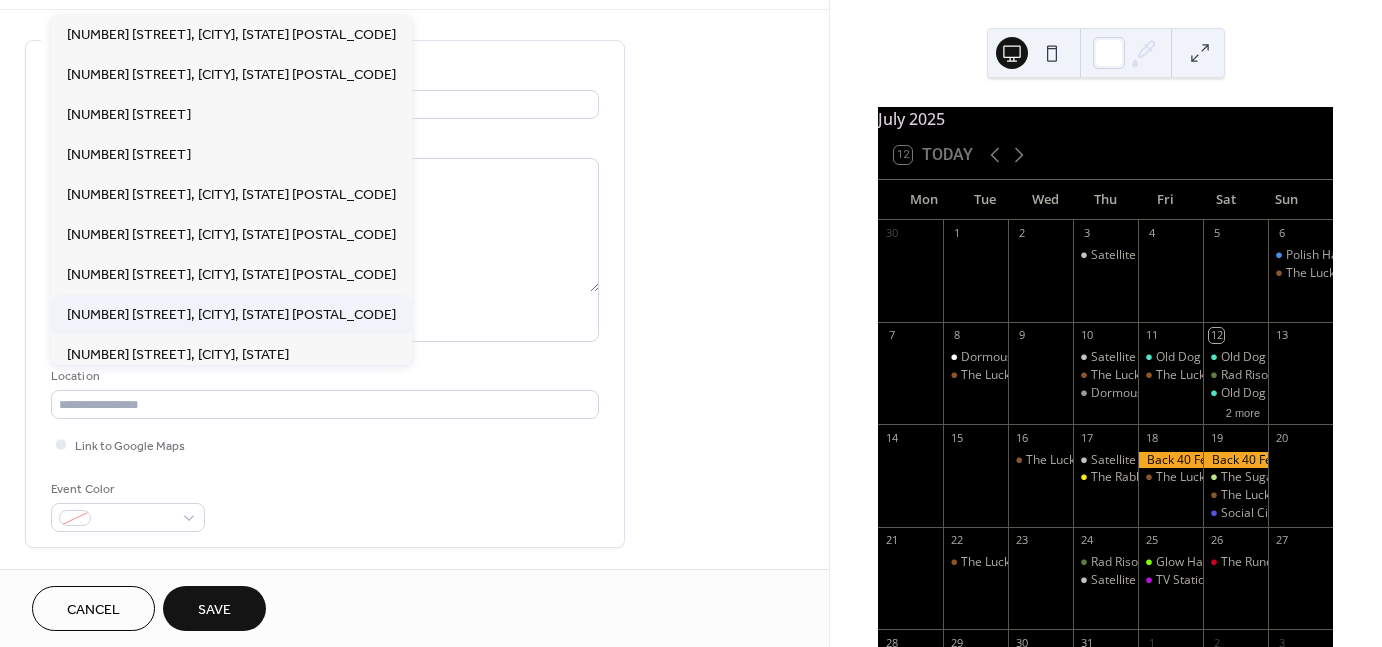 type on "**********" 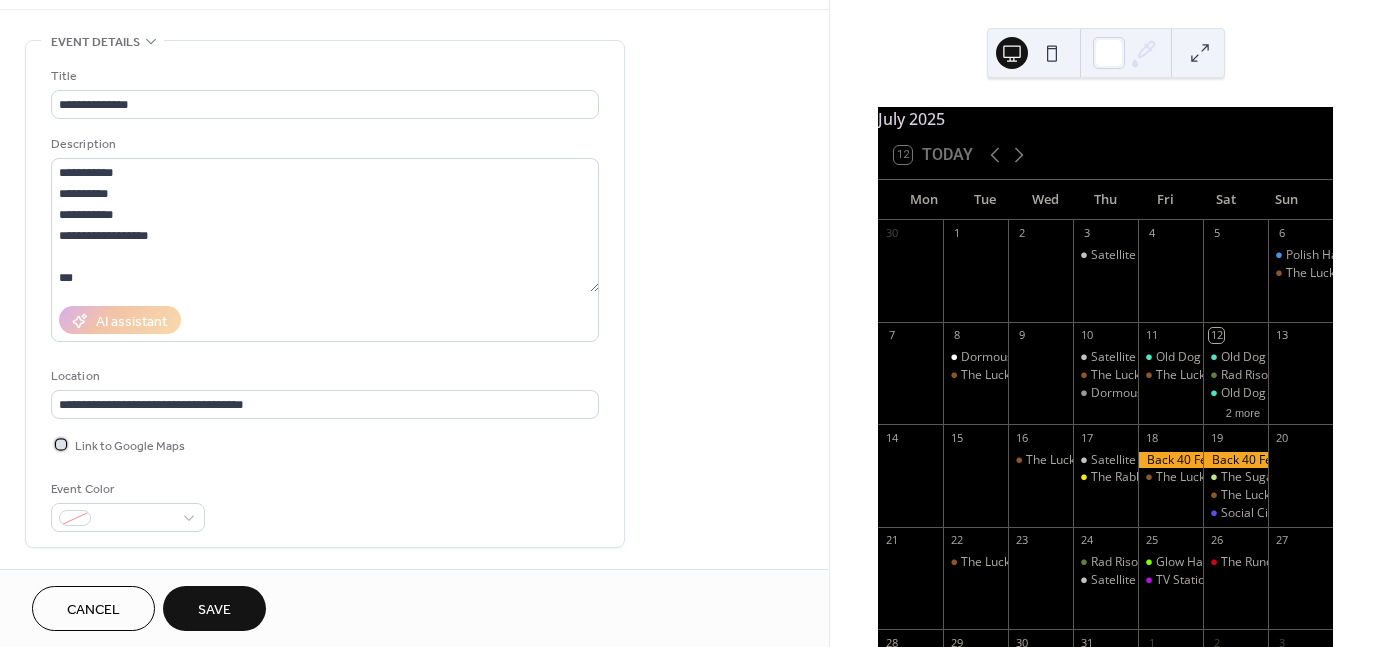 click on "Link to Google Maps" at bounding box center [130, 446] 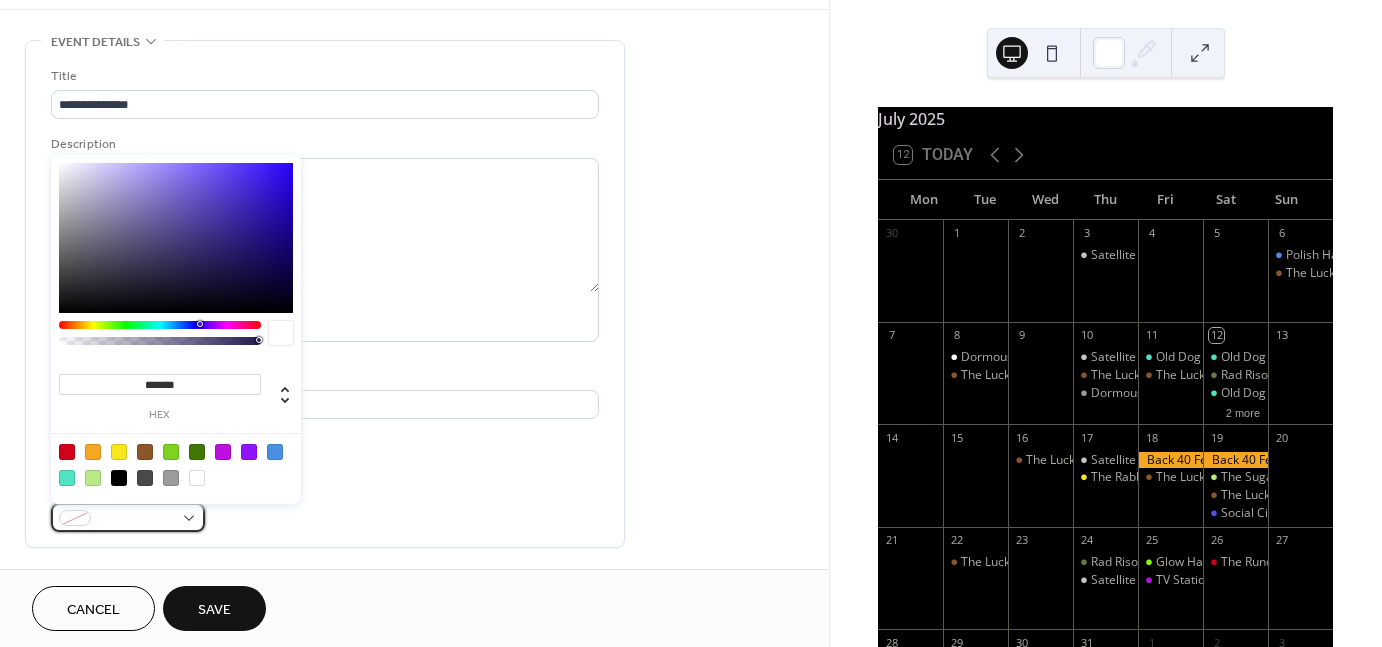 click at bounding box center (128, 517) 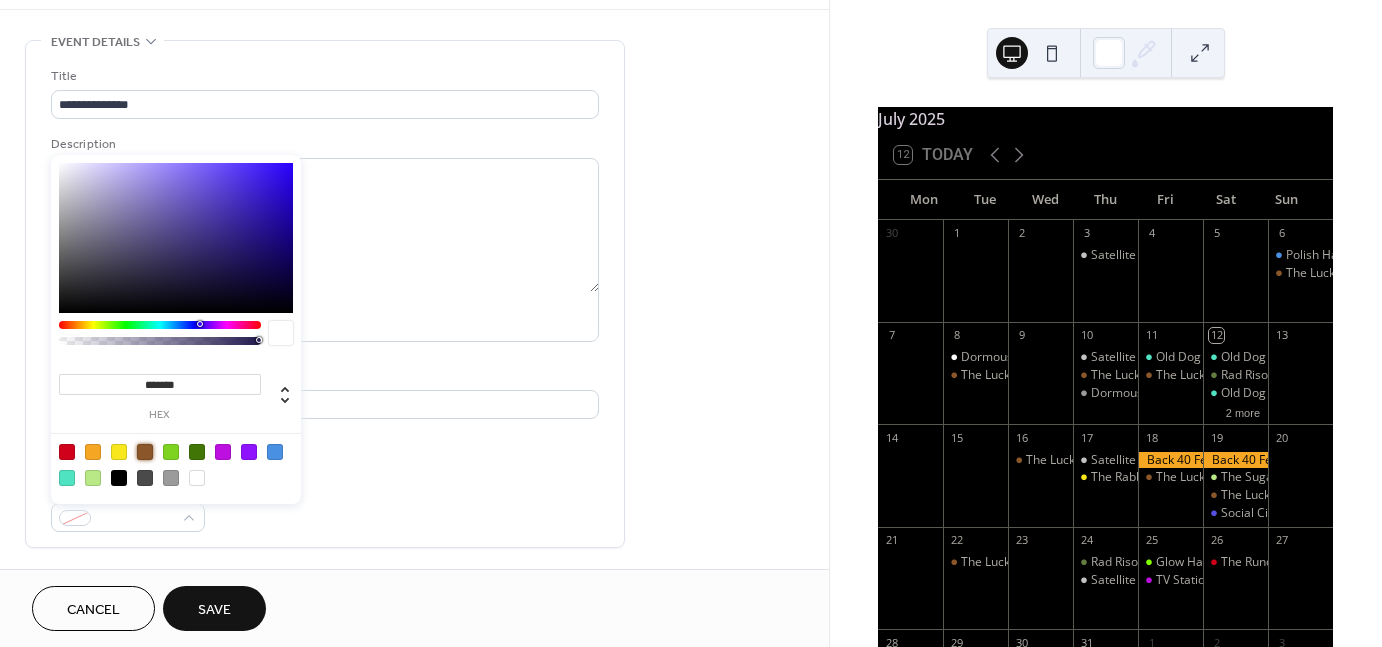 click at bounding box center (145, 452) 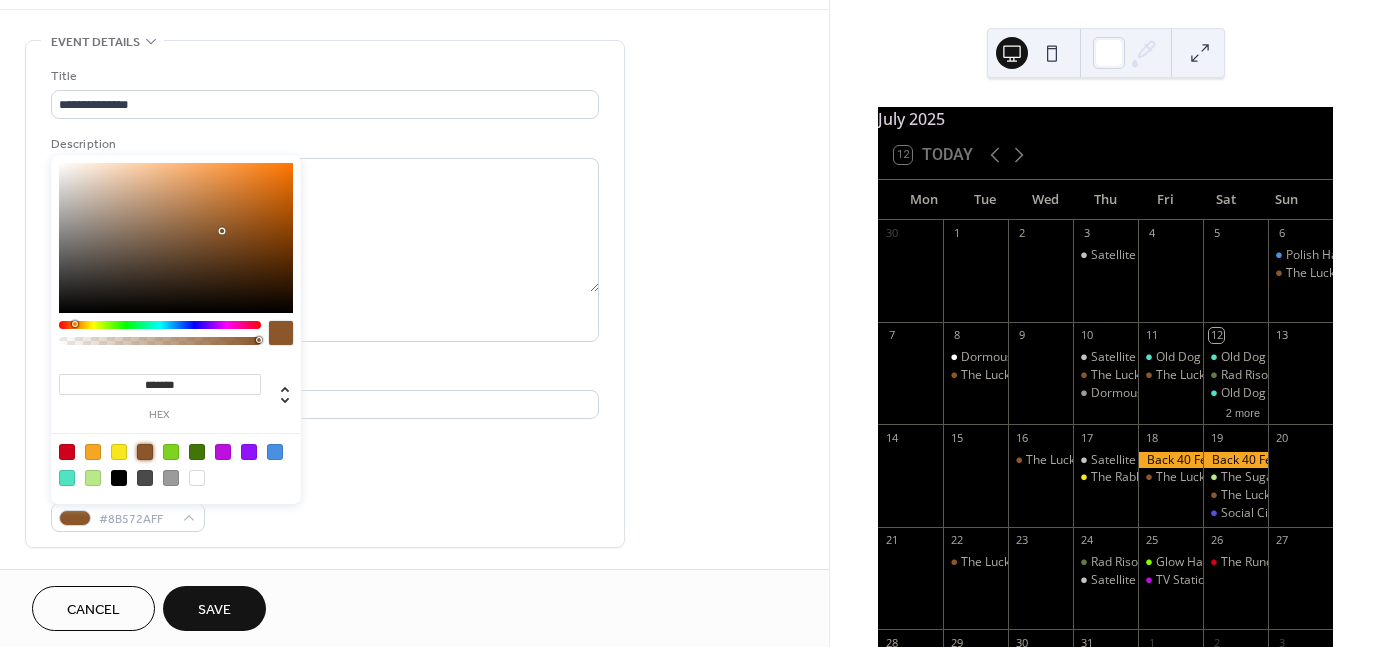 click on "Event Color #8B572AFF" at bounding box center (325, 505) 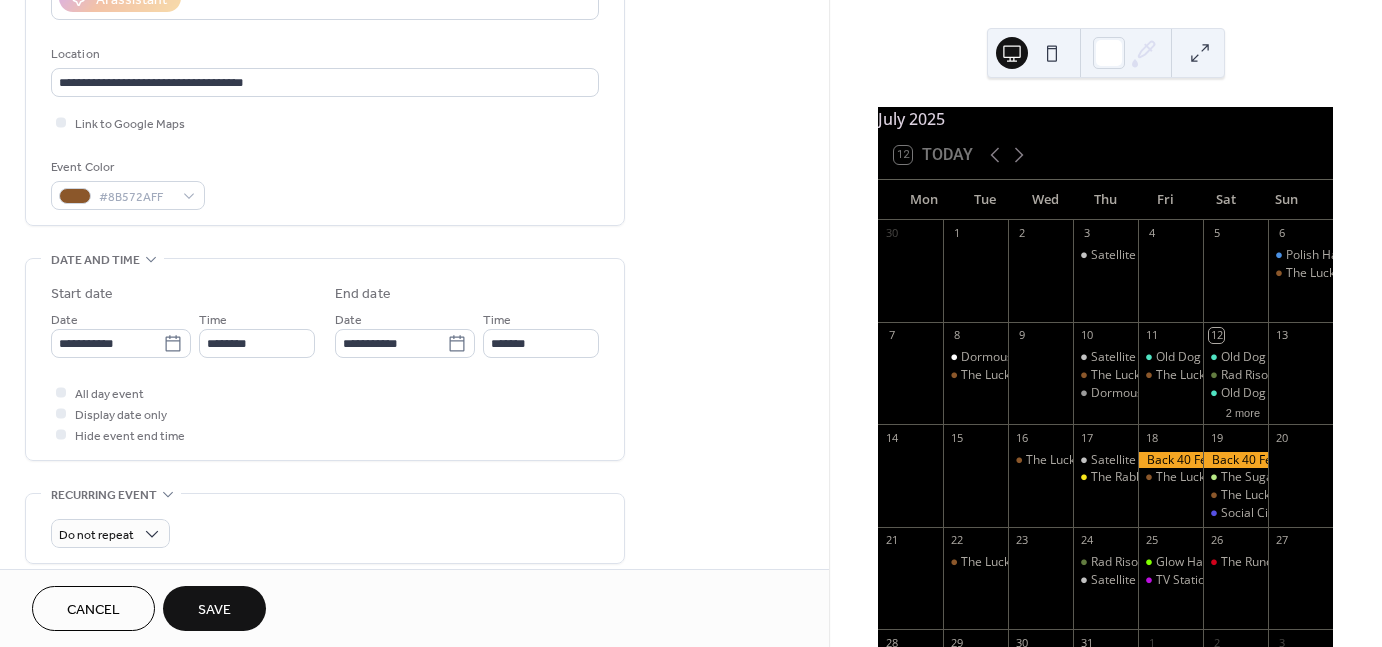 scroll, scrollTop: 459, scrollLeft: 0, axis: vertical 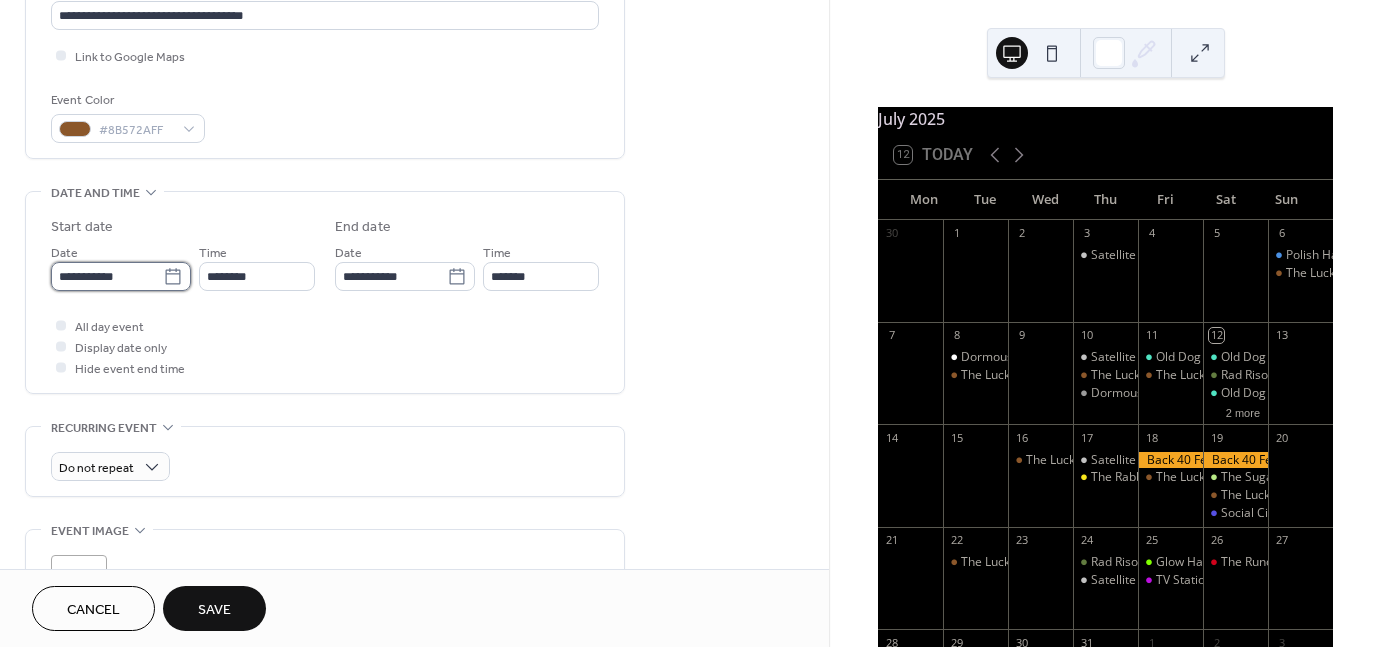click on "**********" at bounding box center (107, 276) 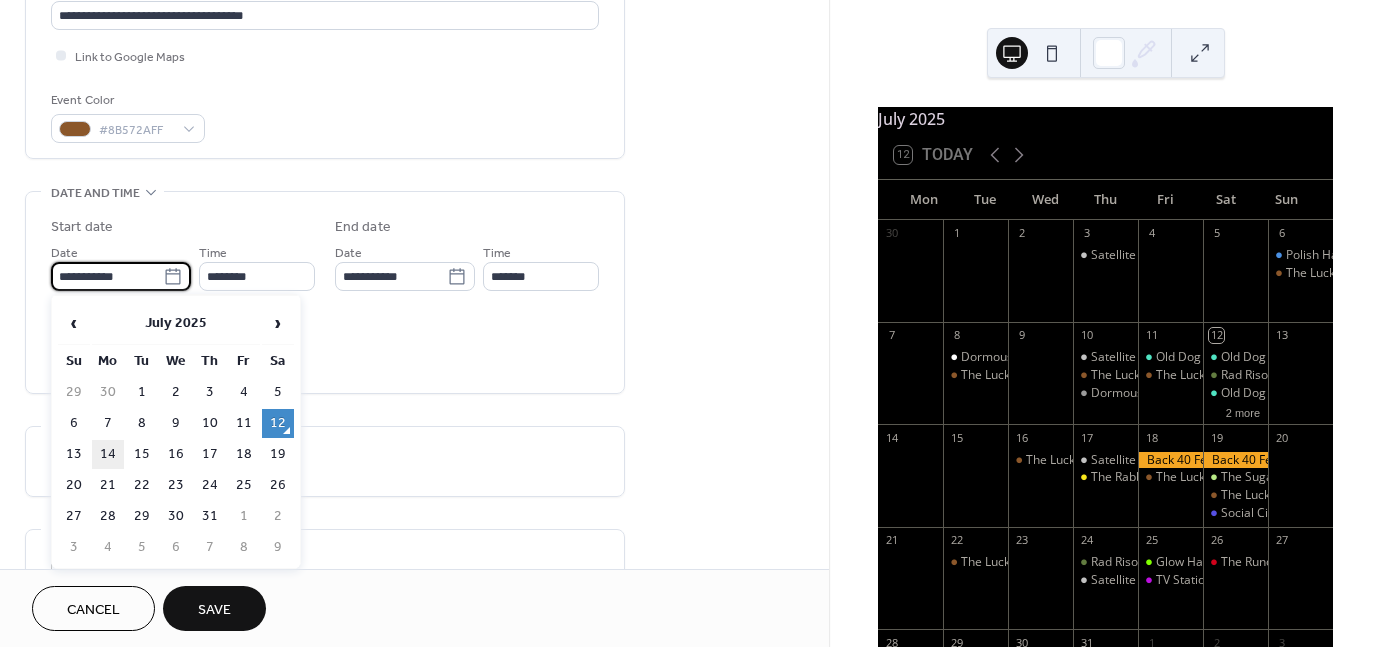 click on "14" at bounding box center [108, 454] 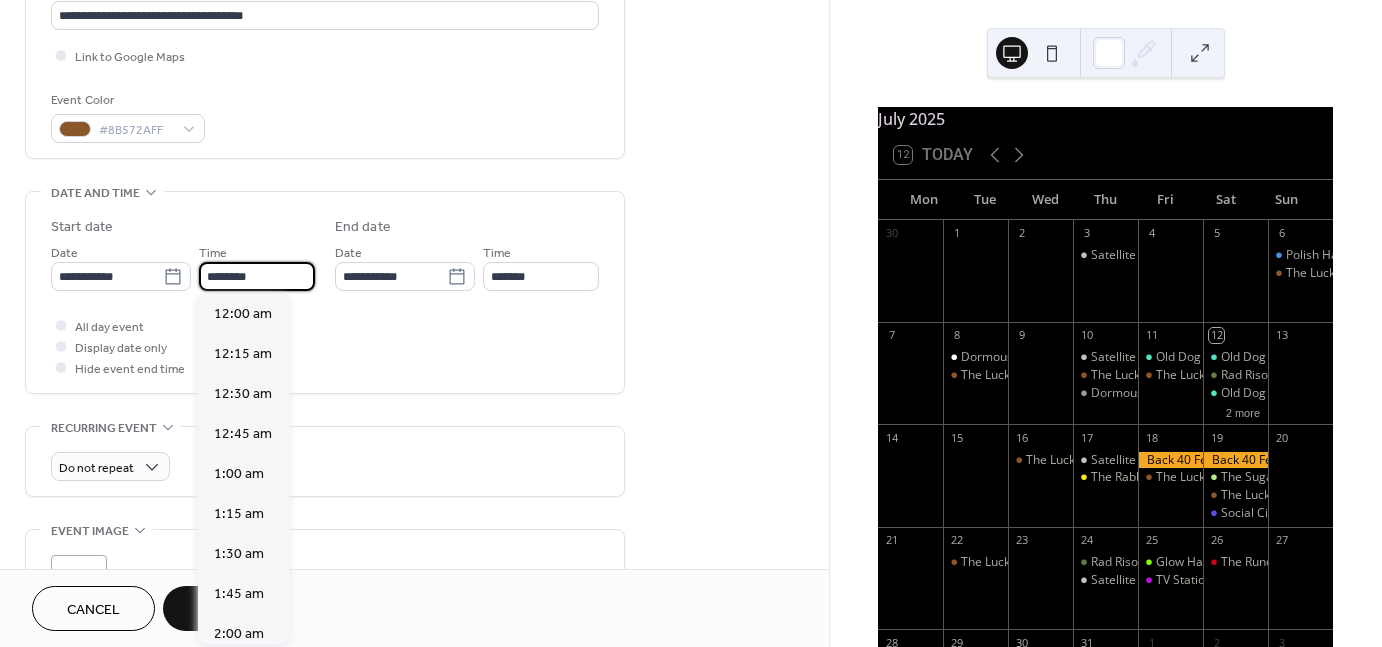click on "********" at bounding box center [257, 276] 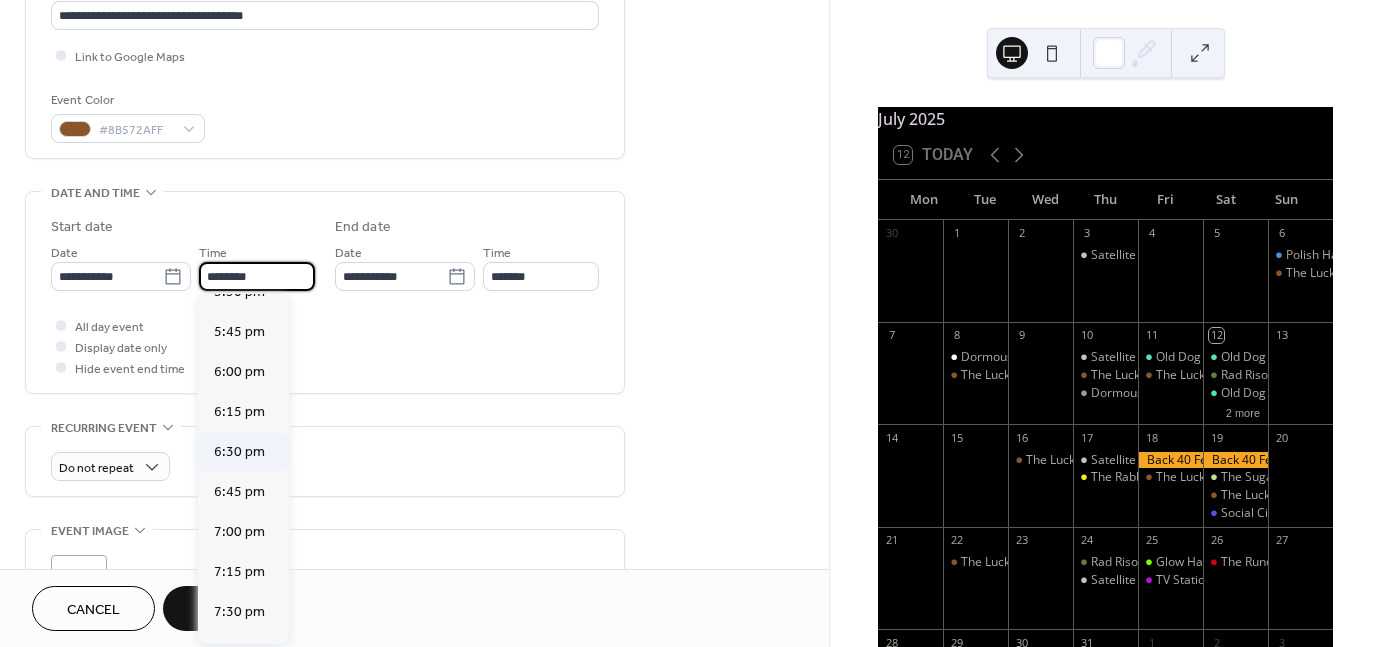 scroll, scrollTop: 2820, scrollLeft: 0, axis: vertical 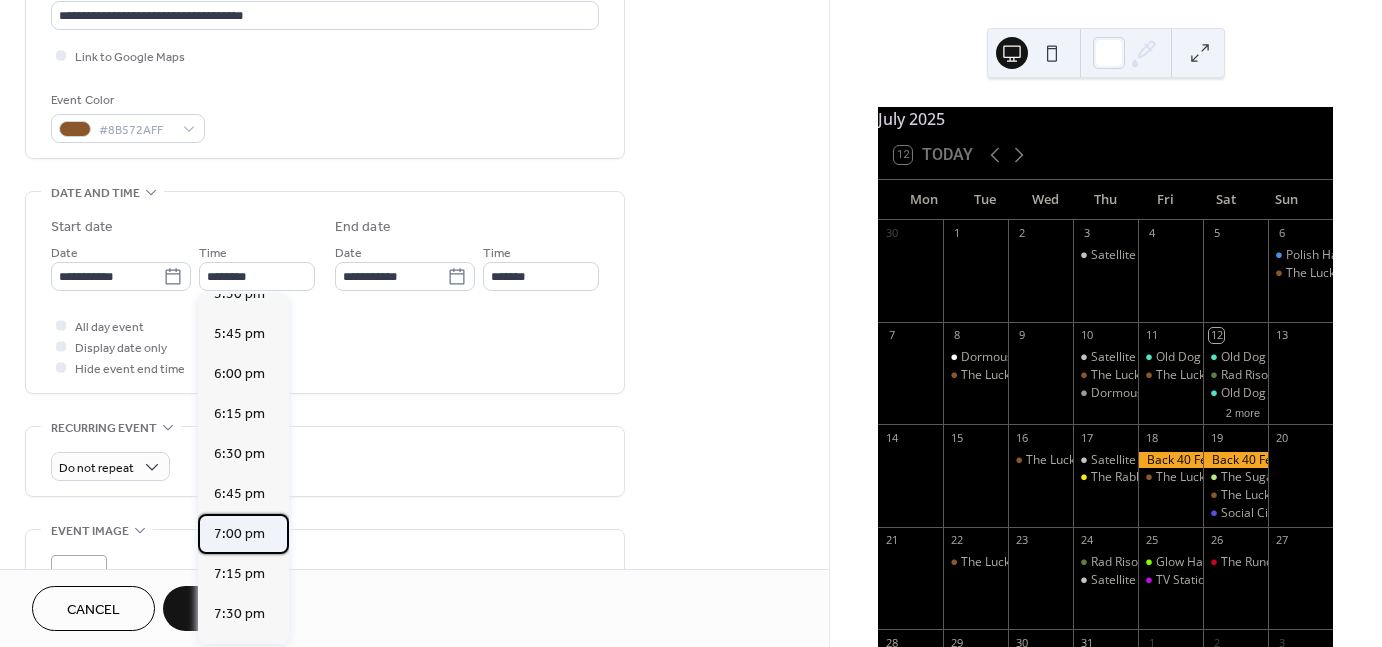 click on "7:00 pm" at bounding box center [239, 534] 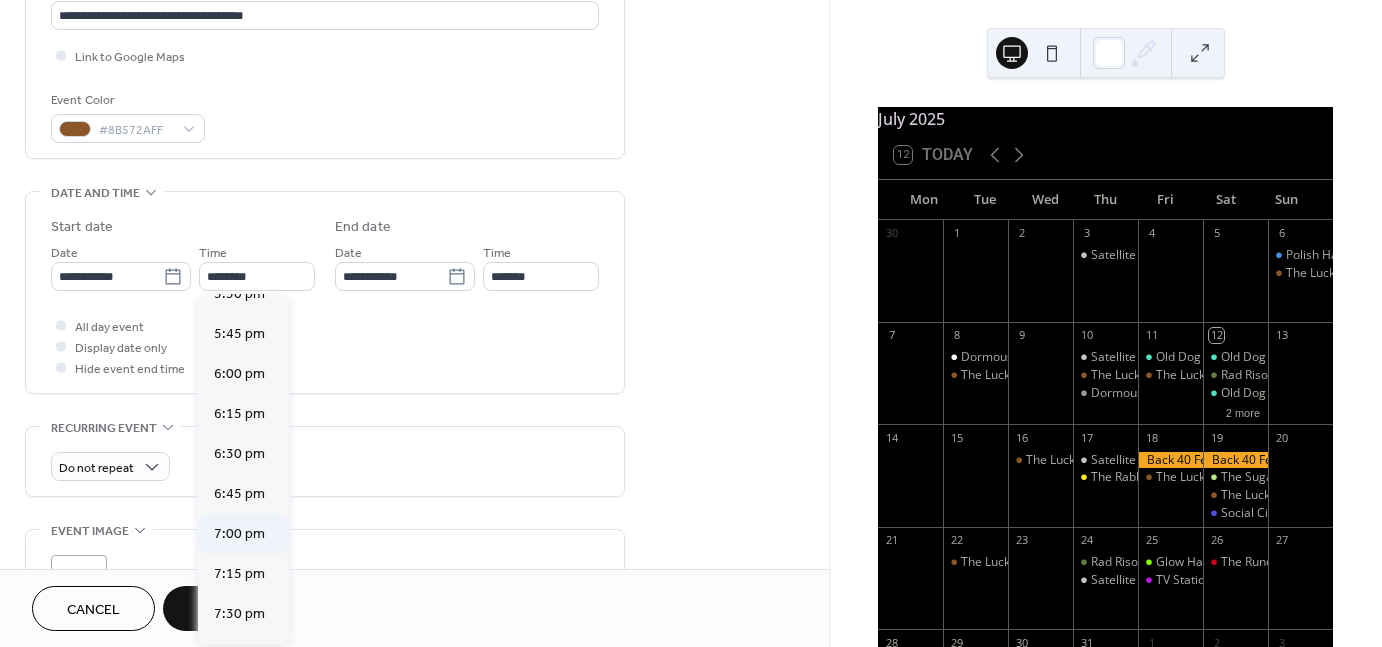 type on "*******" 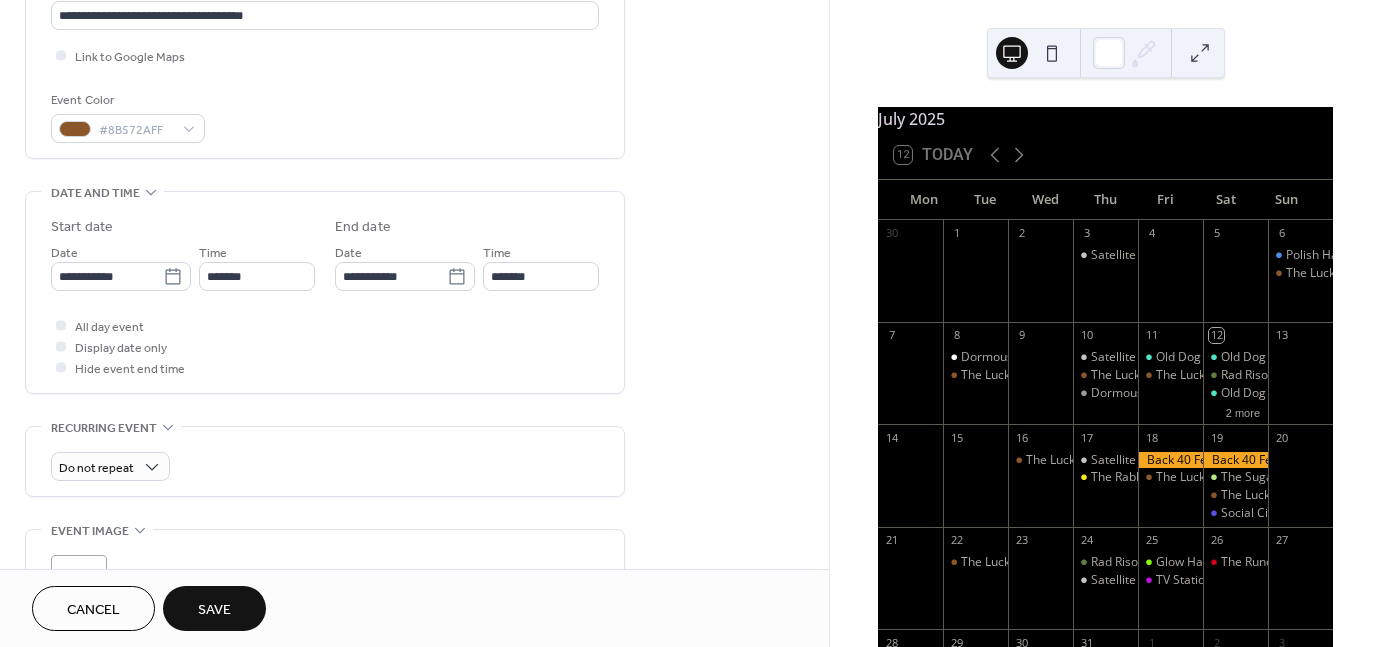 scroll, scrollTop: 544, scrollLeft: 0, axis: vertical 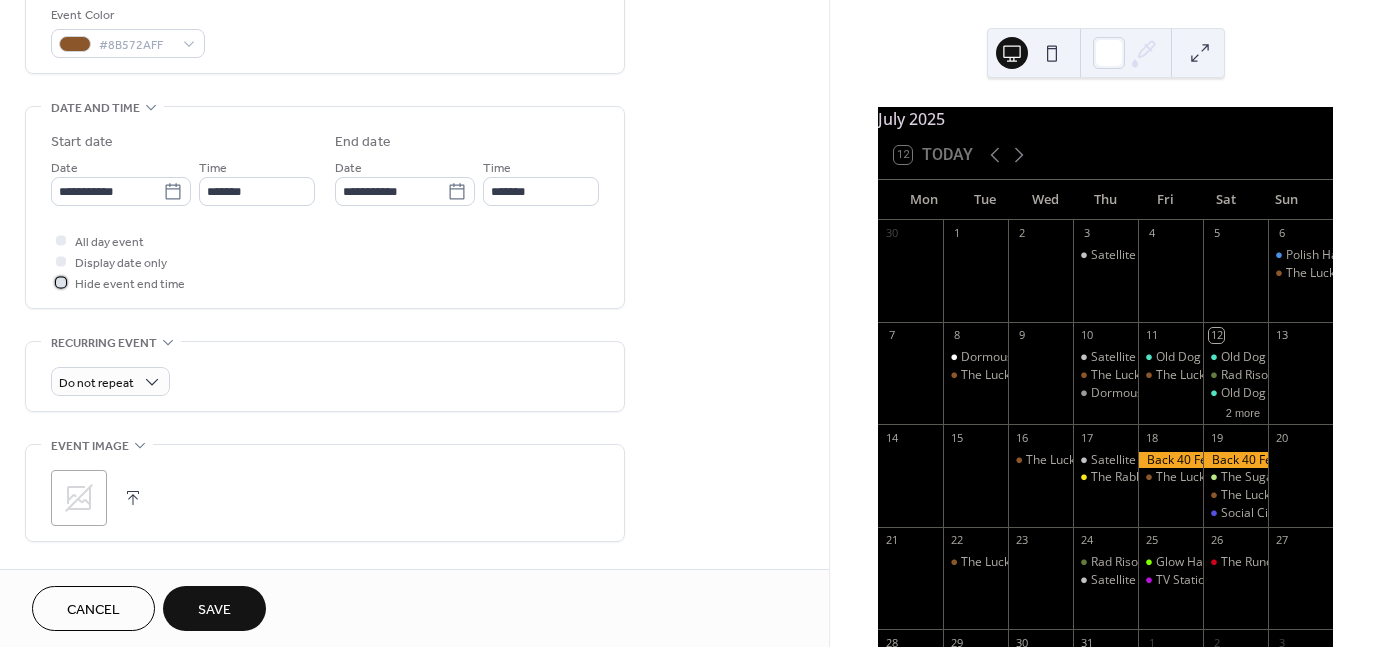 click on "Hide event end time" at bounding box center (130, 284) 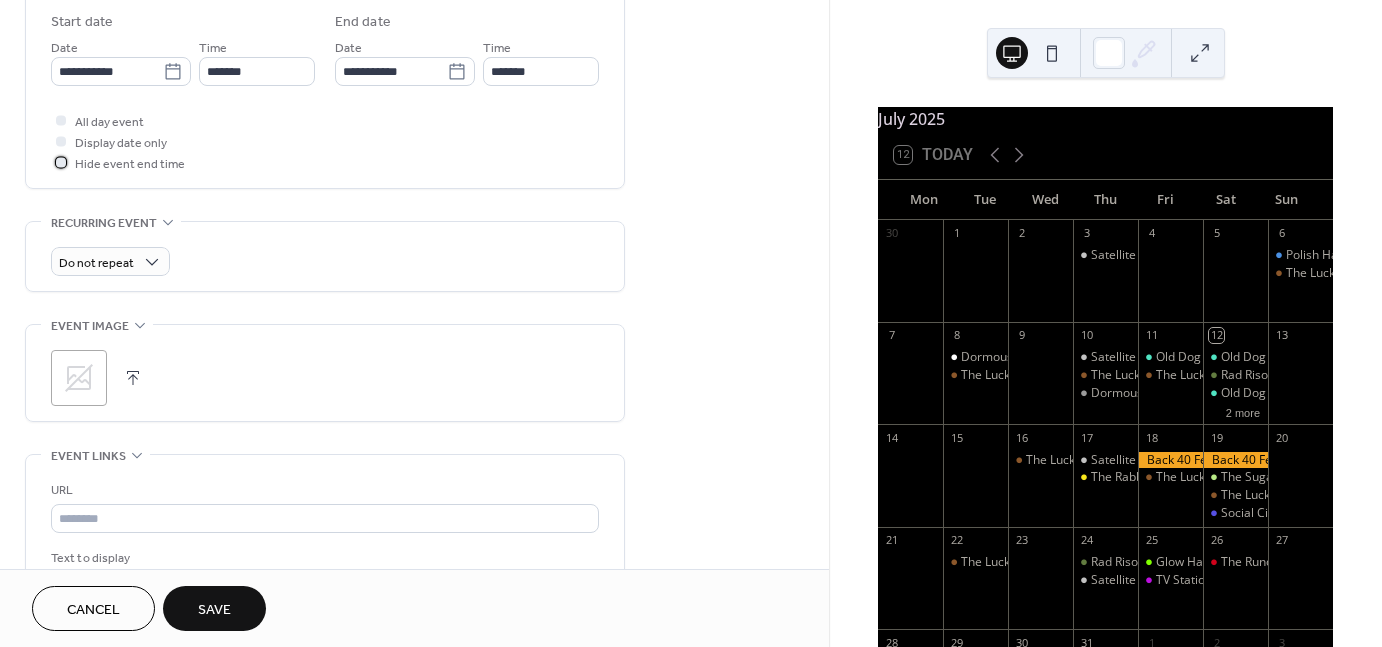 scroll, scrollTop: 676, scrollLeft: 0, axis: vertical 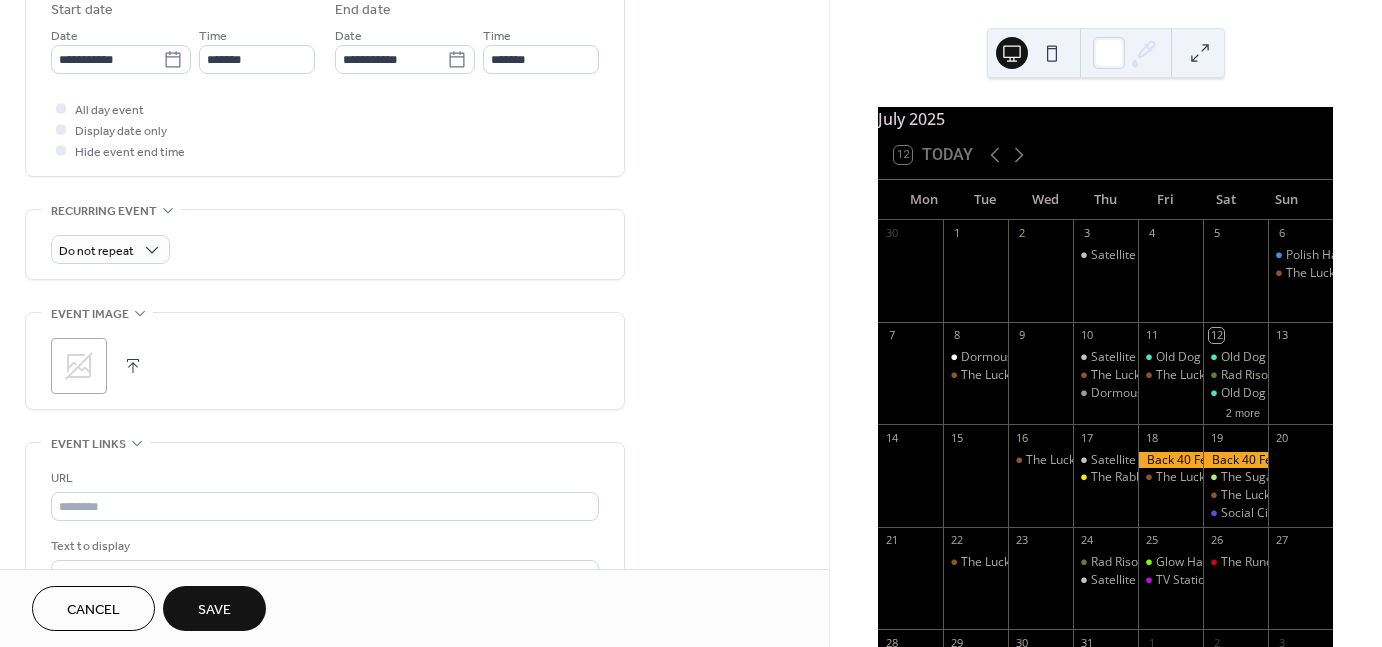 click 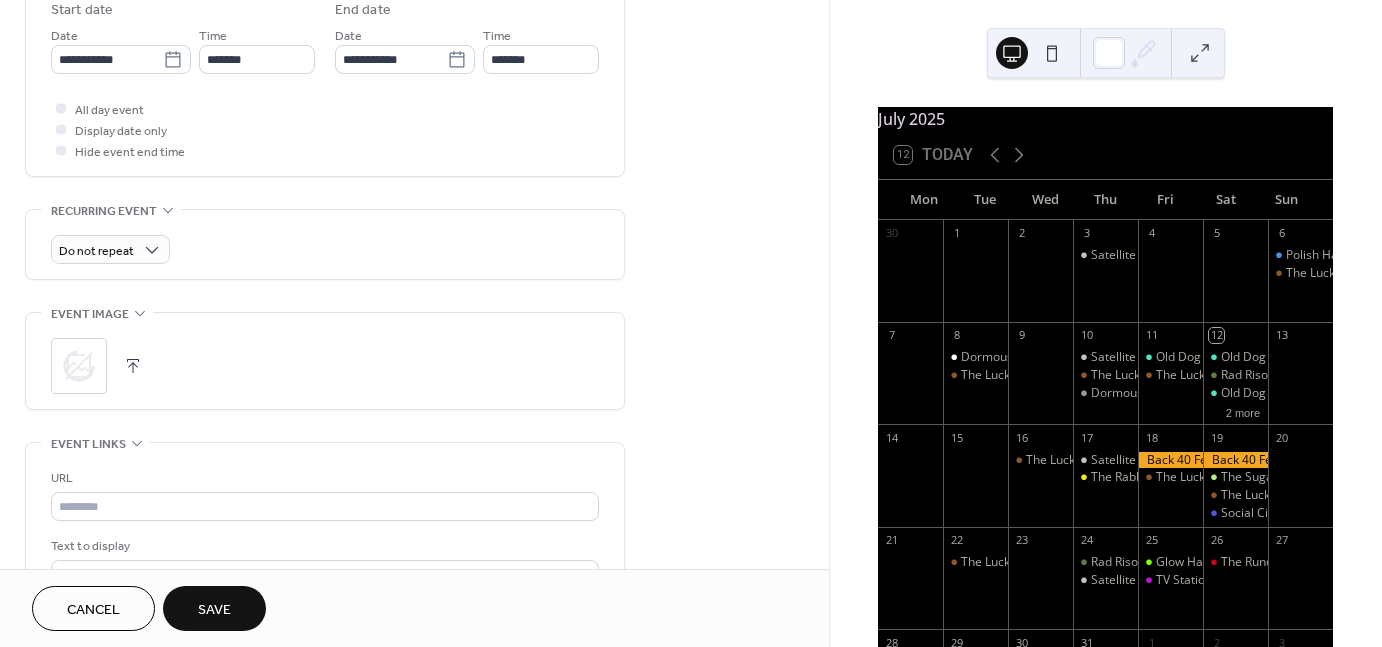 scroll, scrollTop: 820, scrollLeft: 0, axis: vertical 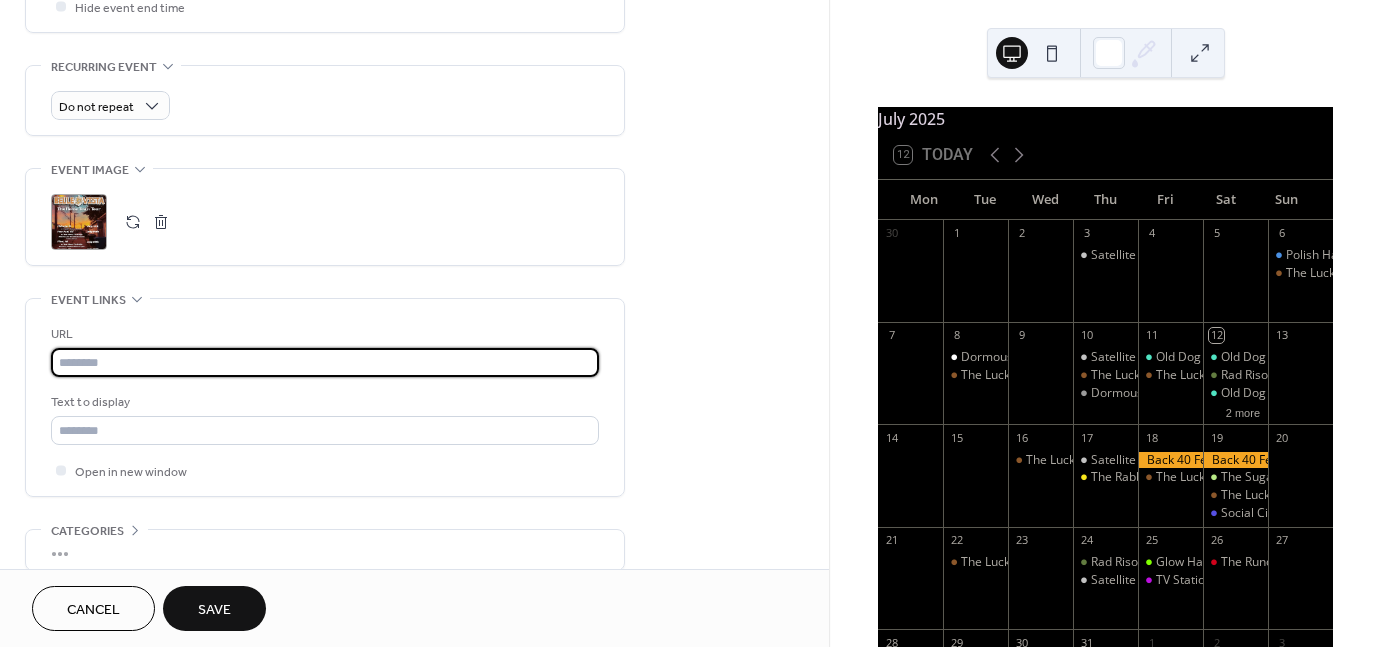 paste on "**********" 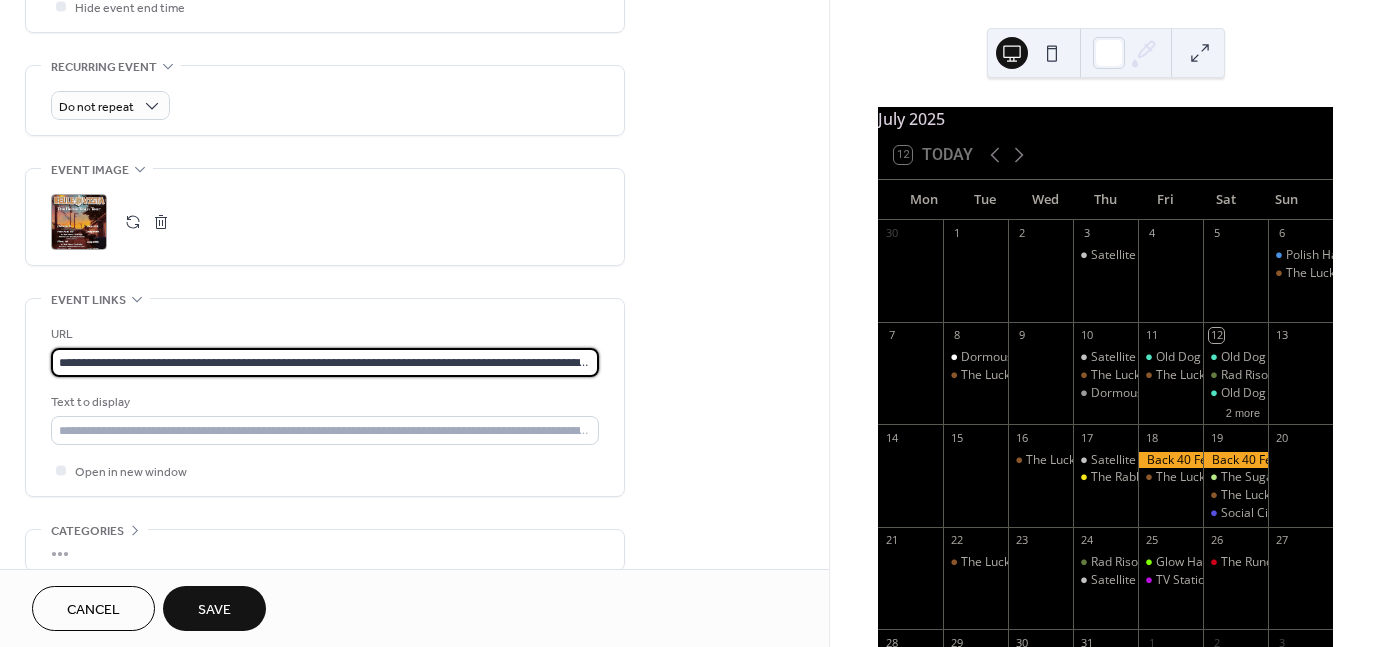 scroll, scrollTop: 0, scrollLeft: 228, axis: horizontal 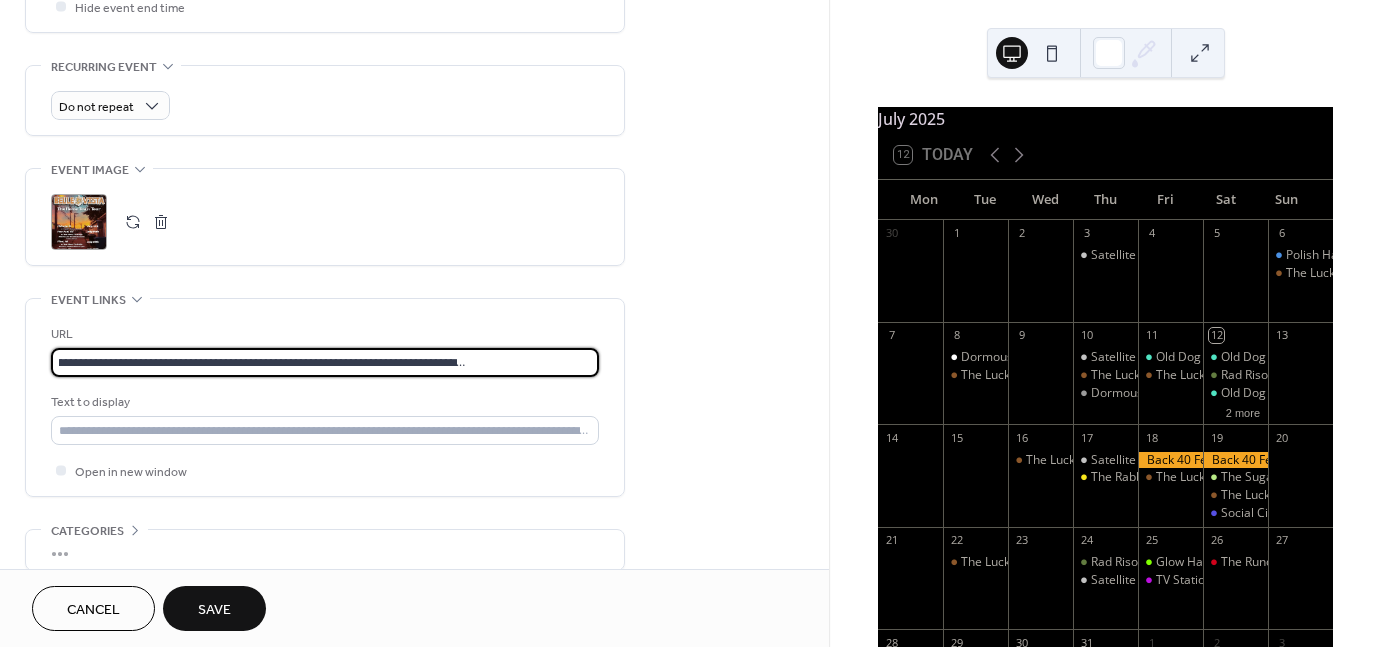 type on "**********" 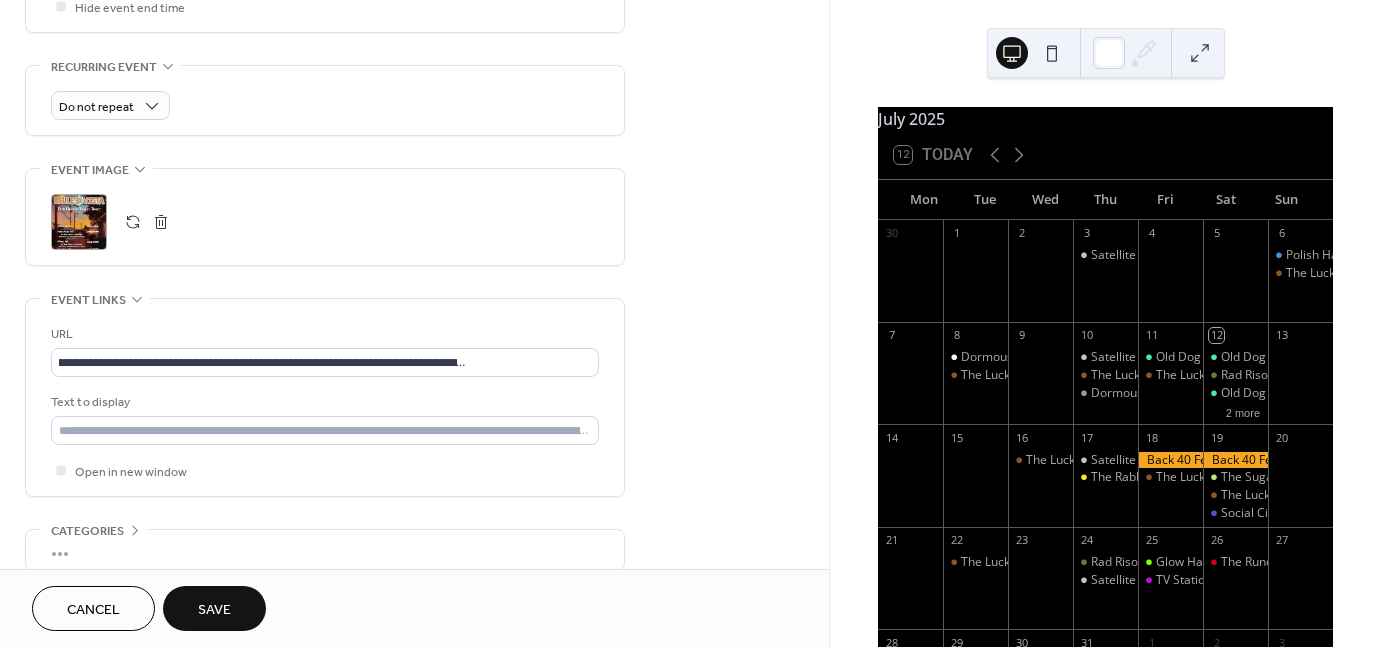 scroll, scrollTop: 0, scrollLeft: 0, axis: both 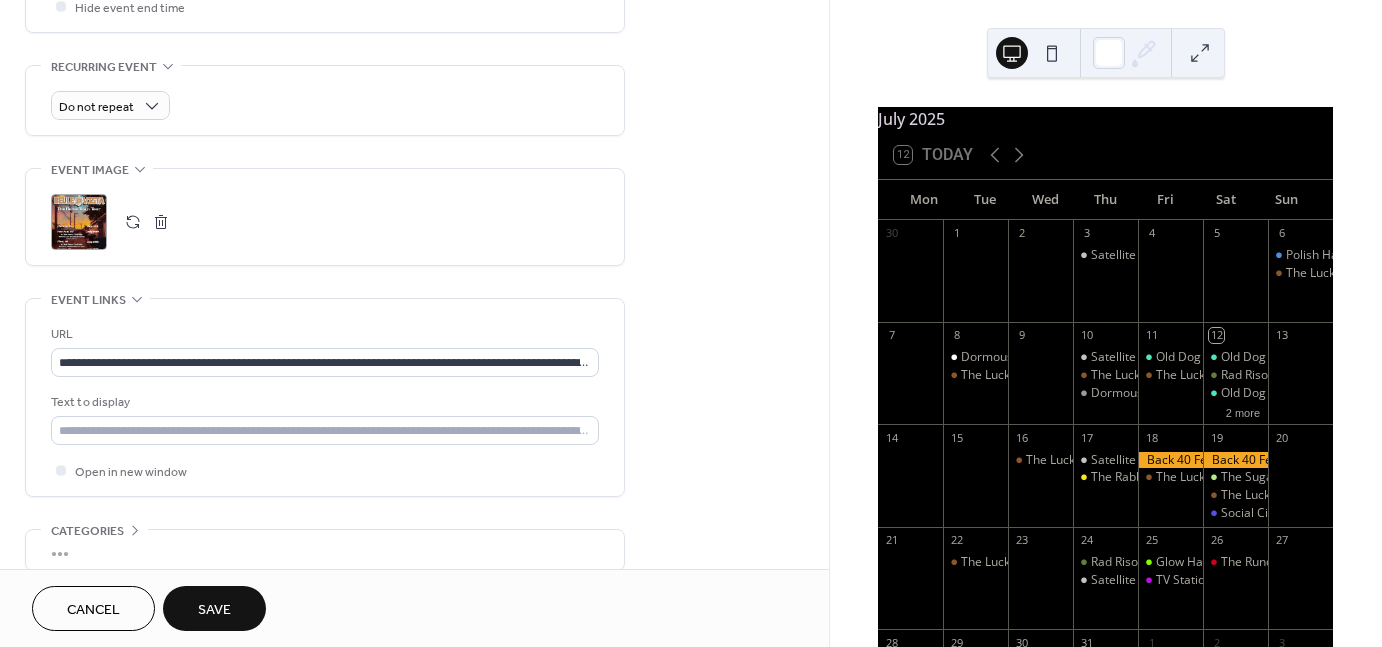 click on "Save" at bounding box center [214, 610] 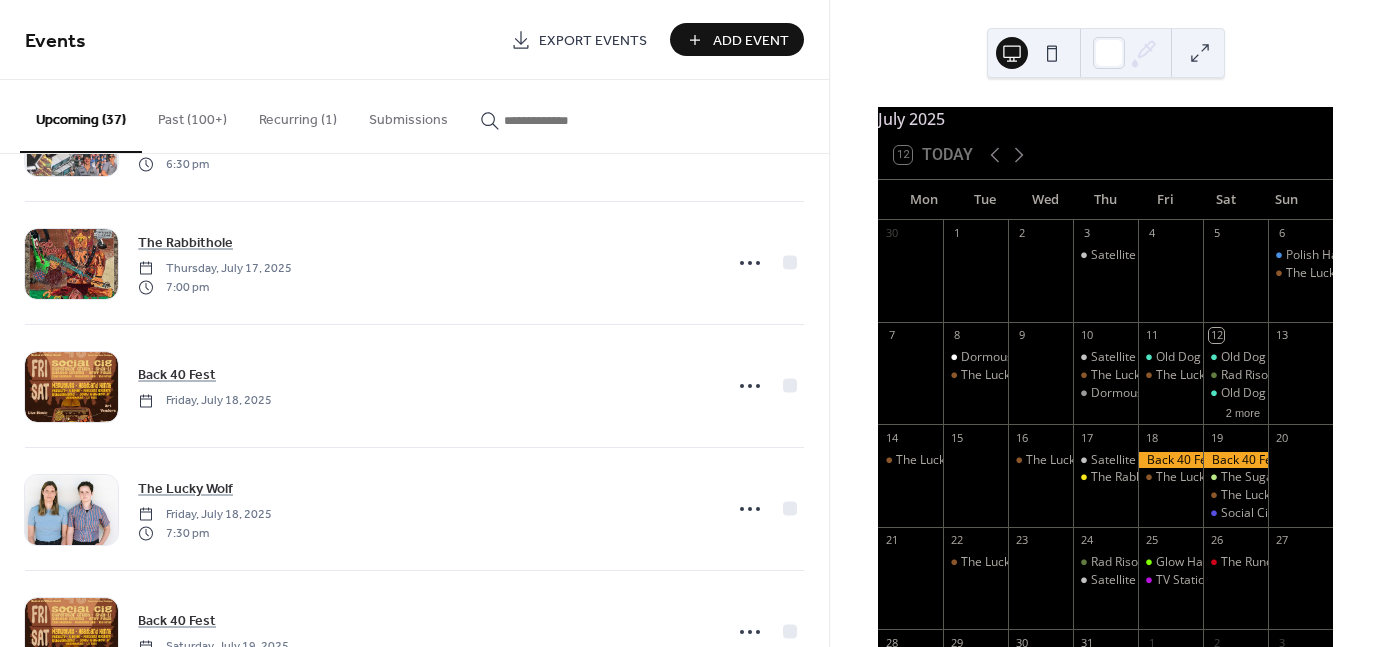 scroll, scrollTop: 842, scrollLeft: 0, axis: vertical 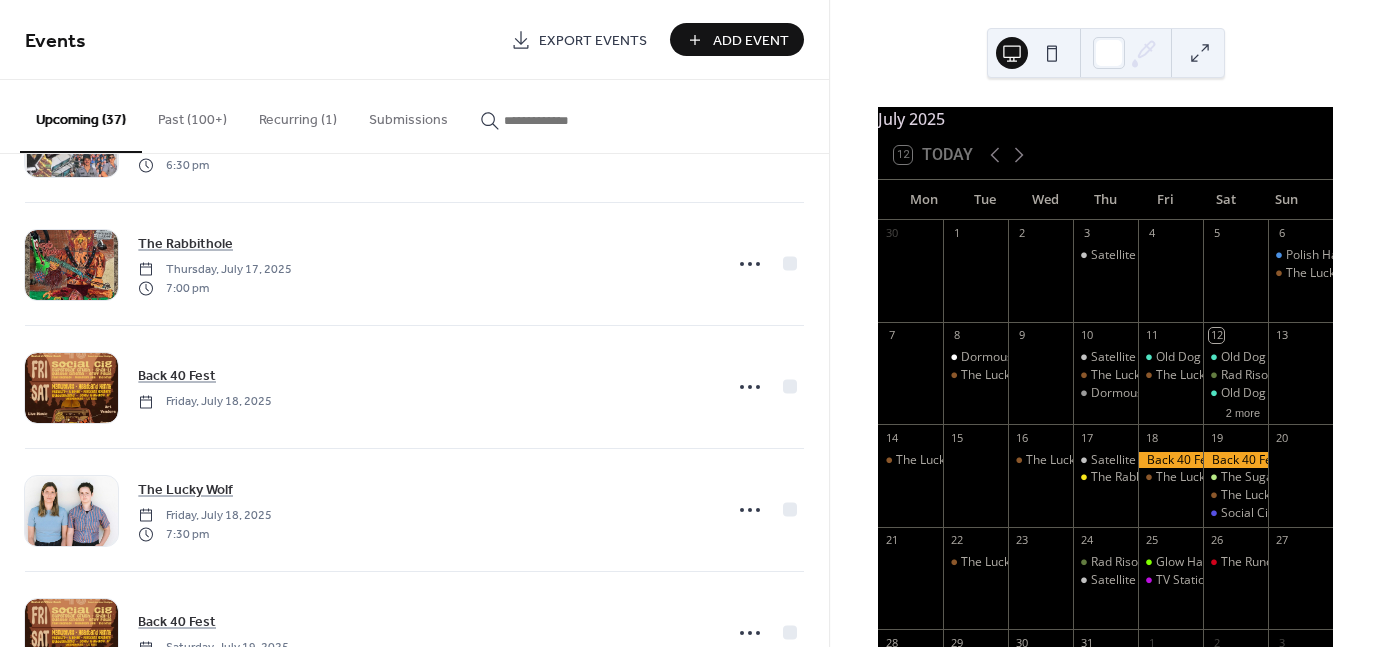 click on "Add Event" at bounding box center (751, 41) 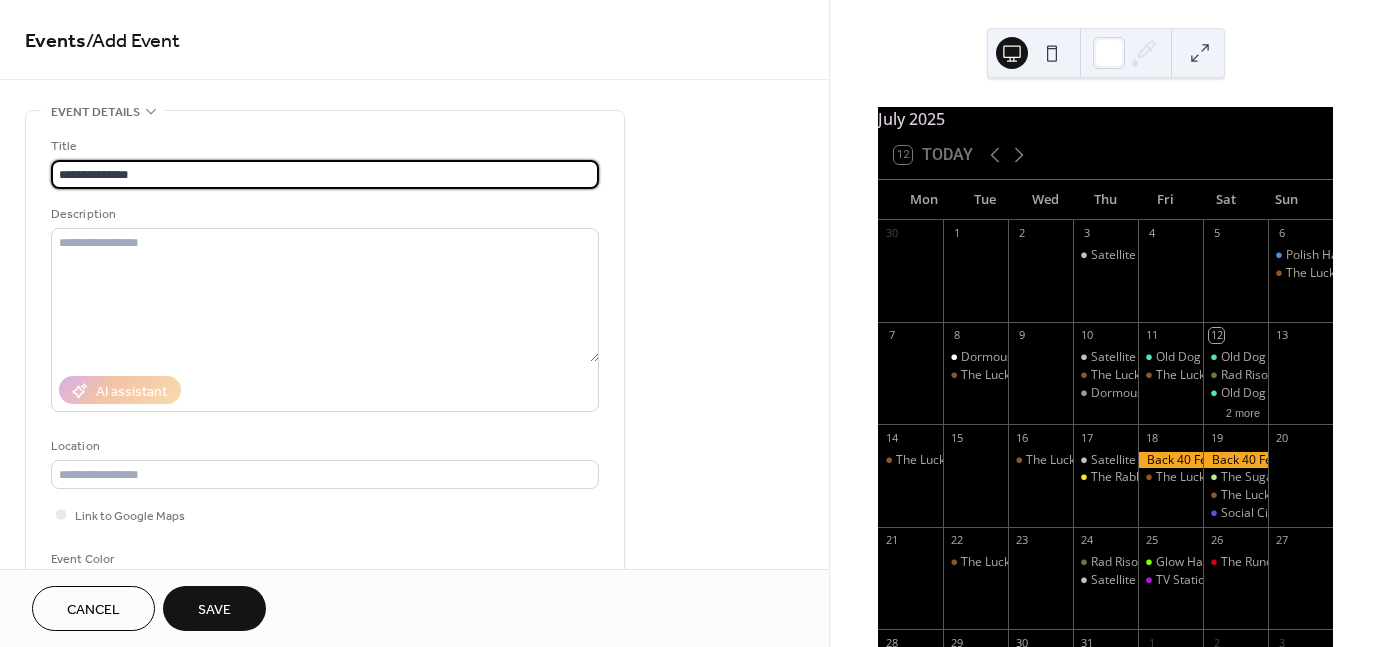 type on "**********" 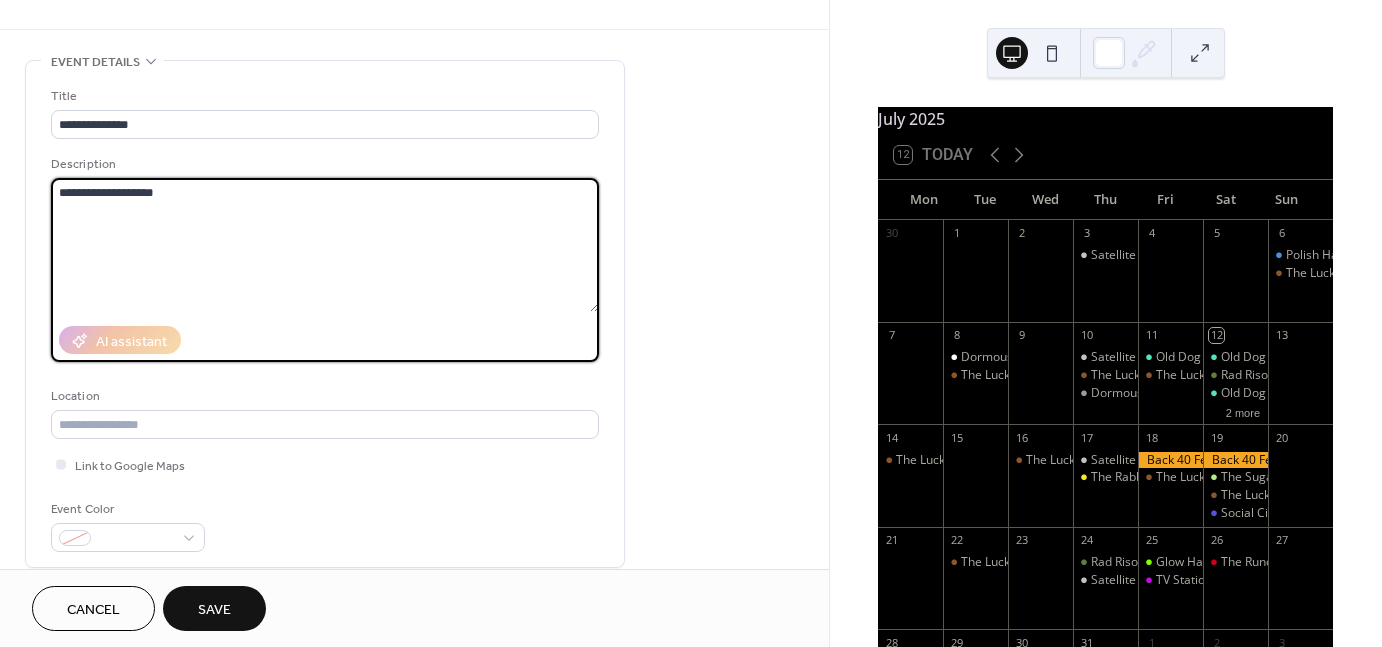 scroll, scrollTop: 52, scrollLeft: 0, axis: vertical 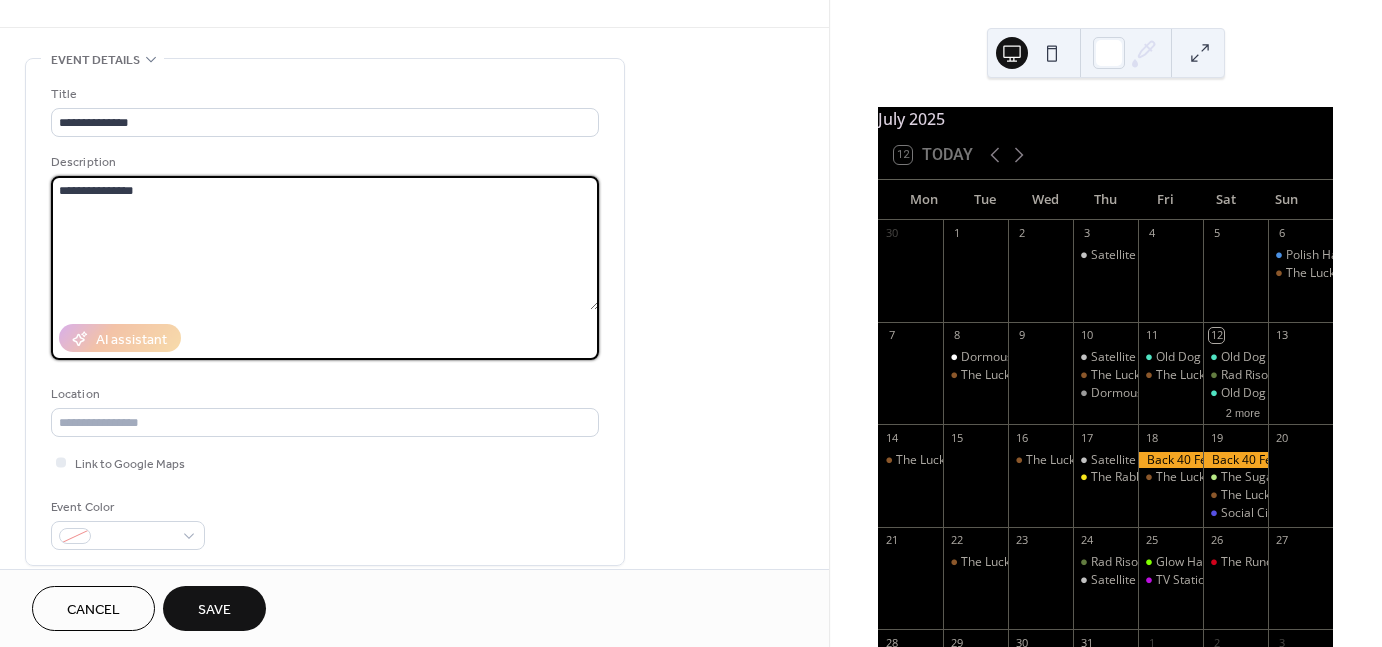 paste on "******" 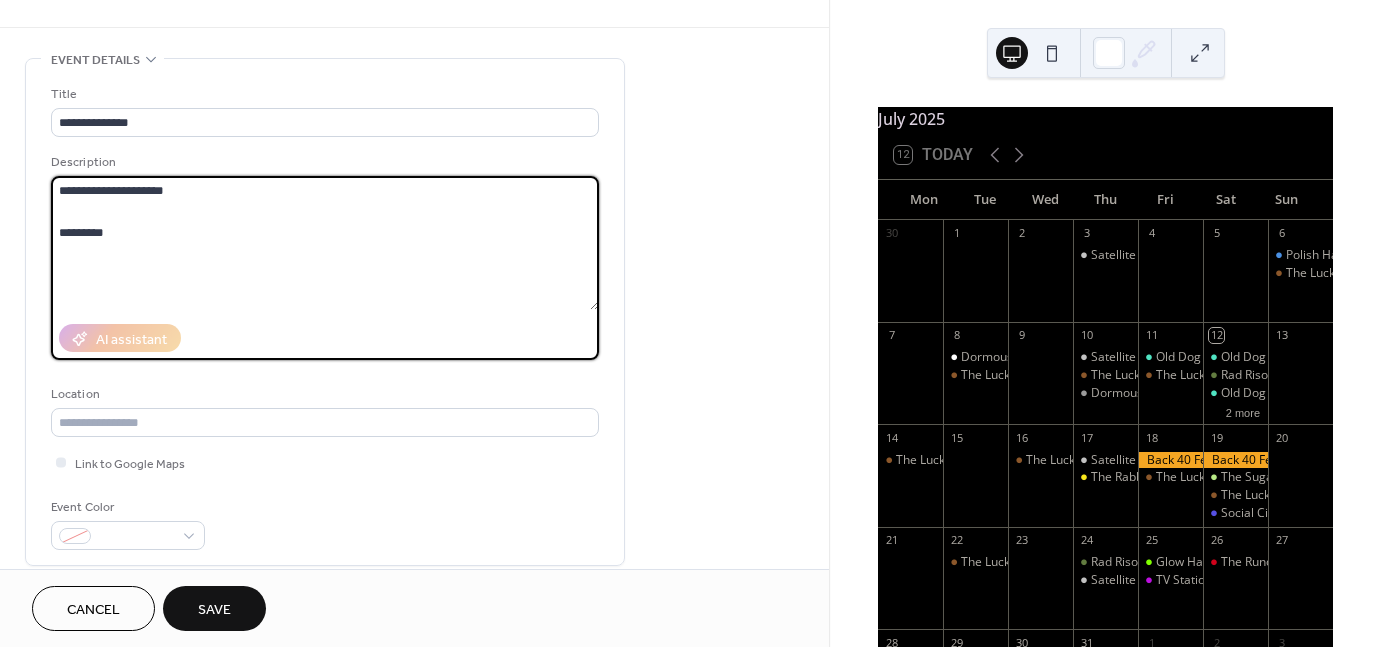 click on "**********" at bounding box center [325, 243] 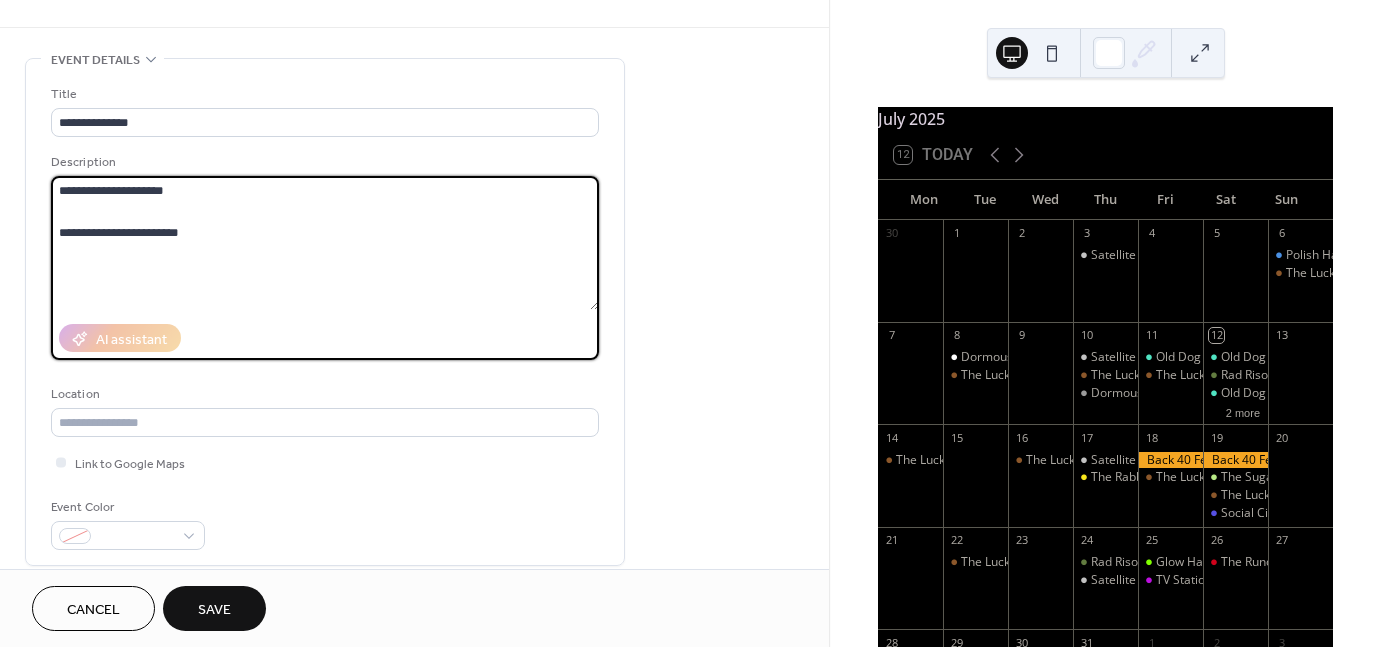 click on "**********" at bounding box center (325, 243) 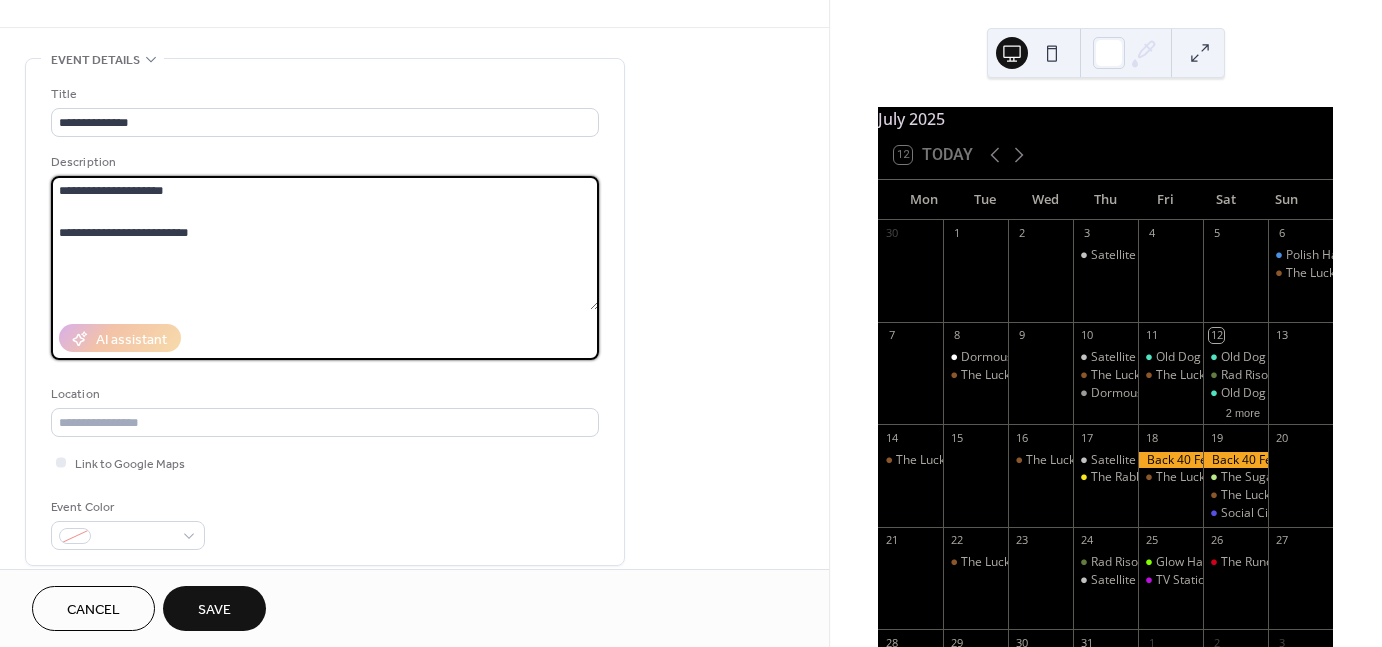 click on "**********" at bounding box center [325, 243] 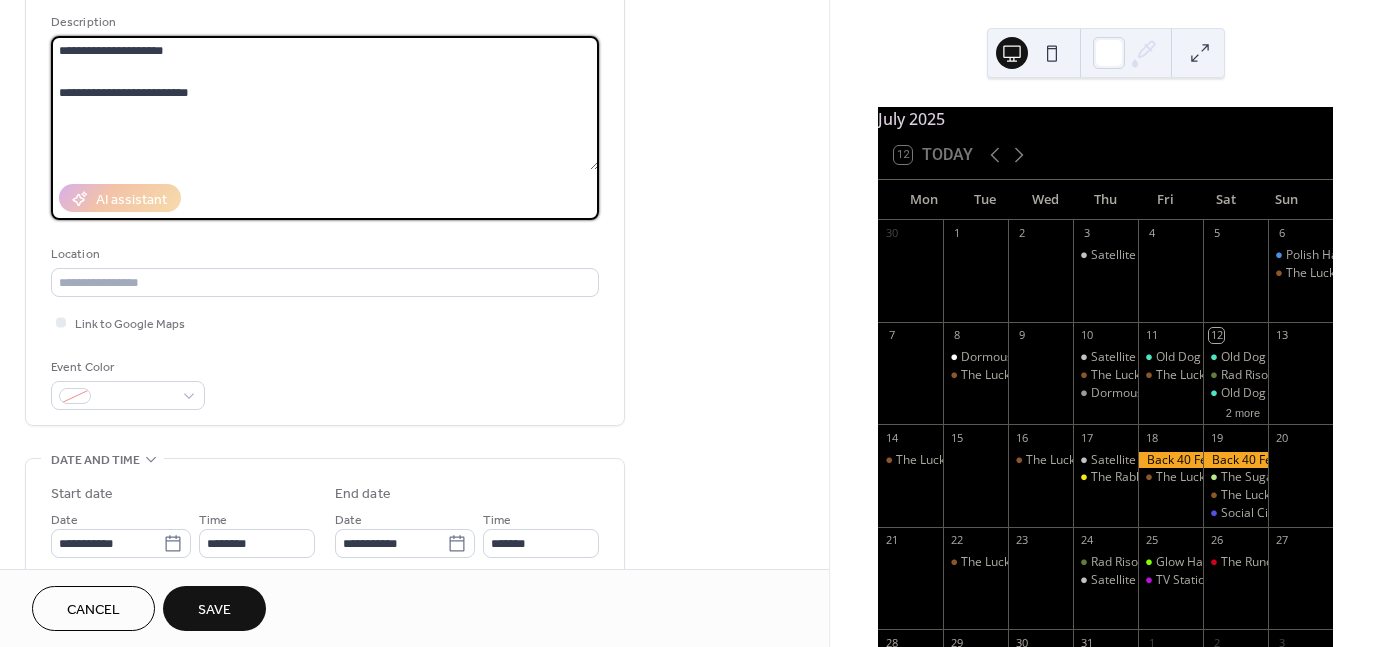 scroll, scrollTop: 194, scrollLeft: 0, axis: vertical 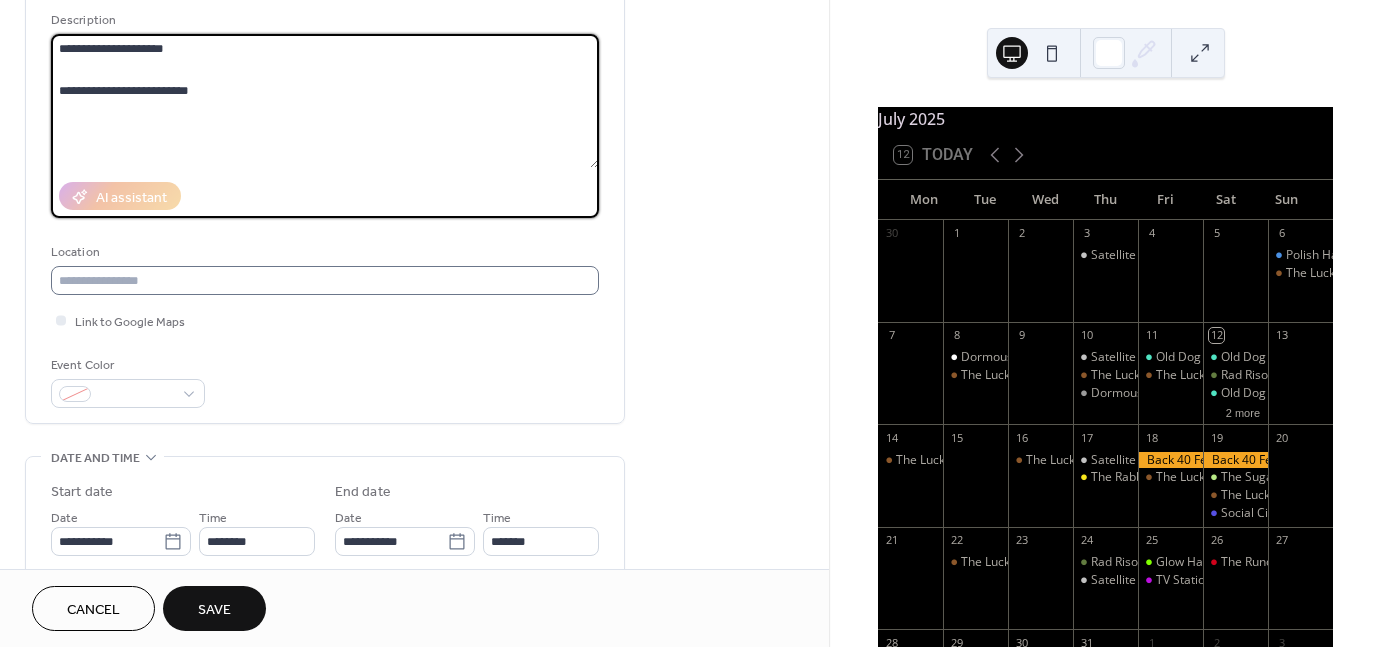 type on "**********" 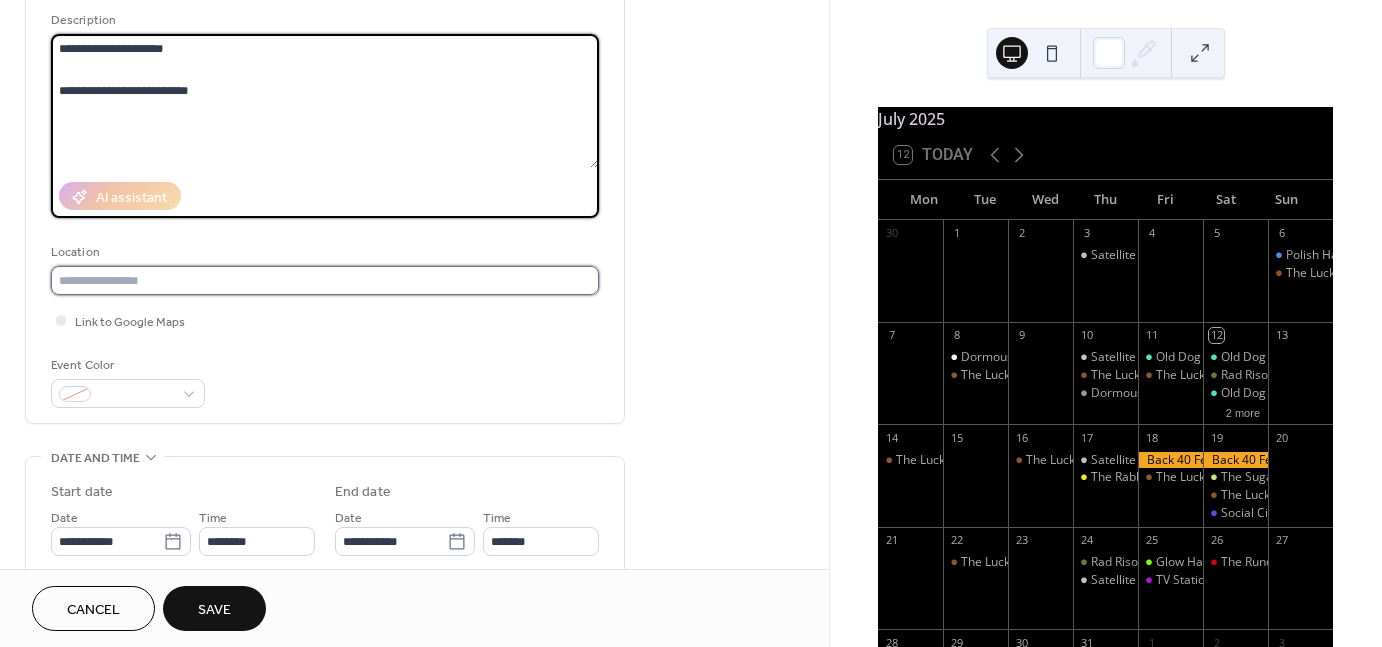 click at bounding box center [325, 280] 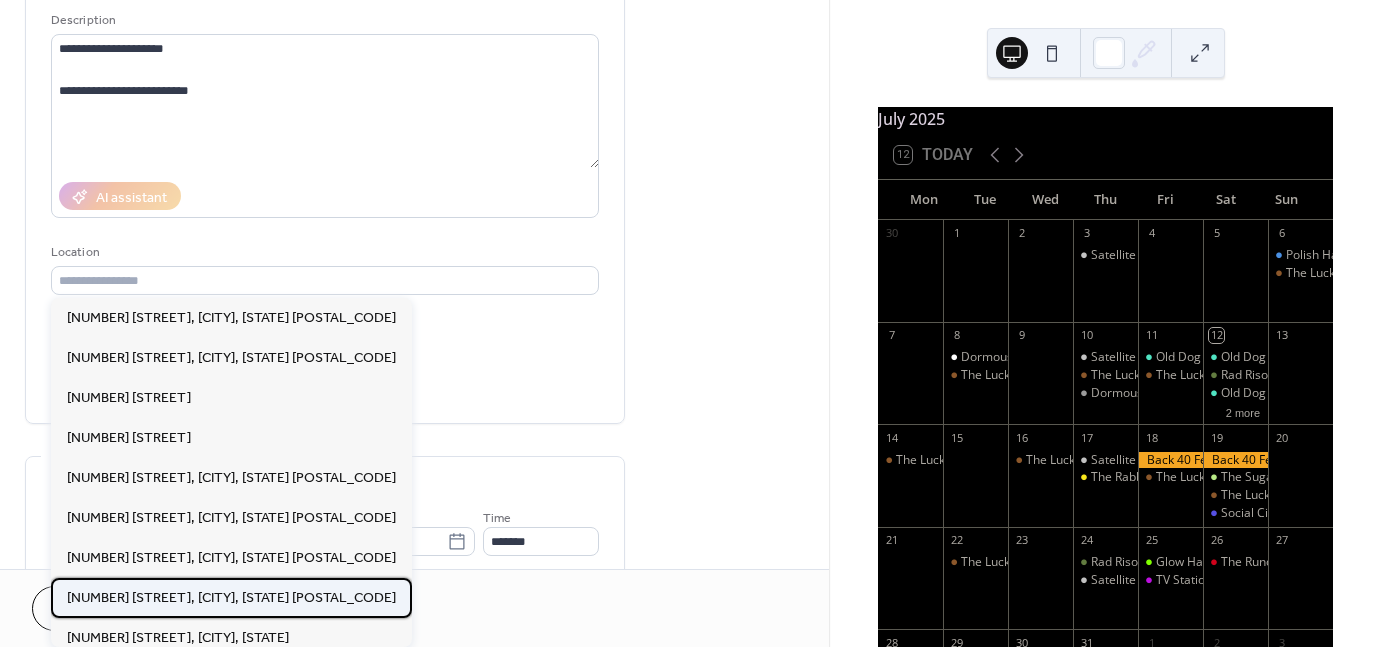 click on "[NUMBER] [STREET], [CITY], [STATE] [POSTAL_CODE]" at bounding box center [231, 598] 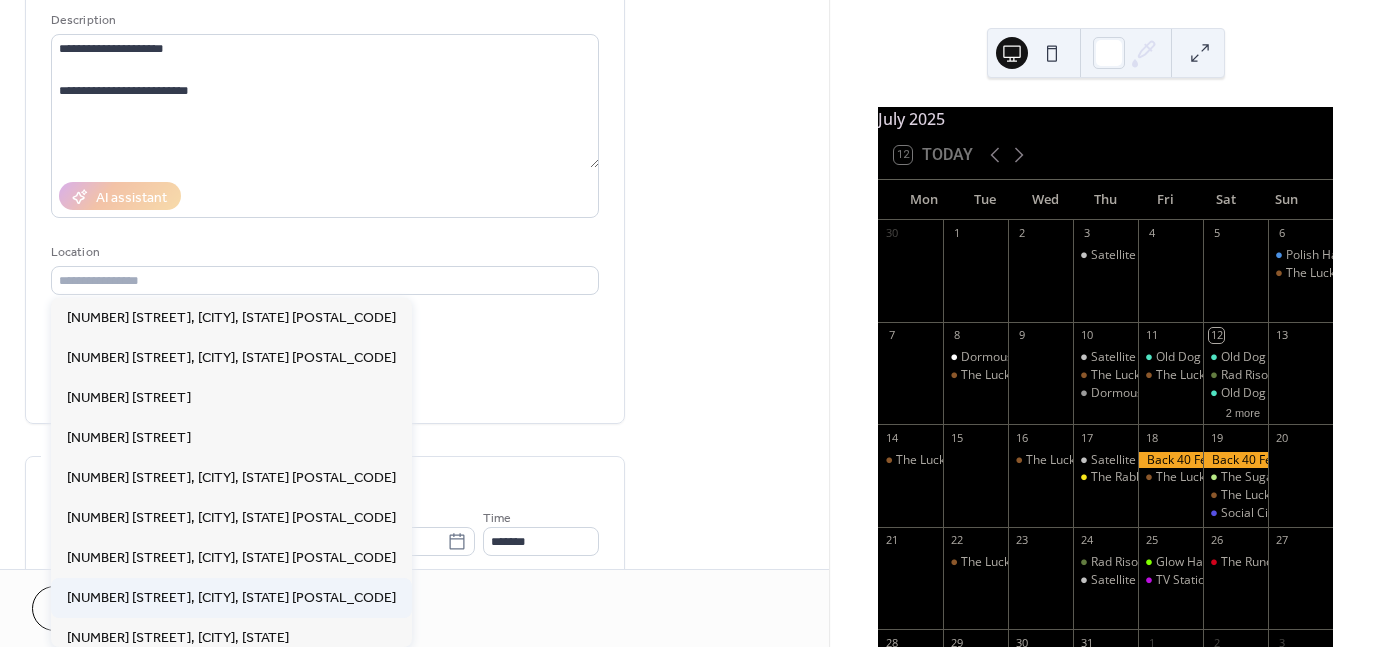 type on "**********" 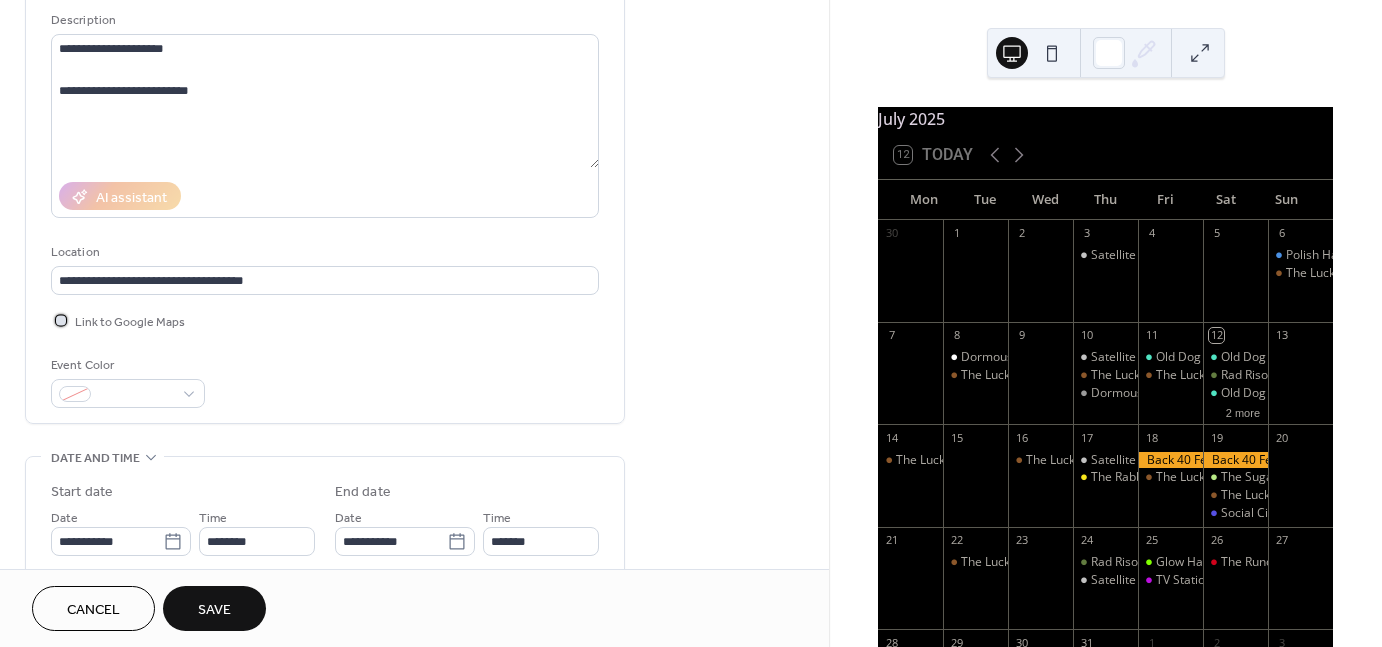 click on "Link to Google Maps" at bounding box center [130, 322] 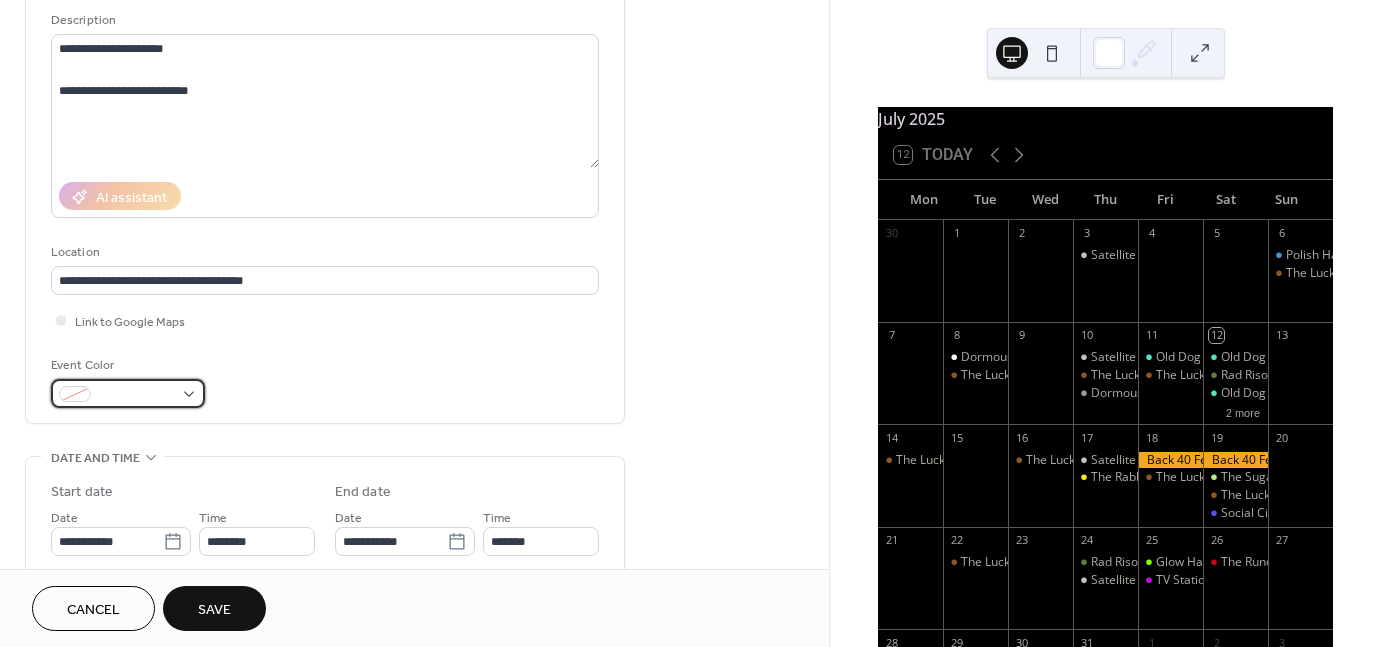 click at bounding box center (136, 395) 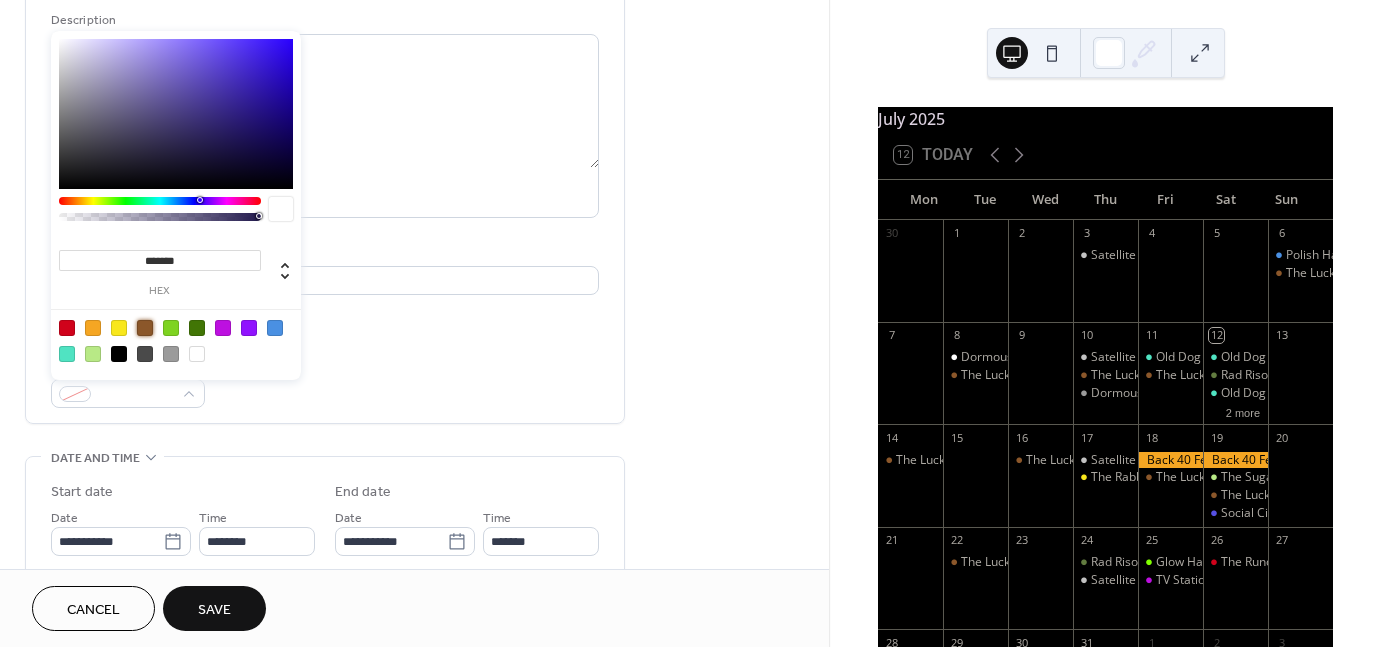 click at bounding box center (145, 328) 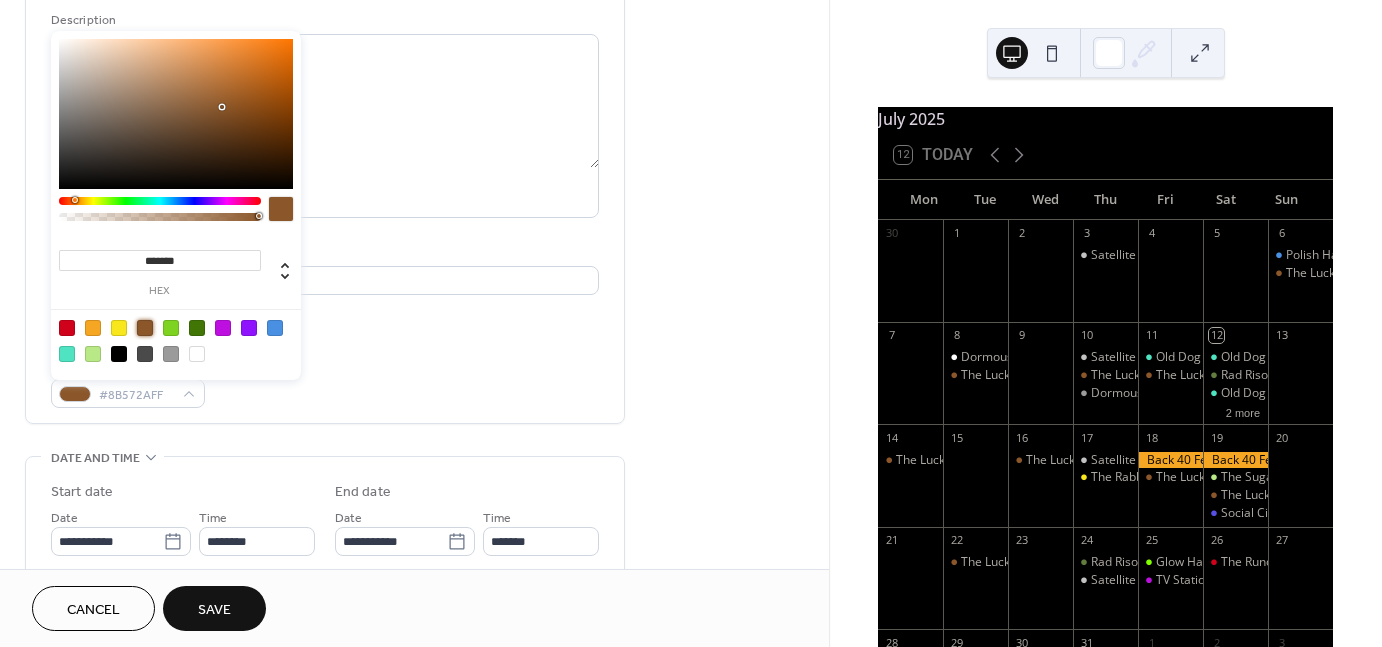 click on "**********" at bounding box center [325, 170] 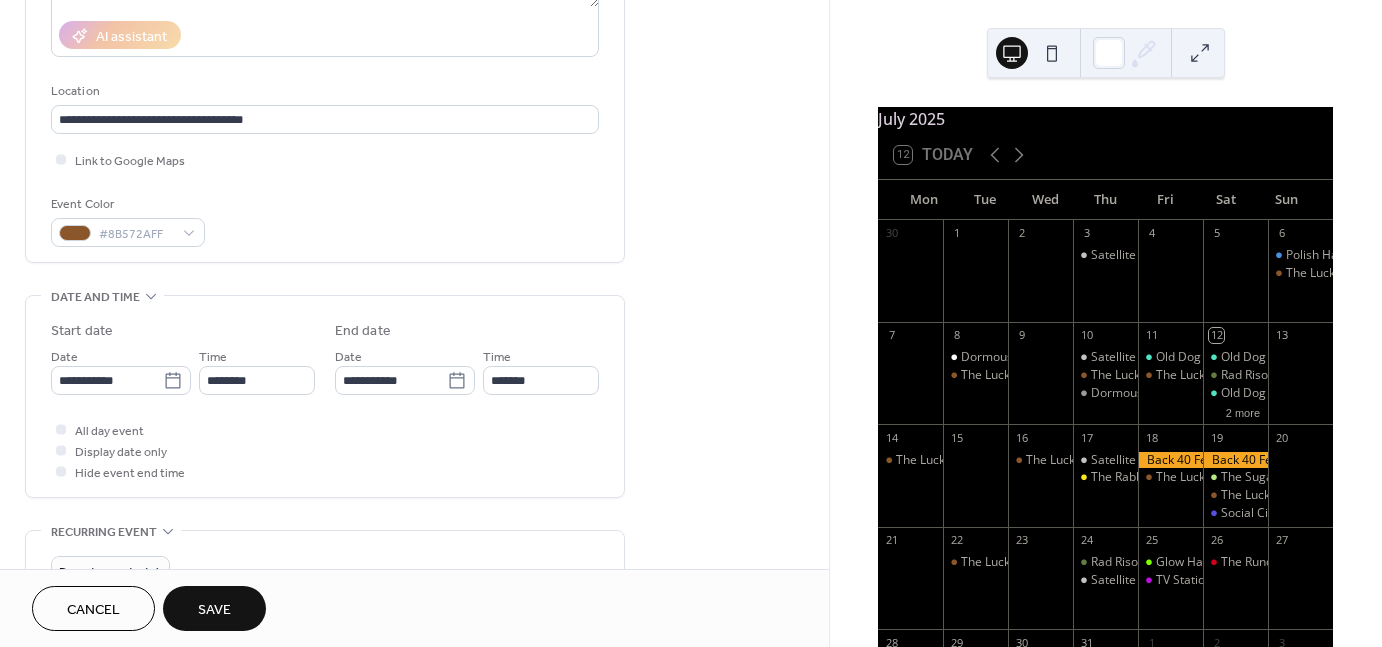 scroll, scrollTop: 366, scrollLeft: 0, axis: vertical 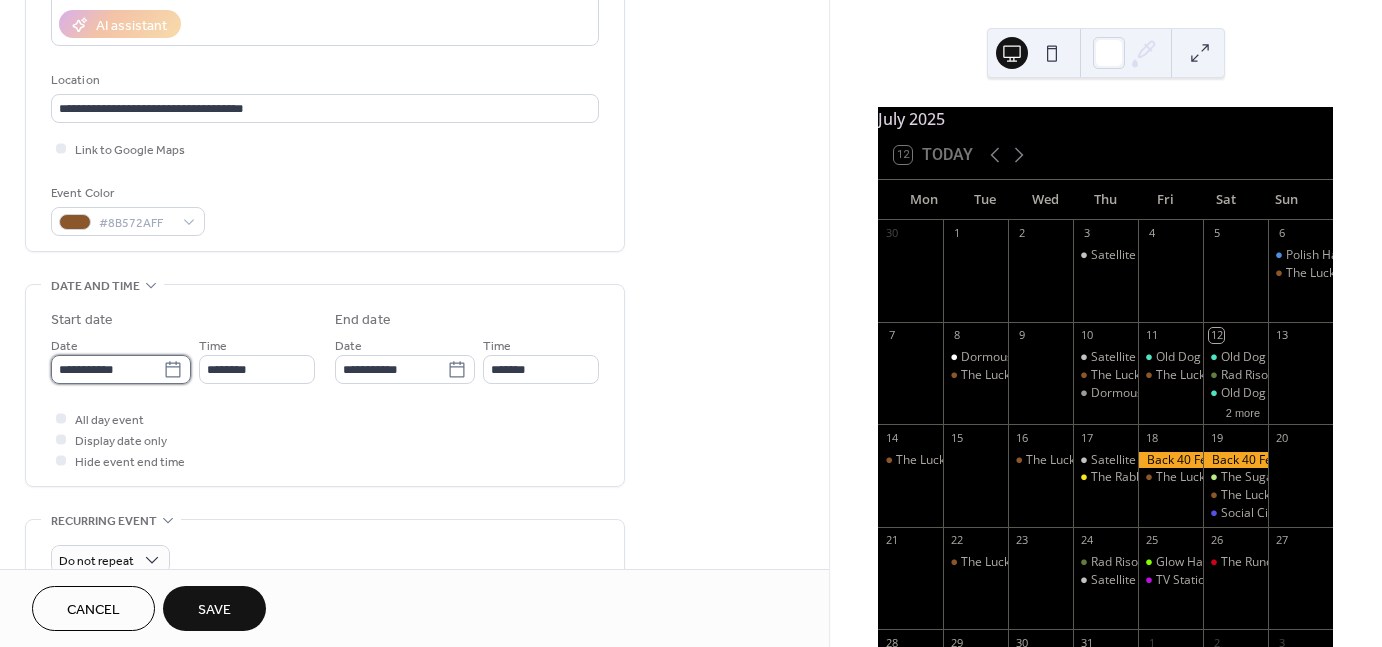 click on "**********" at bounding box center [107, 369] 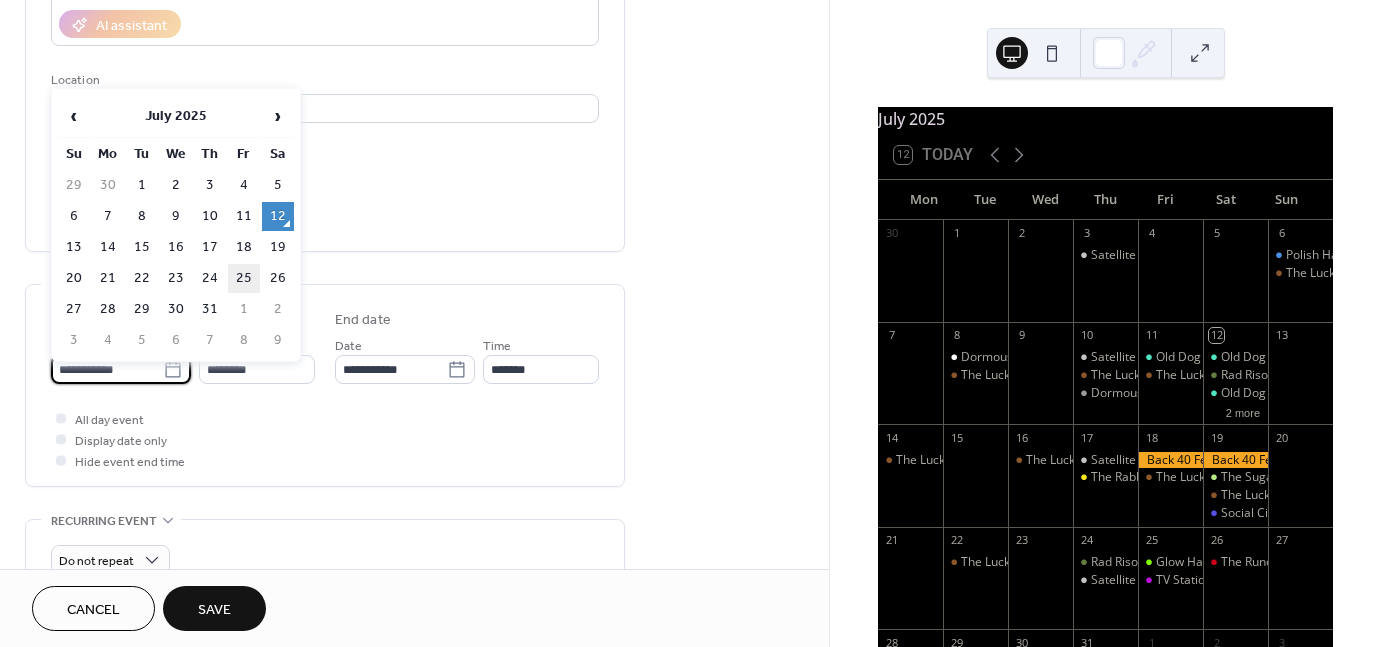 click on "25" at bounding box center [244, 278] 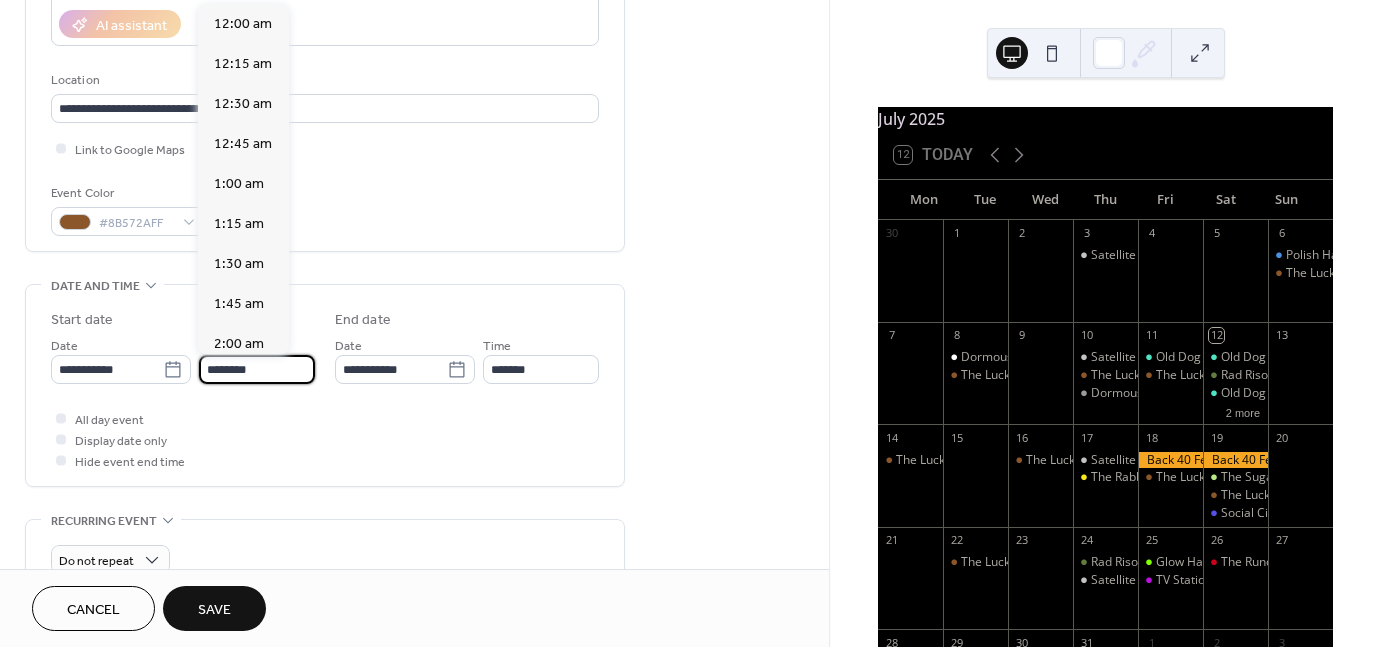 click on "********" at bounding box center [257, 369] 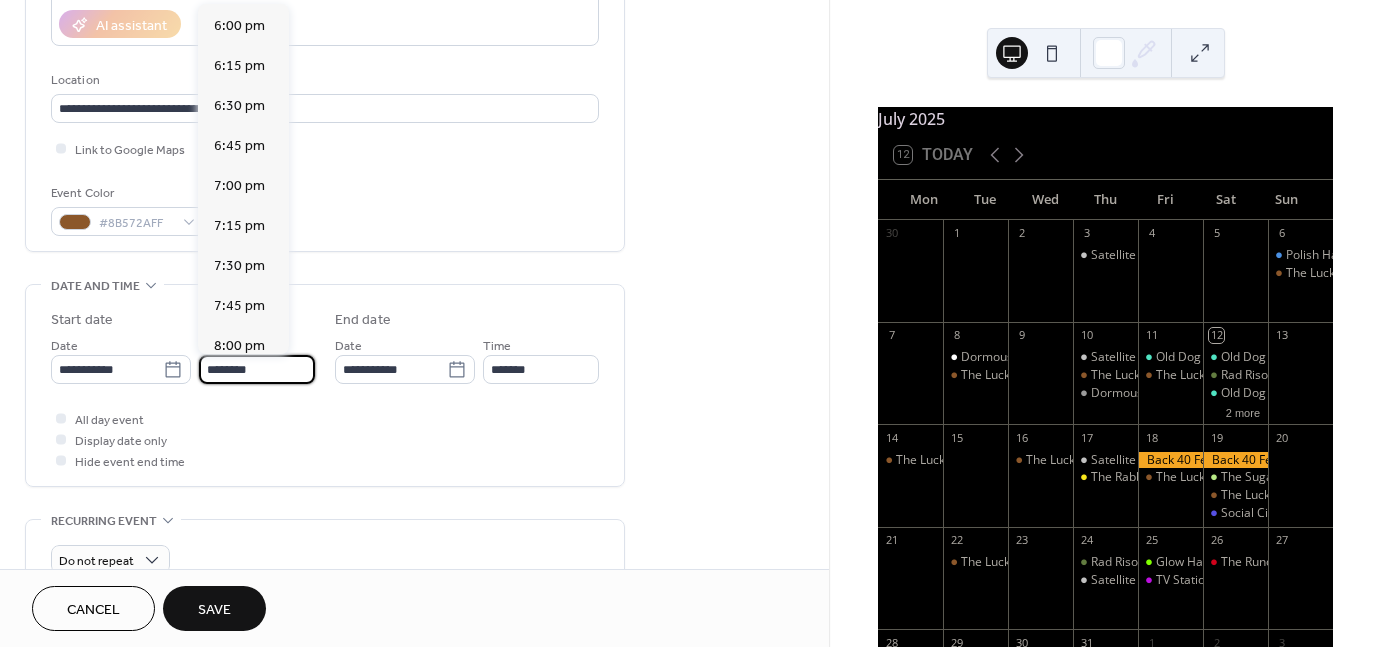 scroll, scrollTop: 2880, scrollLeft: 0, axis: vertical 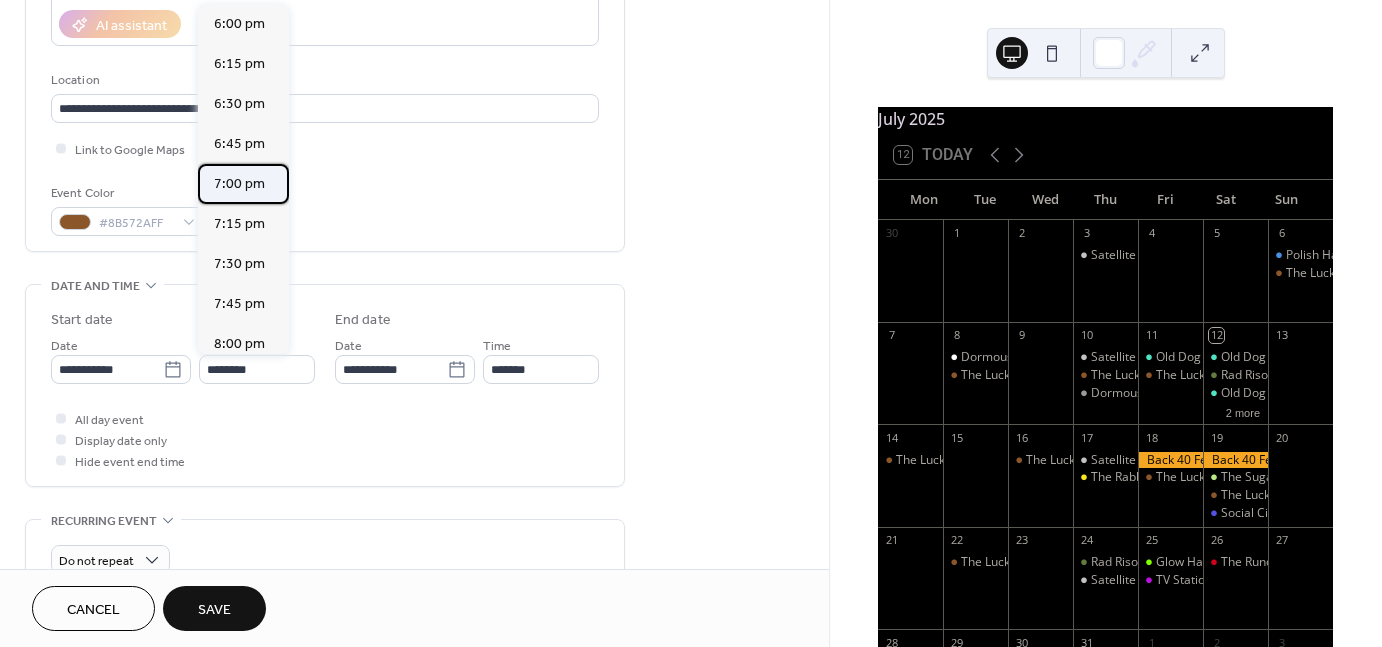 click on "7:00 pm" at bounding box center [239, 184] 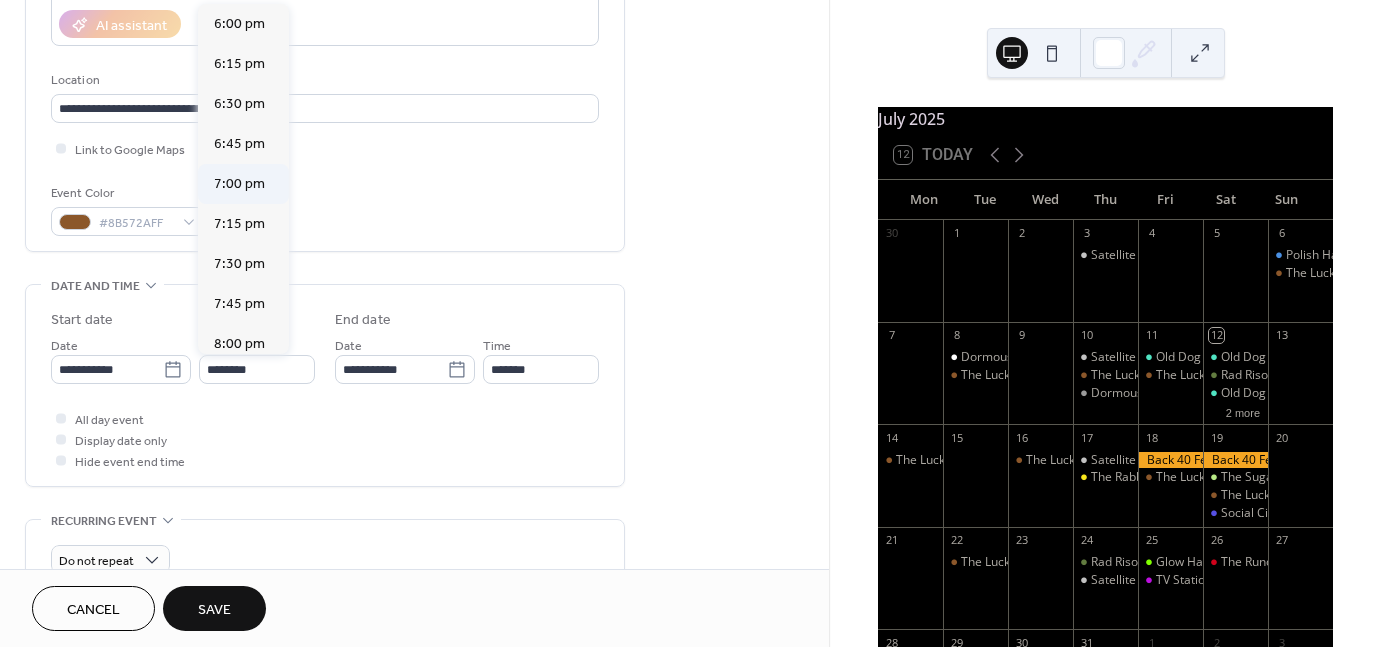 type on "*******" 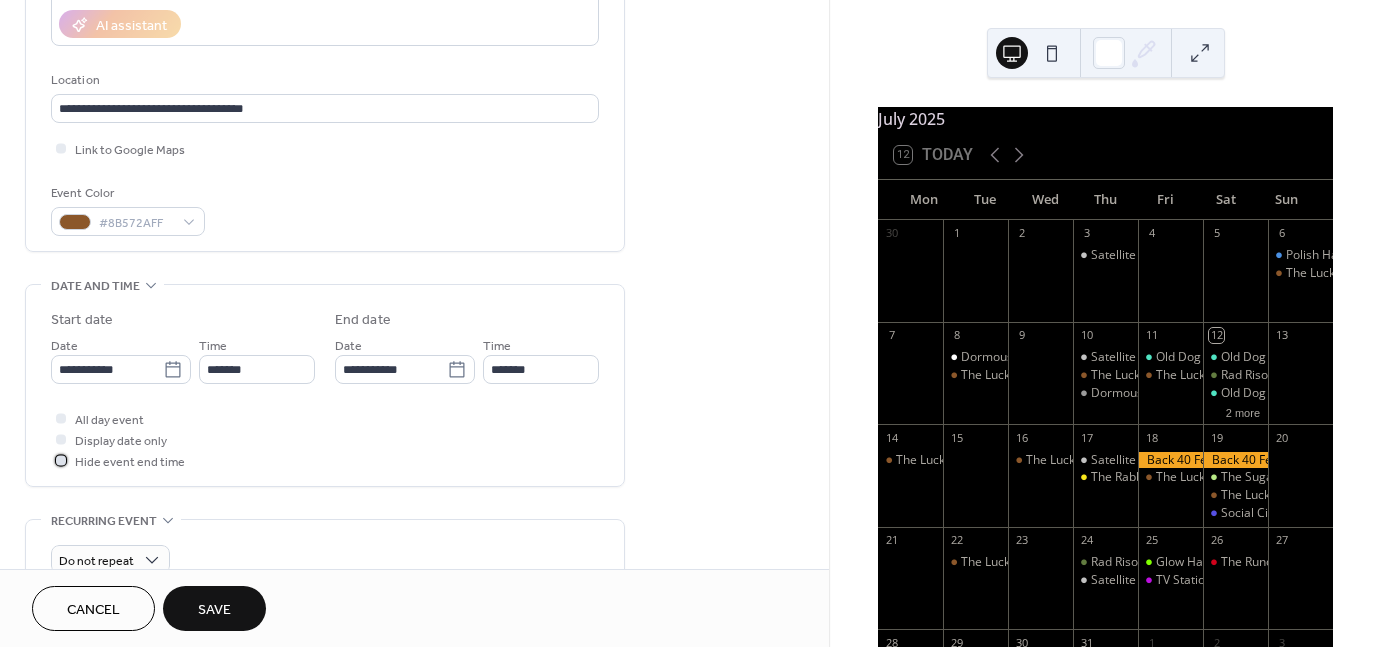click on "Hide event end time" at bounding box center [130, 462] 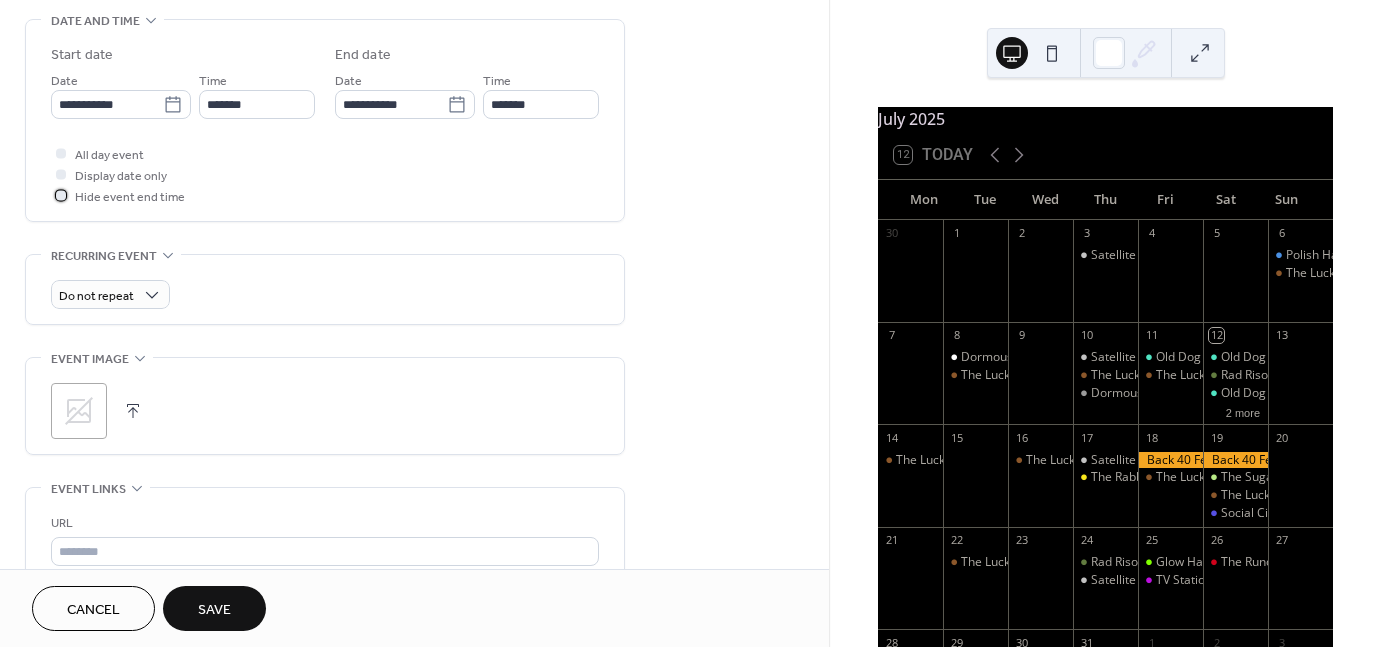 scroll, scrollTop: 638, scrollLeft: 0, axis: vertical 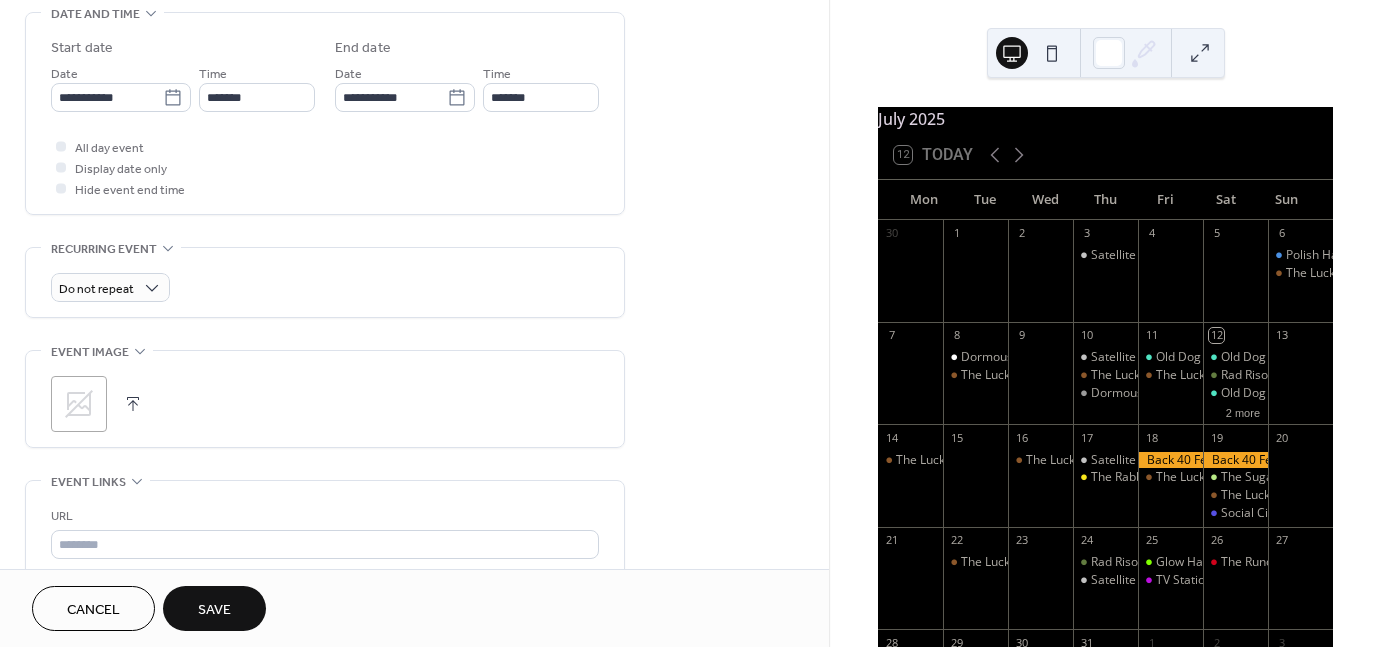 click on ";" at bounding box center [79, 404] 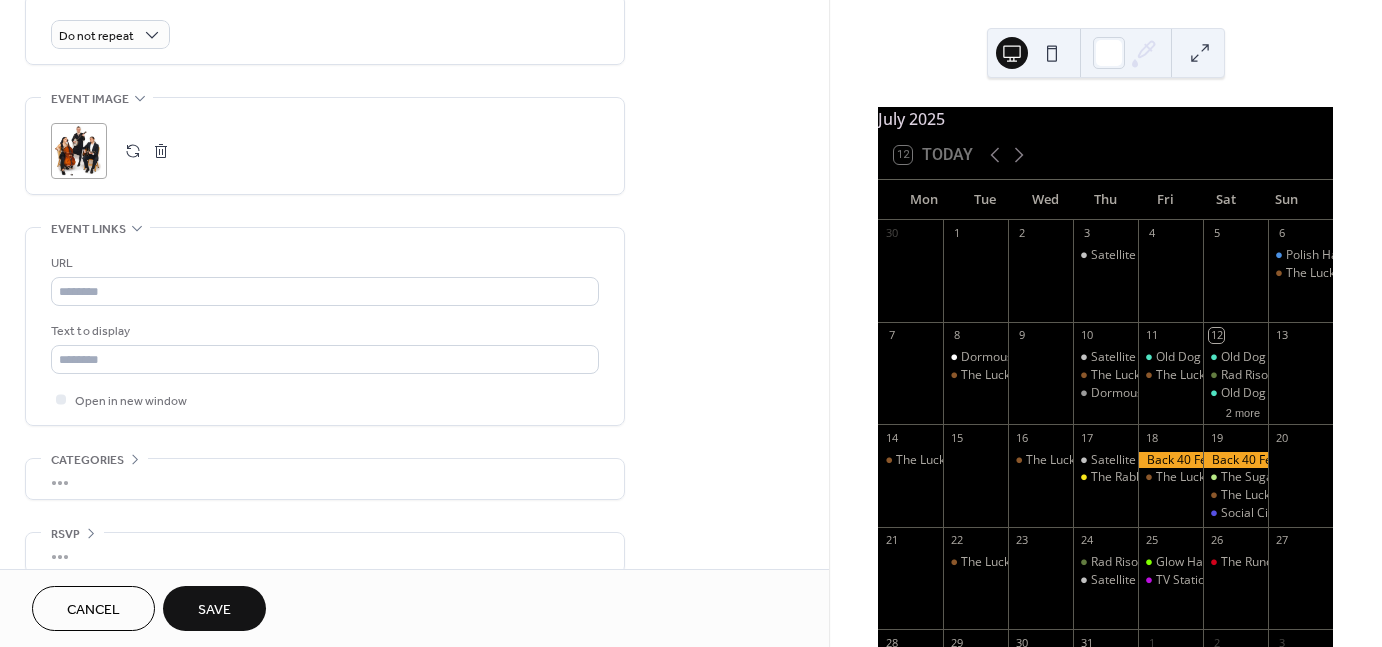 scroll, scrollTop: 913, scrollLeft: 0, axis: vertical 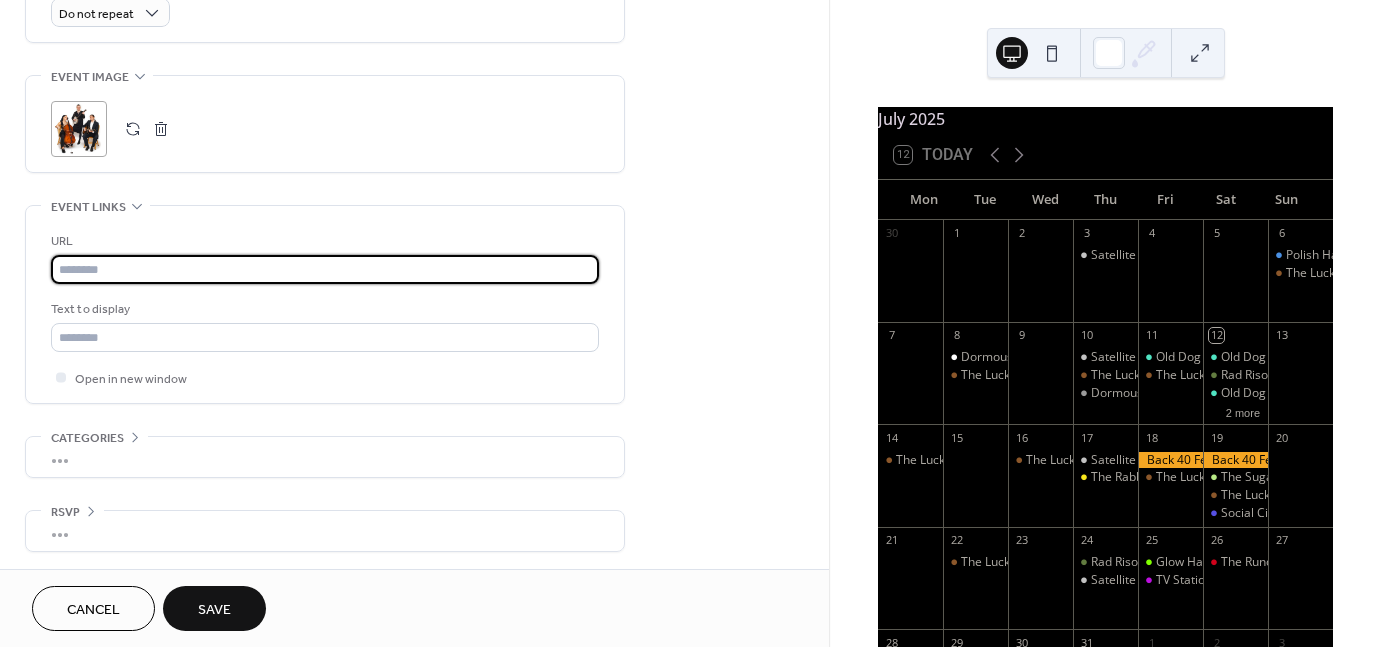 paste on "**********" 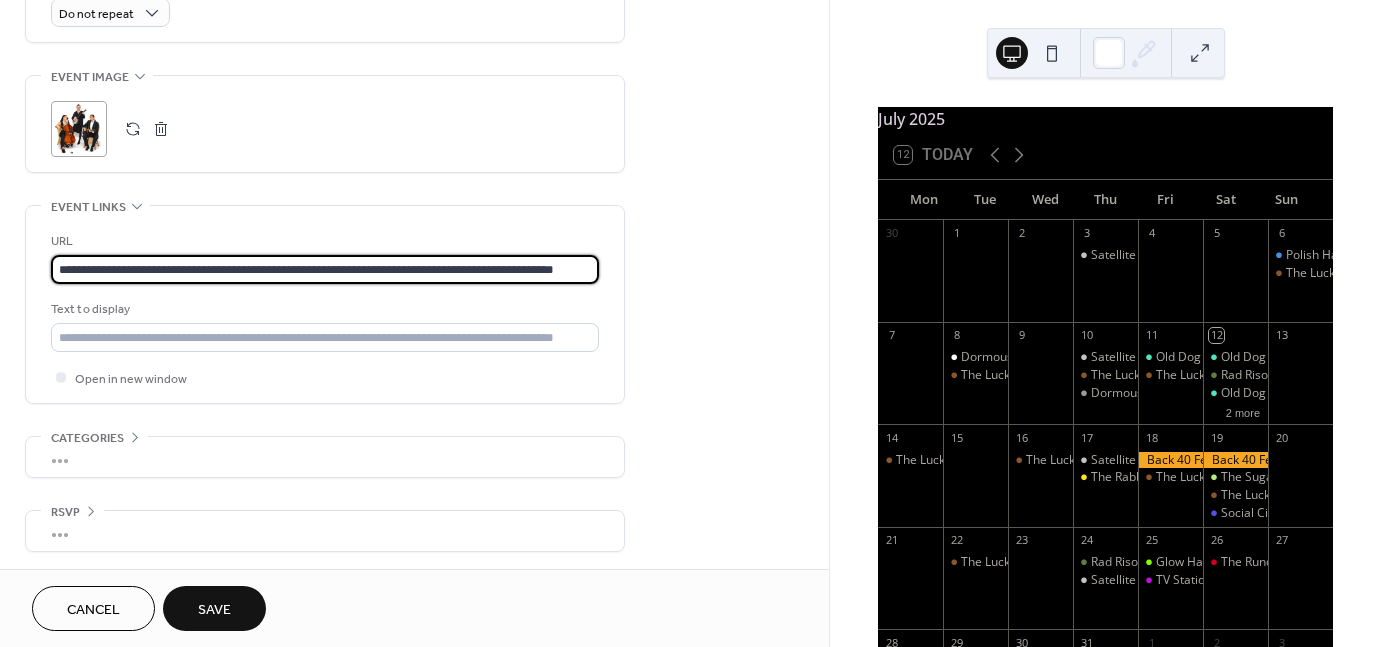 scroll, scrollTop: 0, scrollLeft: 34, axis: horizontal 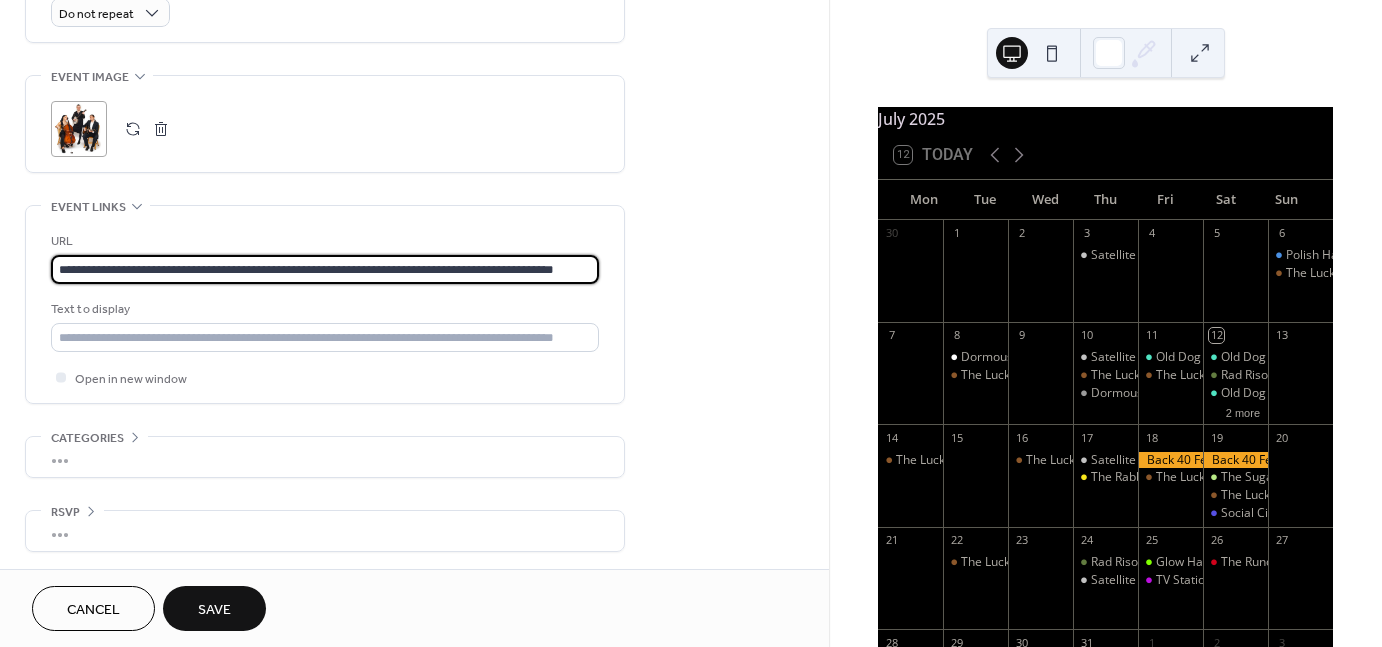 type on "**********" 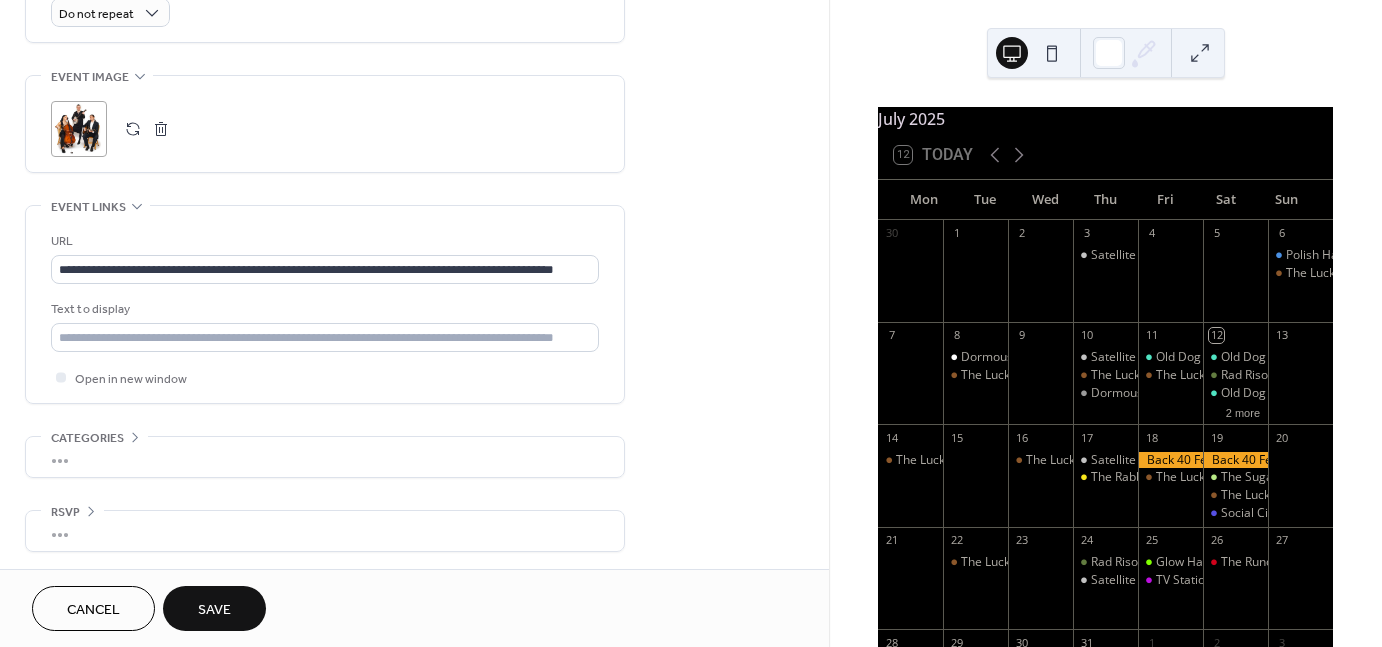 click on "Save" at bounding box center (214, 610) 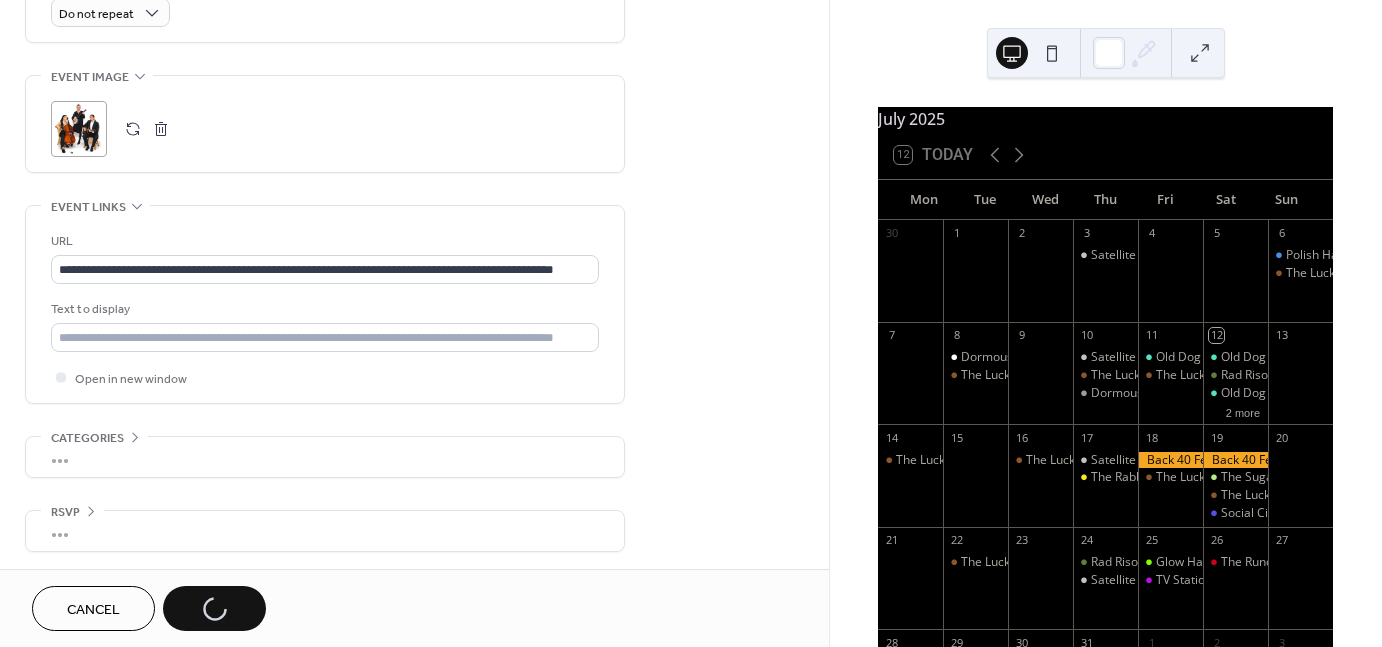 scroll, scrollTop: 0, scrollLeft: 0, axis: both 